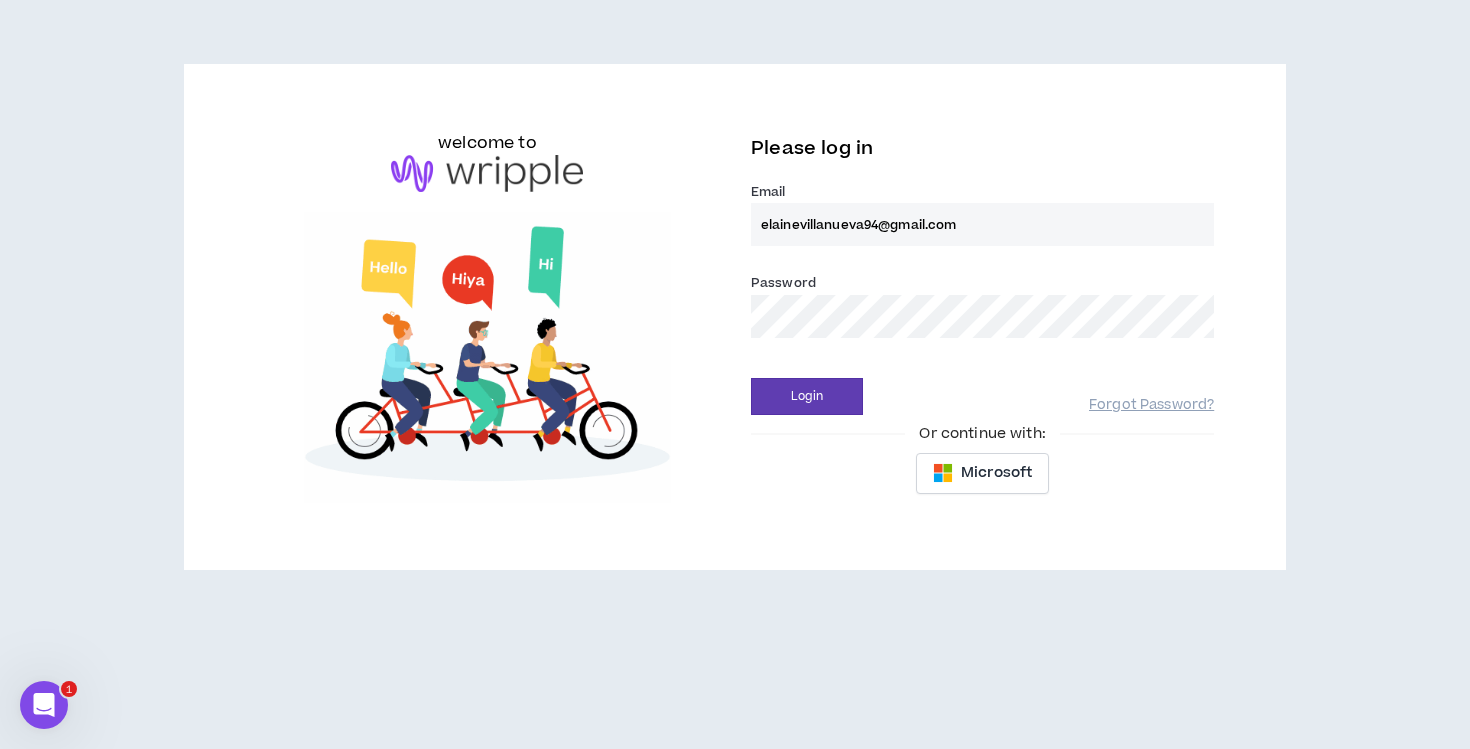 scroll, scrollTop: 0, scrollLeft: 0, axis: both 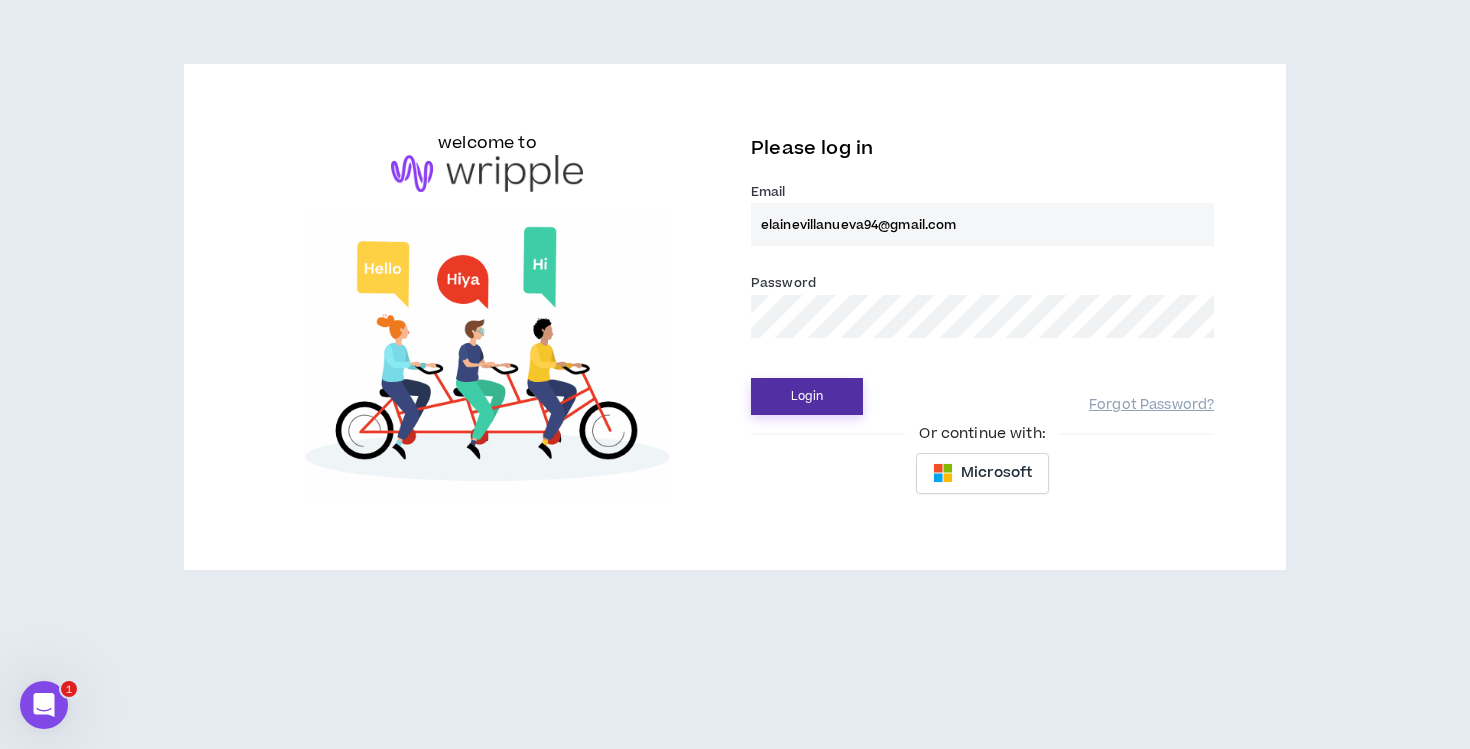 click on "Login" at bounding box center (807, 396) 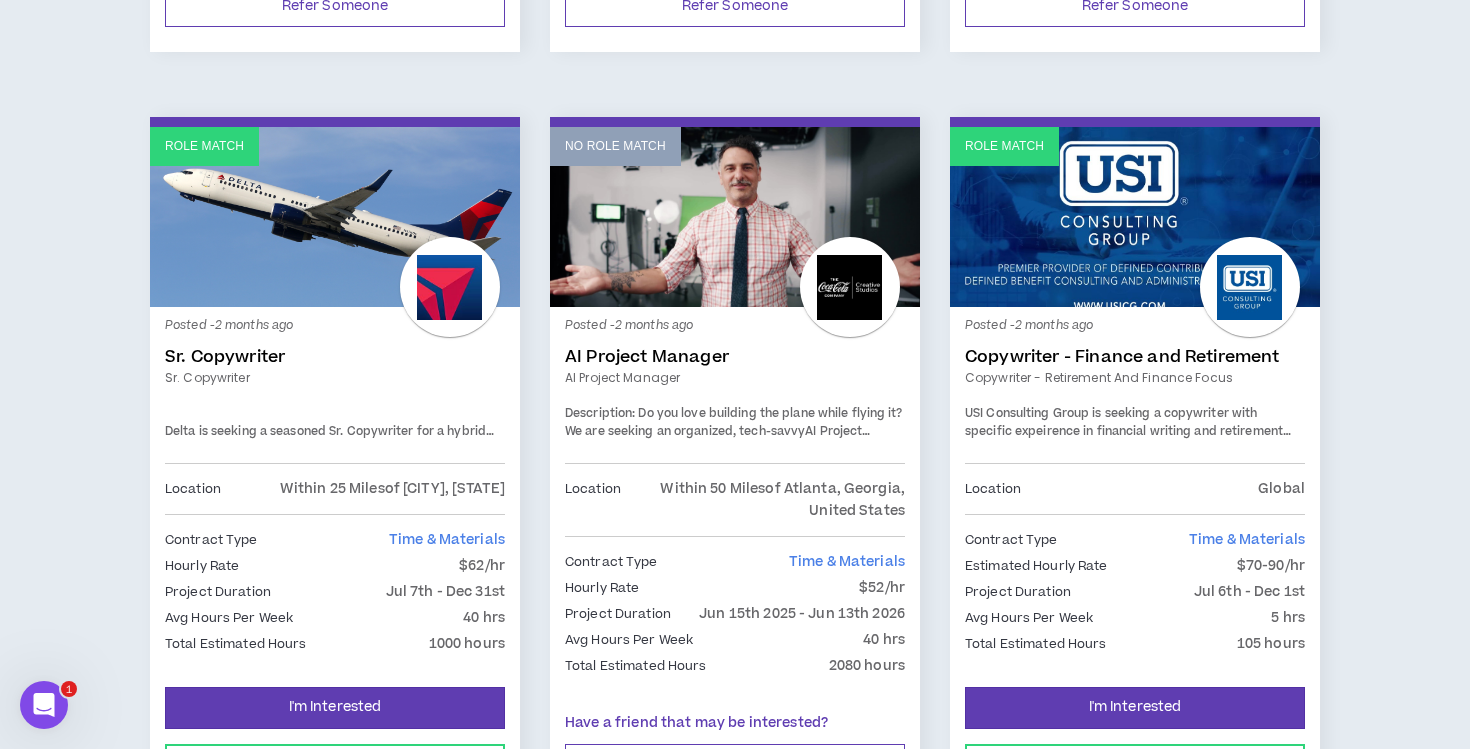 scroll, scrollTop: 1742, scrollLeft: 0, axis: vertical 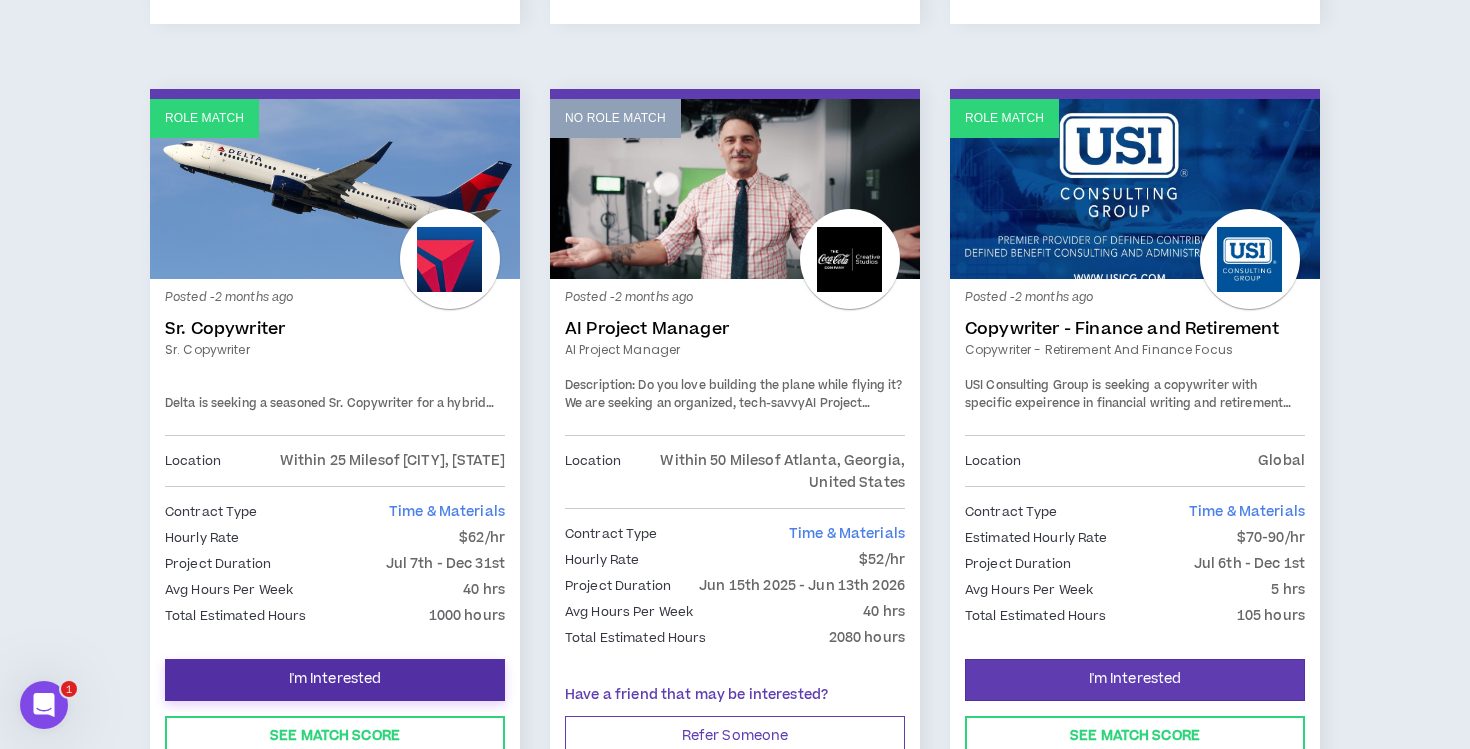 click on "I'm Interested" at bounding box center (335, 680) 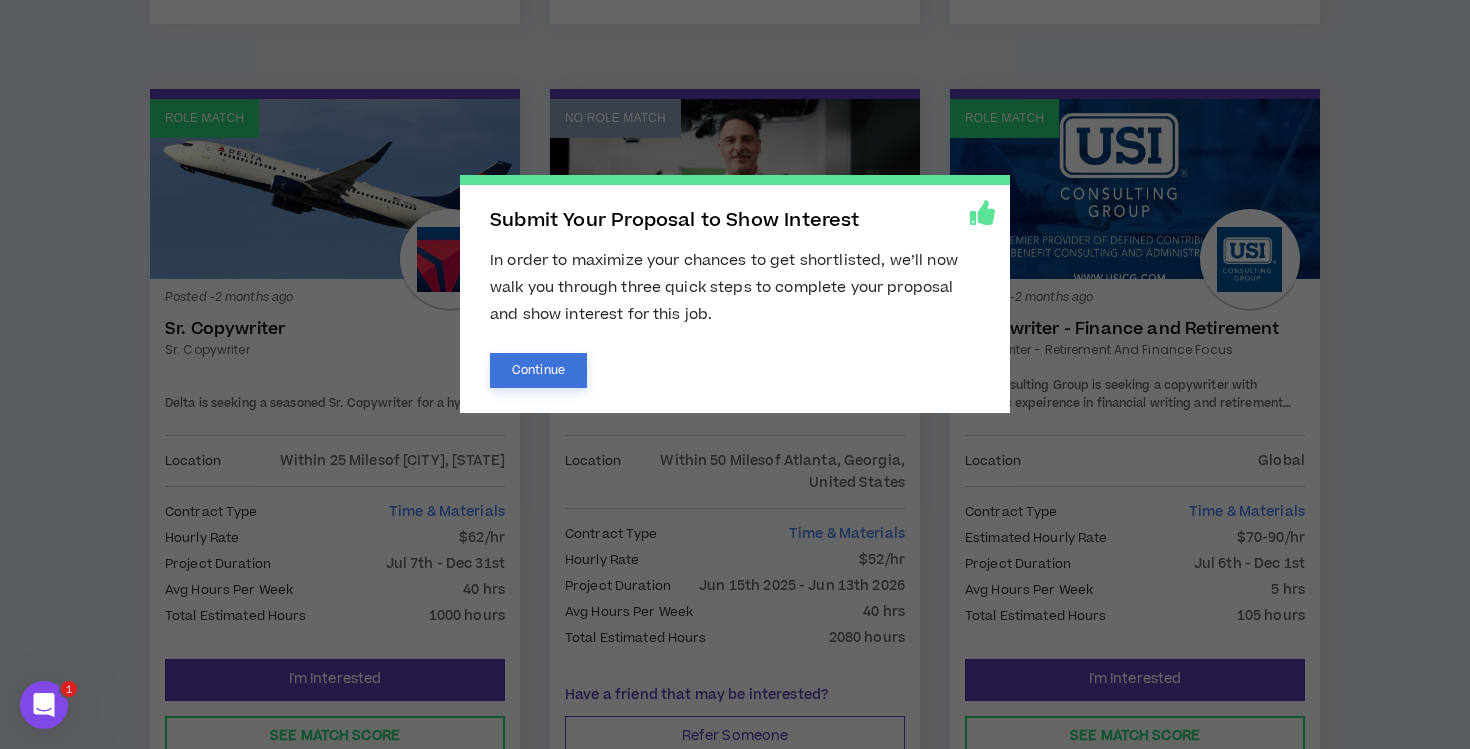 click on "Continue" at bounding box center (538, 370) 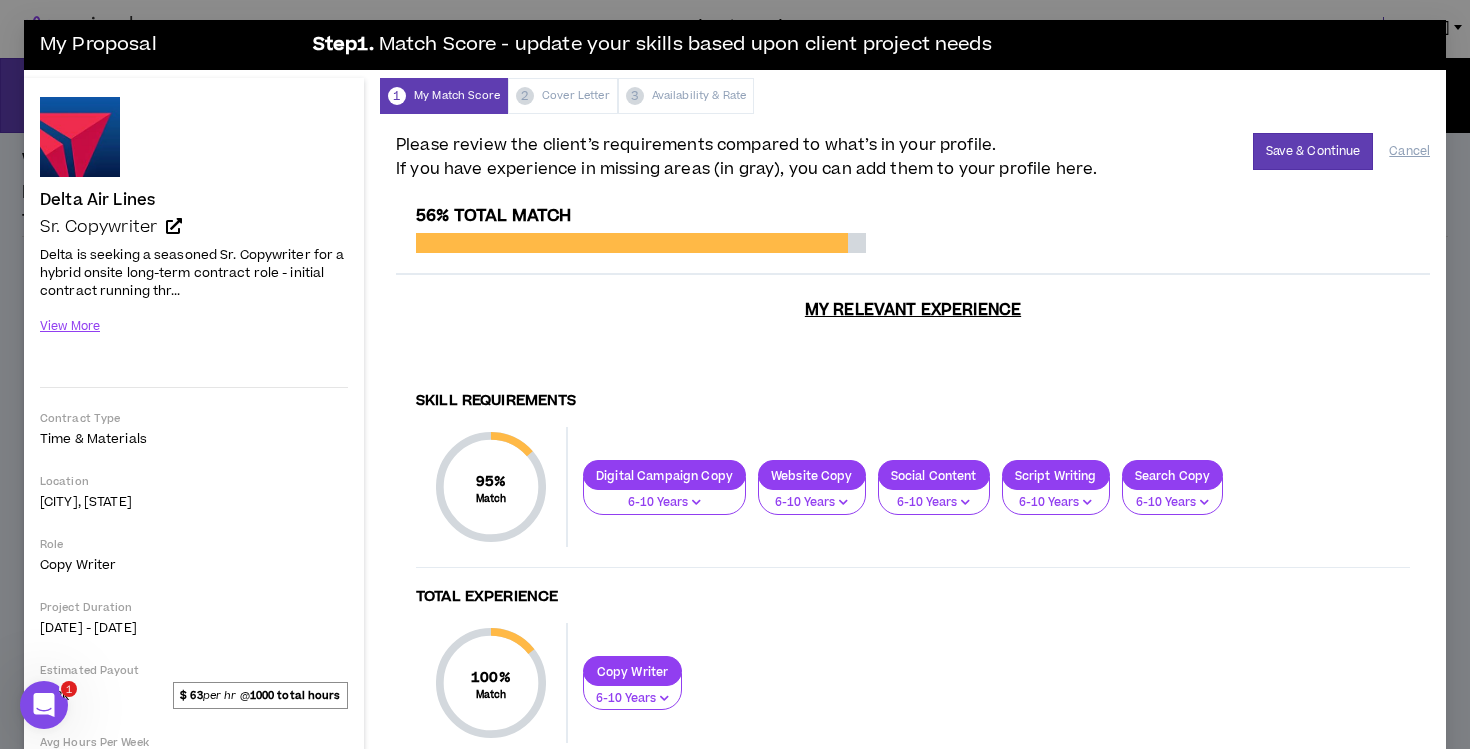 scroll, scrollTop: 0, scrollLeft: 0, axis: both 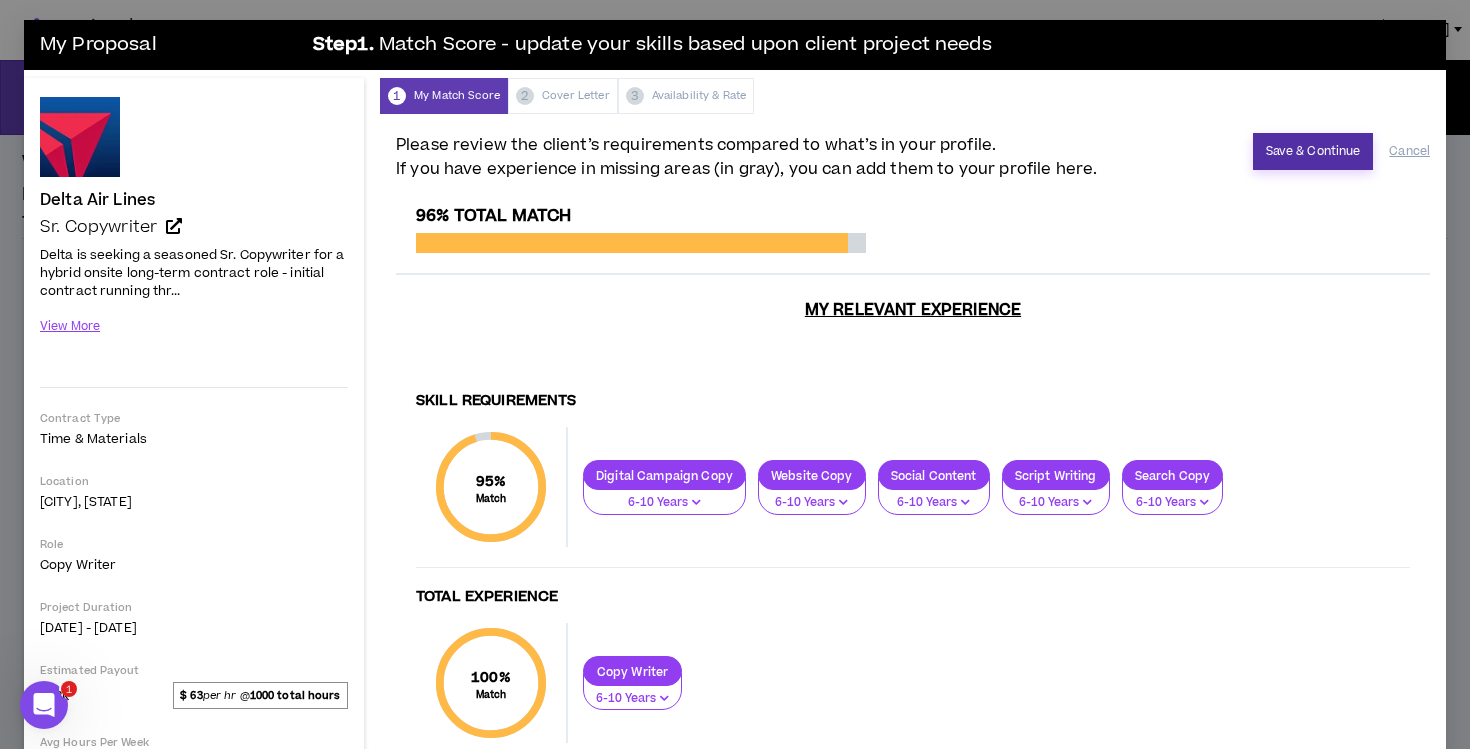 click on "Save & Continue" at bounding box center (1313, 151) 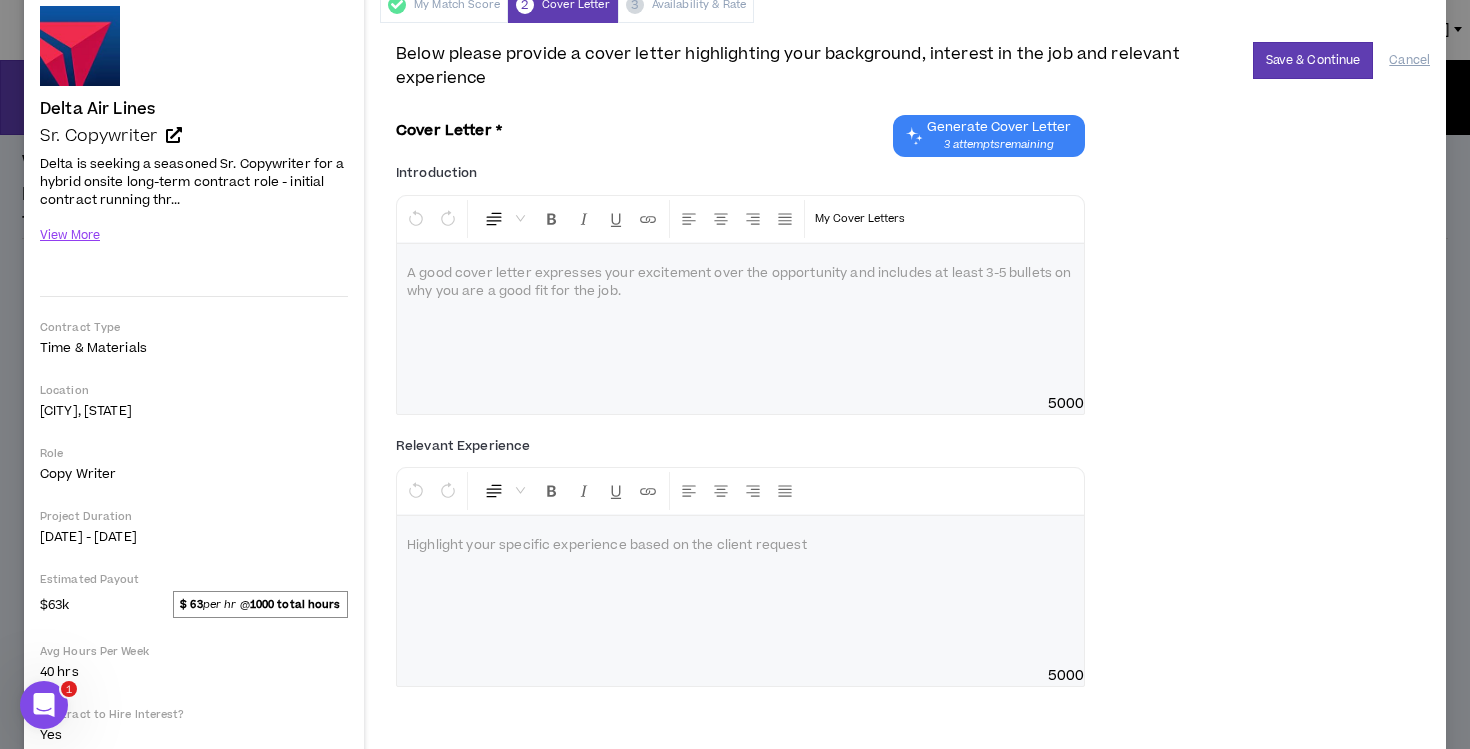 scroll, scrollTop: 117, scrollLeft: 0, axis: vertical 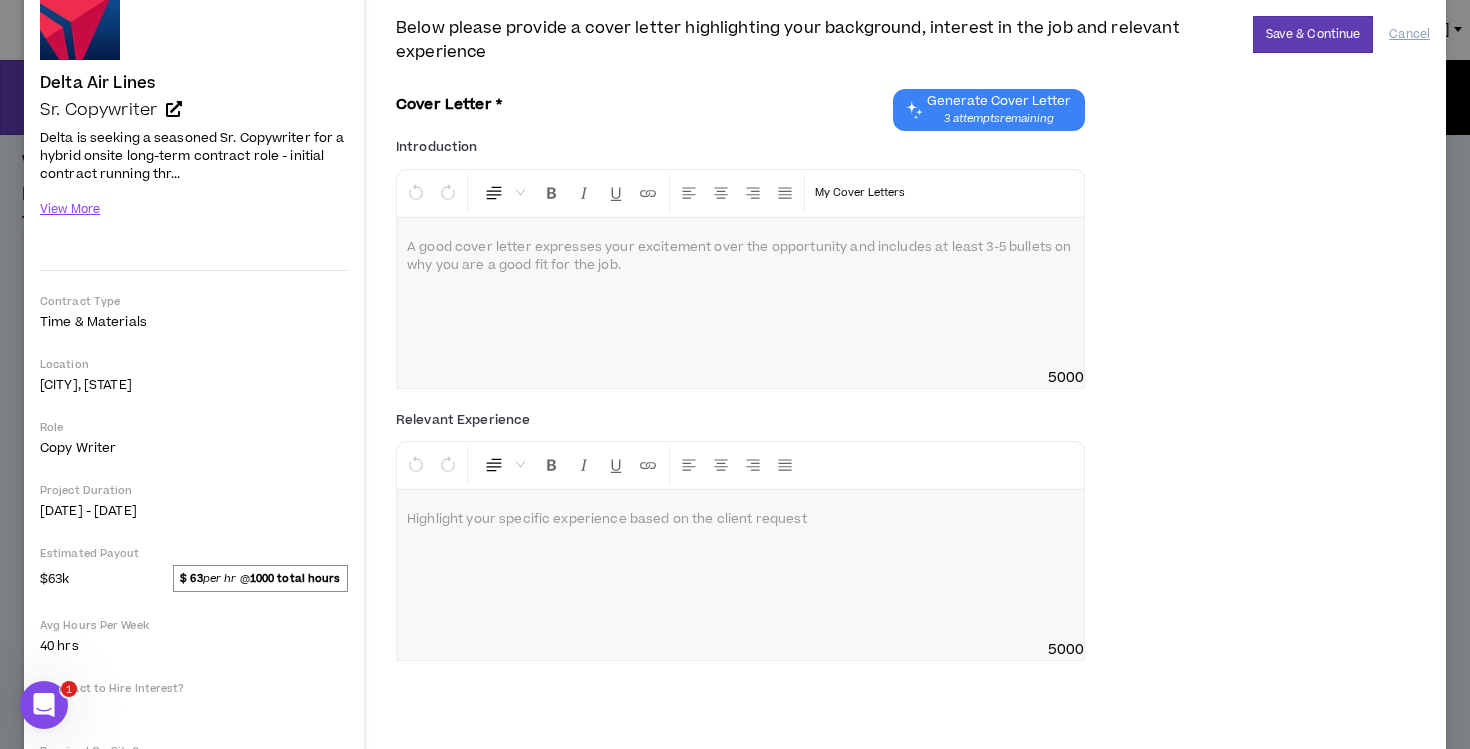 click at bounding box center (740, 293) 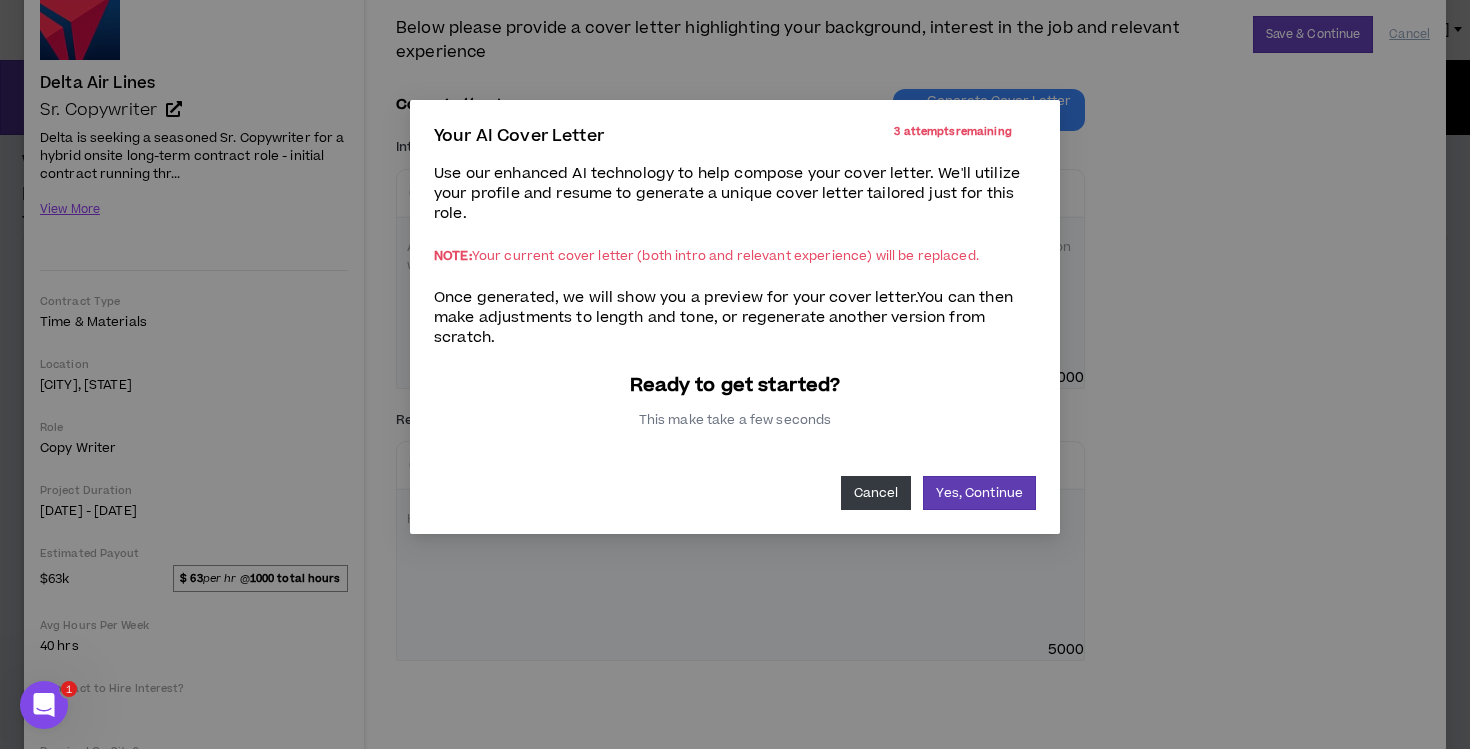 click on "Cancel" at bounding box center (876, 493) 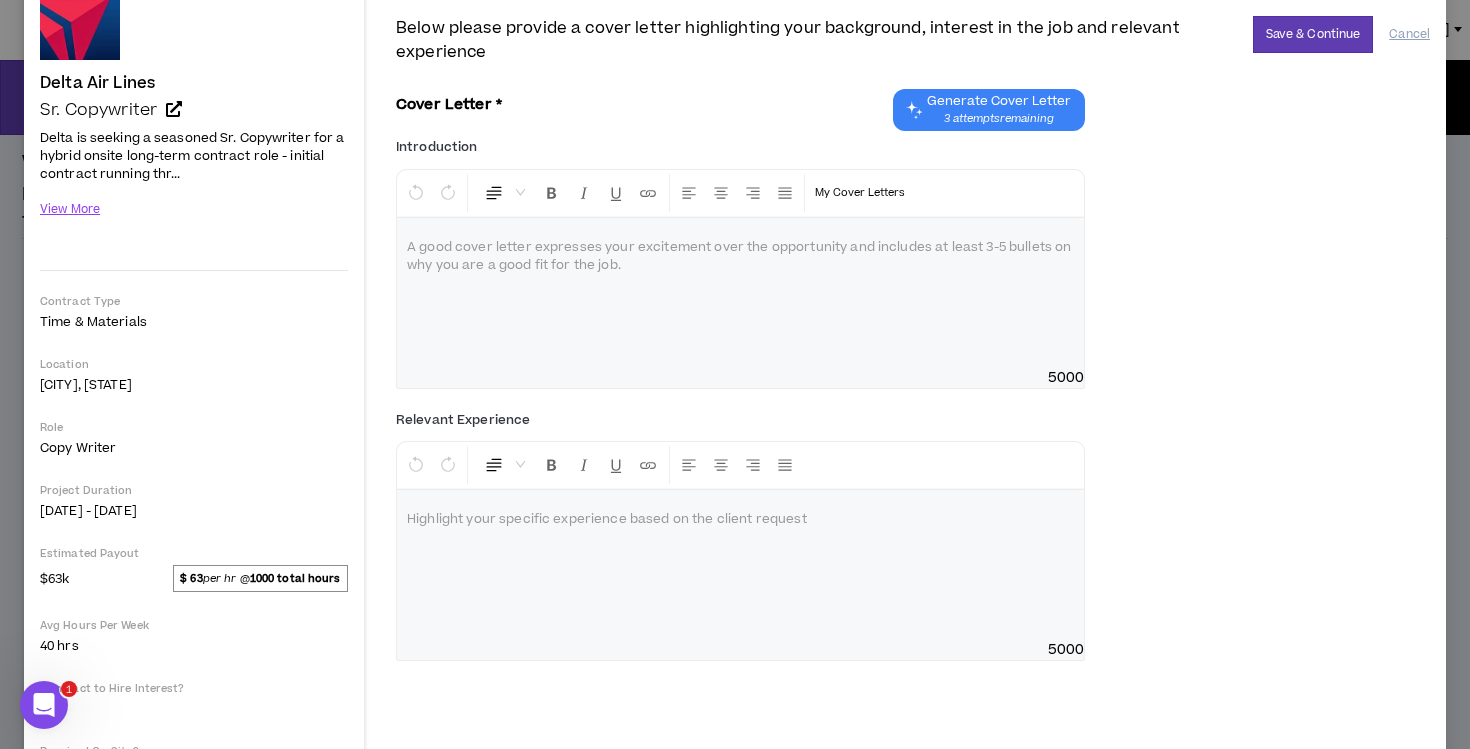 click at bounding box center (740, 293) 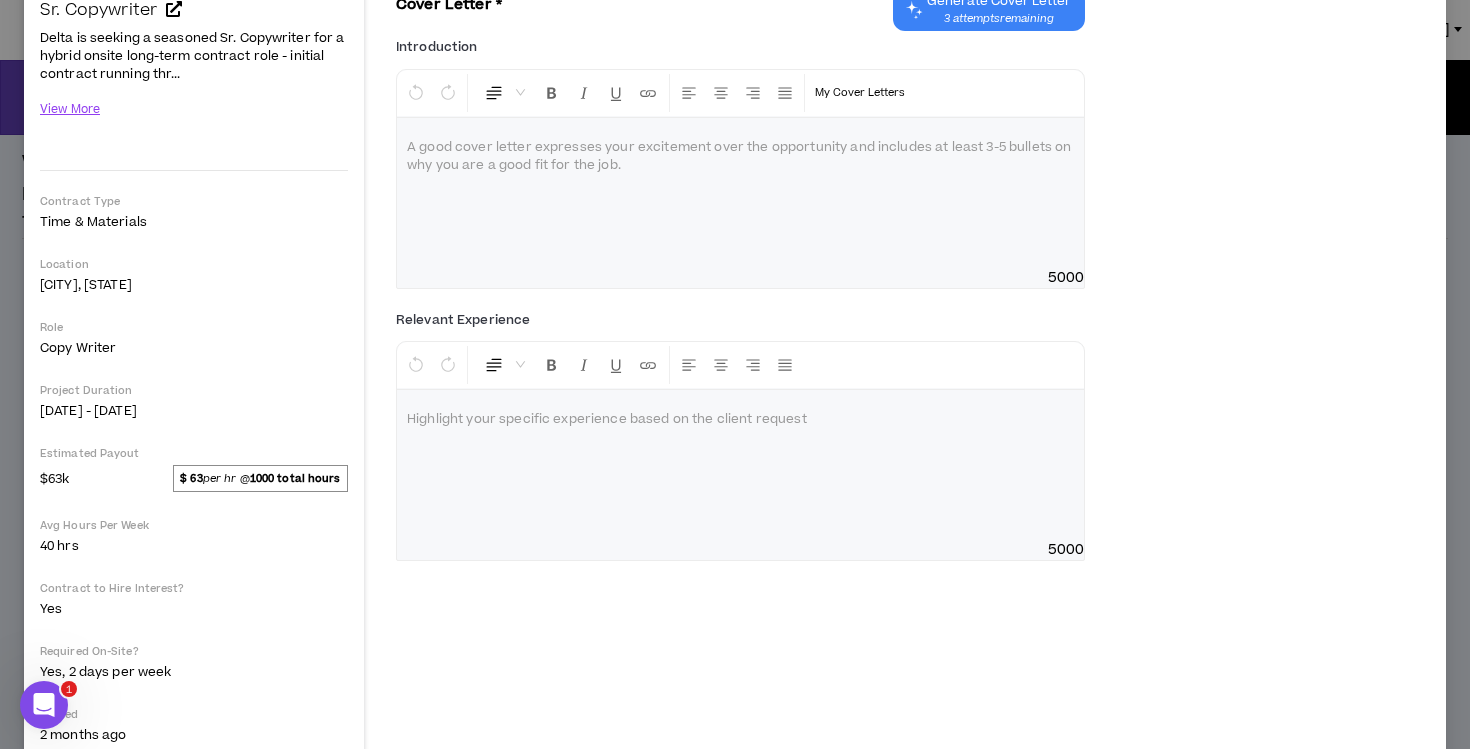 scroll, scrollTop: 219, scrollLeft: 0, axis: vertical 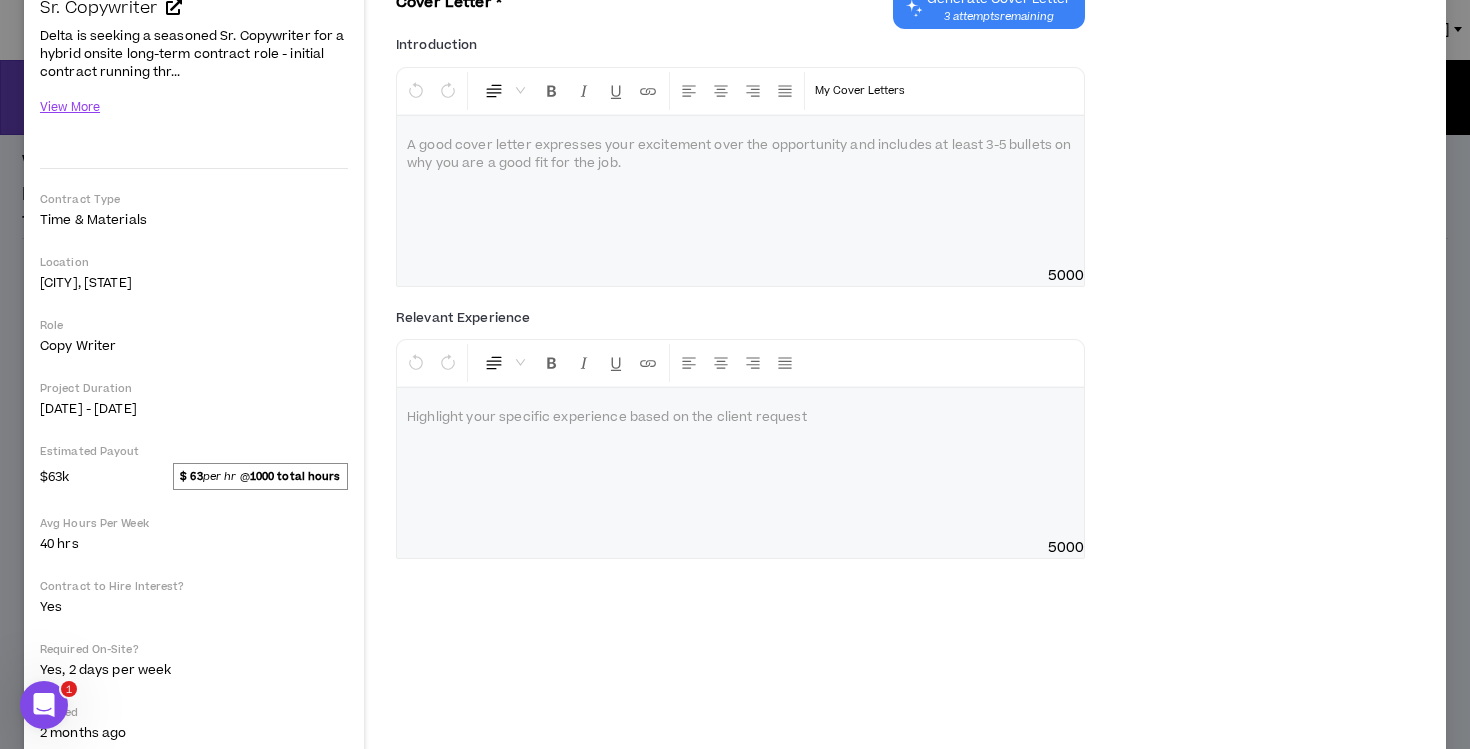 click at bounding box center (740, 191) 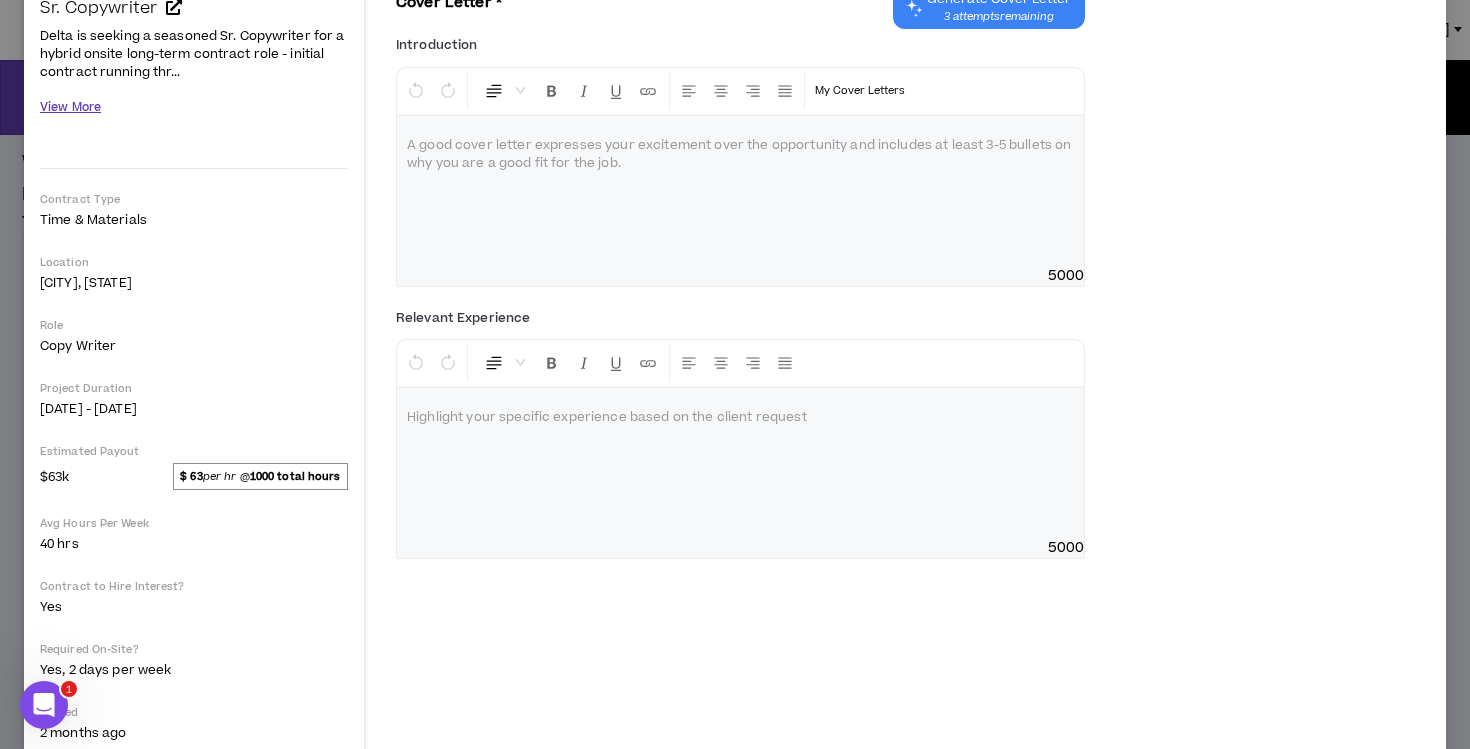 click on "View More" at bounding box center (70, 107) 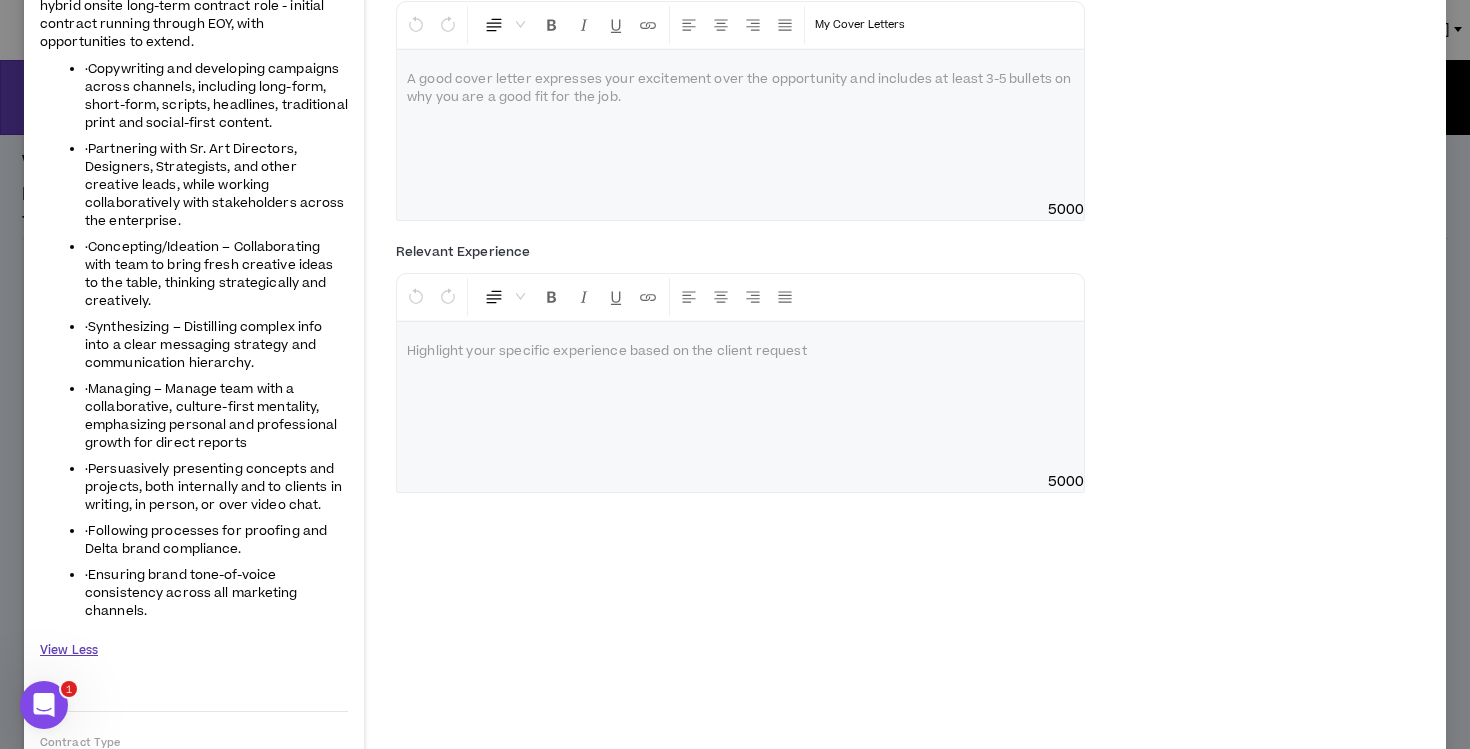 scroll, scrollTop: 287, scrollLeft: 0, axis: vertical 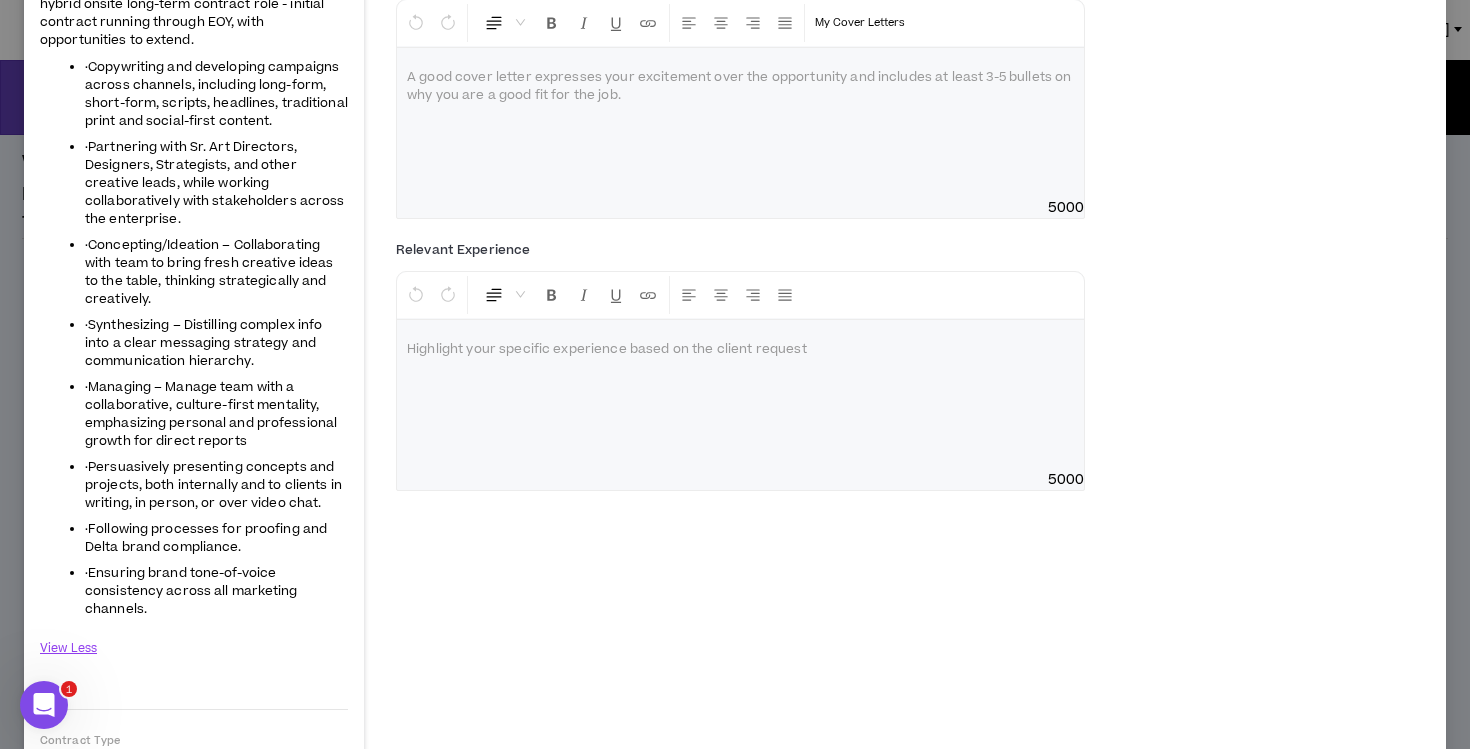 click at bounding box center (740, 123) 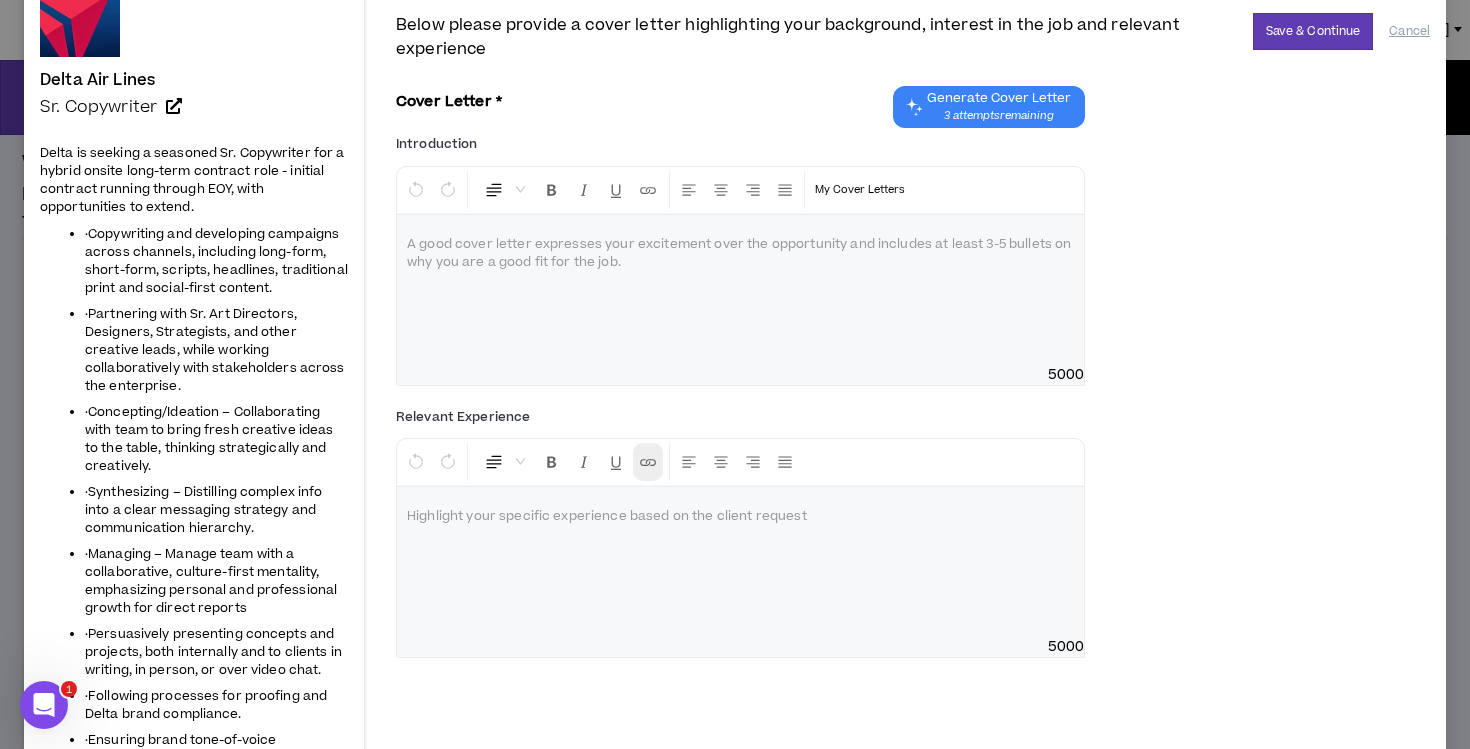 scroll, scrollTop: 116, scrollLeft: 0, axis: vertical 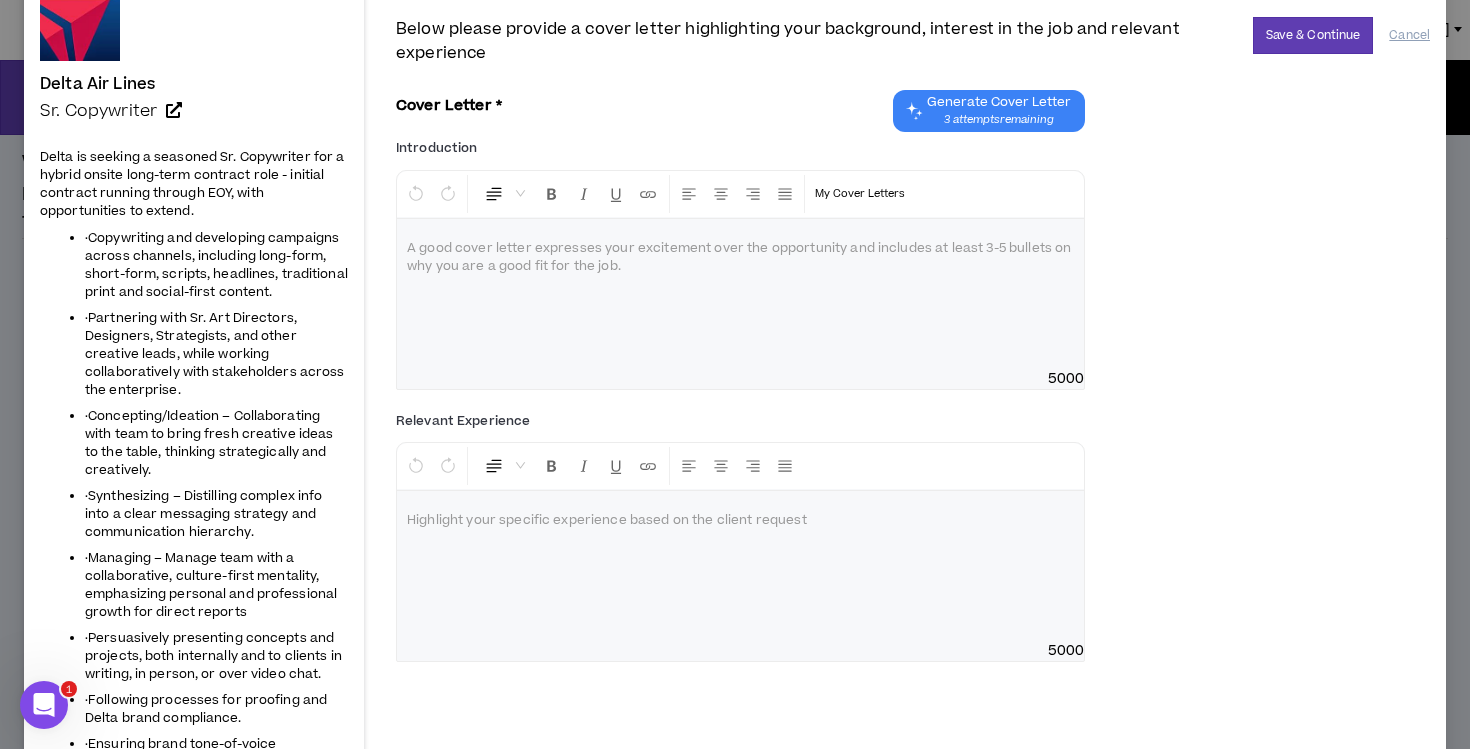 click on "·Partnering with Sr. Art Directors, Designers, Strategists, and other creative leads, while working collaboratively with stakeholders across the enterprise." at bounding box center [216, 354] 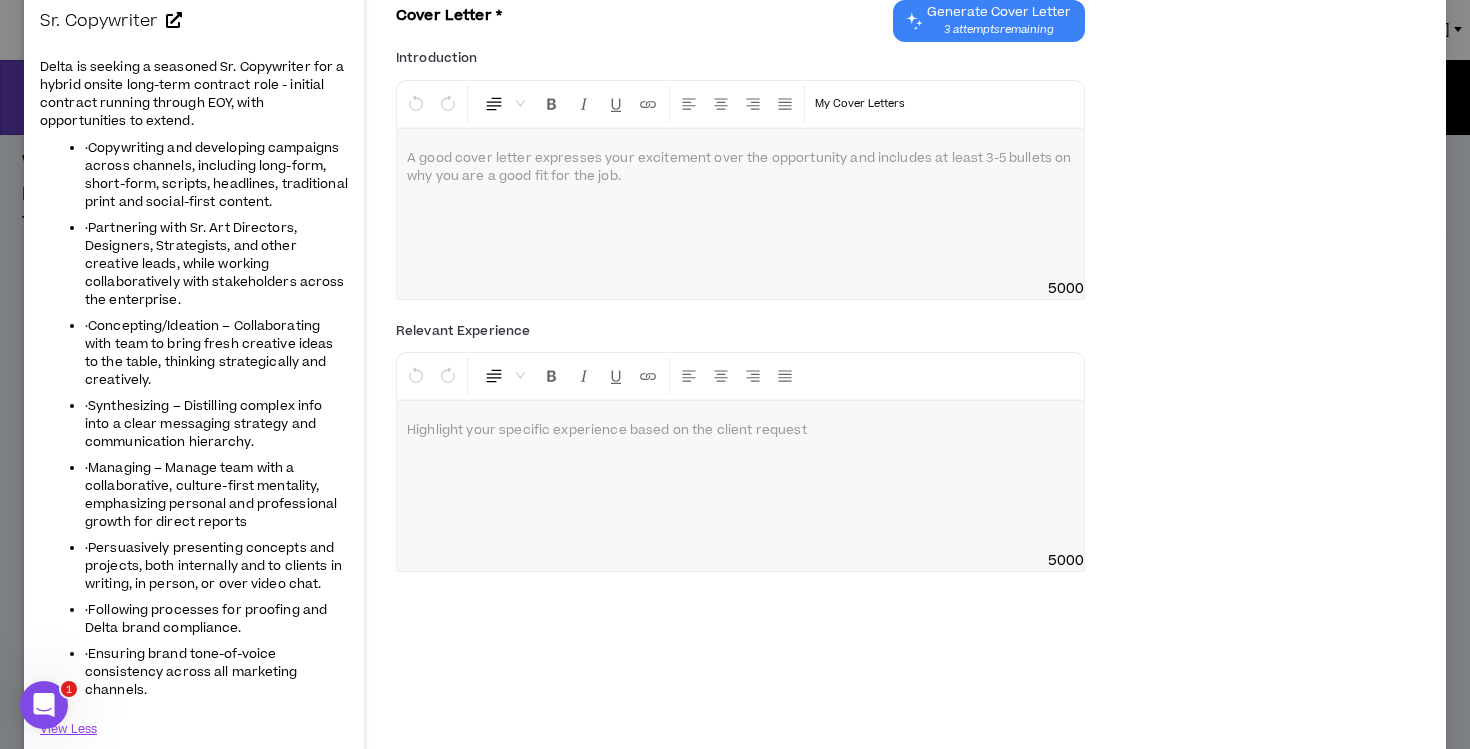 scroll, scrollTop: 229, scrollLeft: 0, axis: vertical 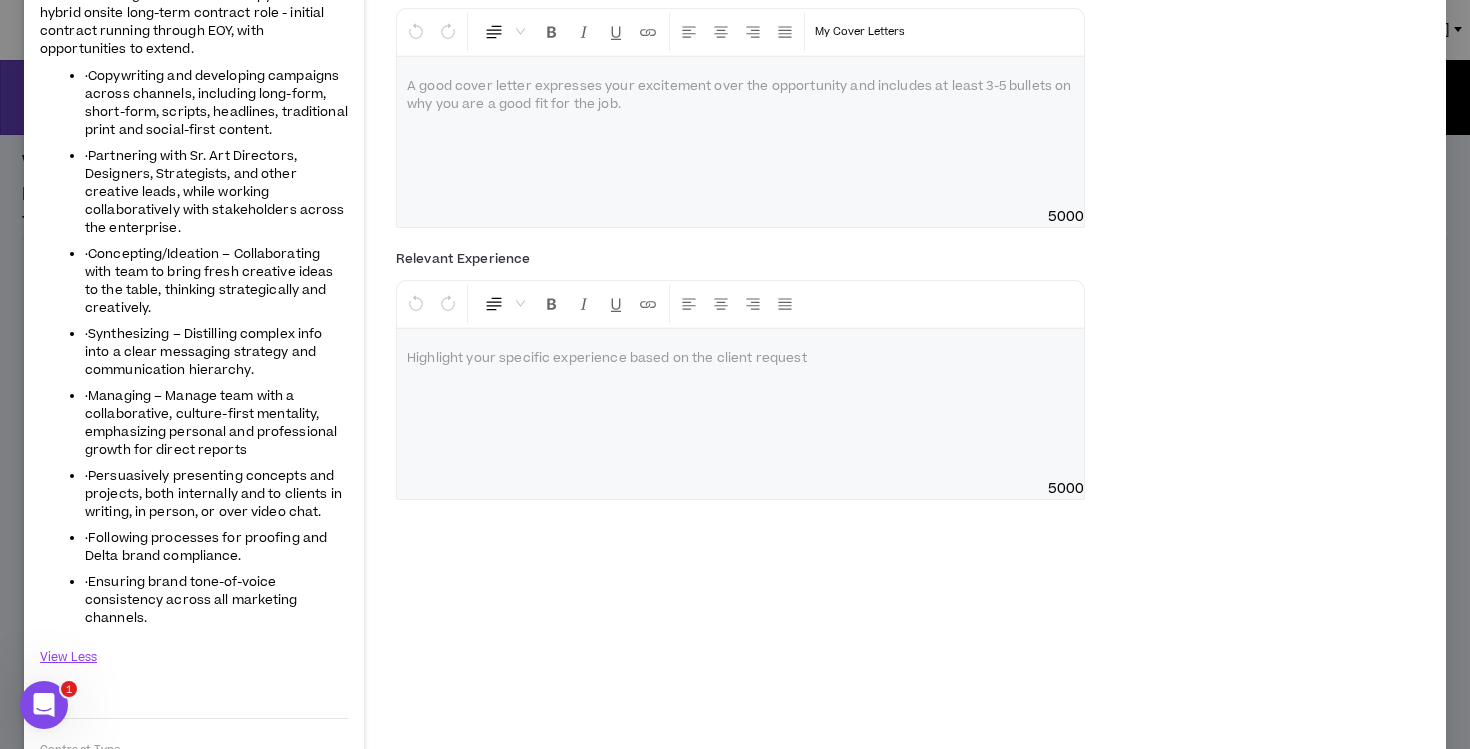 click on "·Managing – Manage team with a collaborative, culture-first mentality, emphasizing personal and professional growth for direct reports" at bounding box center [211, 423] 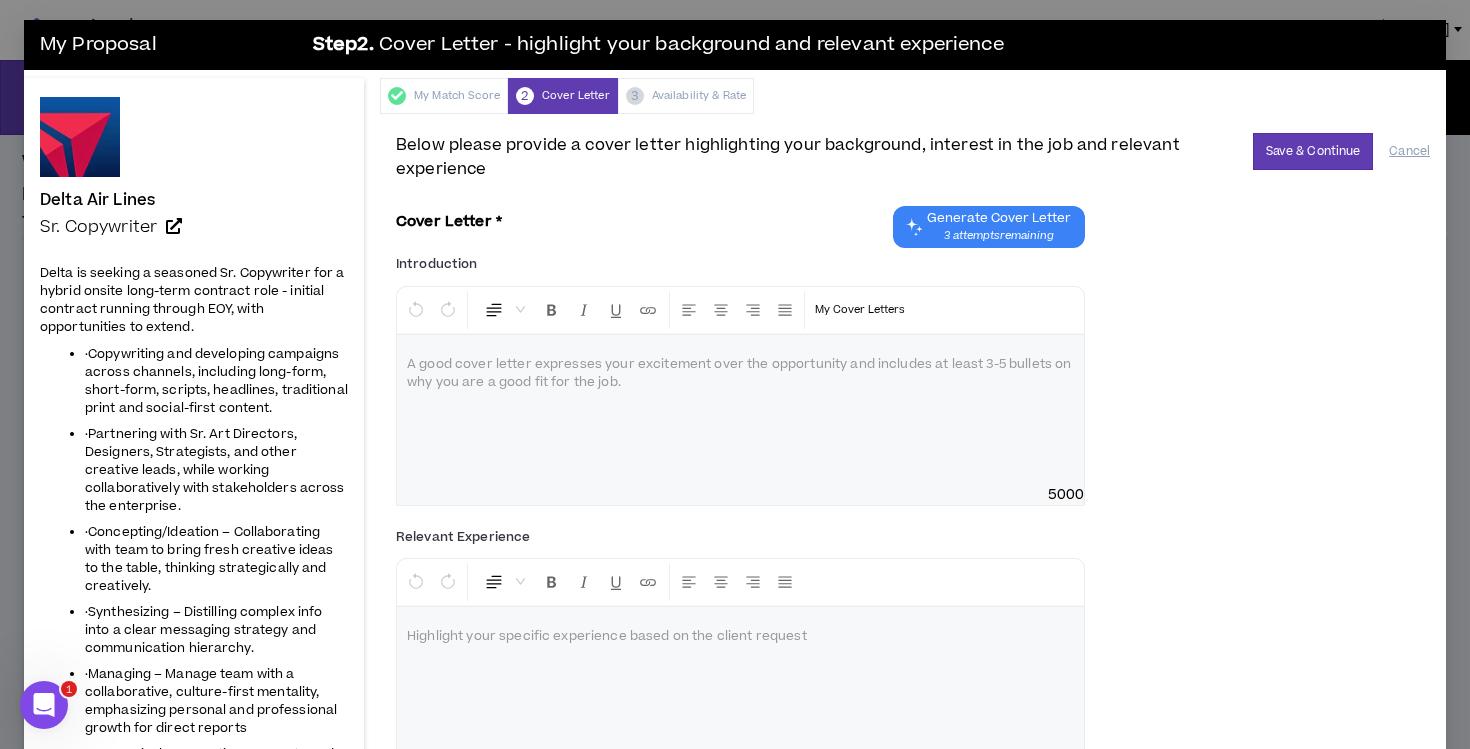 scroll, scrollTop: 1, scrollLeft: 0, axis: vertical 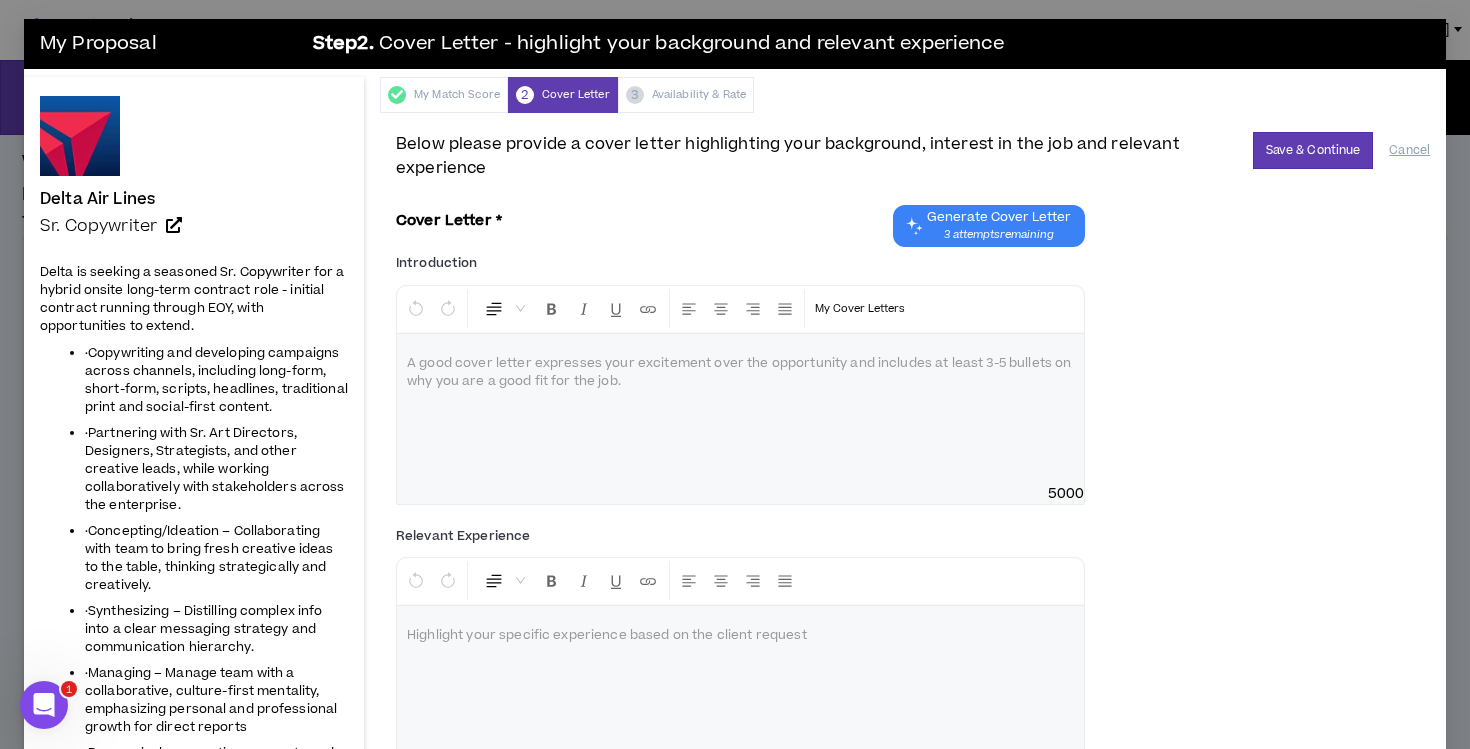 click on "Generate Cover Letter" at bounding box center (999, 217) 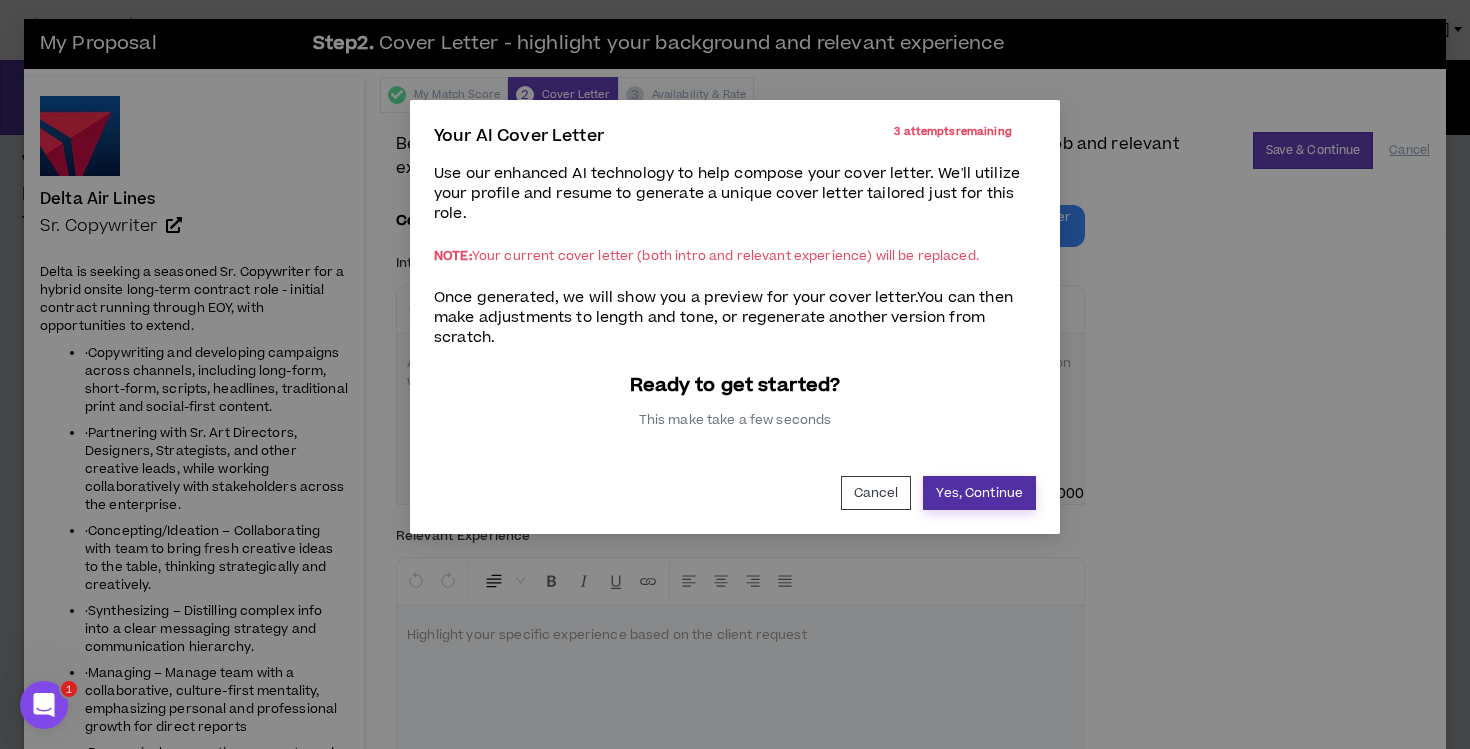 click on "Yes, Continue" at bounding box center (979, 493) 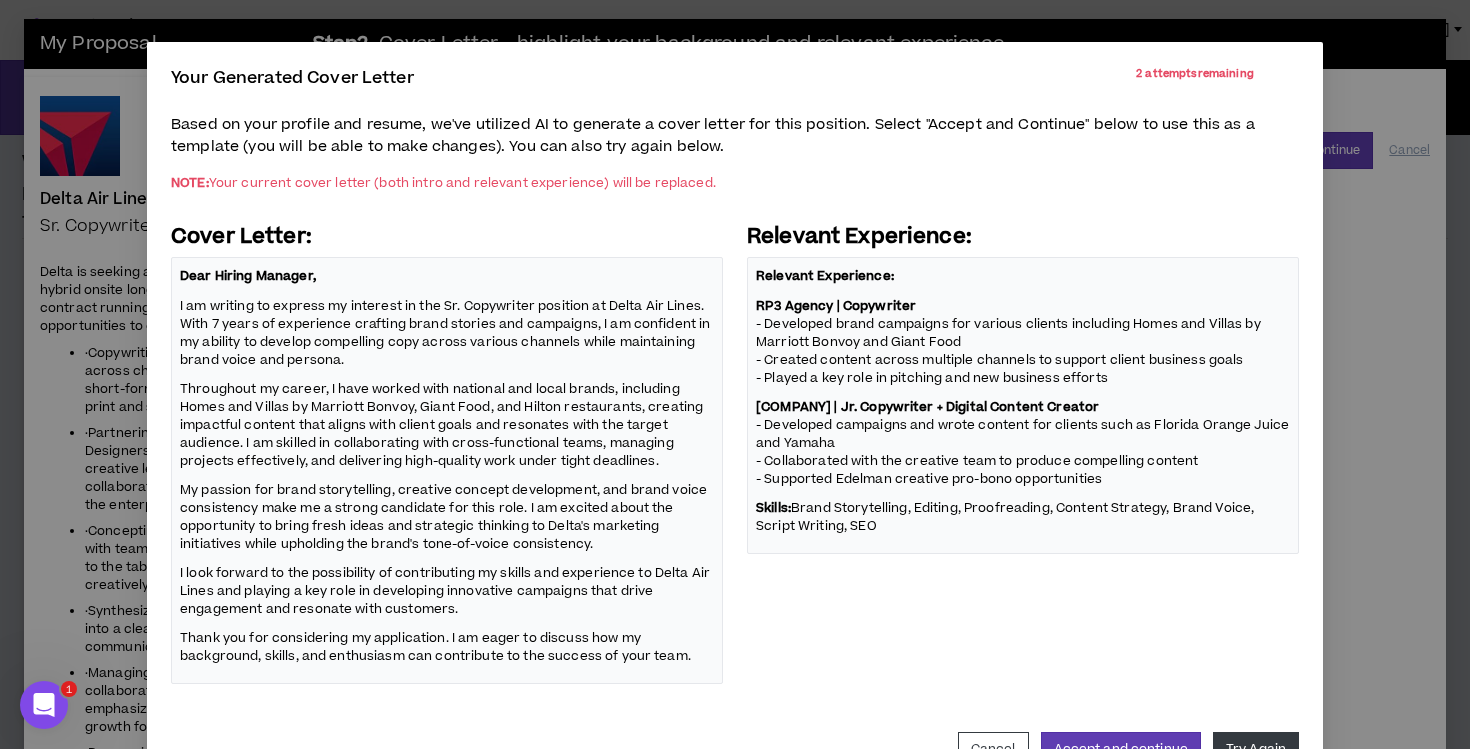 scroll, scrollTop: 59, scrollLeft: 0, axis: vertical 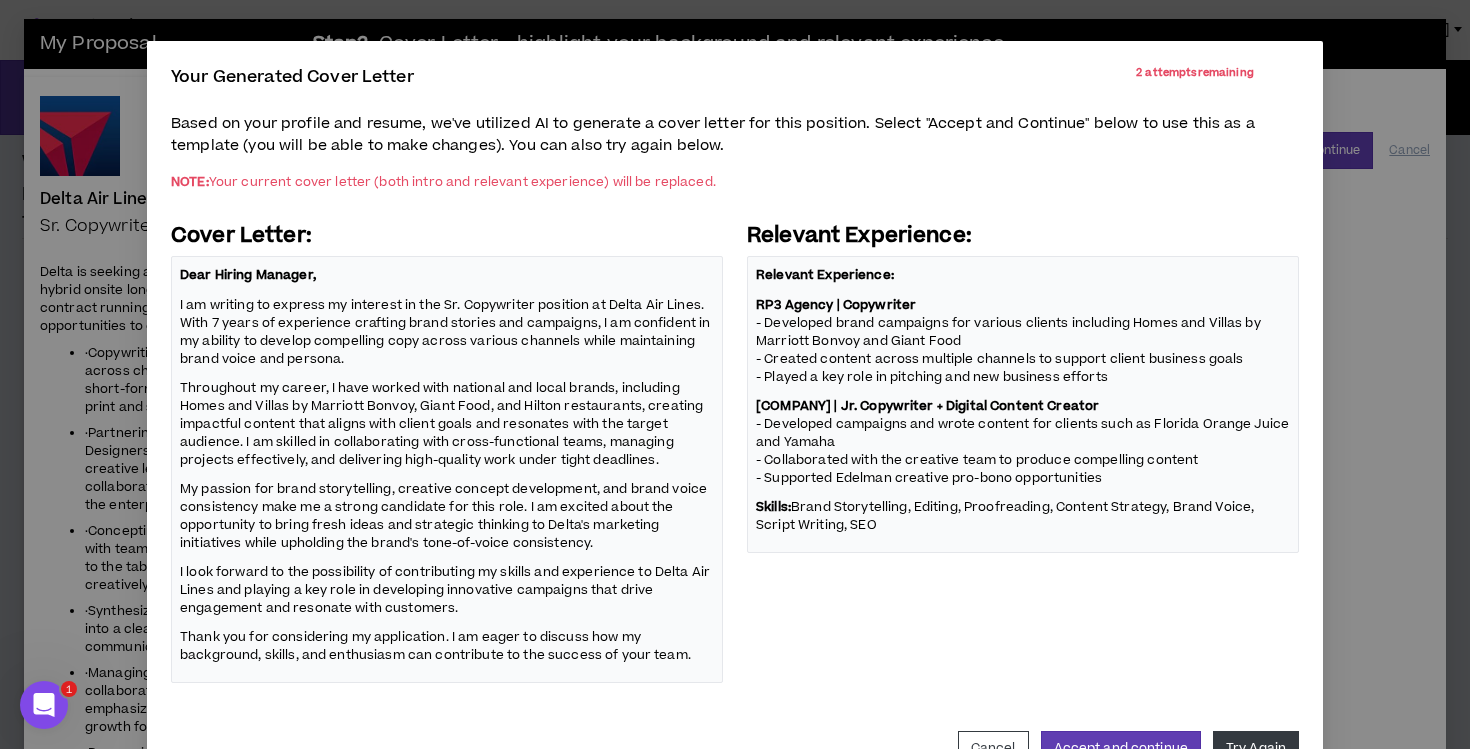 click on "My passion for brand storytelling, creative concept development, and brand voice consistency make me a strong candidate for this role. I am excited about the opportunity to bring fresh ideas and strategic thinking to Delta's marketing initiatives while upholding the brand's tone-of-voice consistency." at bounding box center [447, 515] 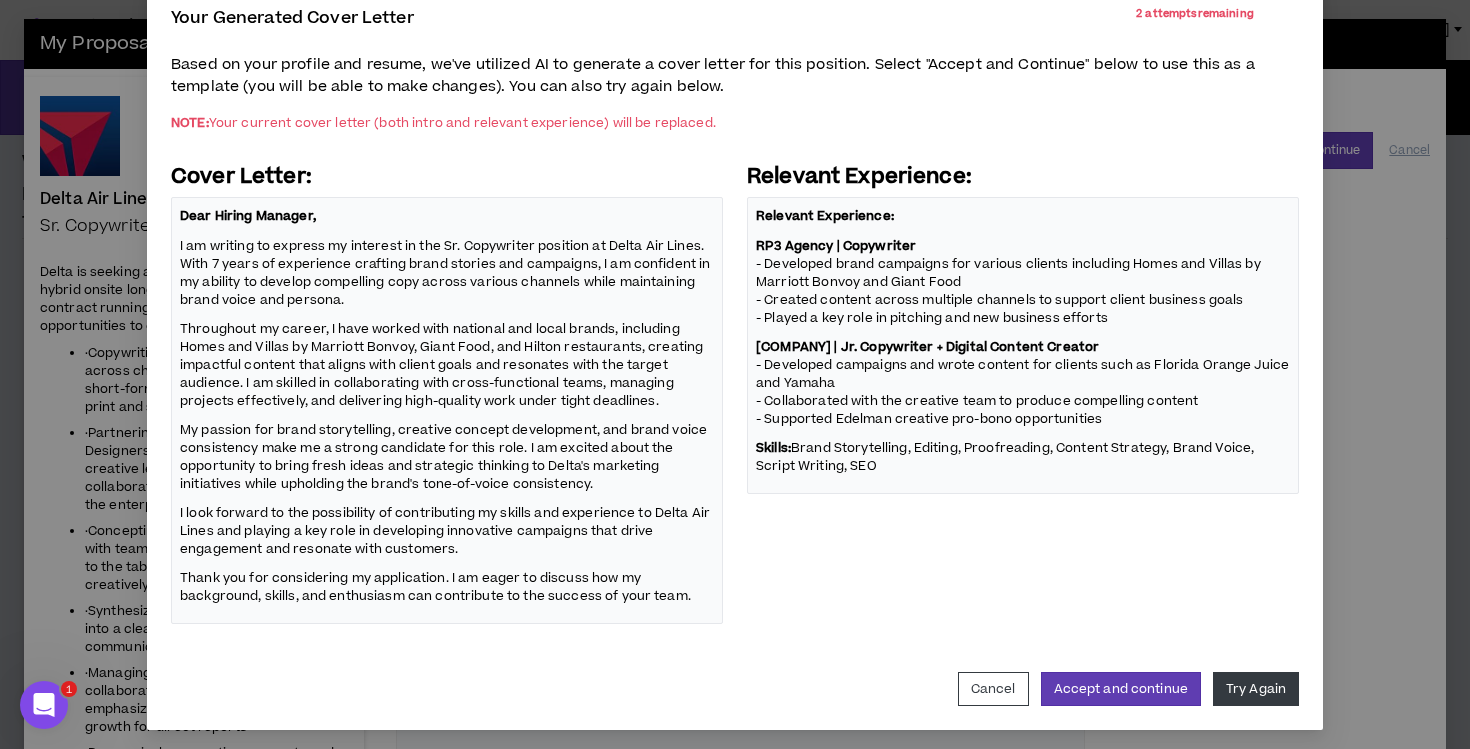 scroll, scrollTop: 119, scrollLeft: 0, axis: vertical 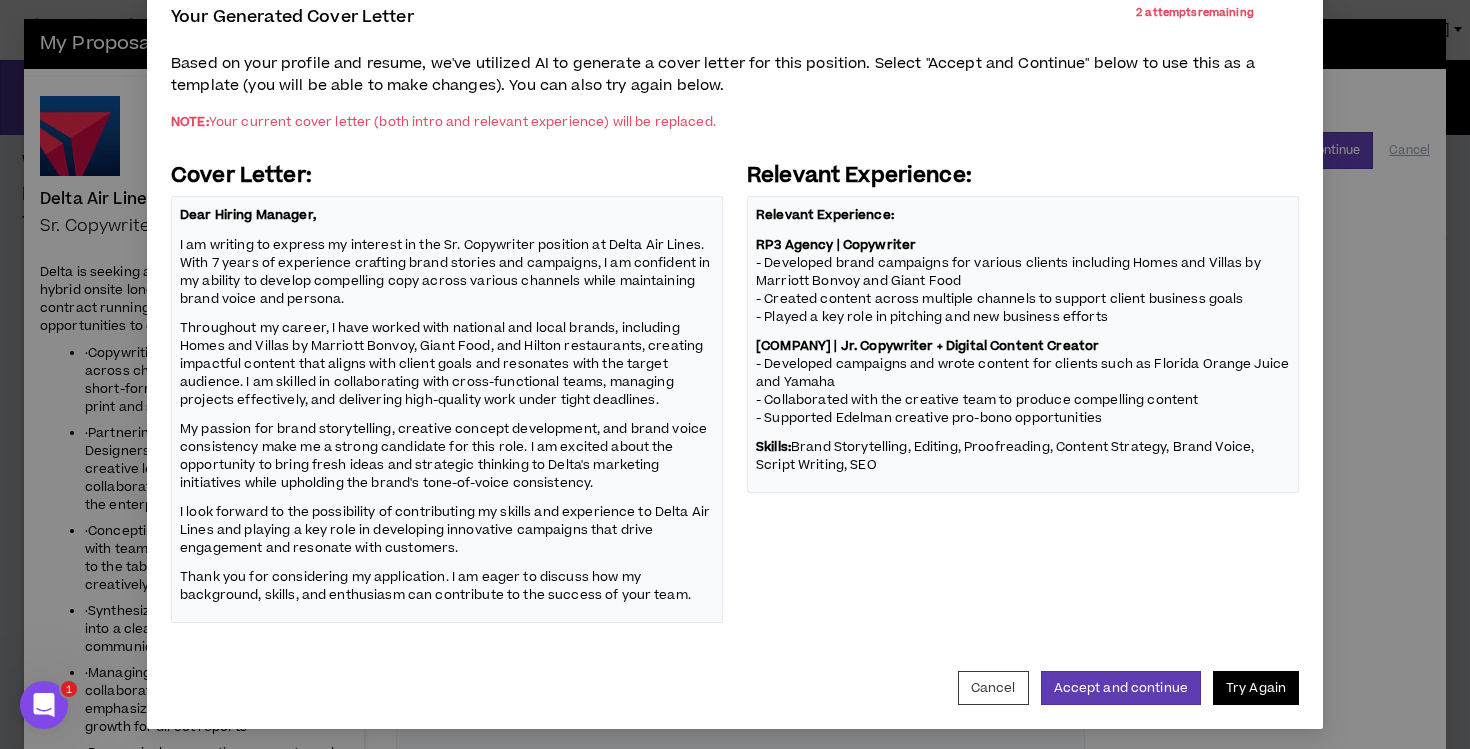 click on "Try Again" at bounding box center (1256, 688) 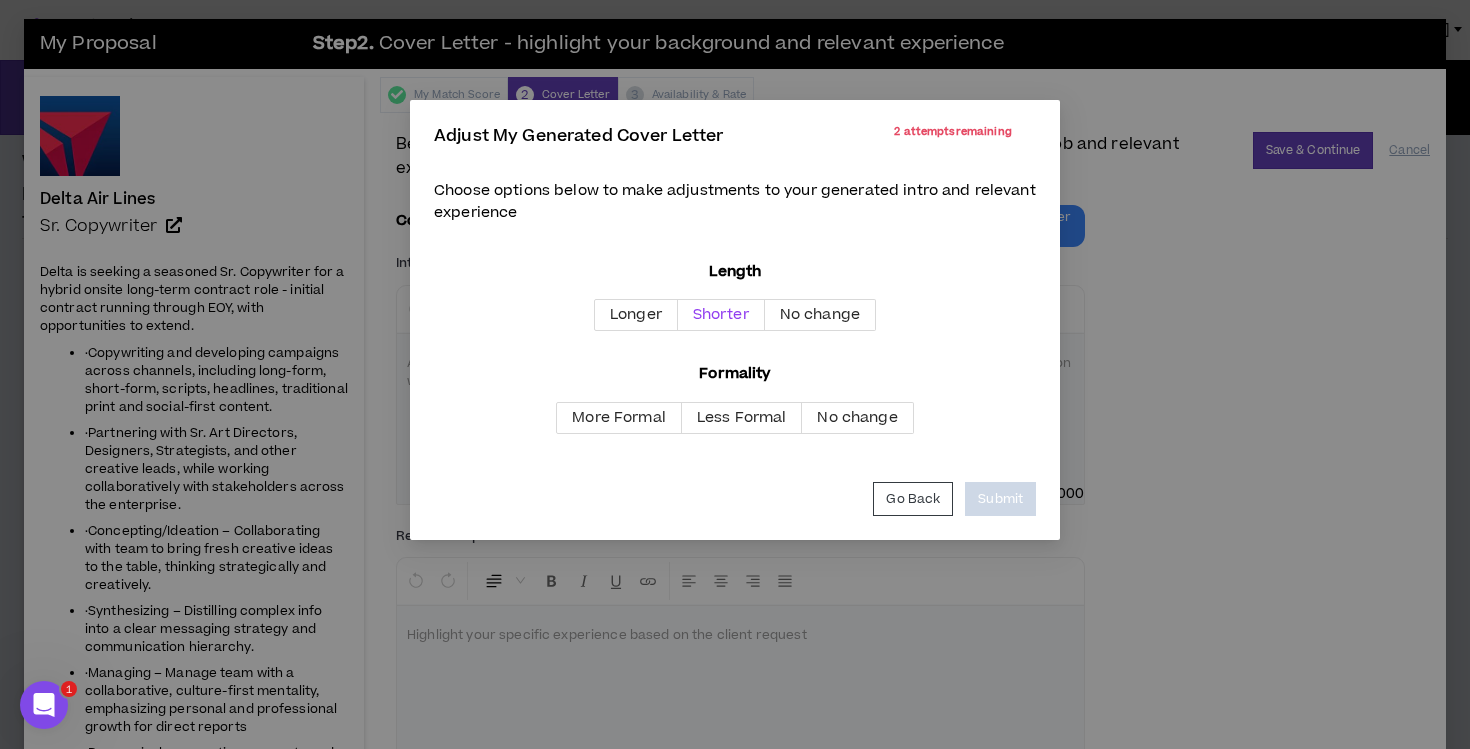 click on "Shorter" at bounding box center (721, 314) 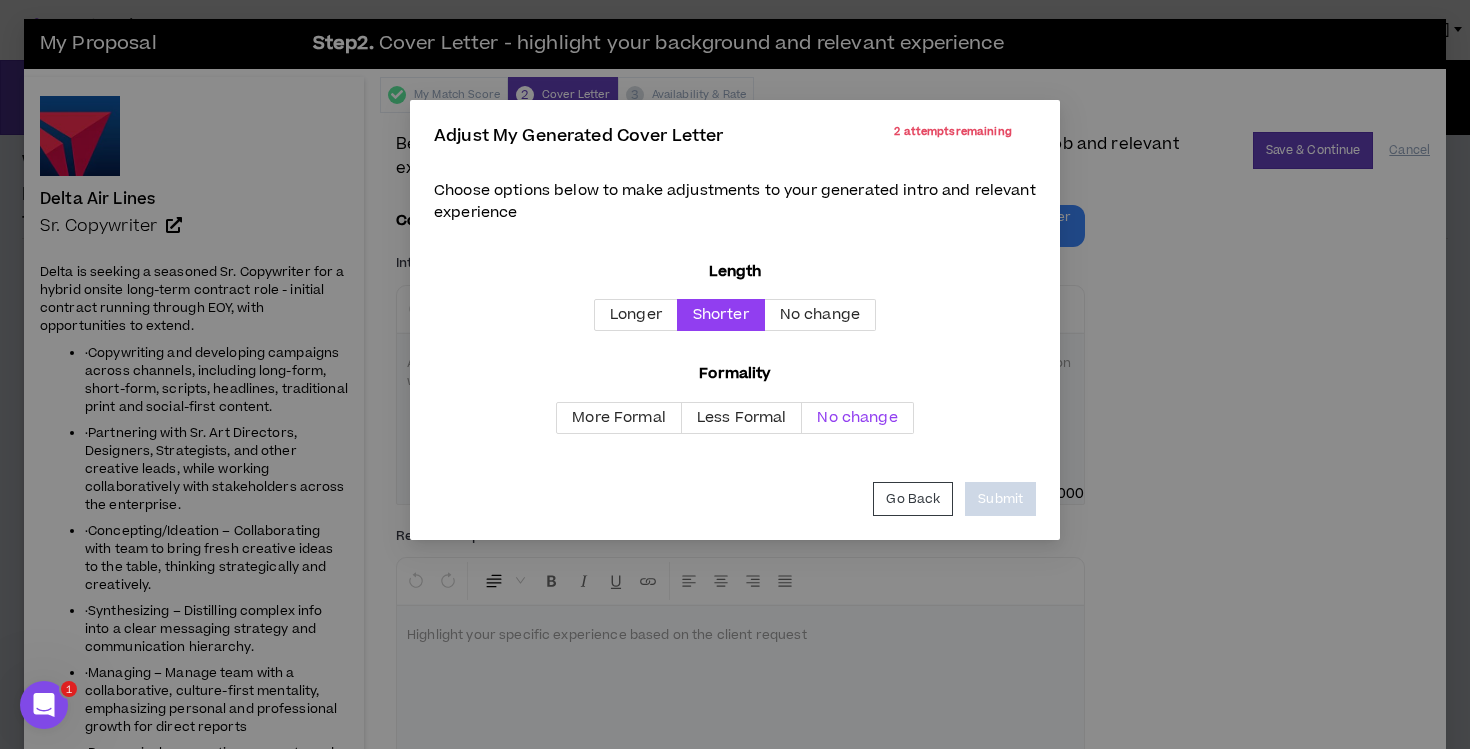 click on "No change" at bounding box center (857, 417) 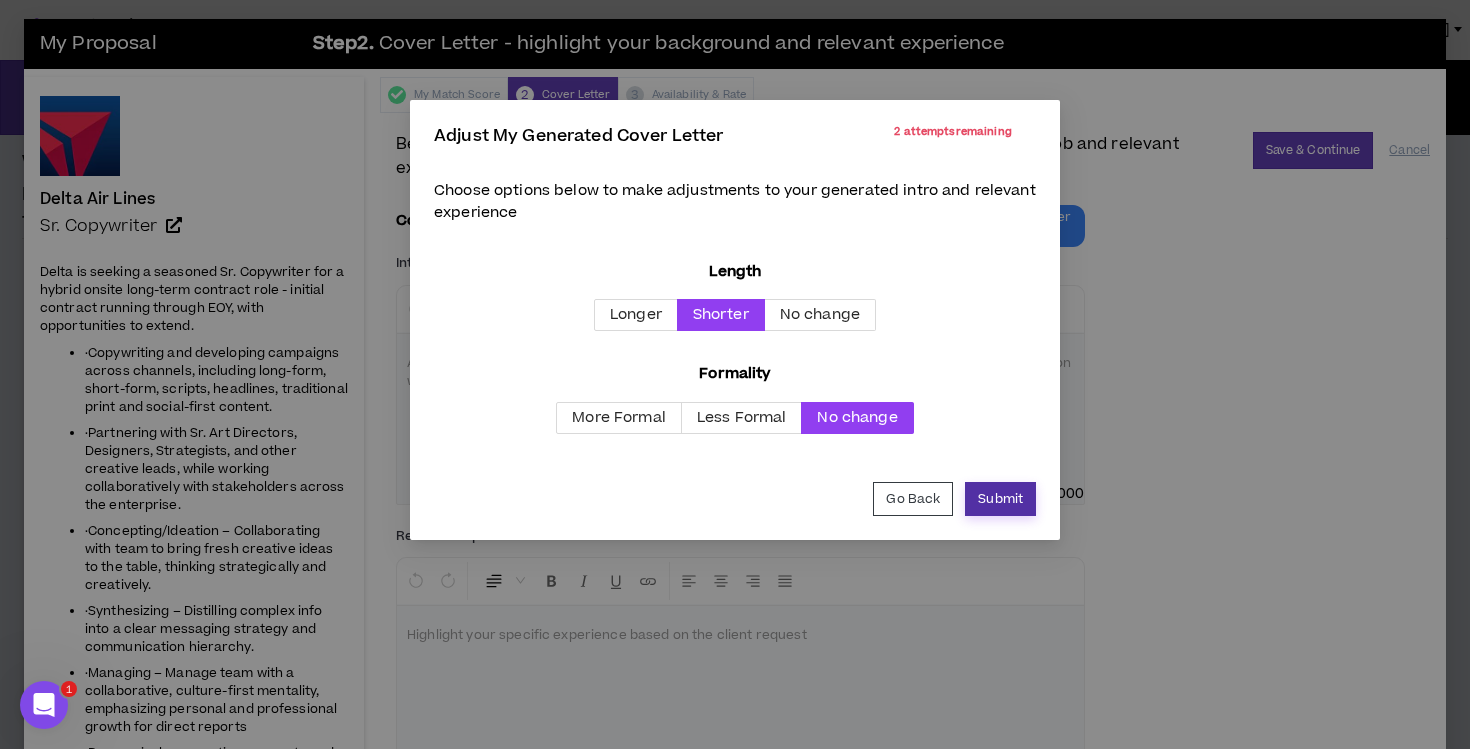 click on "Submit" at bounding box center (1000, 499) 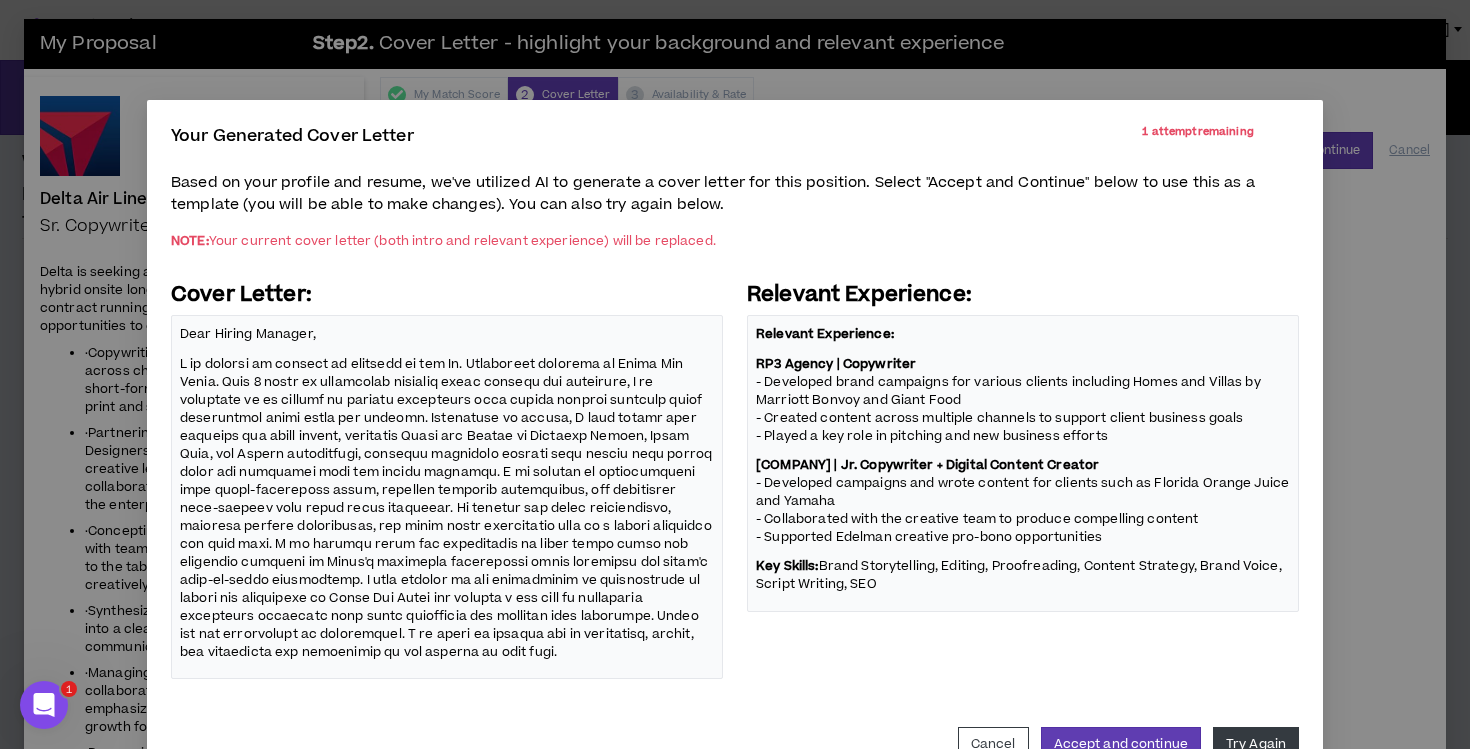 click at bounding box center (447, 507) 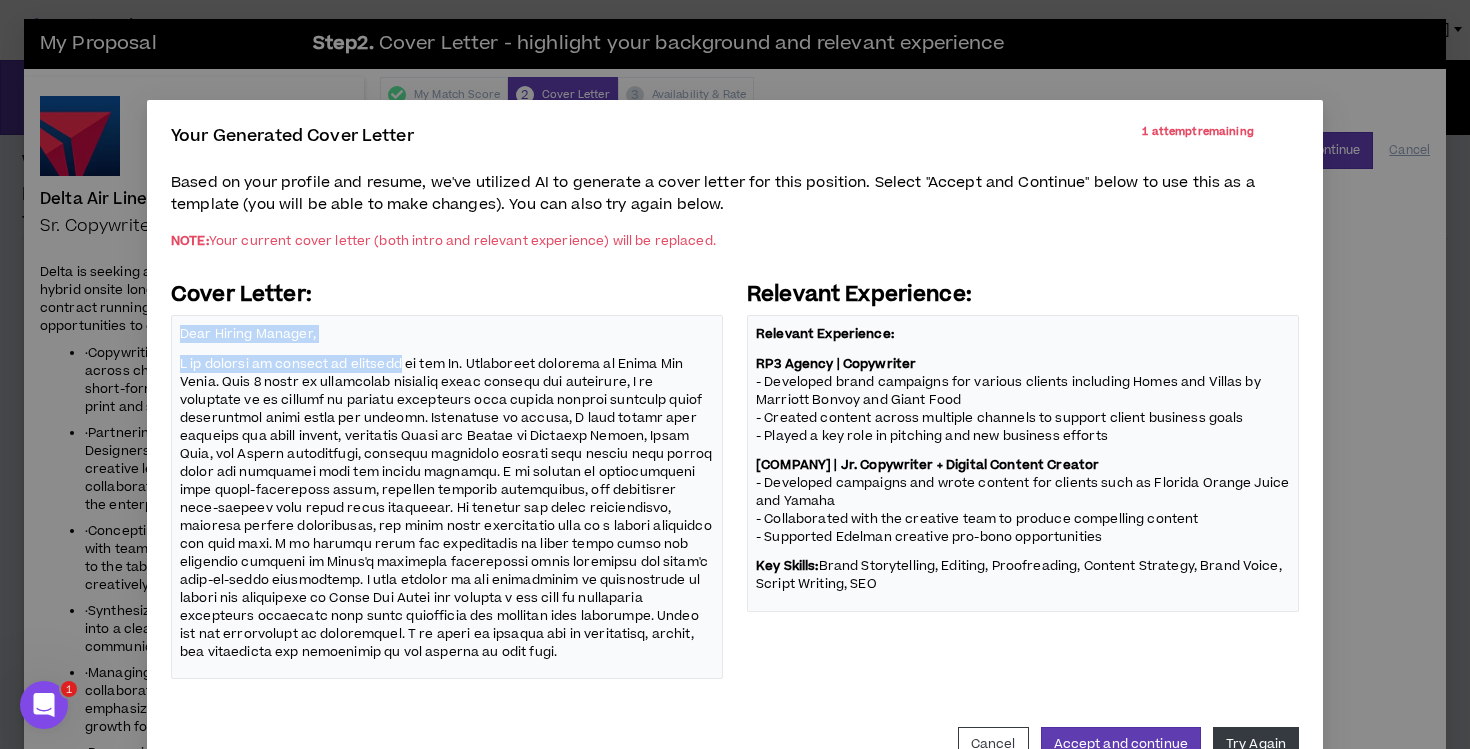 drag, startPoint x: 399, startPoint y: 362, endPoint x: 175, endPoint y: 334, distance: 225.74321 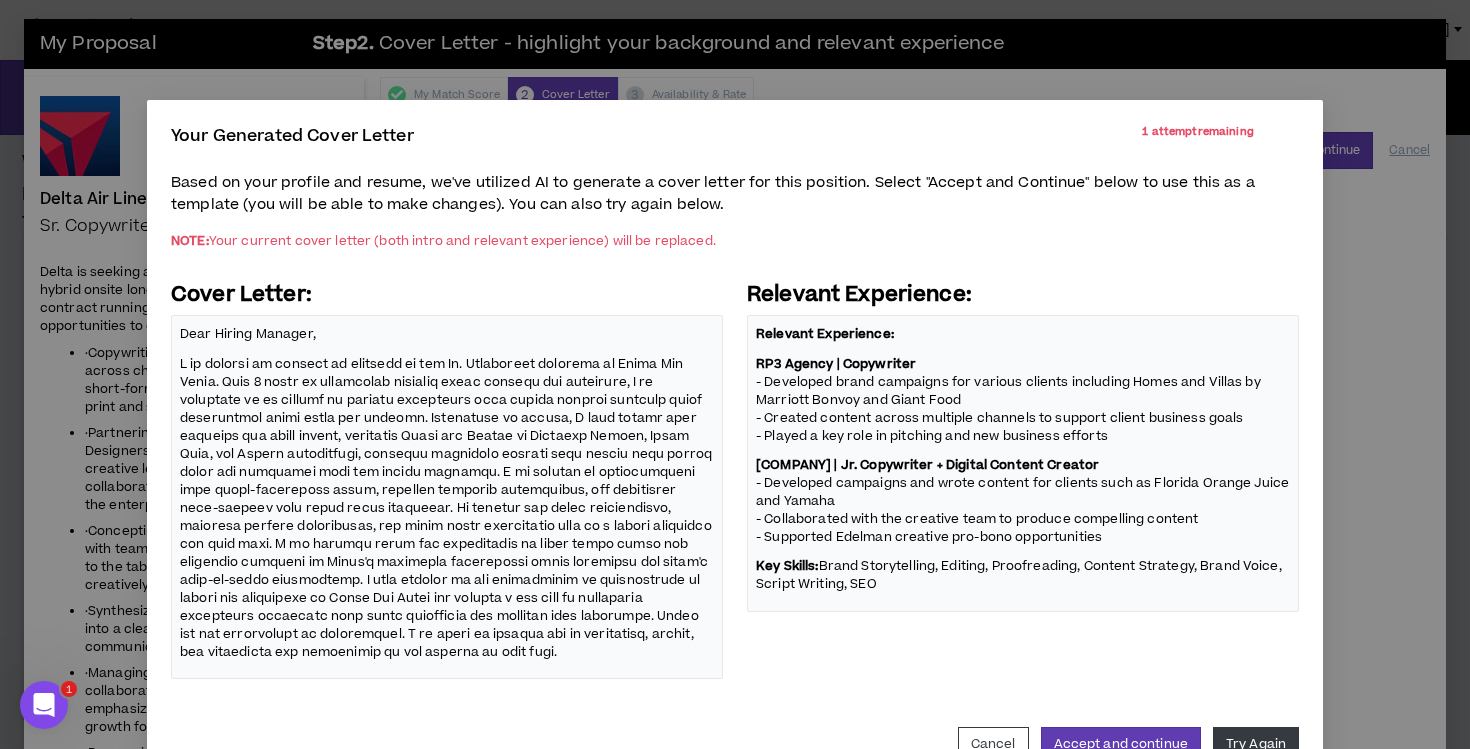 click at bounding box center (447, 507) 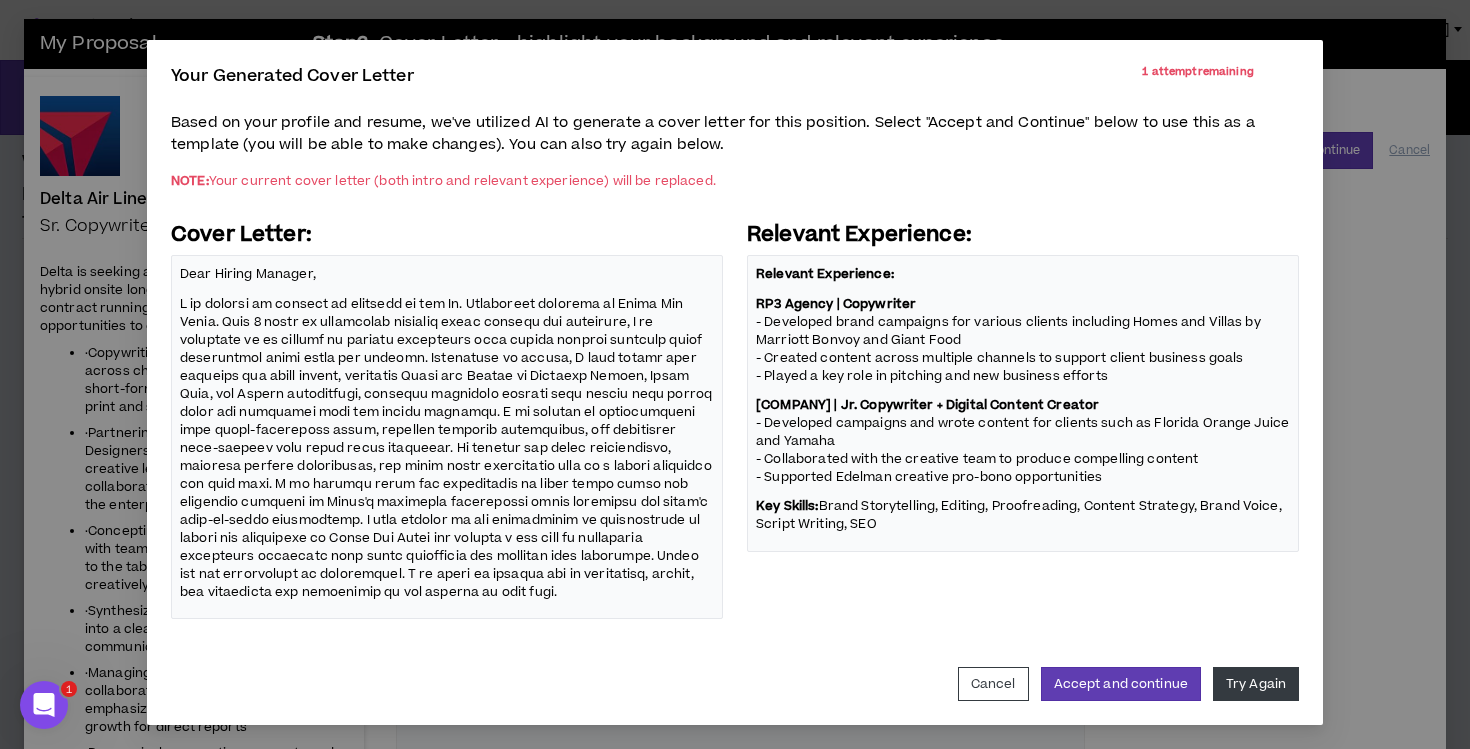 scroll, scrollTop: 57, scrollLeft: 0, axis: vertical 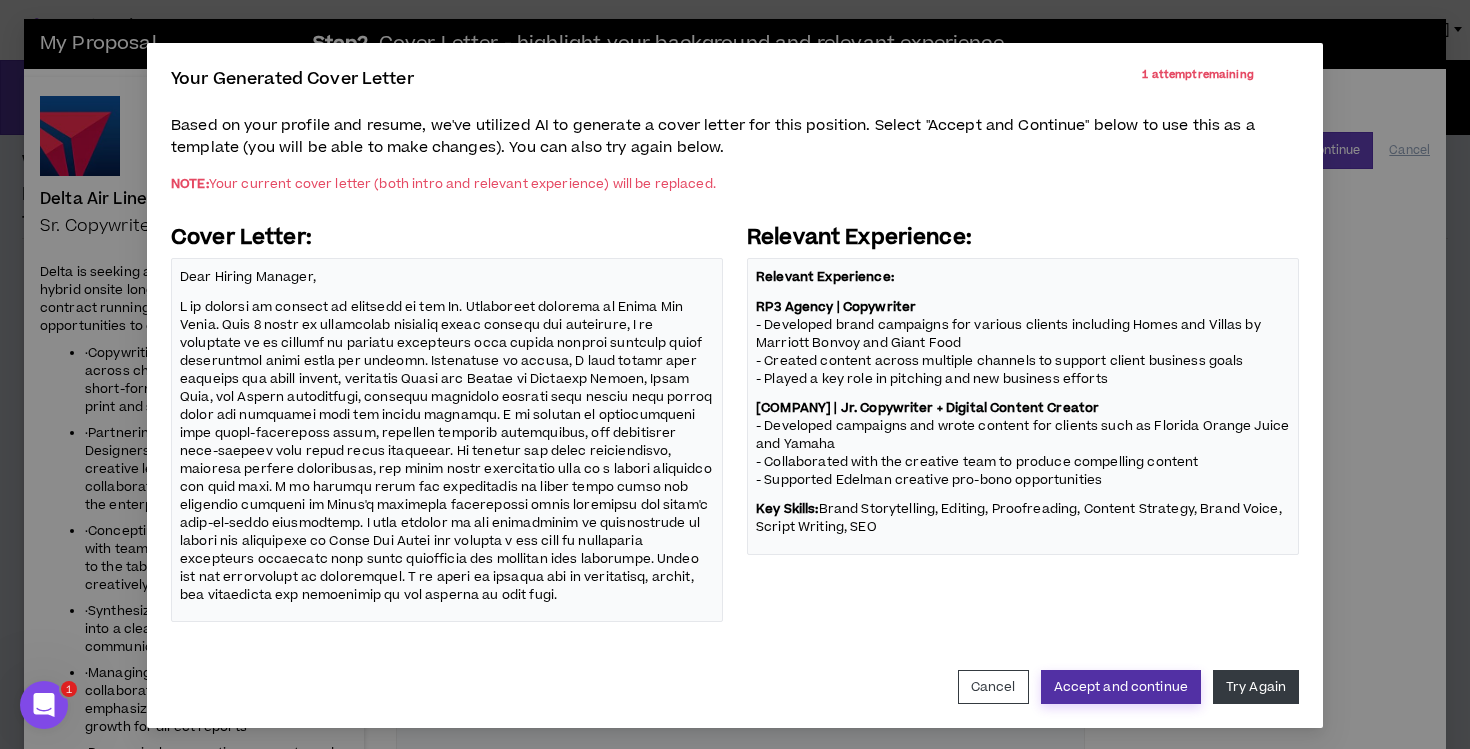 click on "Accept and continue" at bounding box center (1121, 687) 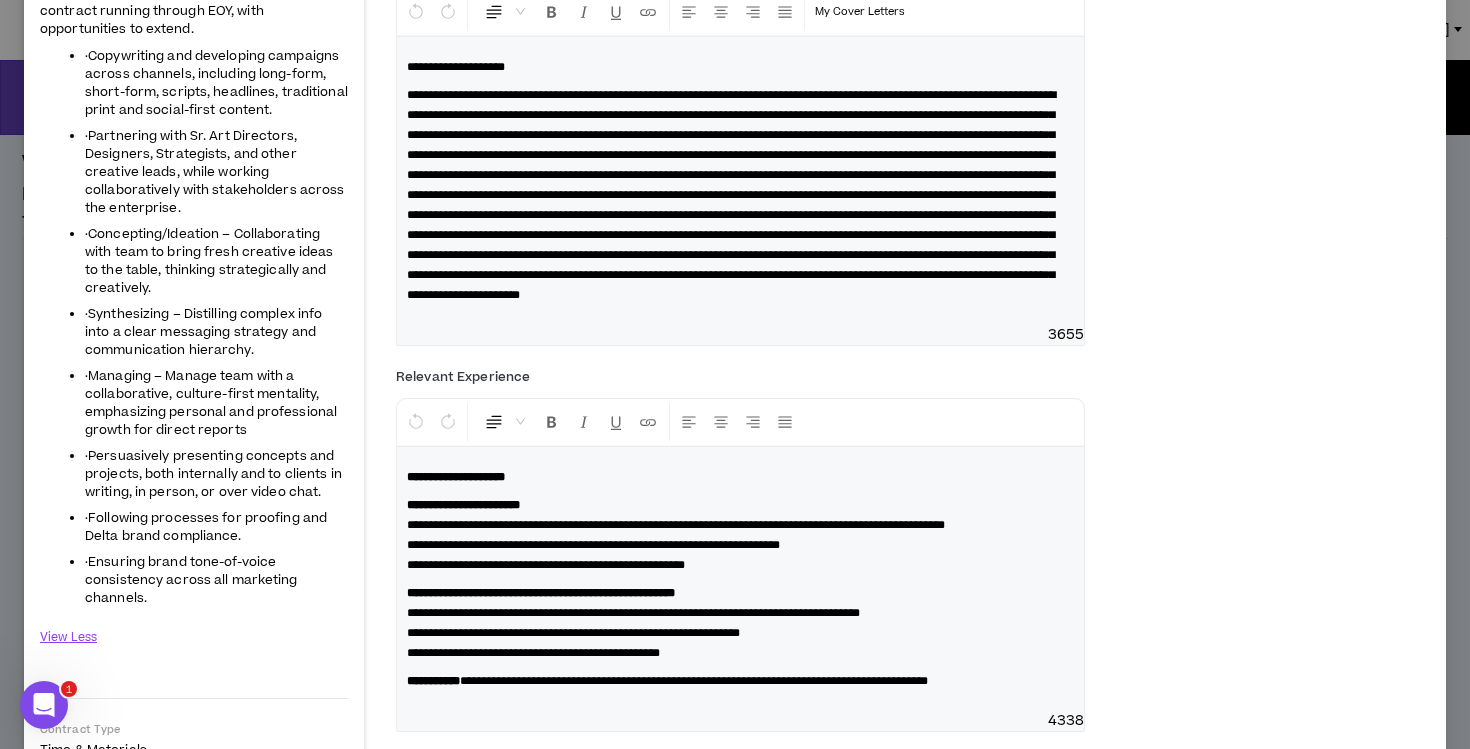 scroll, scrollTop: 0, scrollLeft: 0, axis: both 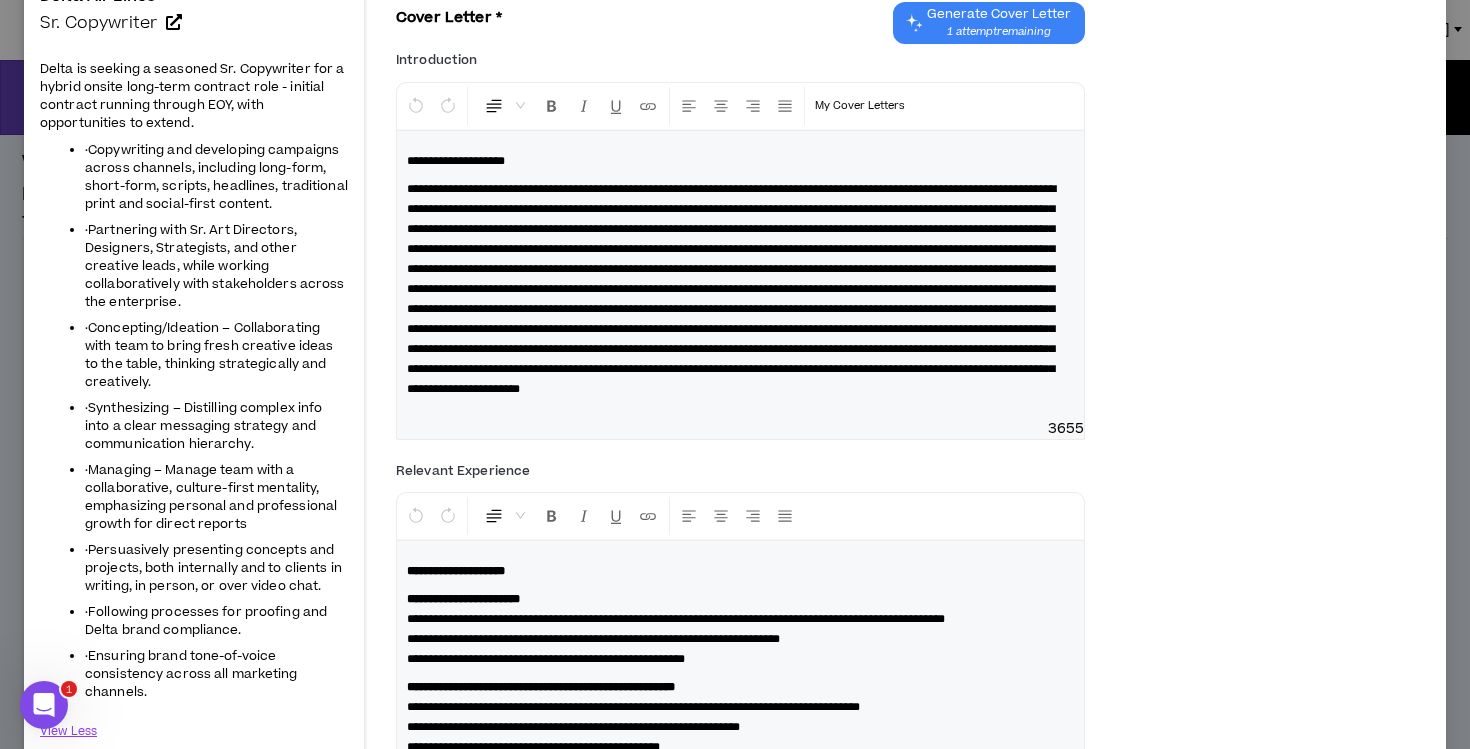 click at bounding box center (731, 289) 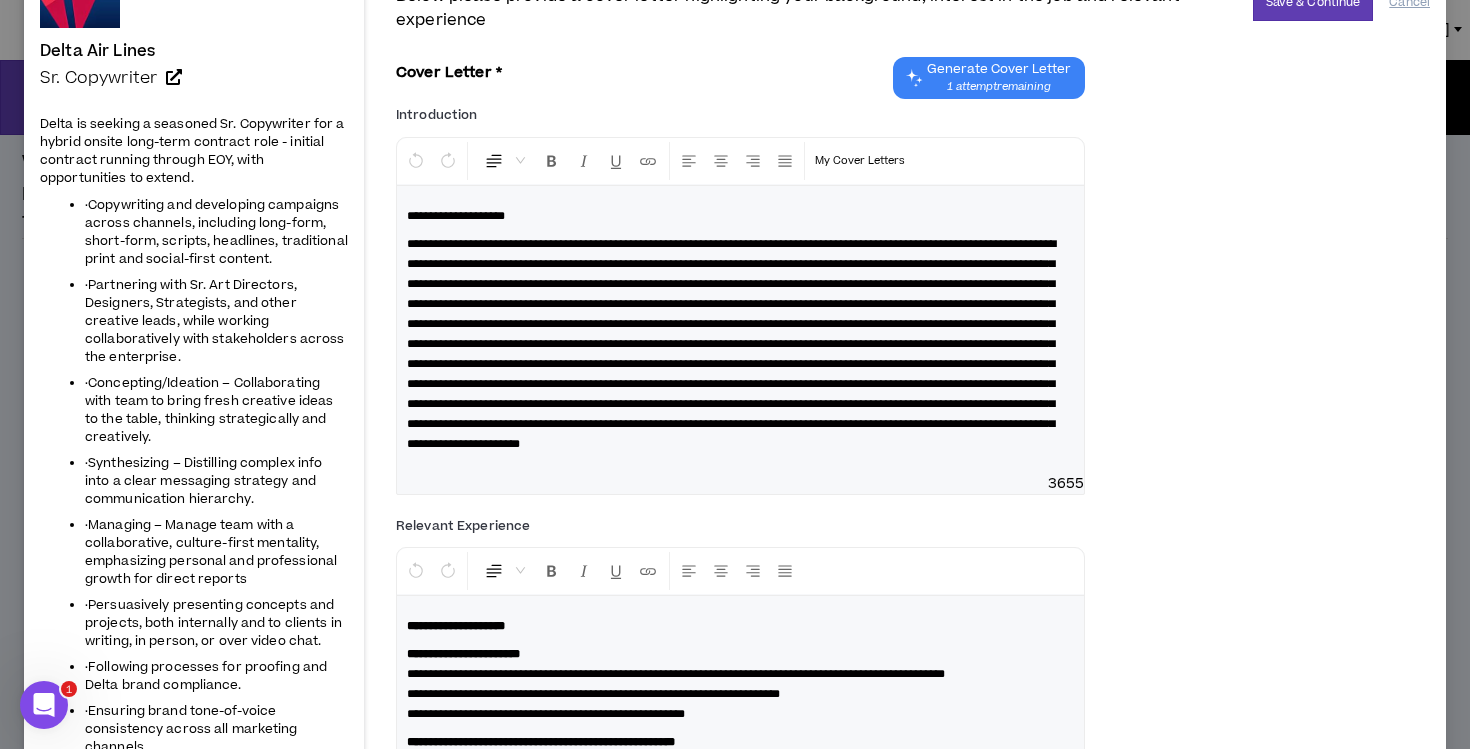 scroll, scrollTop: 147, scrollLeft: 0, axis: vertical 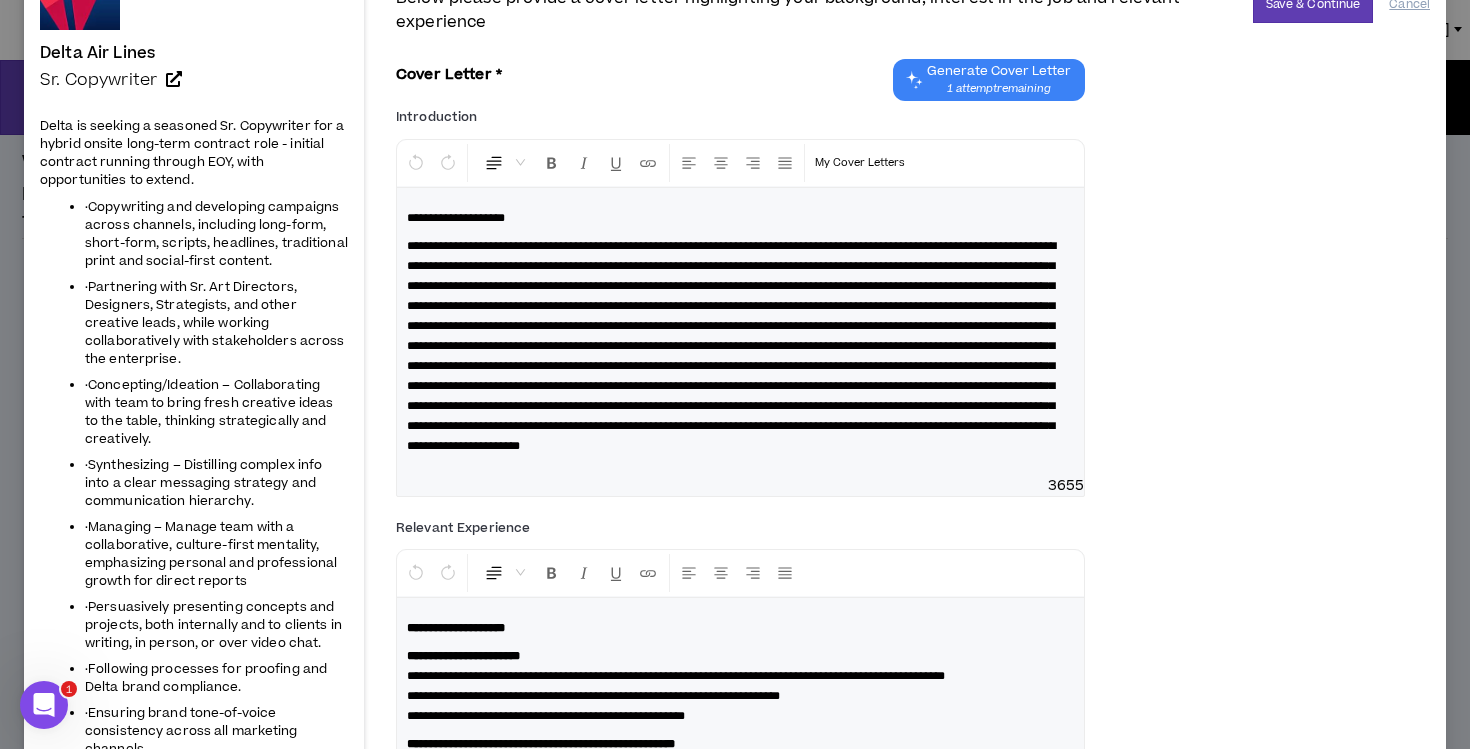 click at bounding box center (731, 346) 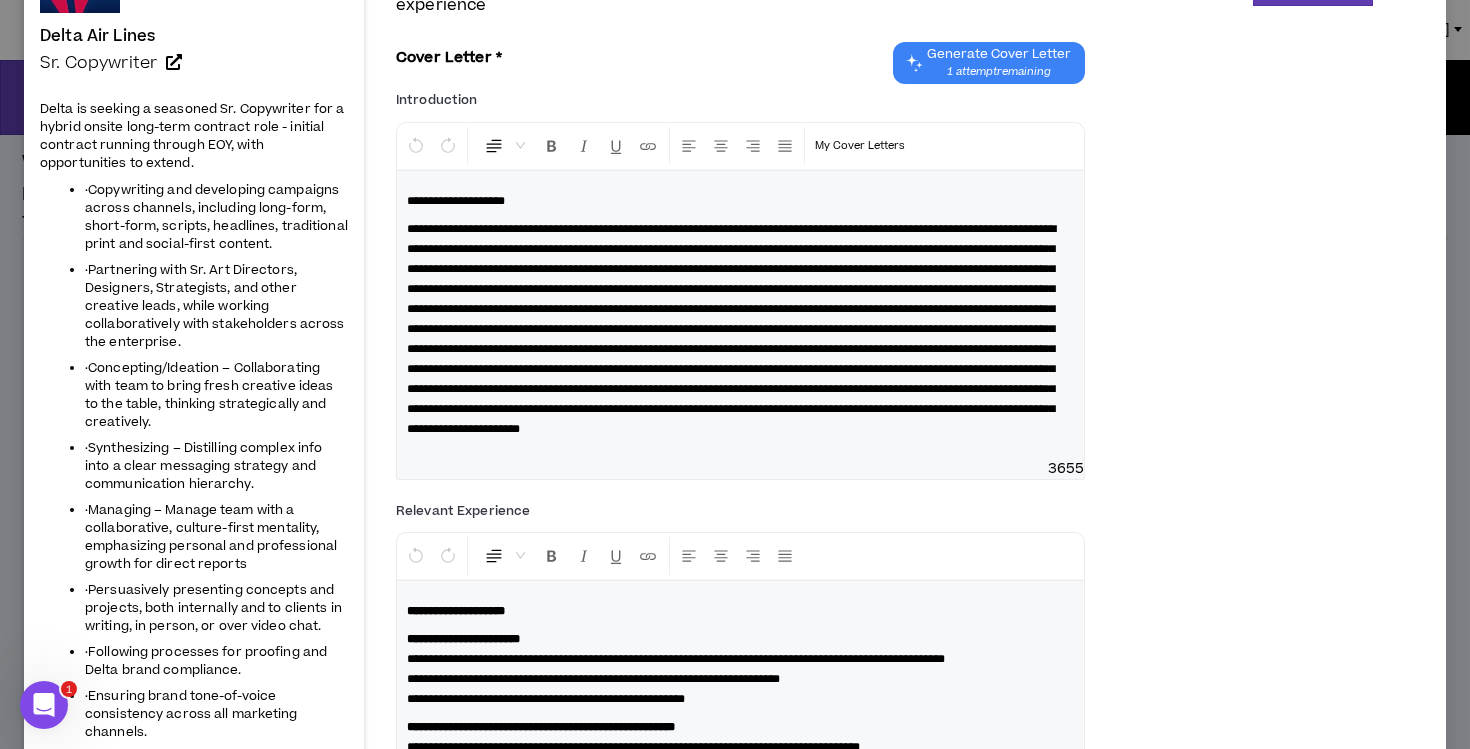 click at bounding box center [731, 329] 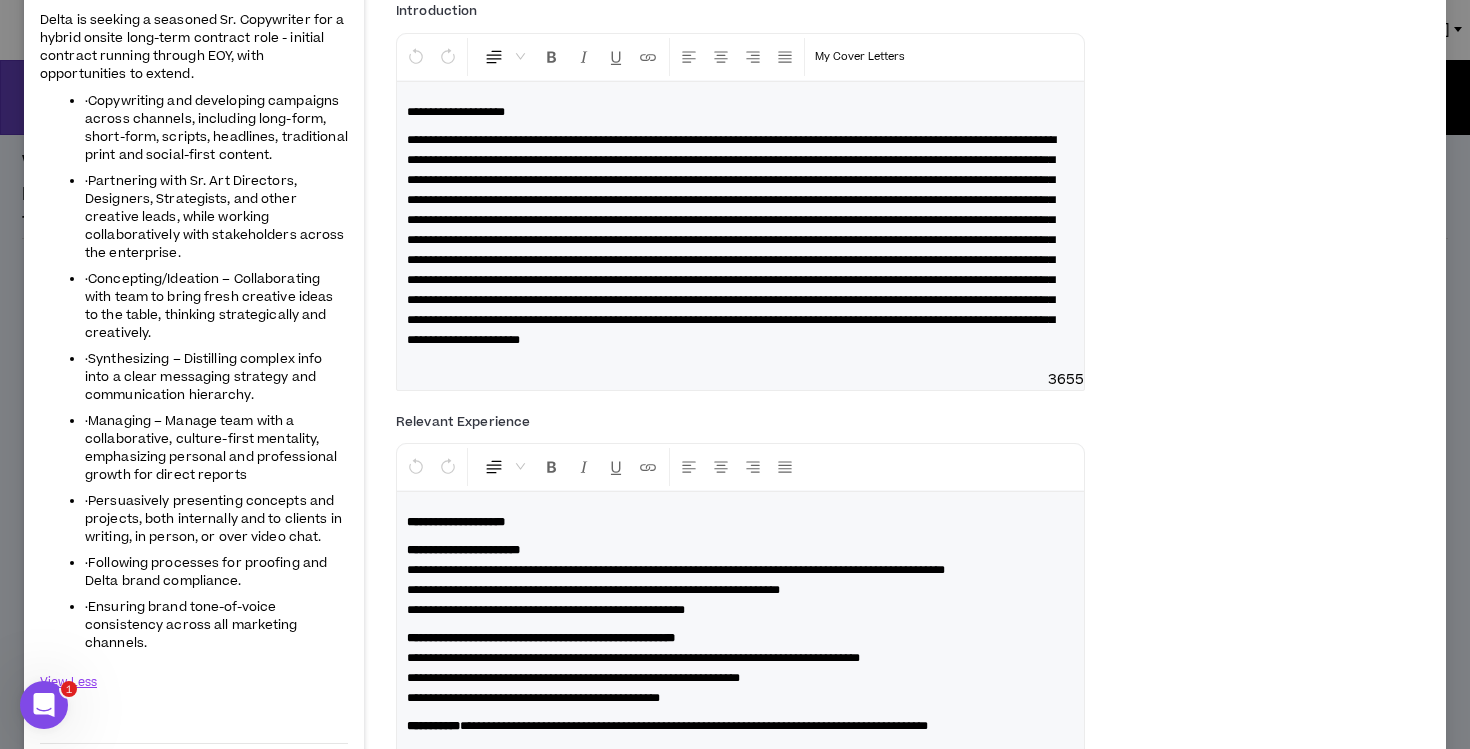scroll, scrollTop: 263, scrollLeft: 0, axis: vertical 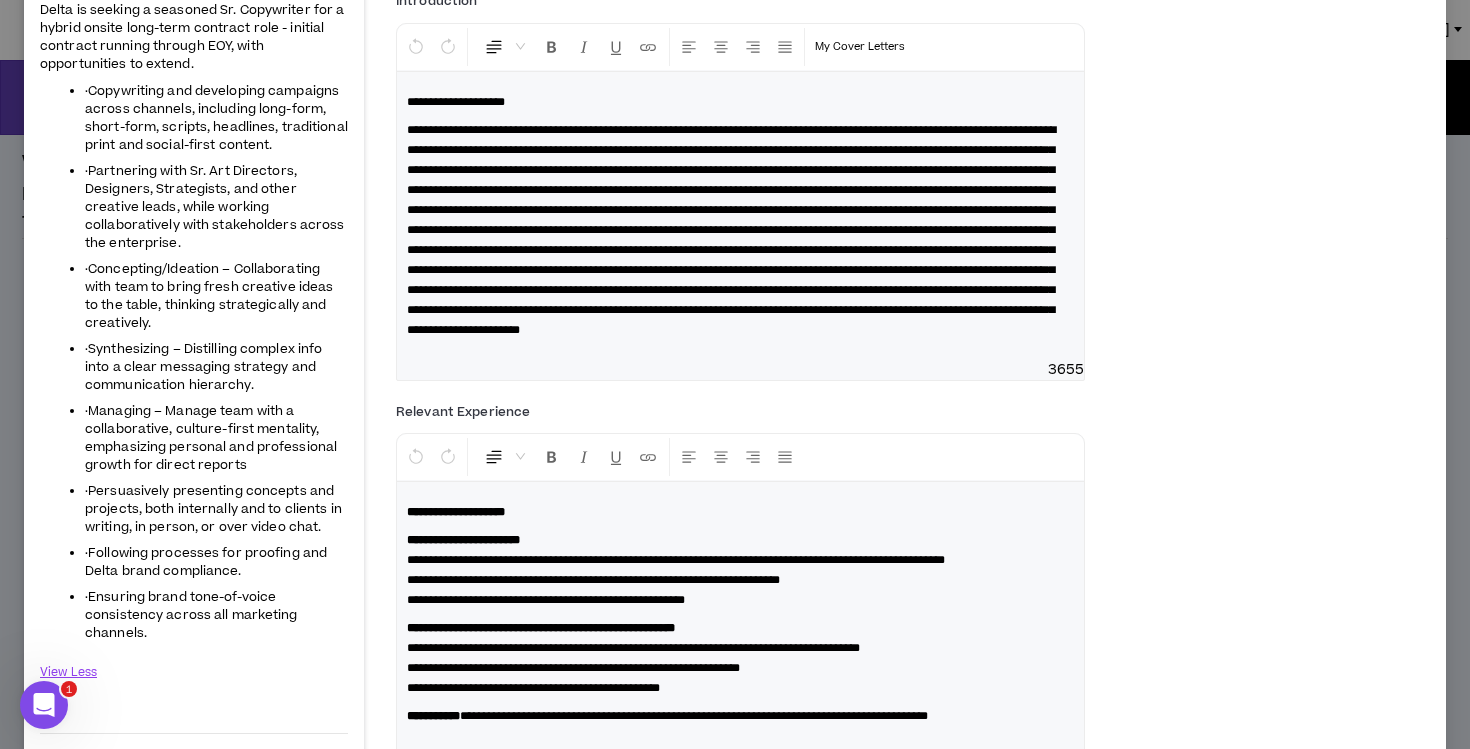 click at bounding box center (731, 230) 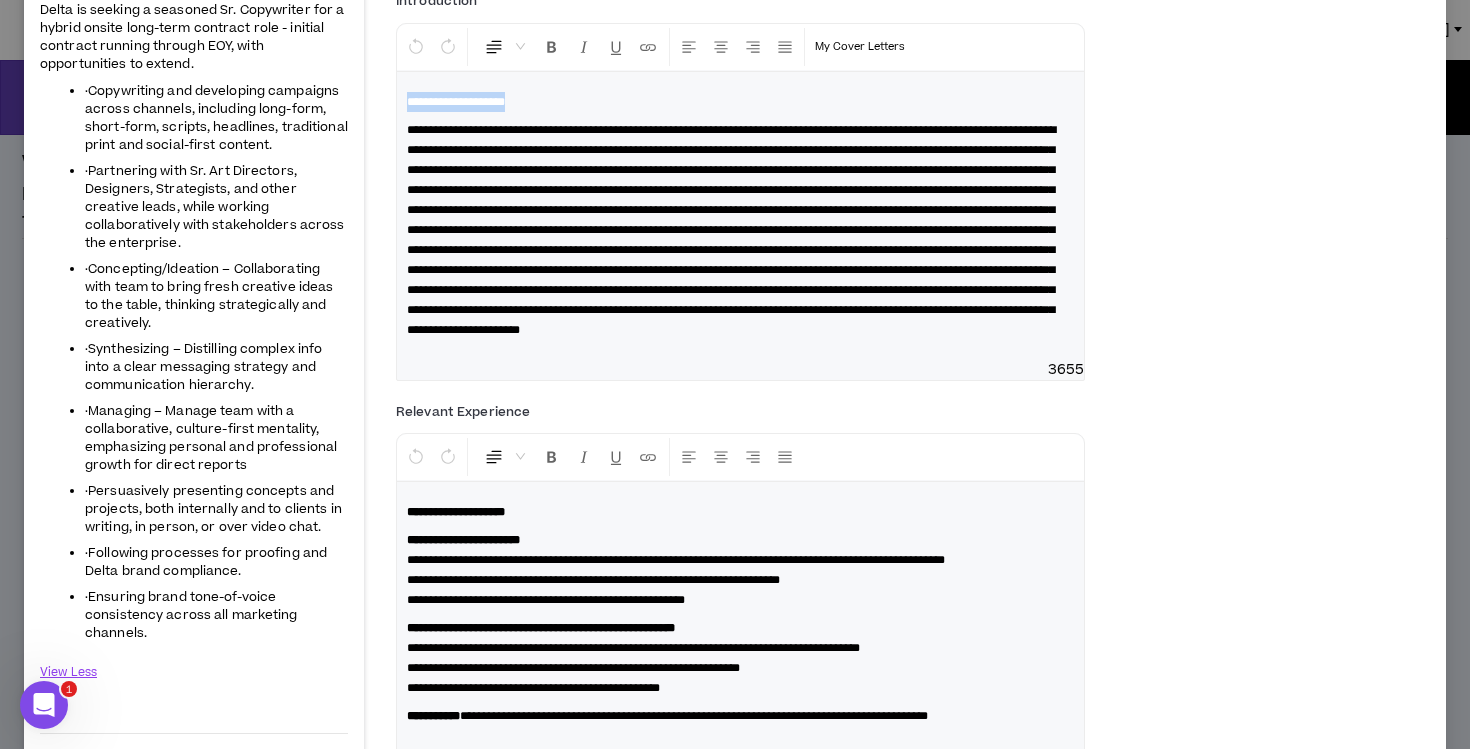 drag, startPoint x: 403, startPoint y: 127, endPoint x: 401, endPoint y: 94, distance: 33.06055 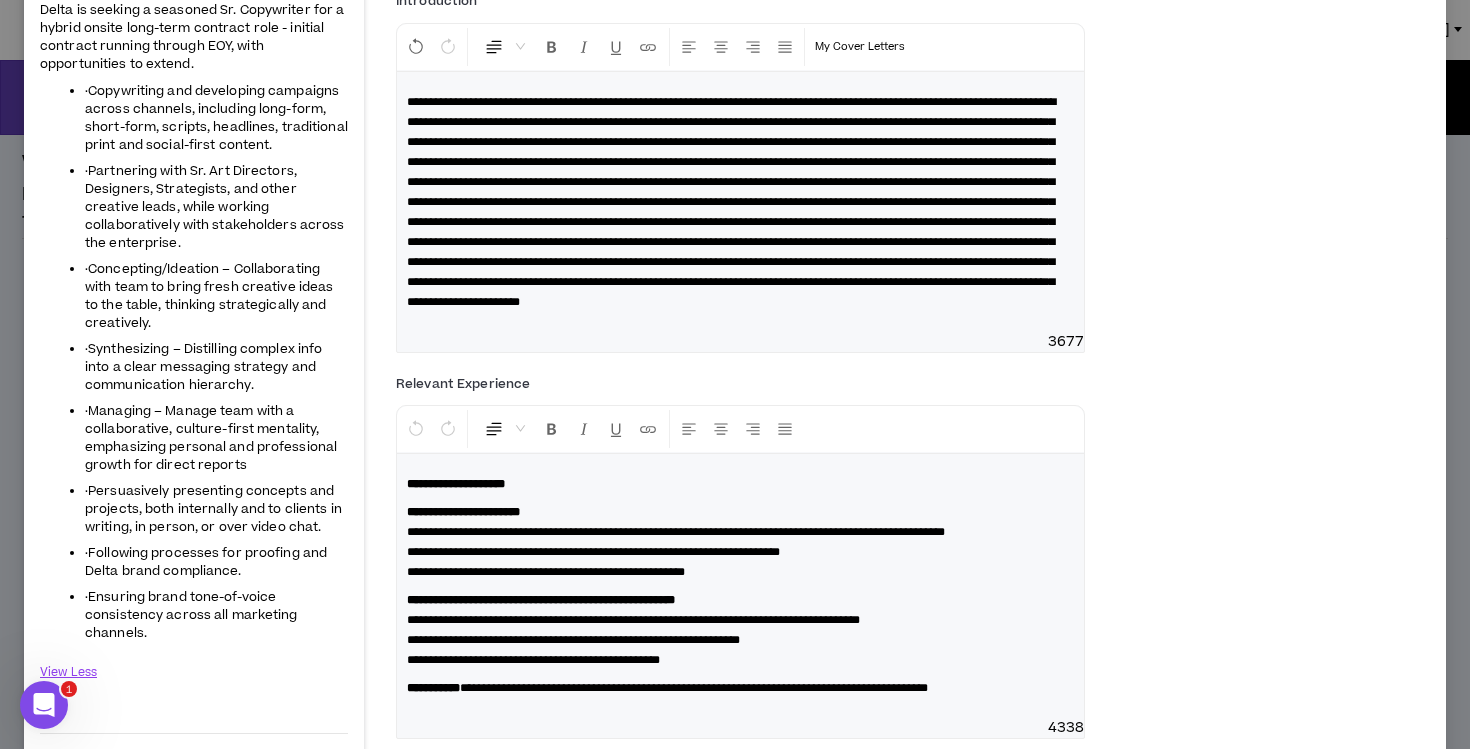 type 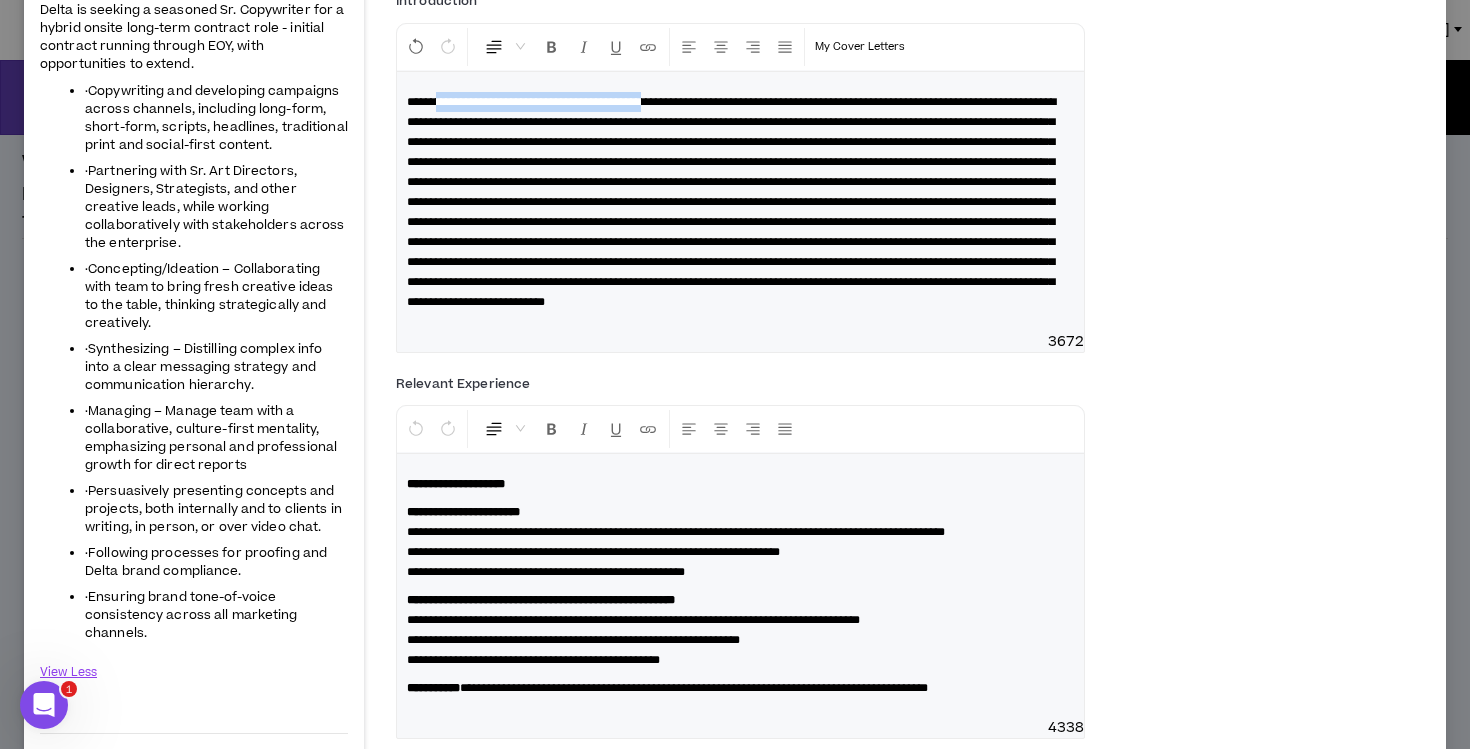 drag, startPoint x: 697, startPoint y: 98, endPoint x: 440, endPoint y: 98, distance: 257 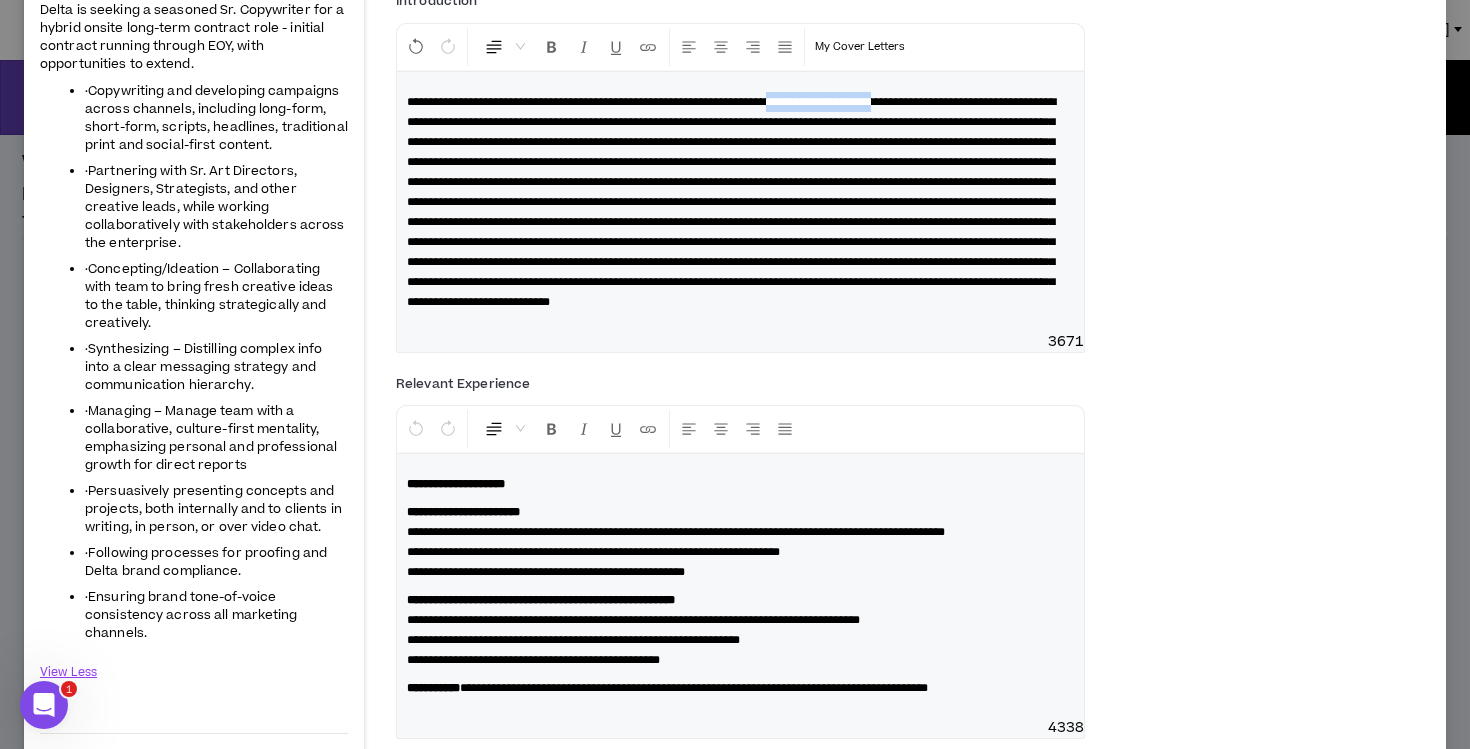 drag, startPoint x: 964, startPoint y: 102, endPoint x: 848, endPoint y: 103, distance: 116.00431 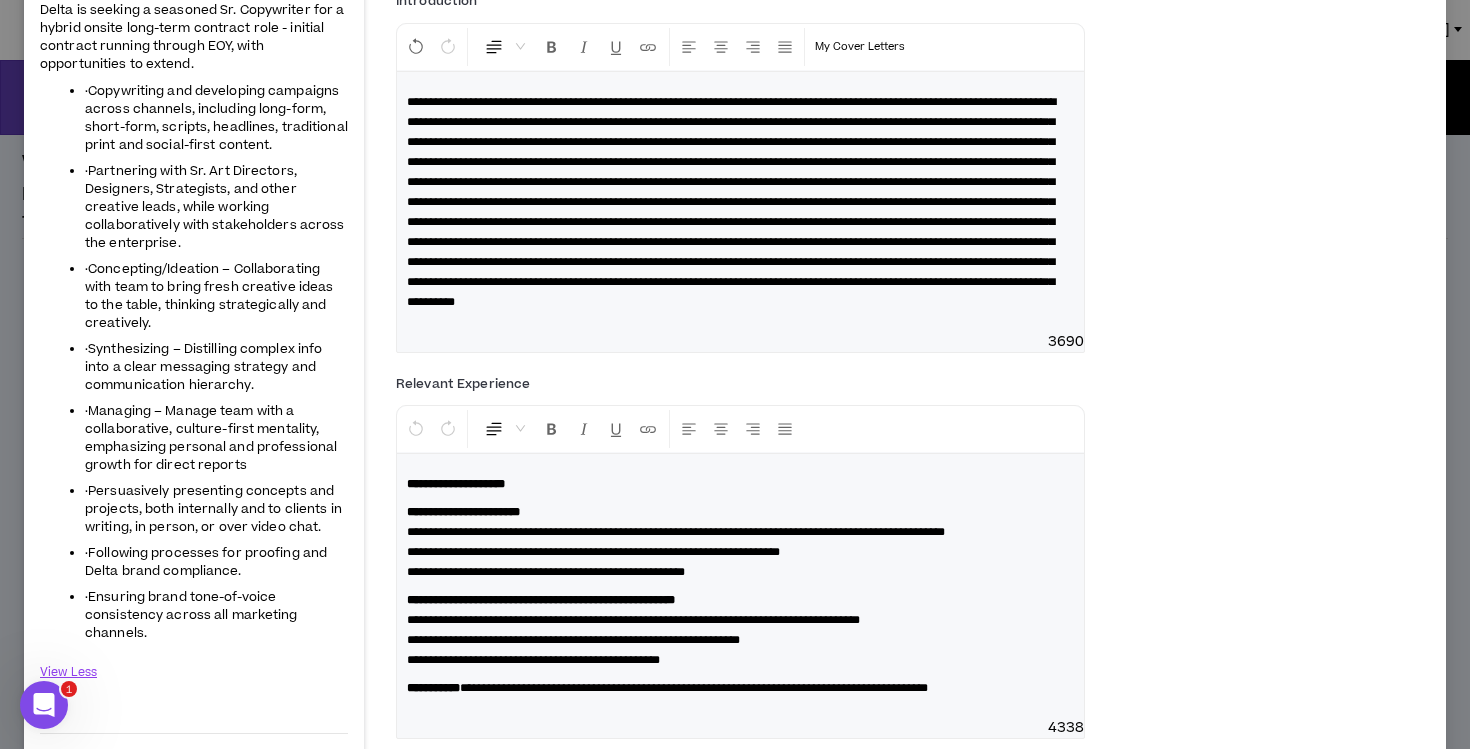 click at bounding box center [731, 202] 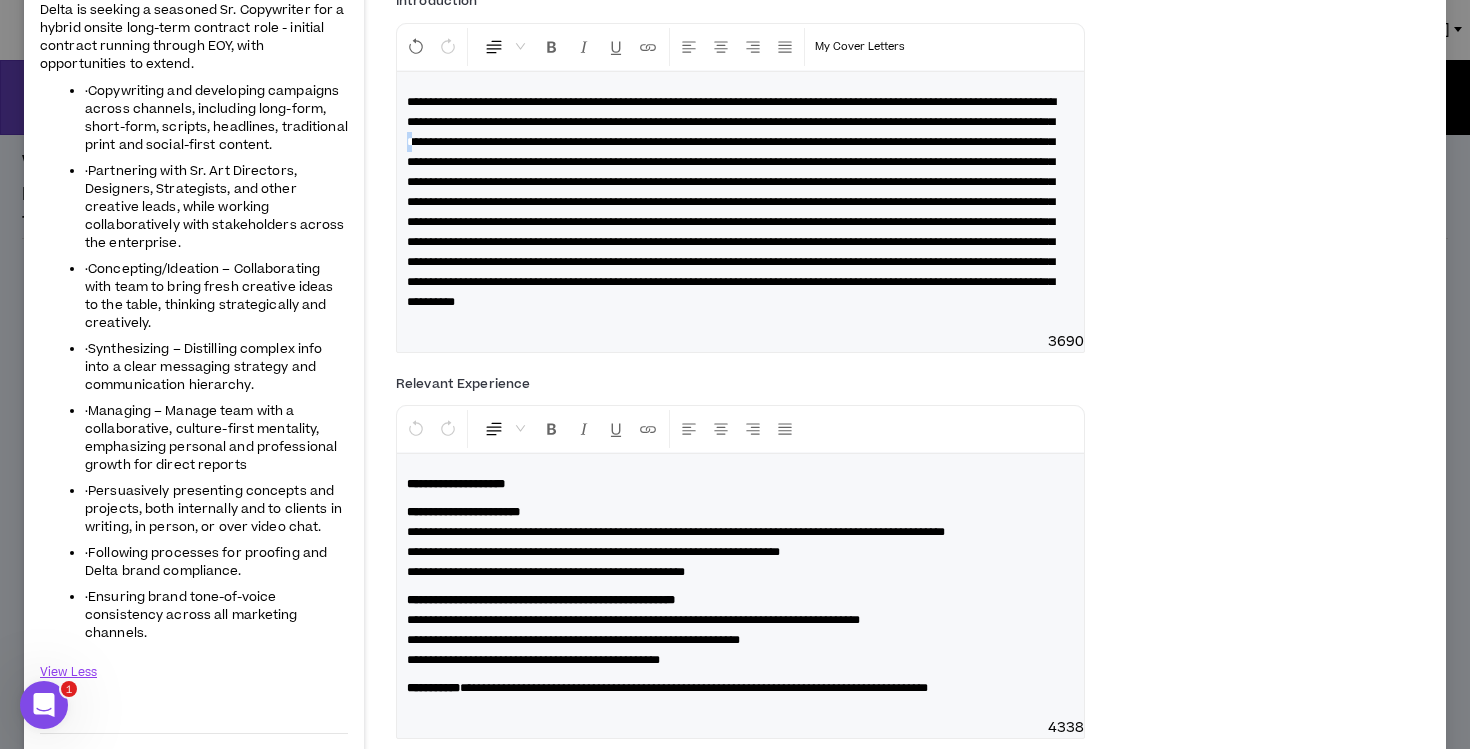 click at bounding box center (731, 202) 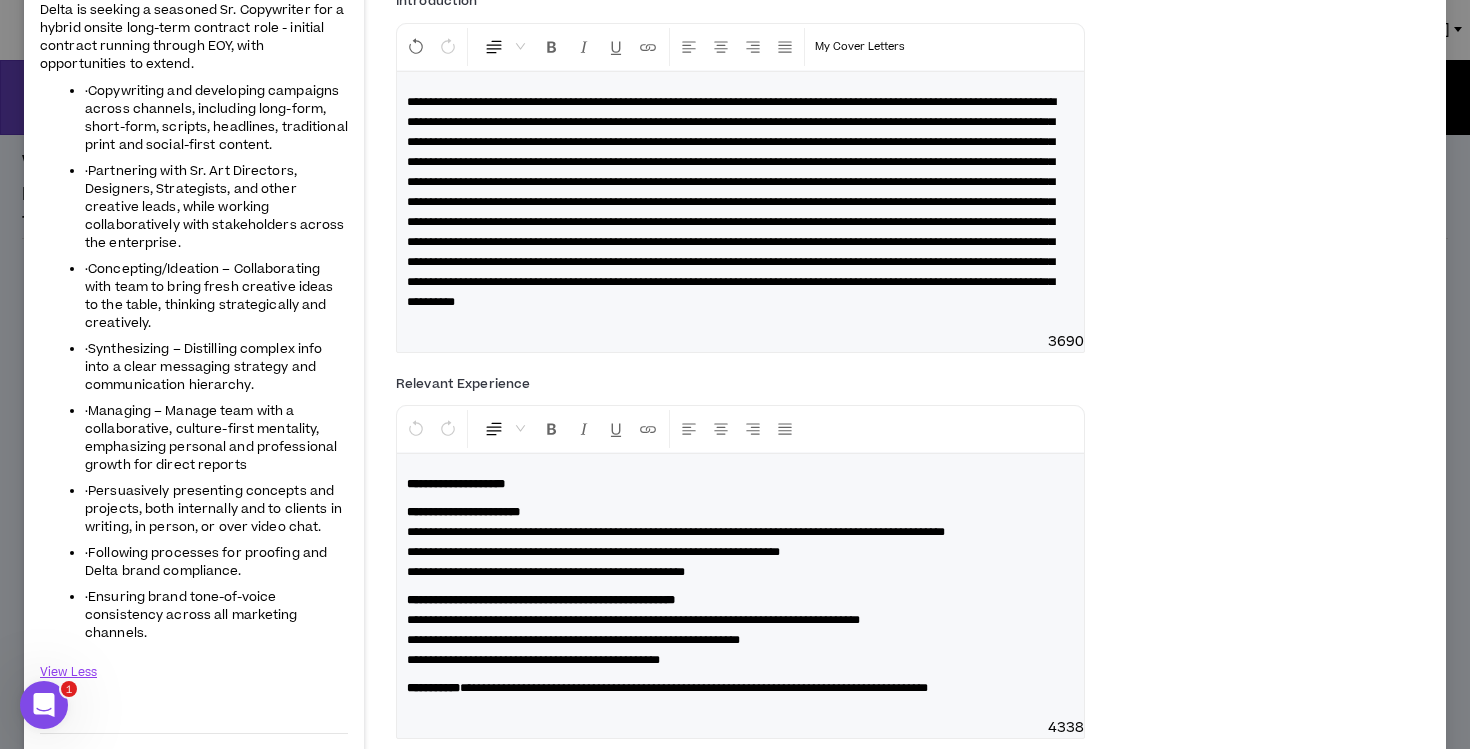 click at bounding box center (731, 202) 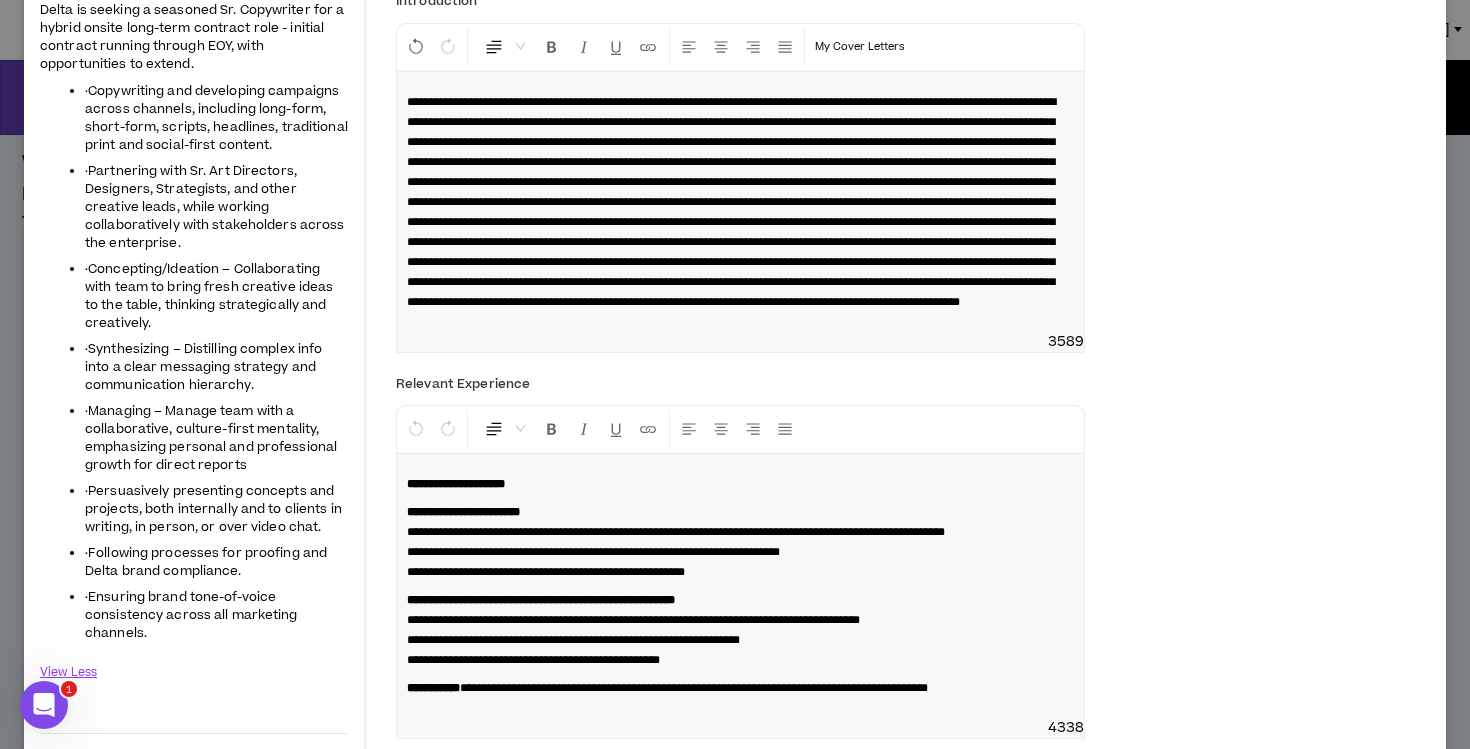 click at bounding box center [731, 202] 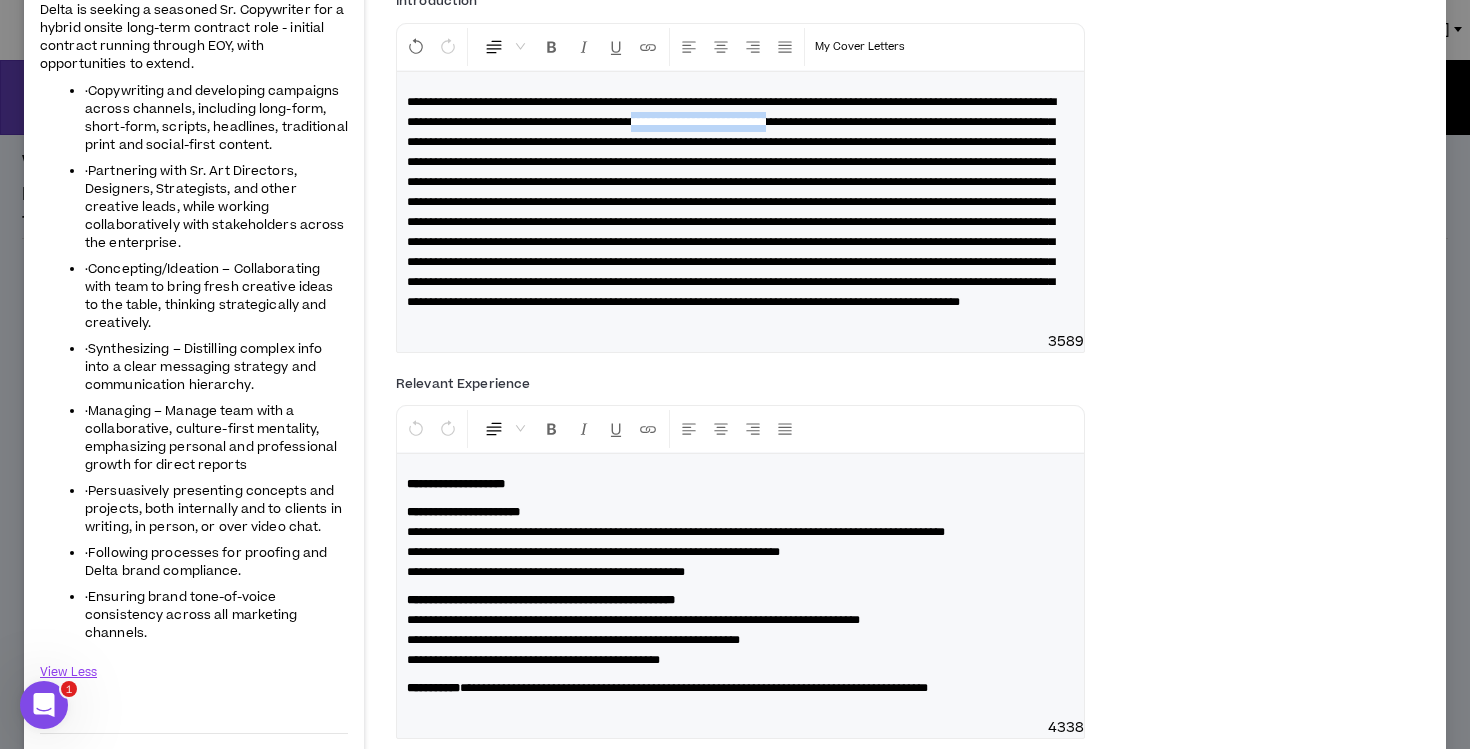 drag, startPoint x: 1057, startPoint y: 125, endPoint x: 883, endPoint y: 124, distance: 174.00287 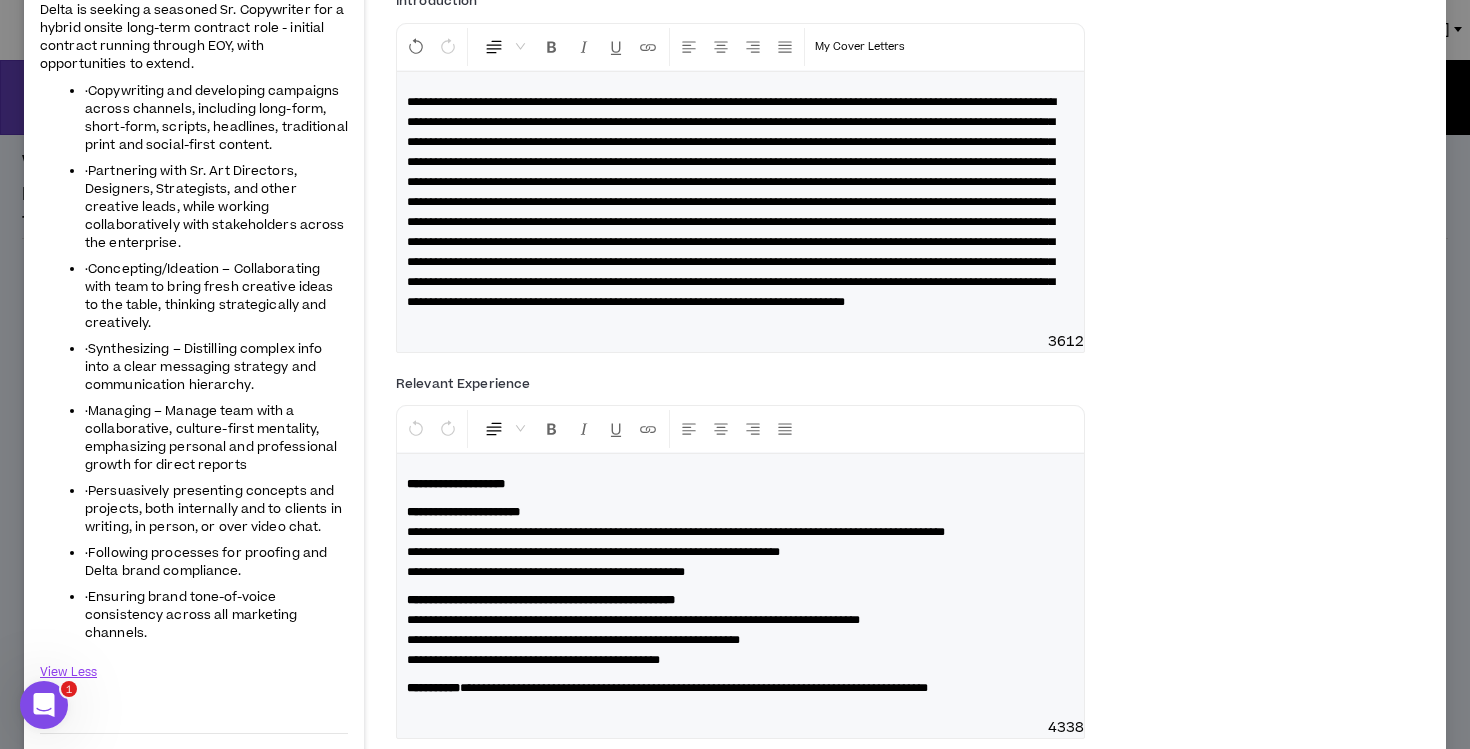 click at bounding box center [731, 202] 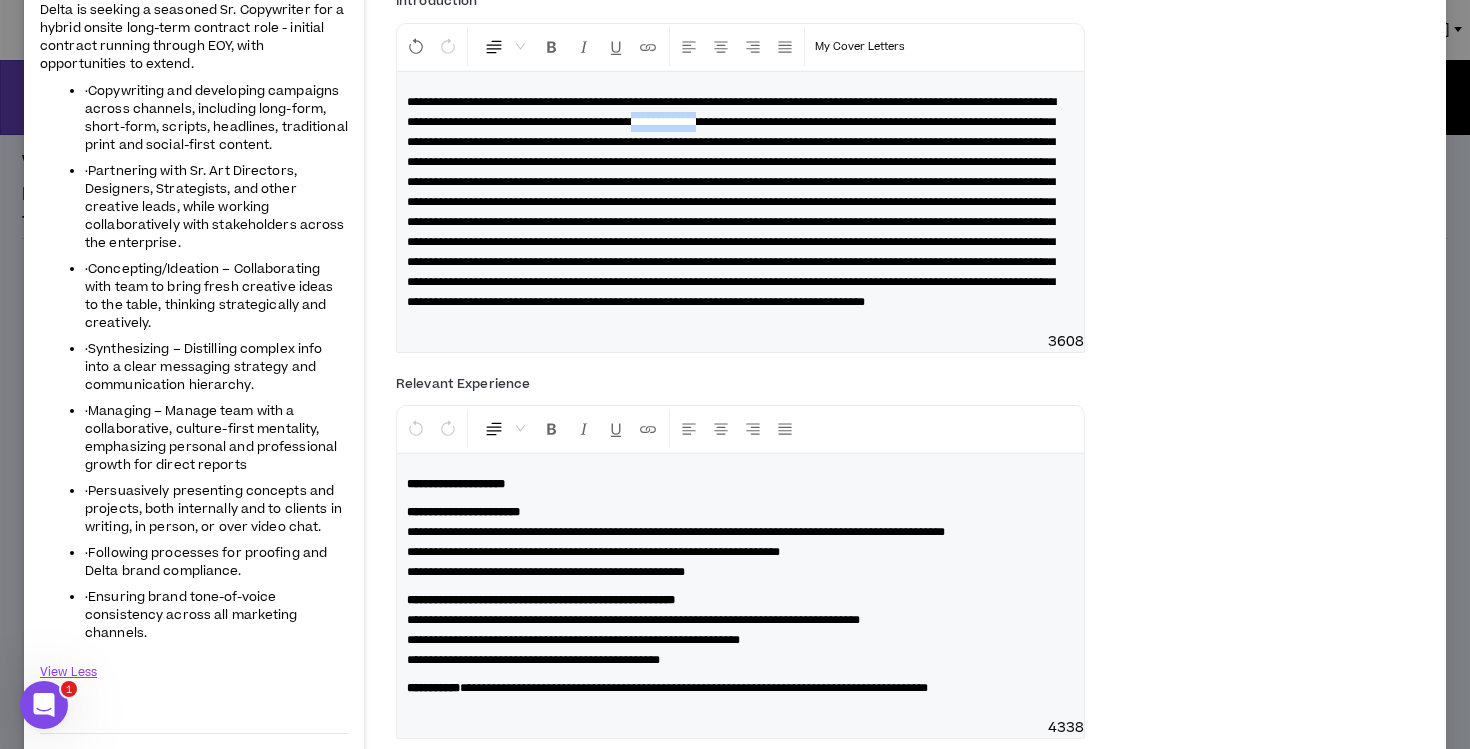 drag, startPoint x: 955, startPoint y: 119, endPoint x: 881, endPoint y: 120, distance: 74.00676 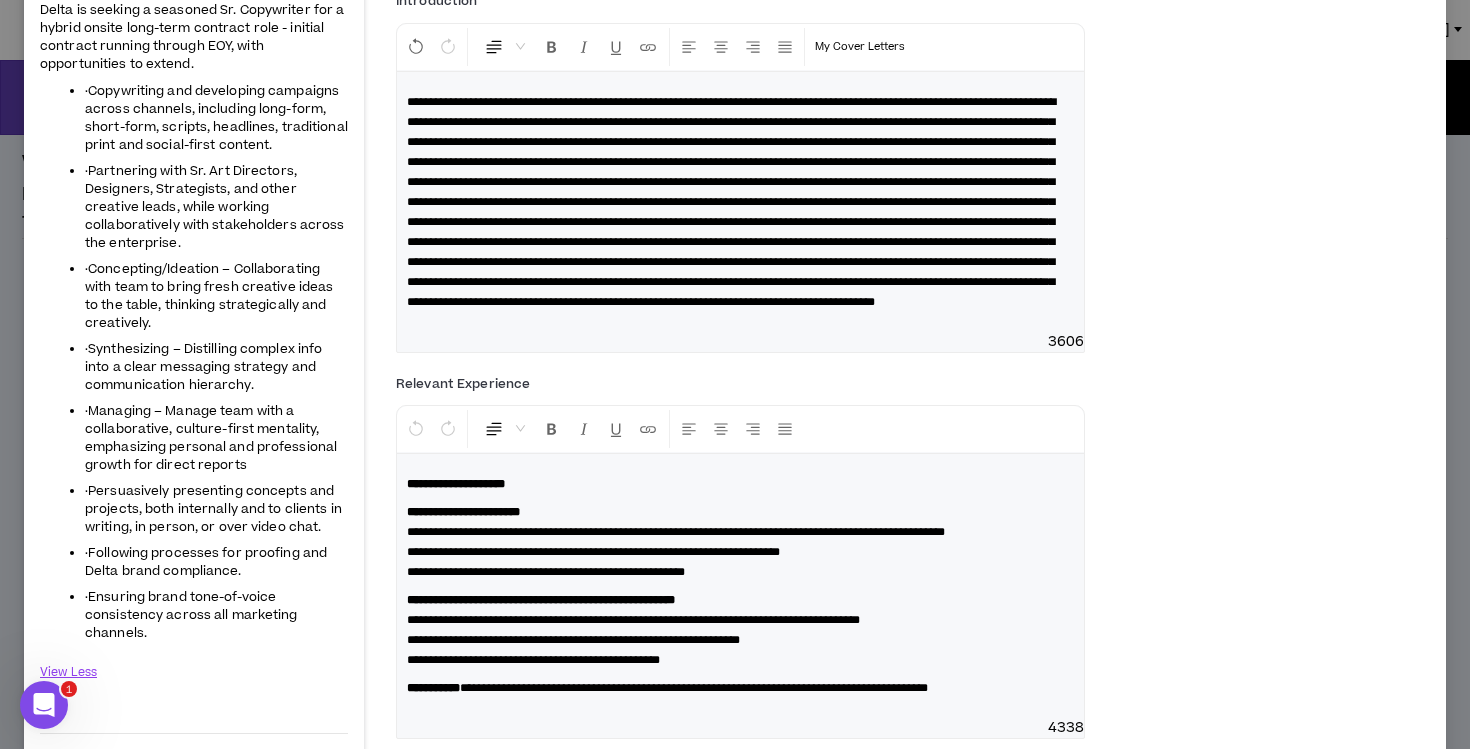 click at bounding box center (731, 202) 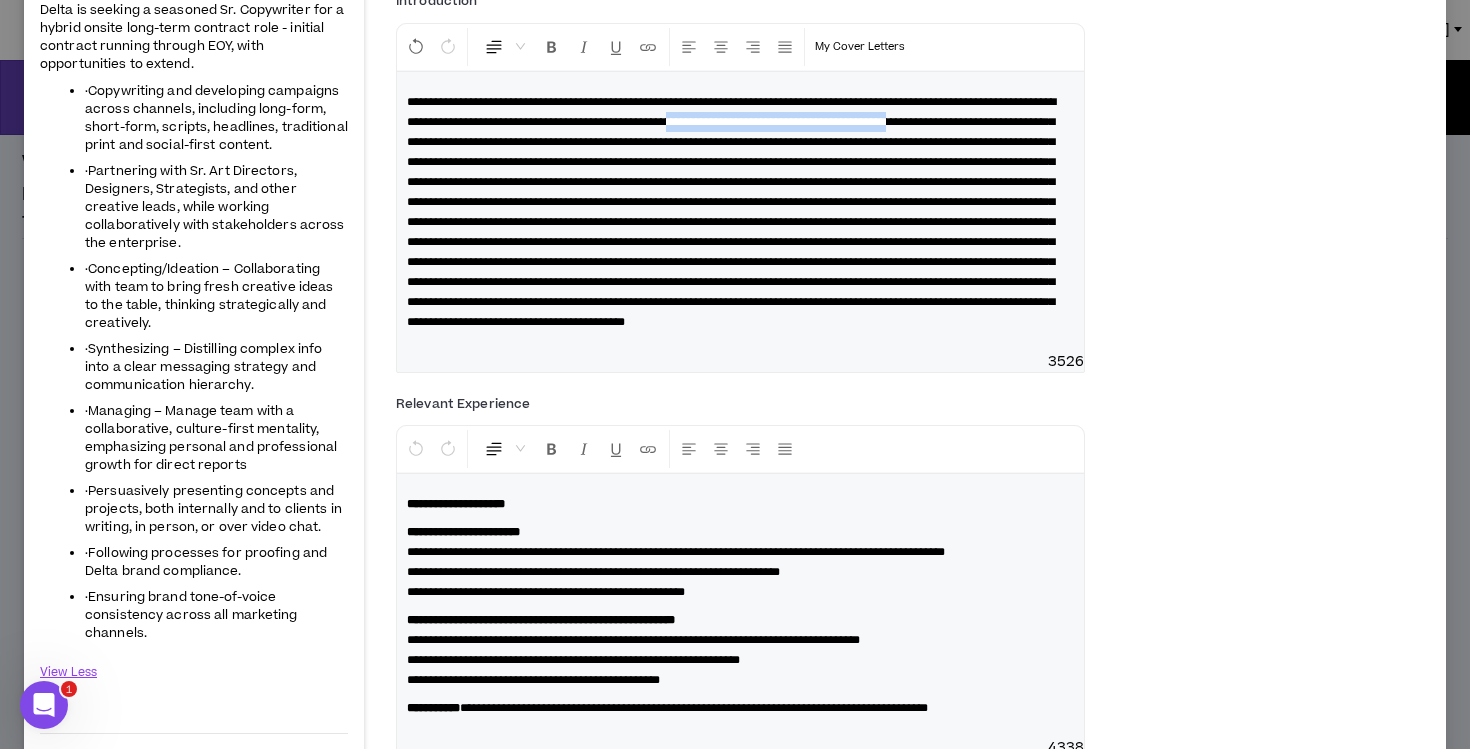 drag, startPoint x: 557, startPoint y: 142, endPoint x: 927, endPoint y: 126, distance: 370.3458 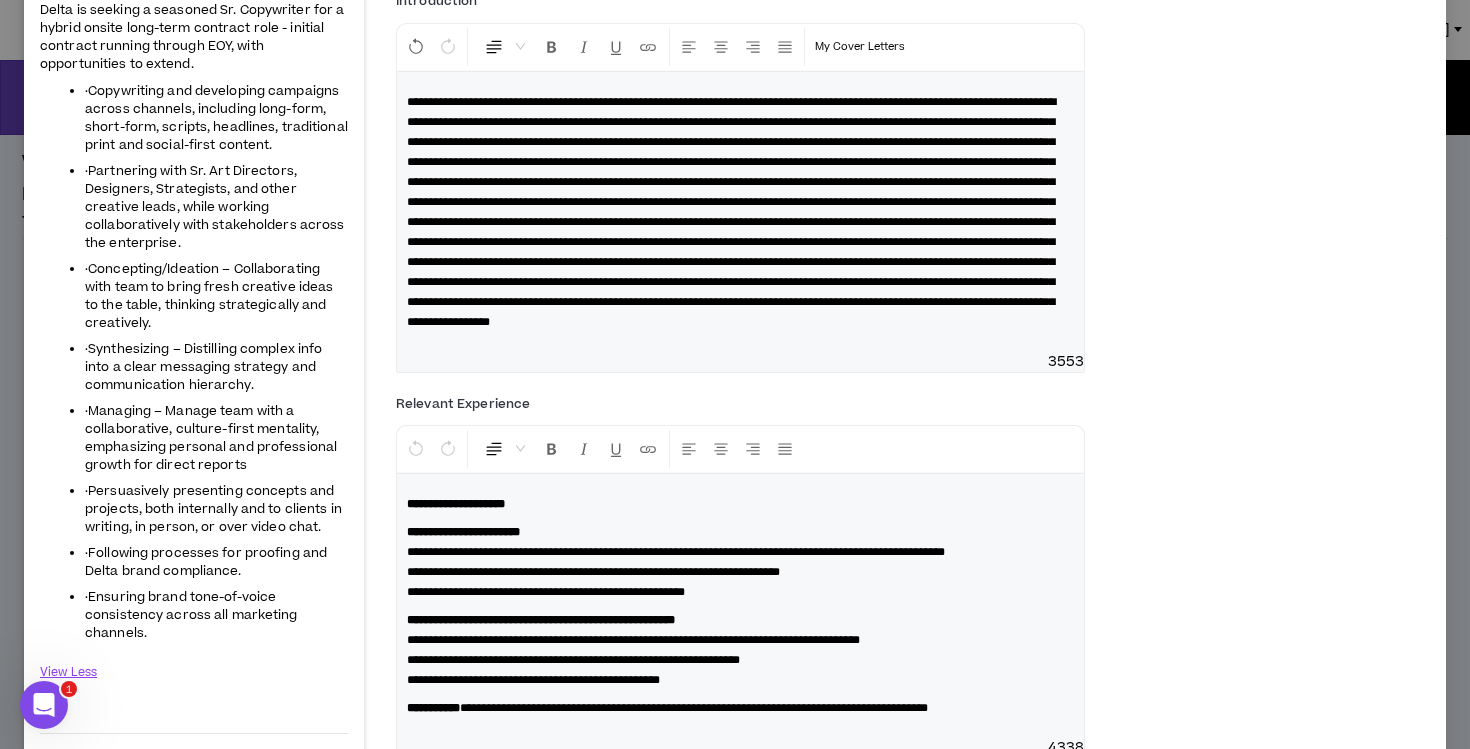 click at bounding box center (731, 212) 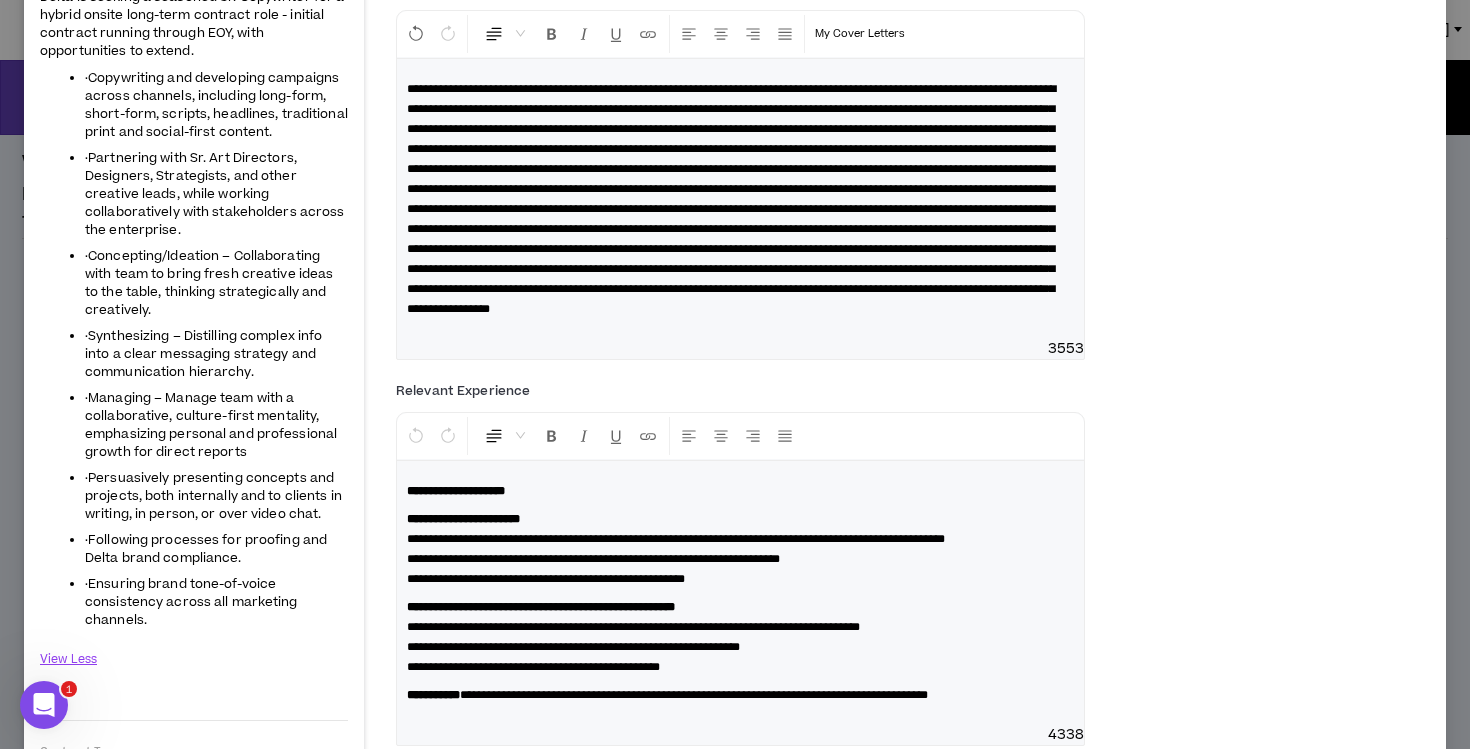 scroll, scrollTop: 278, scrollLeft: 0, axis: vertical 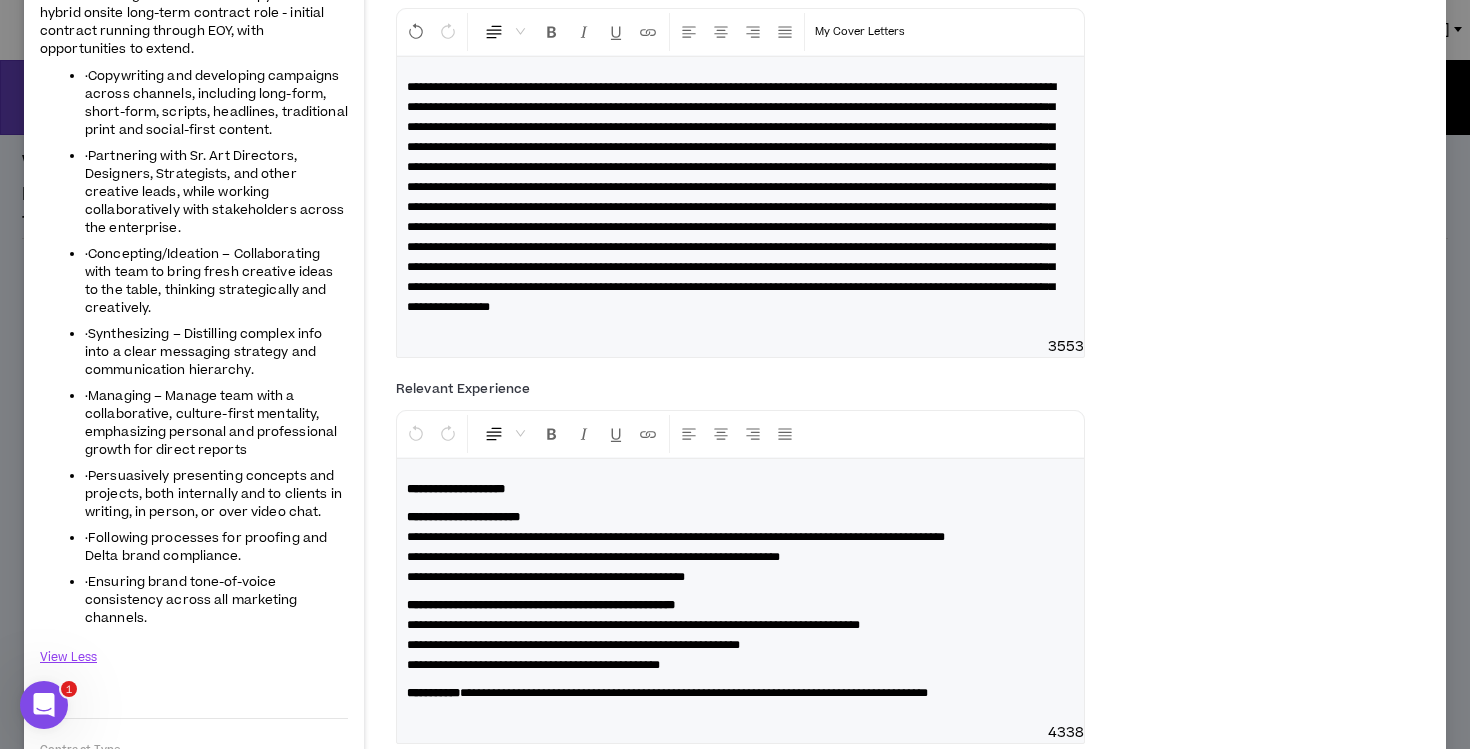 click at bounding box center [731, 197] 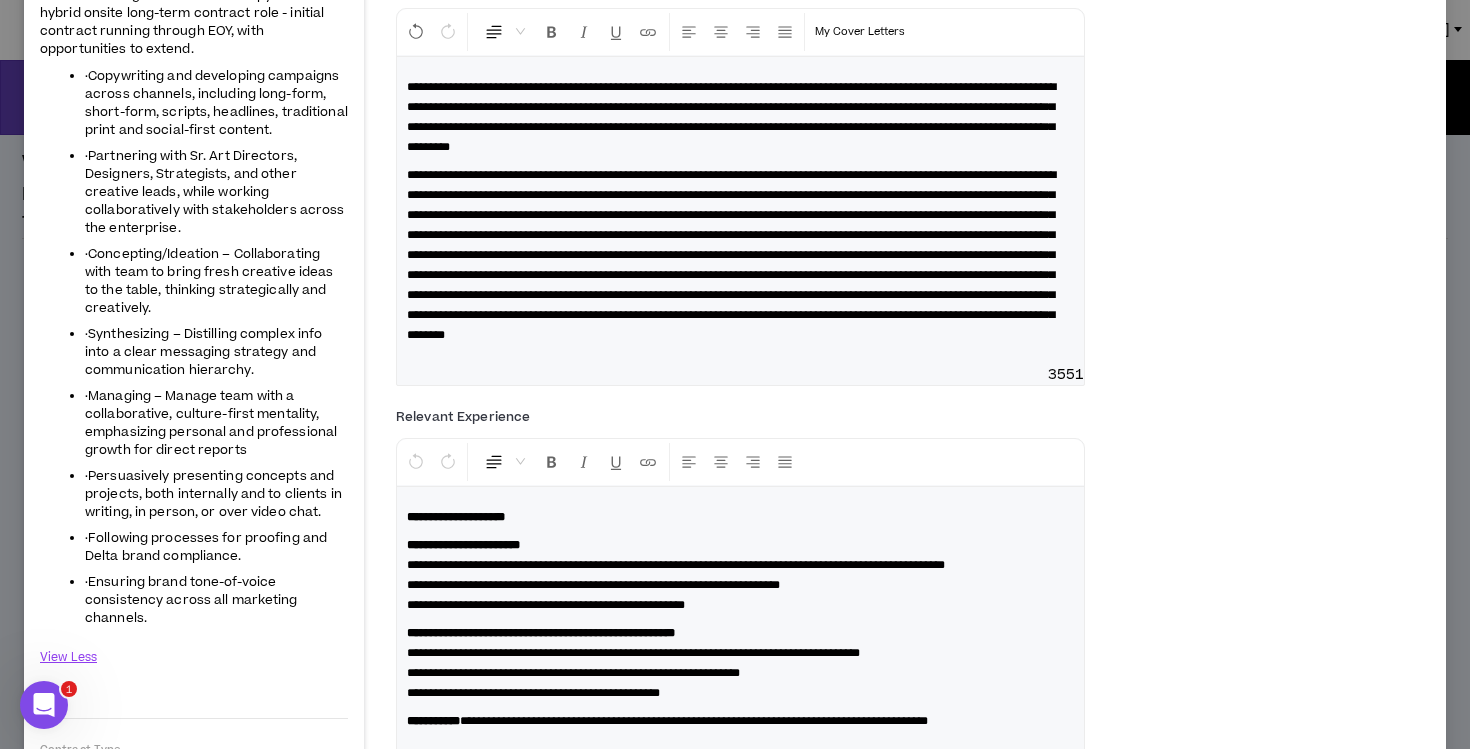 click at bounding box center (731, 255) 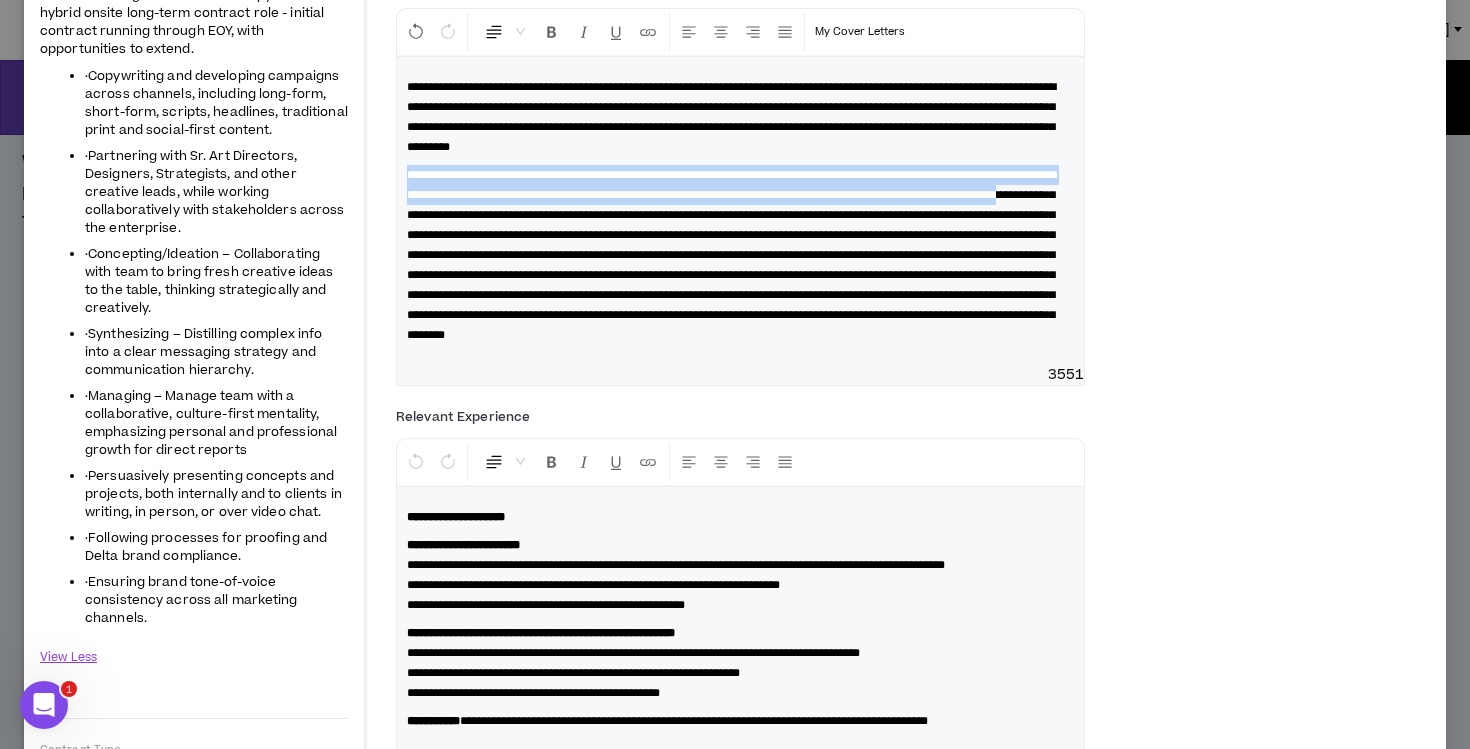 drag, startPoint x: 702, startPoint y: 217, endPoint x: 395, endPoint y: 164, distance: 311.54132 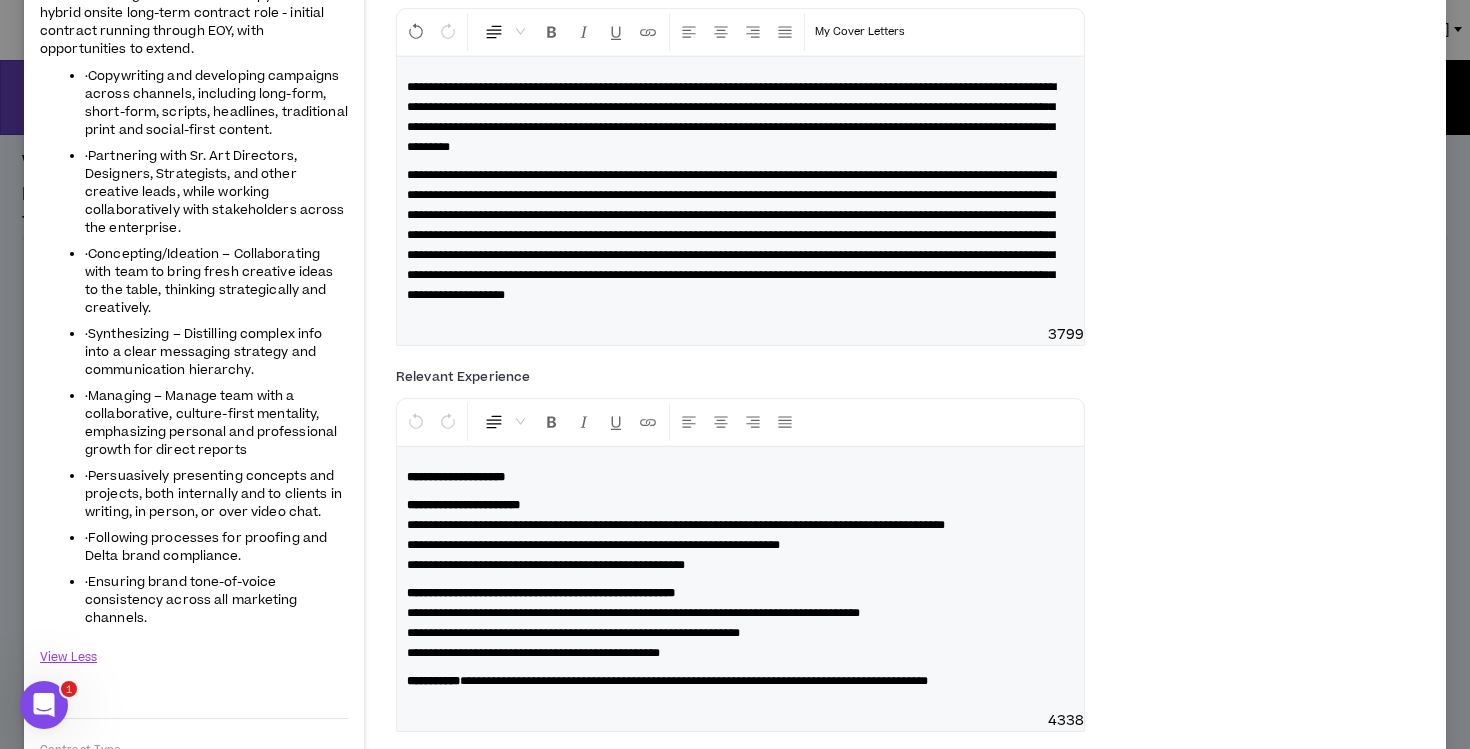click on "**********" at bounding box center (731, 235) 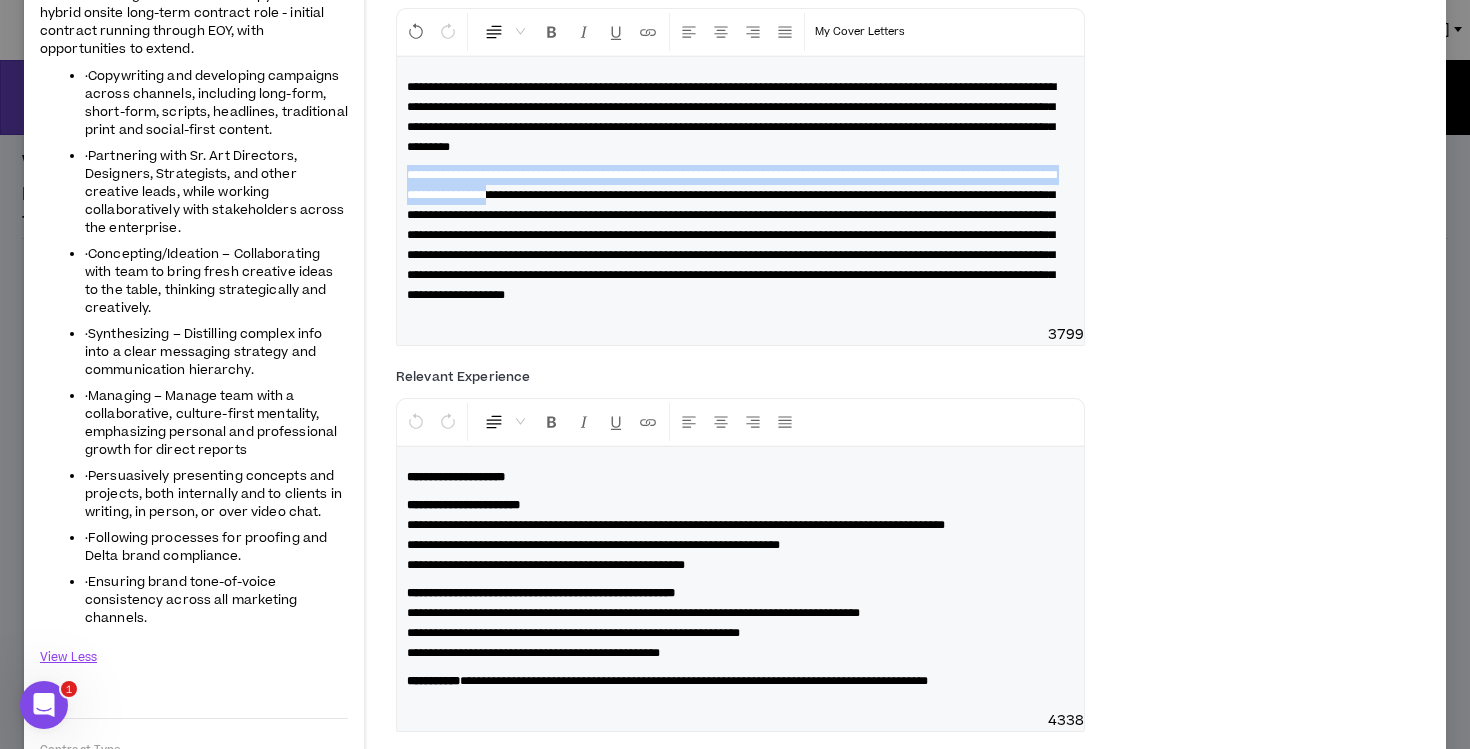 drag, startPoint x: 666, startPoint y: 197, endPoint x: 383, endPoint y: 175, distance: 283.85382 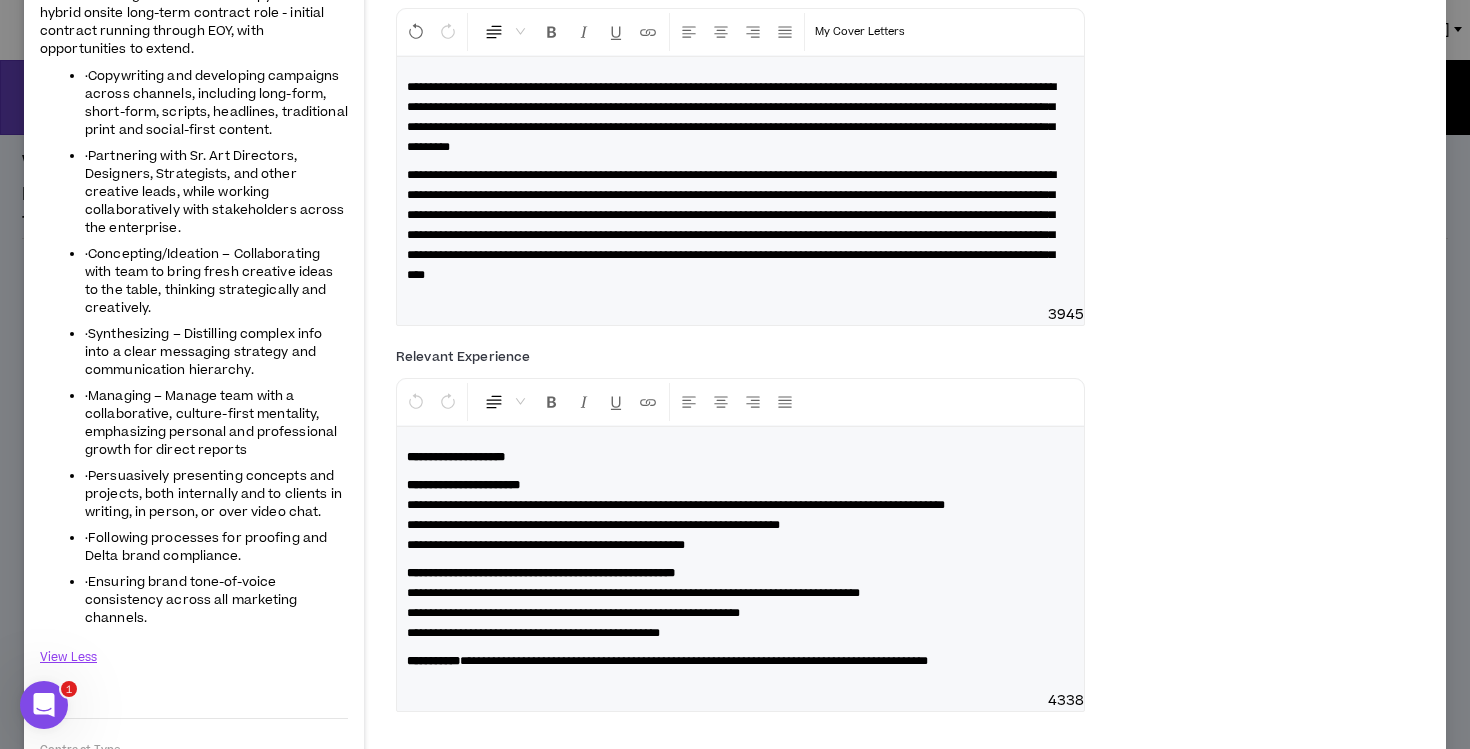 click on "**********" at bounding box center [740, 225] 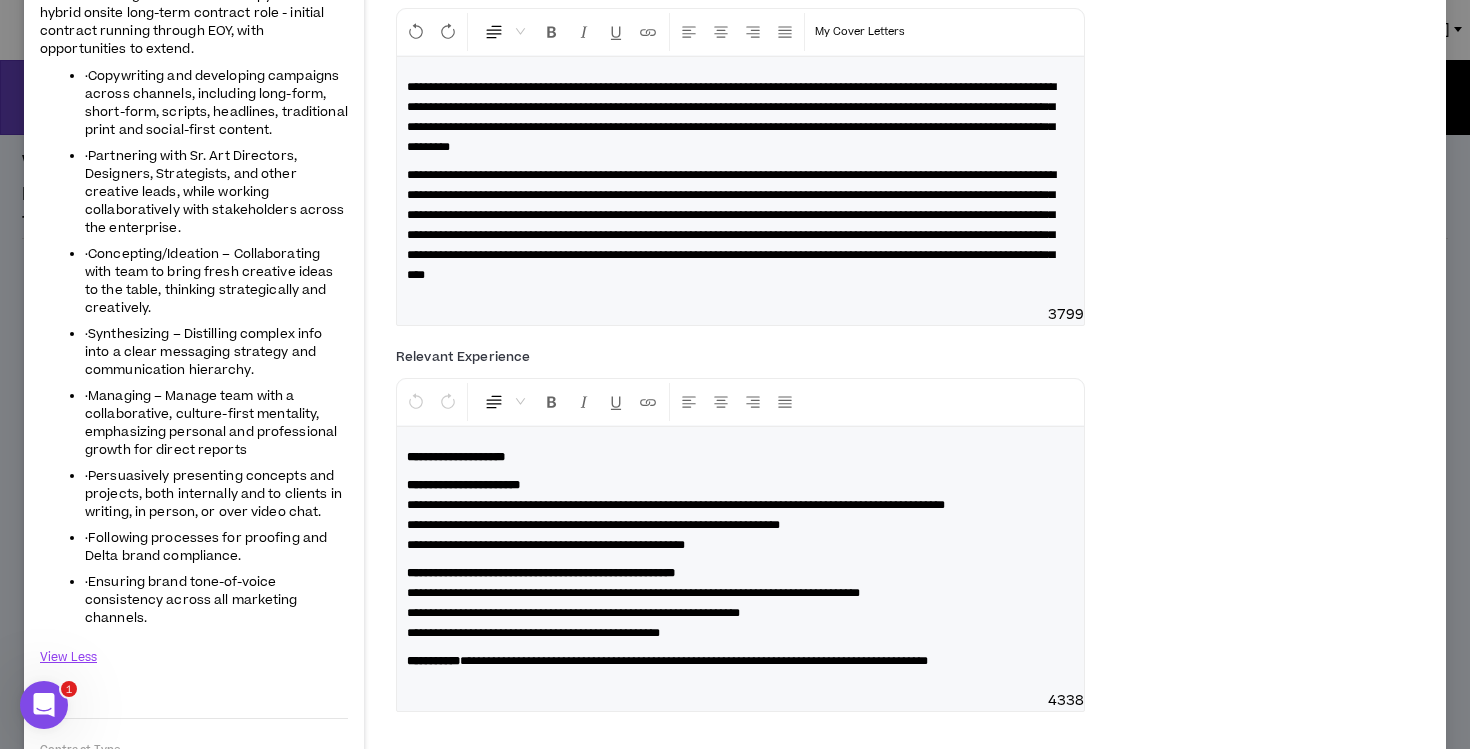 click on "**********" at bounding box center [731, 225] 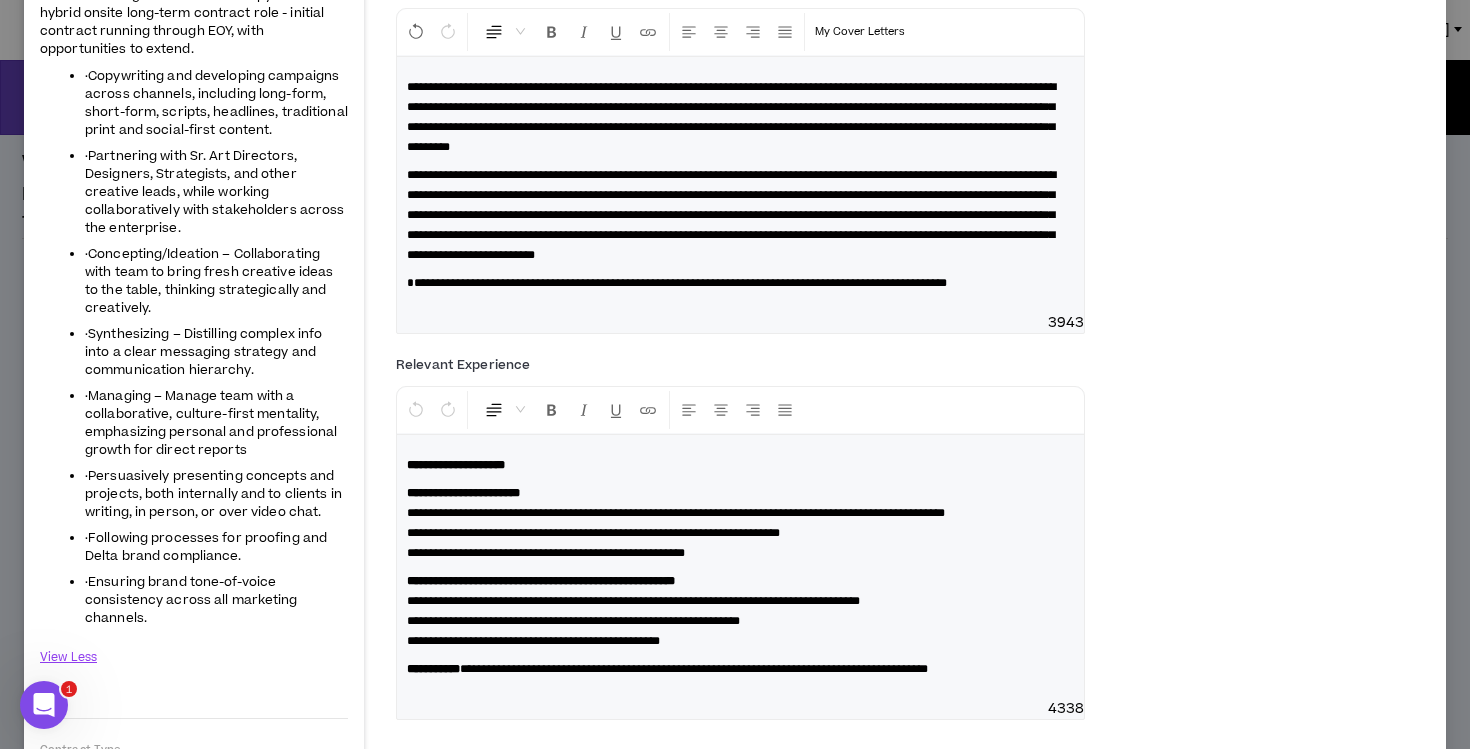 click on "**********" at bounding box center (740, 215) 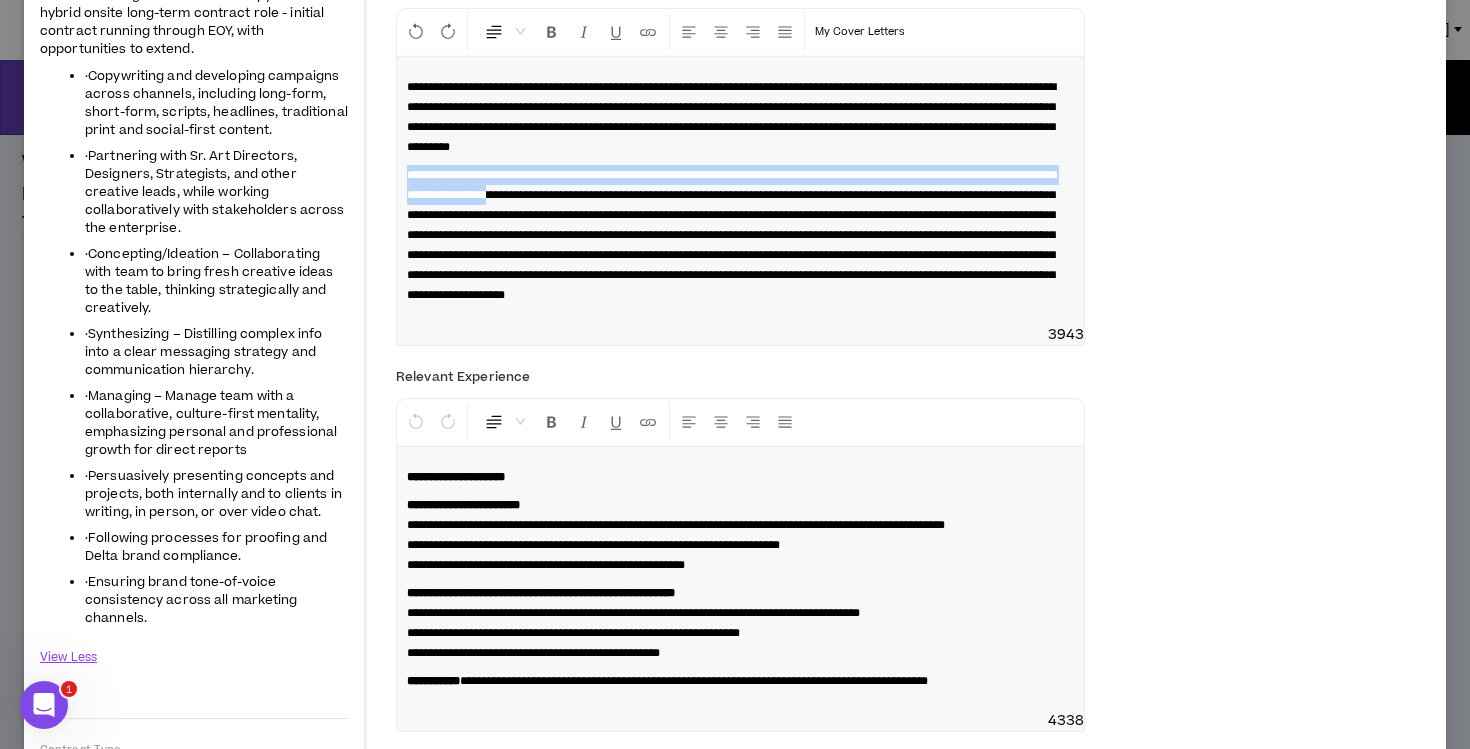copy on "**********" 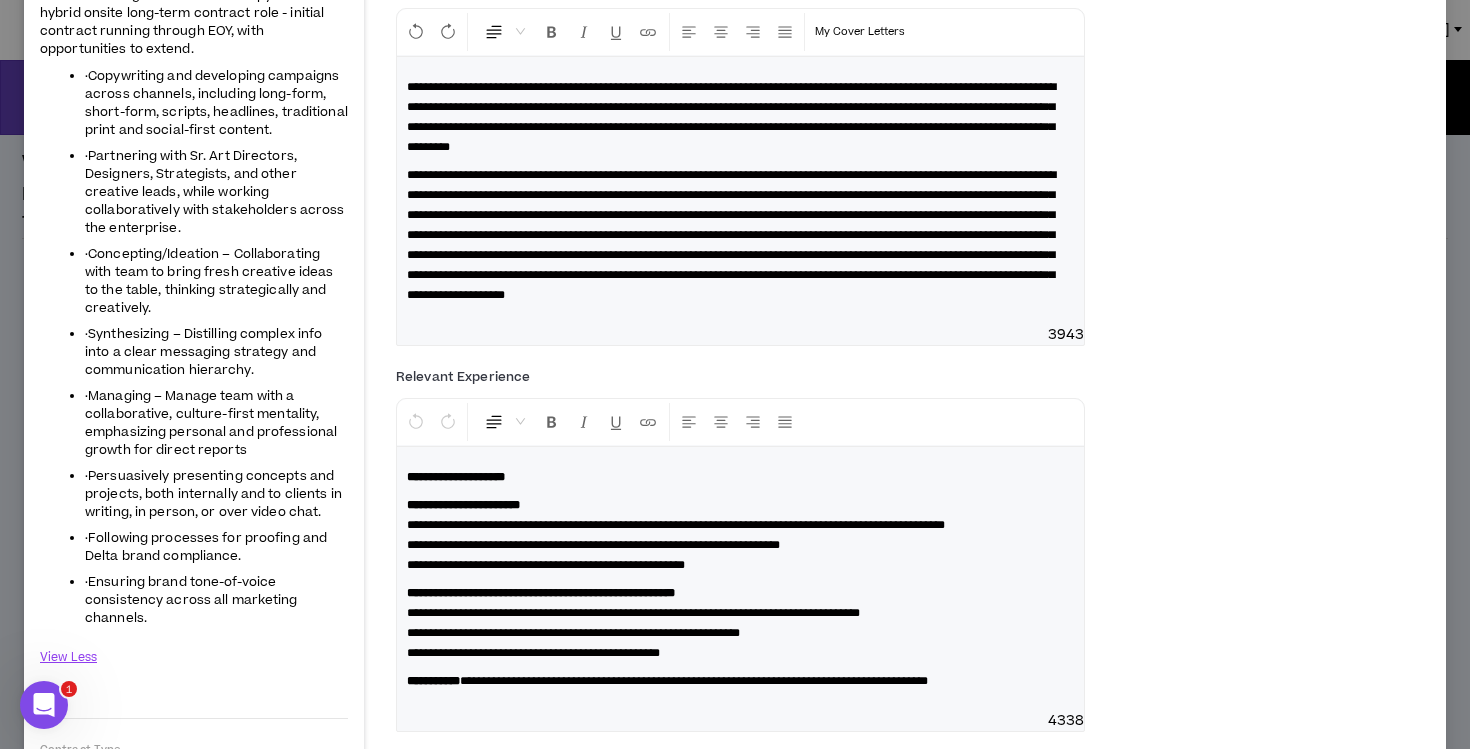 click on "**********" at bounding box center (740, 191) 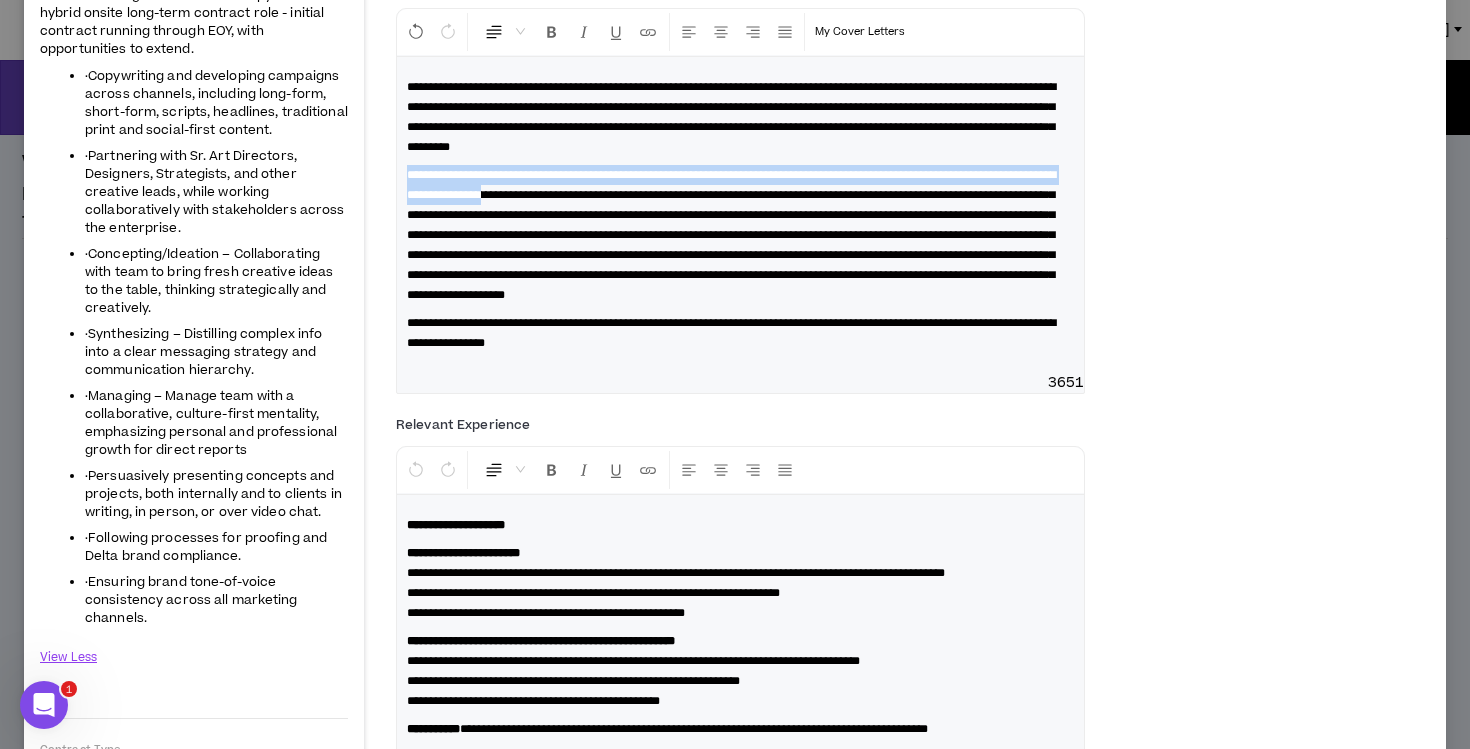 drag, startPoint x: 424, startPoint y: 161, endPoint x: 662, endPoint y: 198, distance: 240.85889 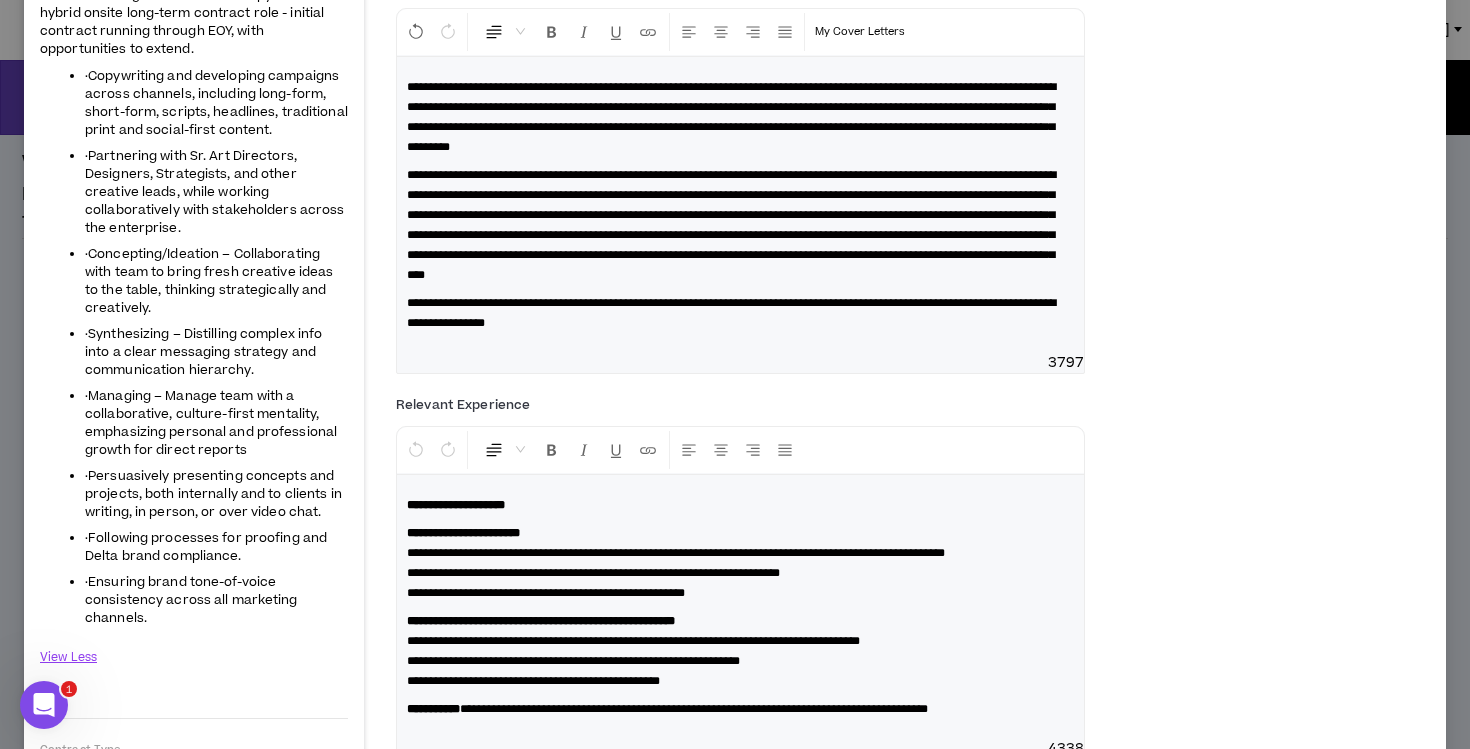 click on "**********" at bounding box center (731, 225) 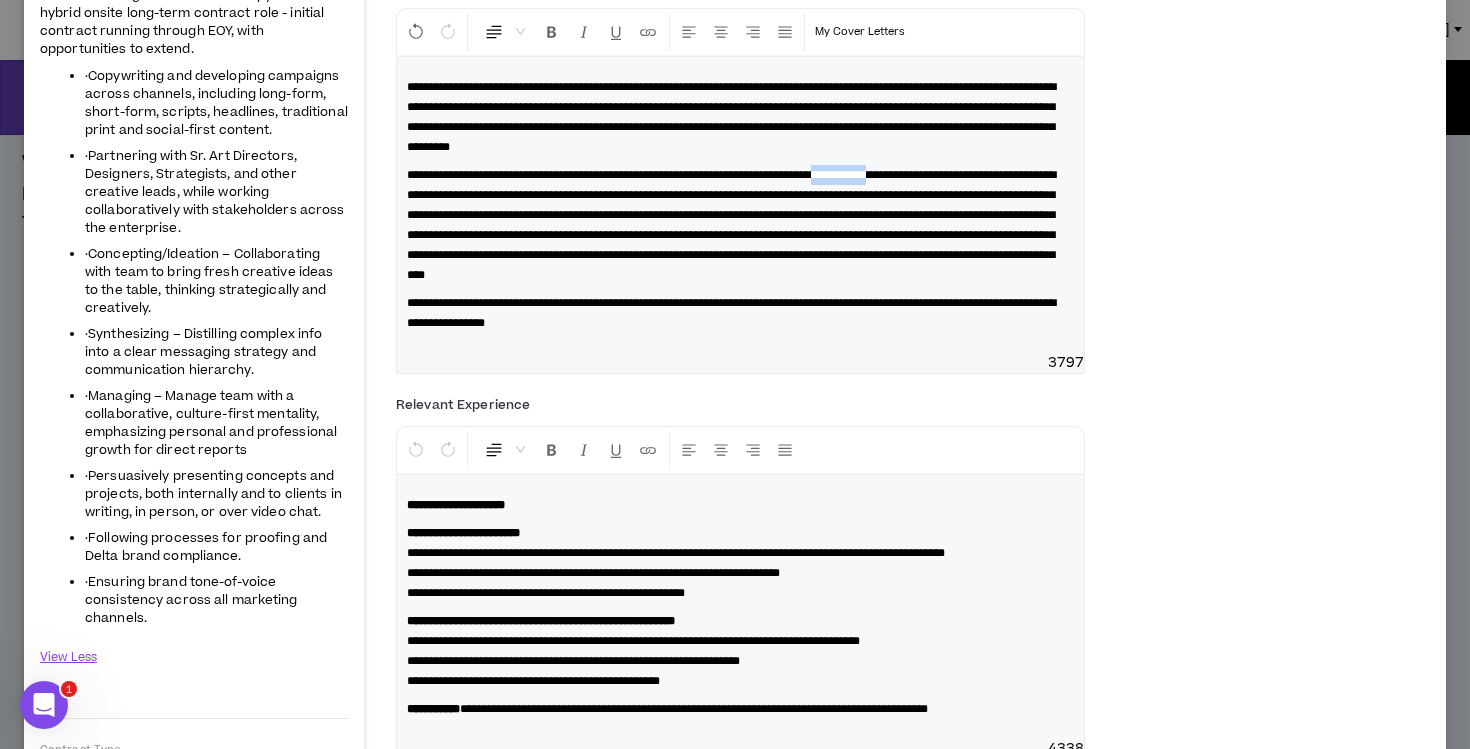 click on "**********" at bounding box center [731, 225] 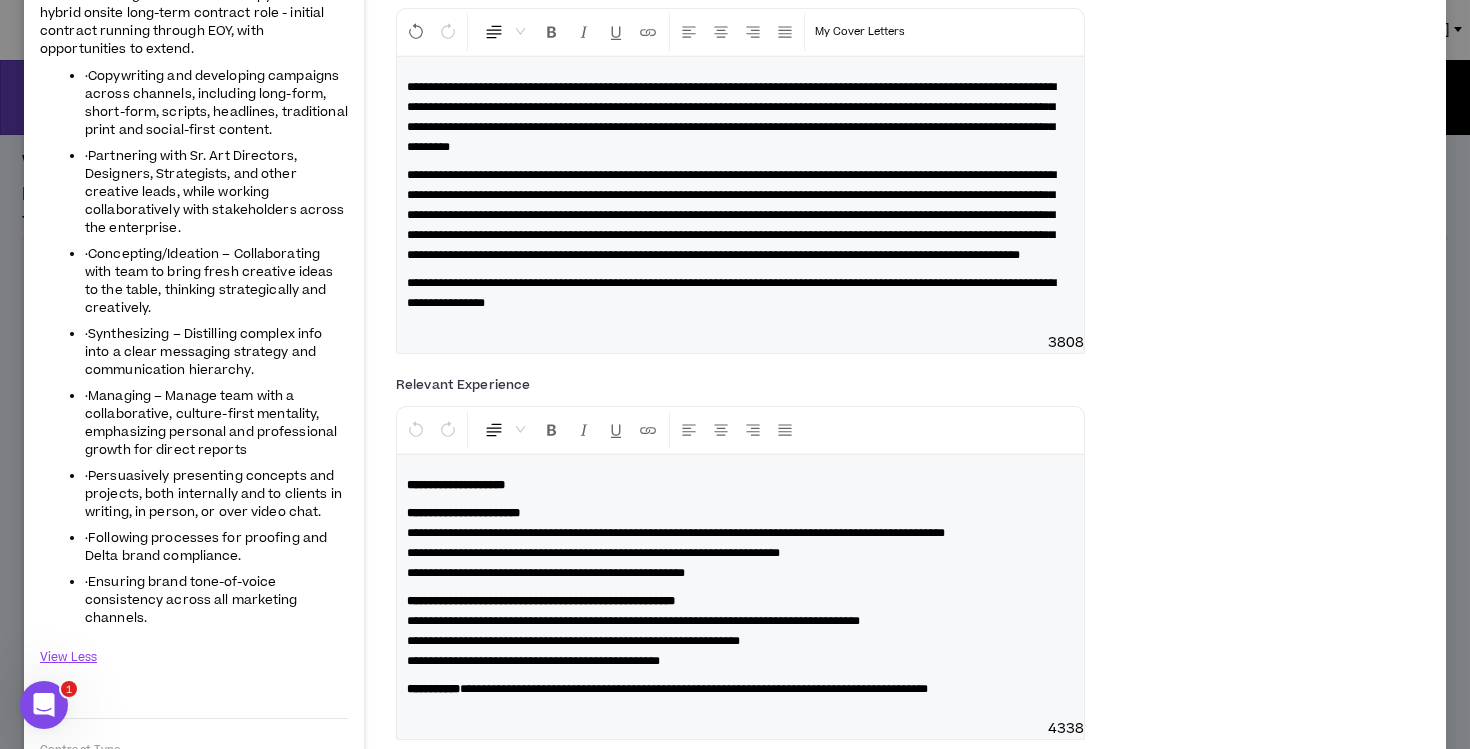 click on "**********" at bounding box center [731, 215] 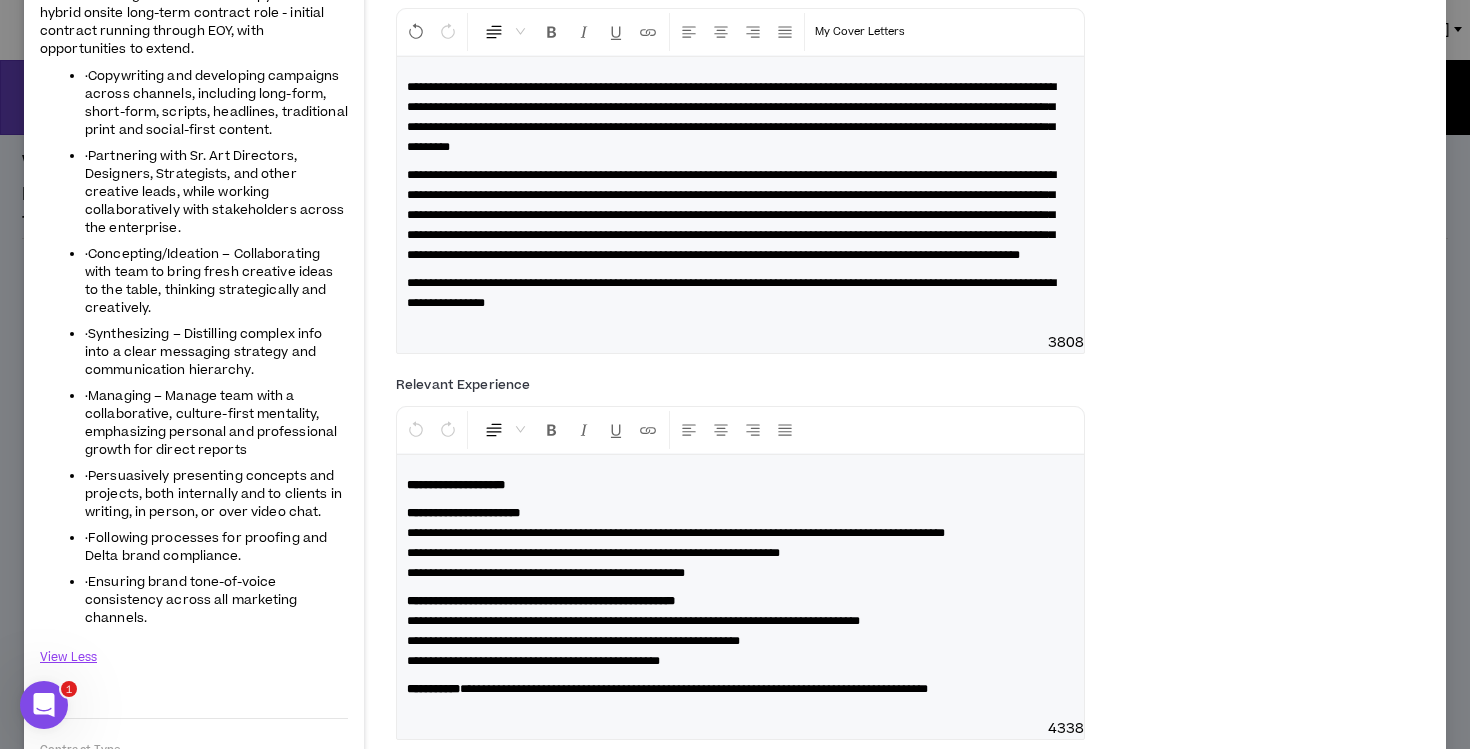 click on "**********" at bounding box center [731, 117] 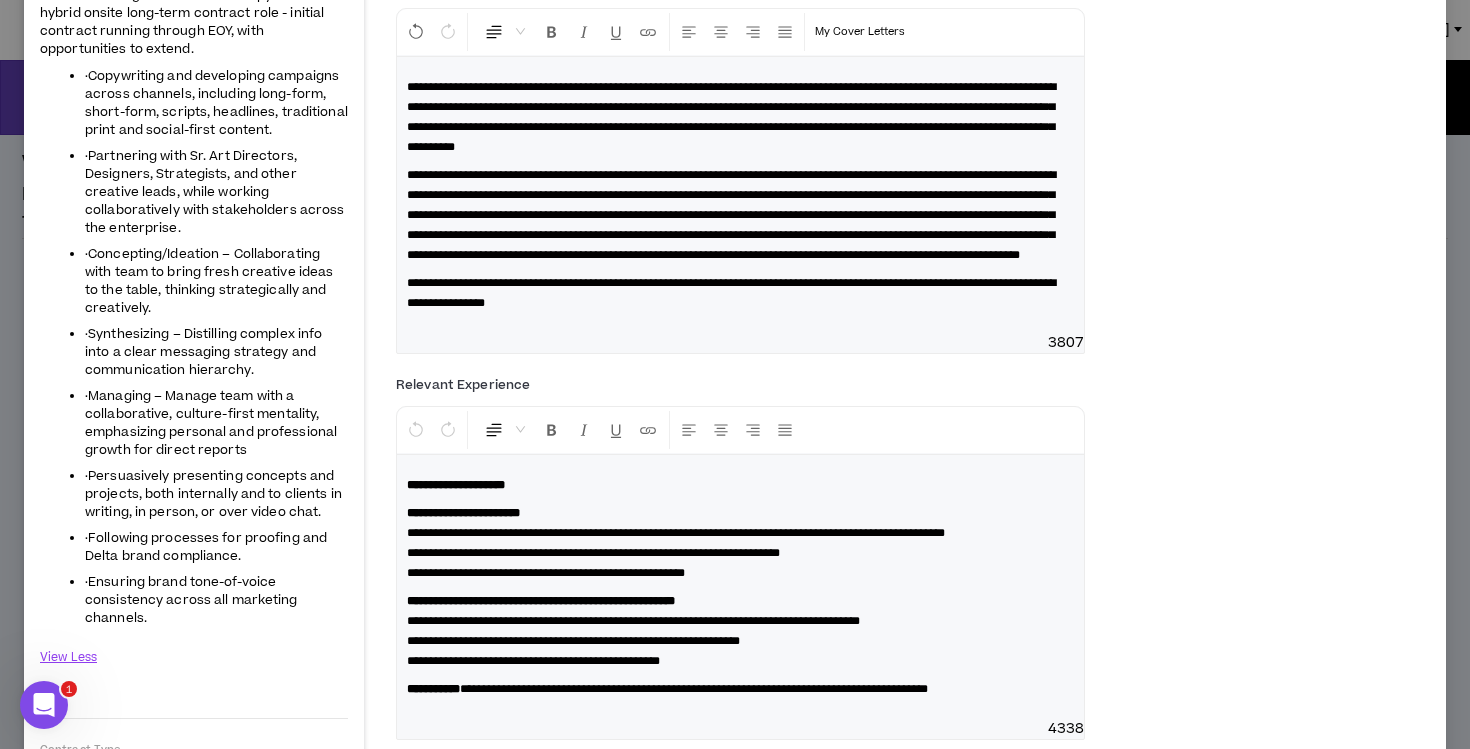 click on "**********" at bounding box center (731, 117) 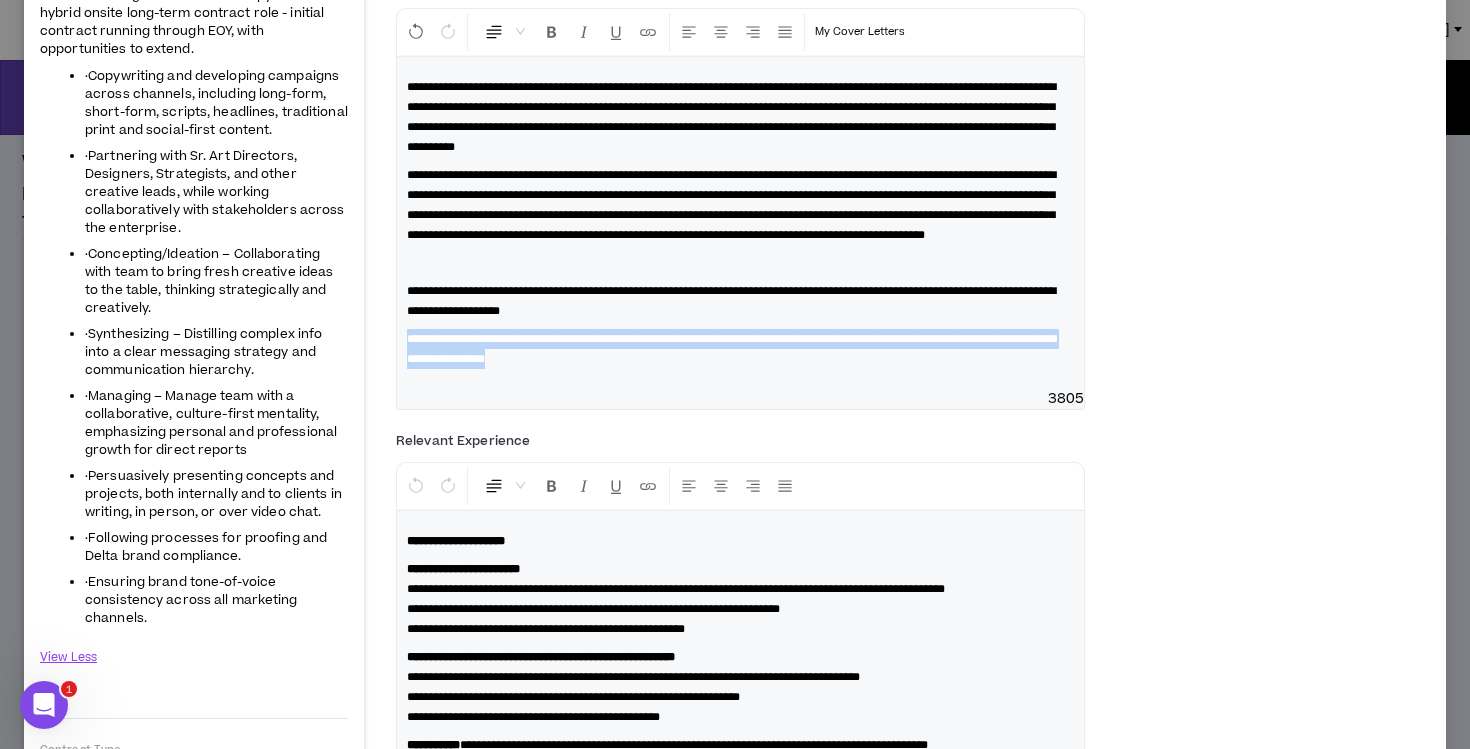 drag, startPoint x: 782, startPoint y: 379, endPoint x: 405, endPoint y: 345, distance: 378.53006 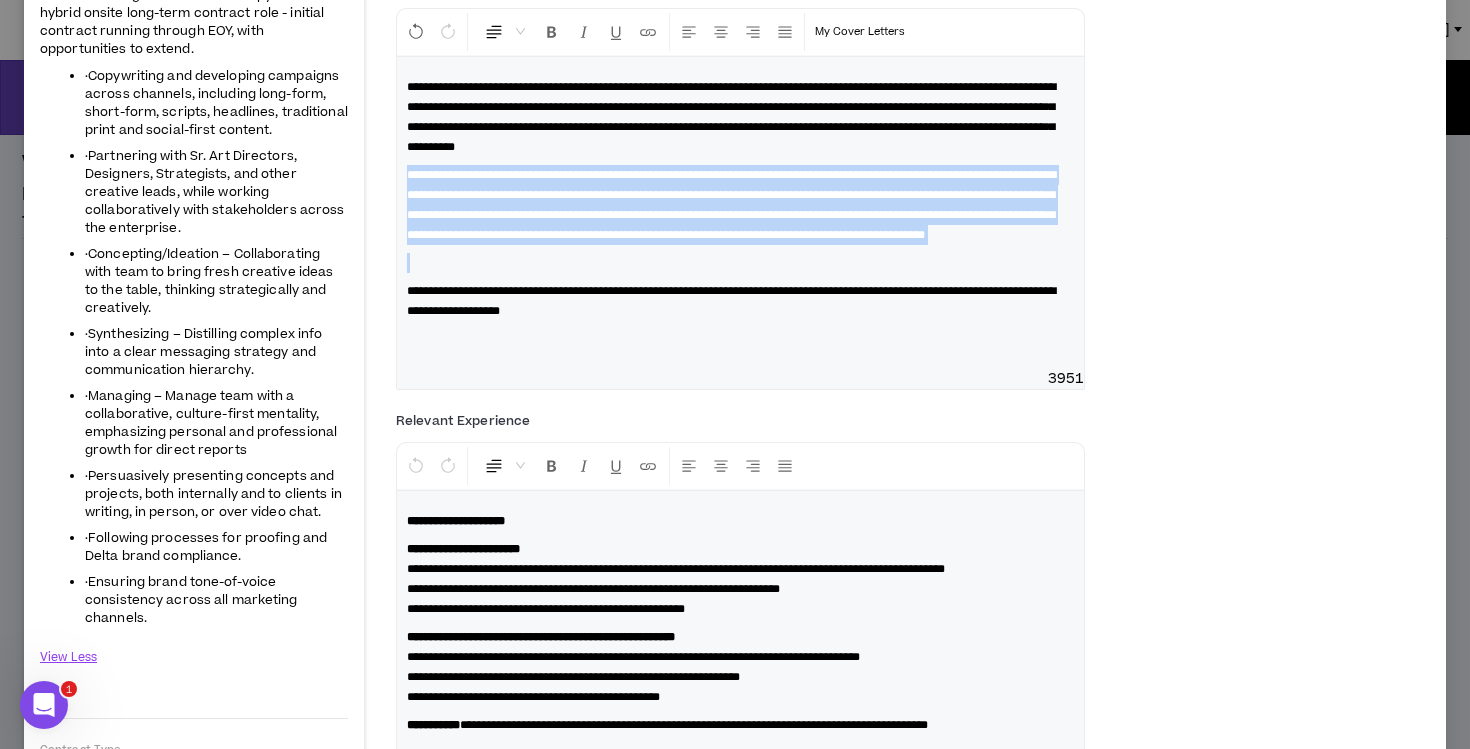 drag, startPoint x: 458, startPoint y: 289, endPoint x: 394, endPoint y: 175, distance: 130.73637 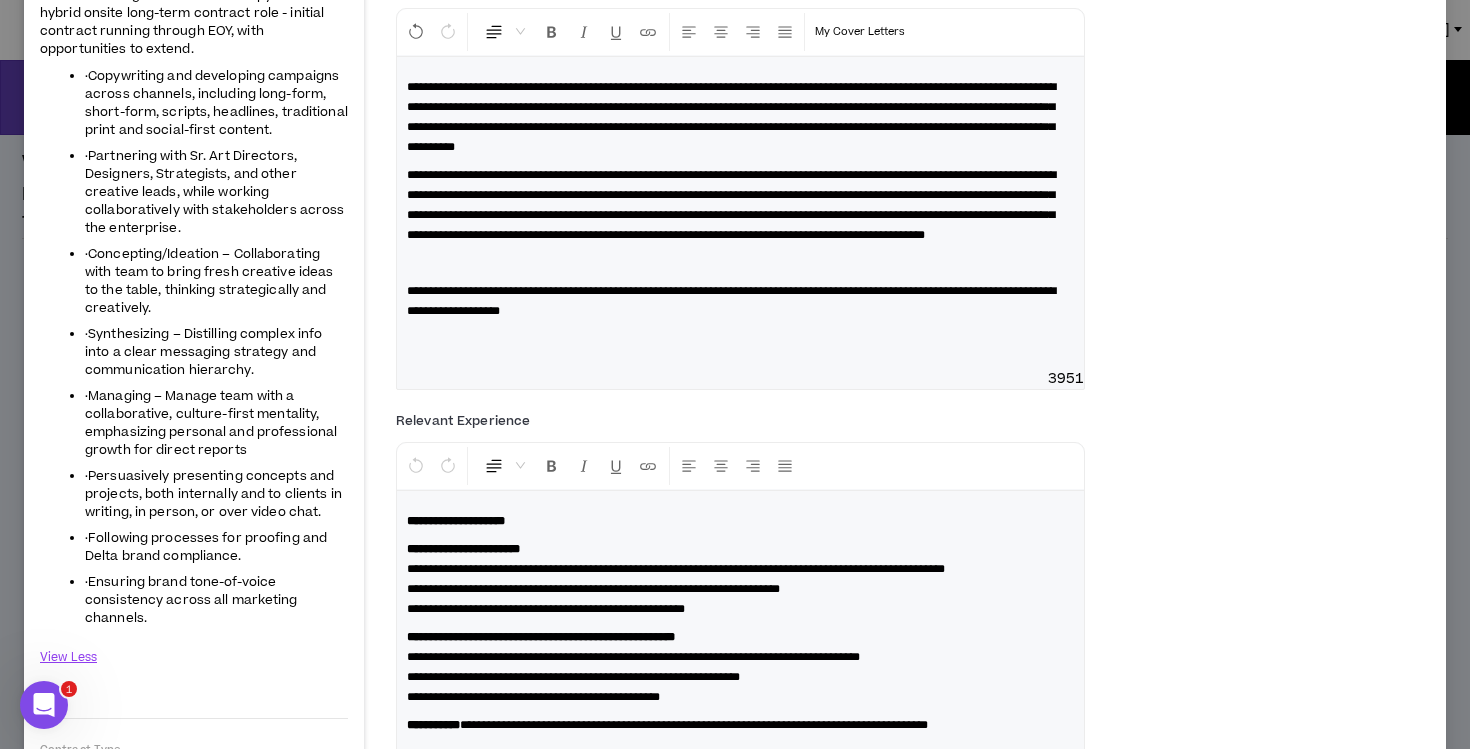 click on "**********" at bounding box center [731, 301] 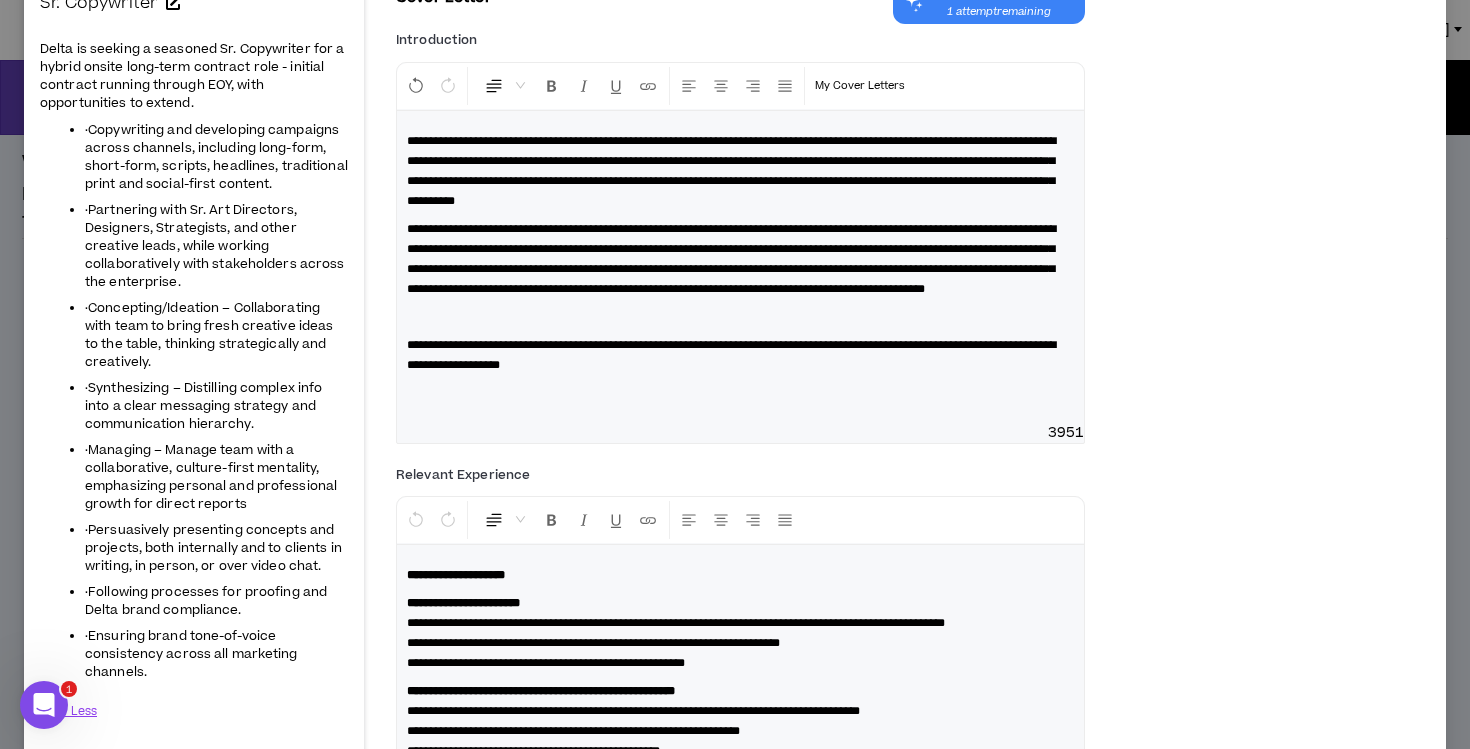 scroll, scrollTop: 223, scrollLeft: 0, axis: vertical 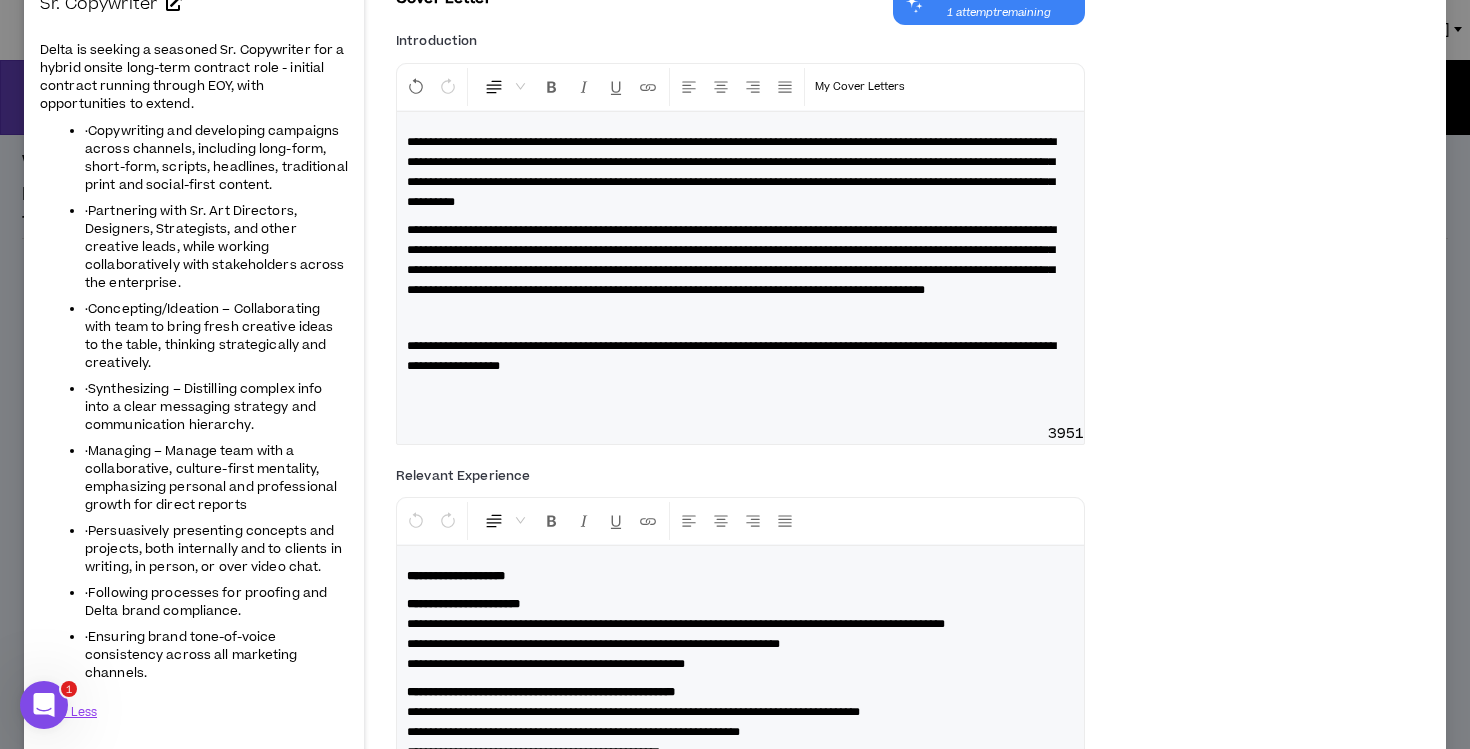 click on "**********" at bounding box center [740, 268] 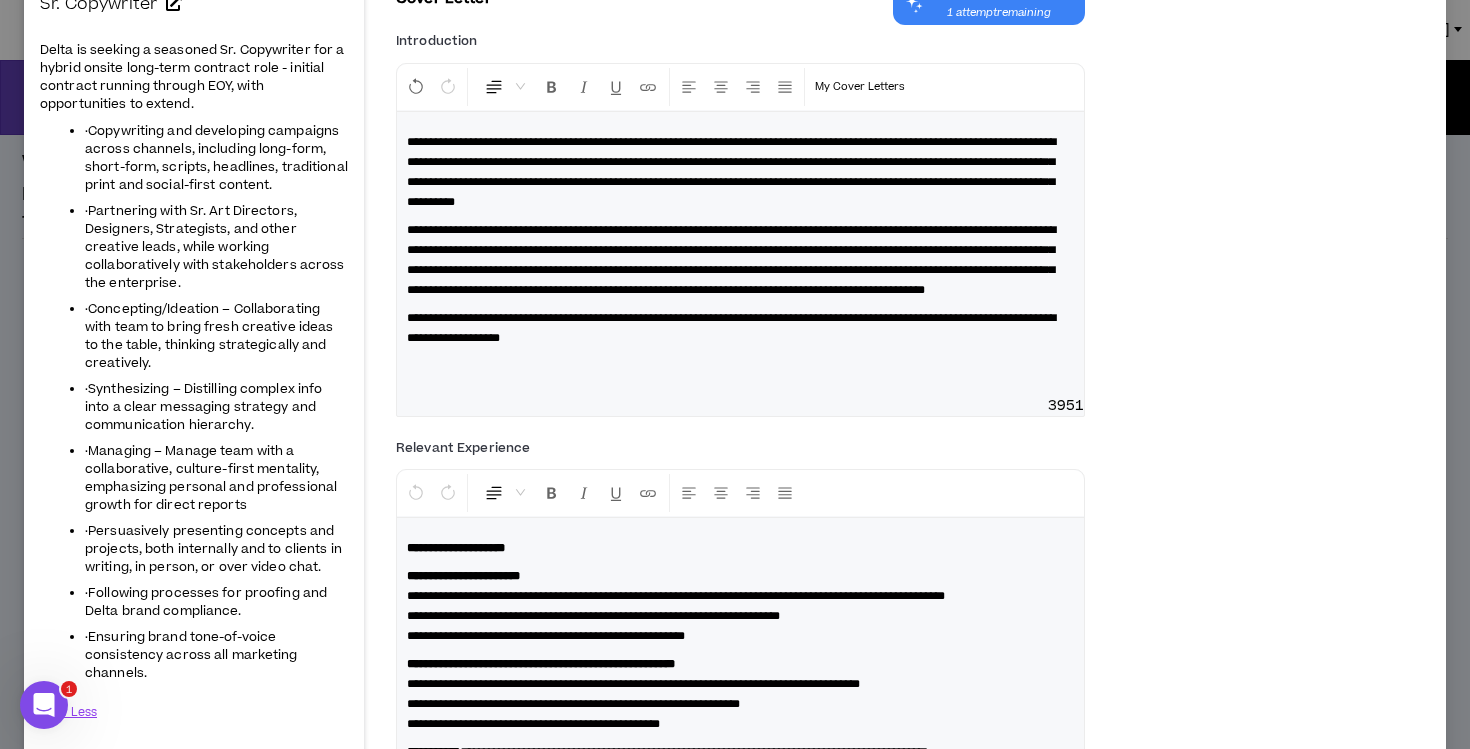 click on "**********" at bounding box center [731, 260] 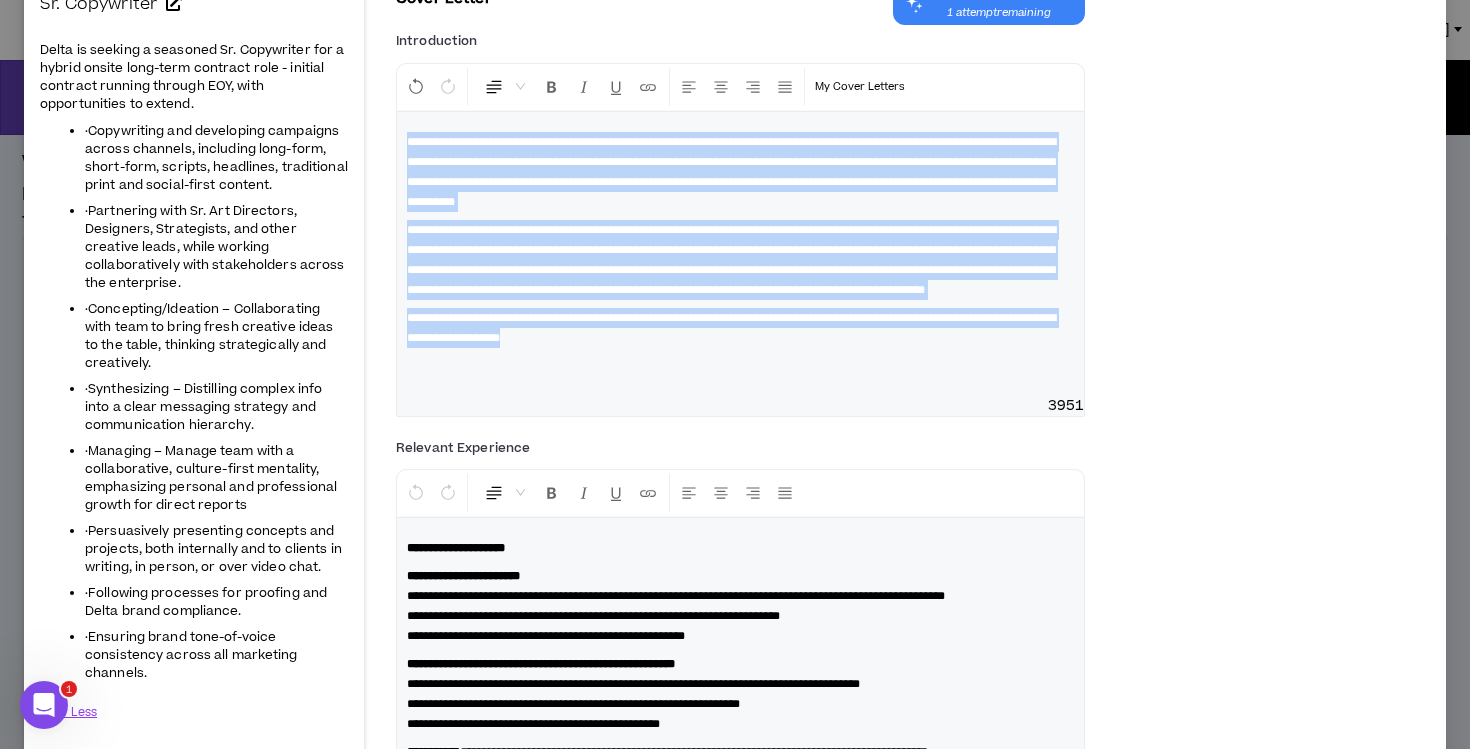 drag, startPoint x: 830, startPoint y: 366, endPoint x: 404, endPoint y: 142, distance: 481.3024 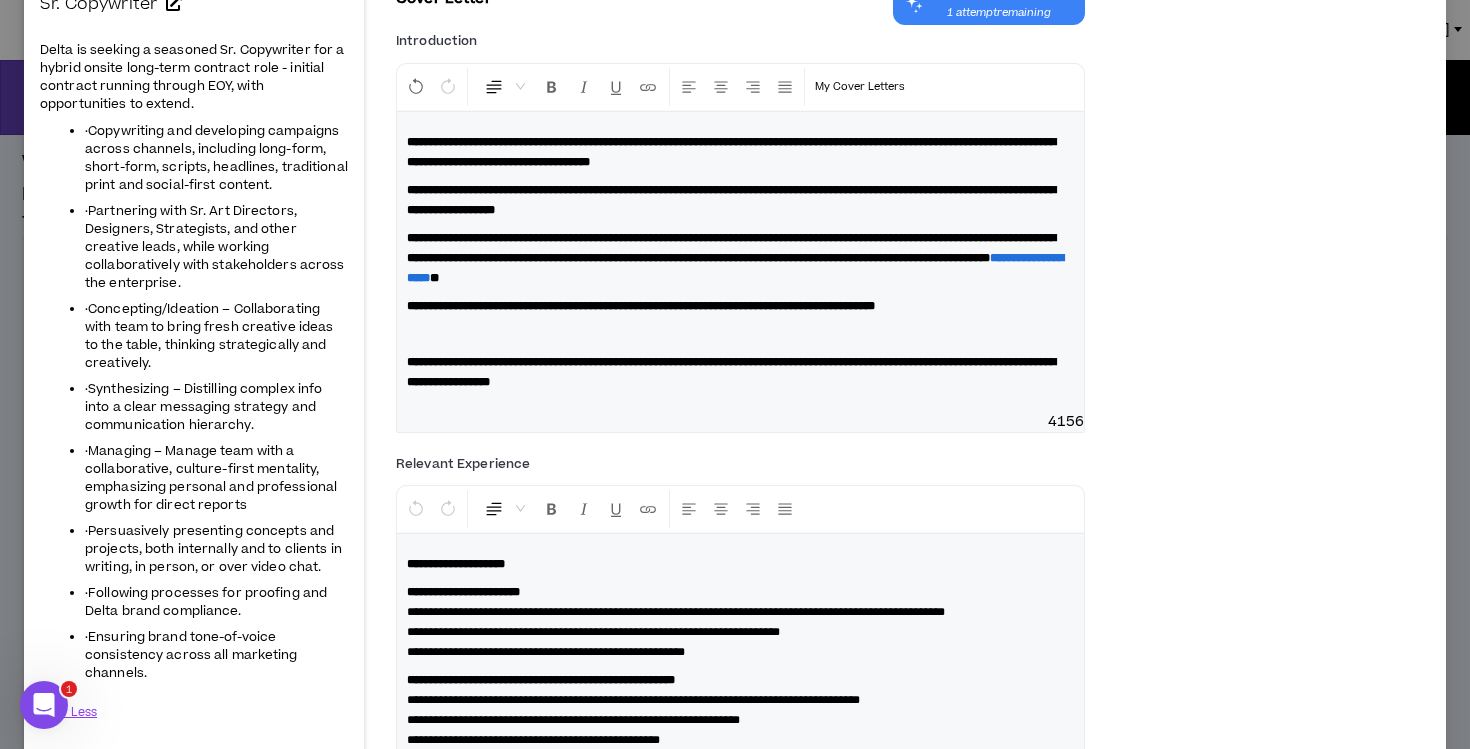 click at bounding box center (740, 334) 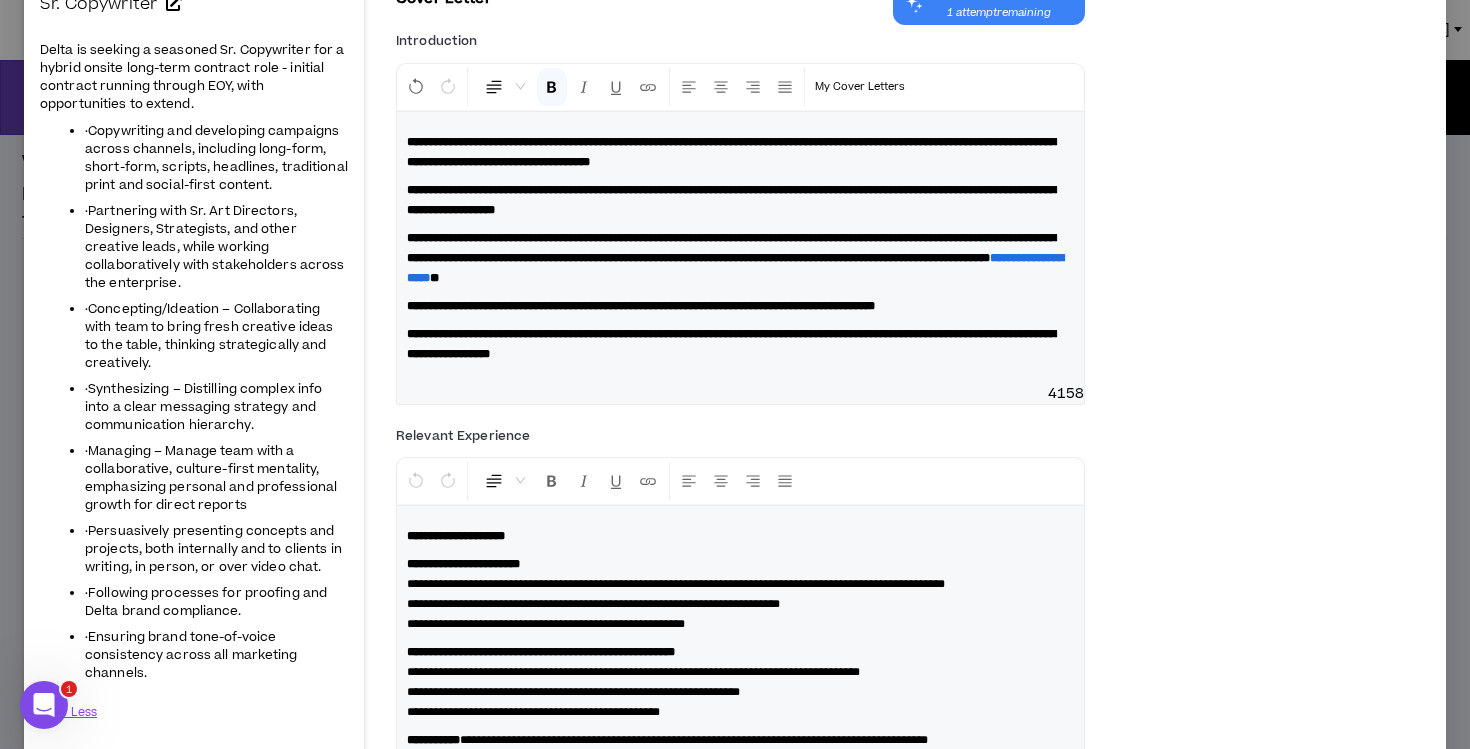 click on "**********" at bounding box center [731, 152] 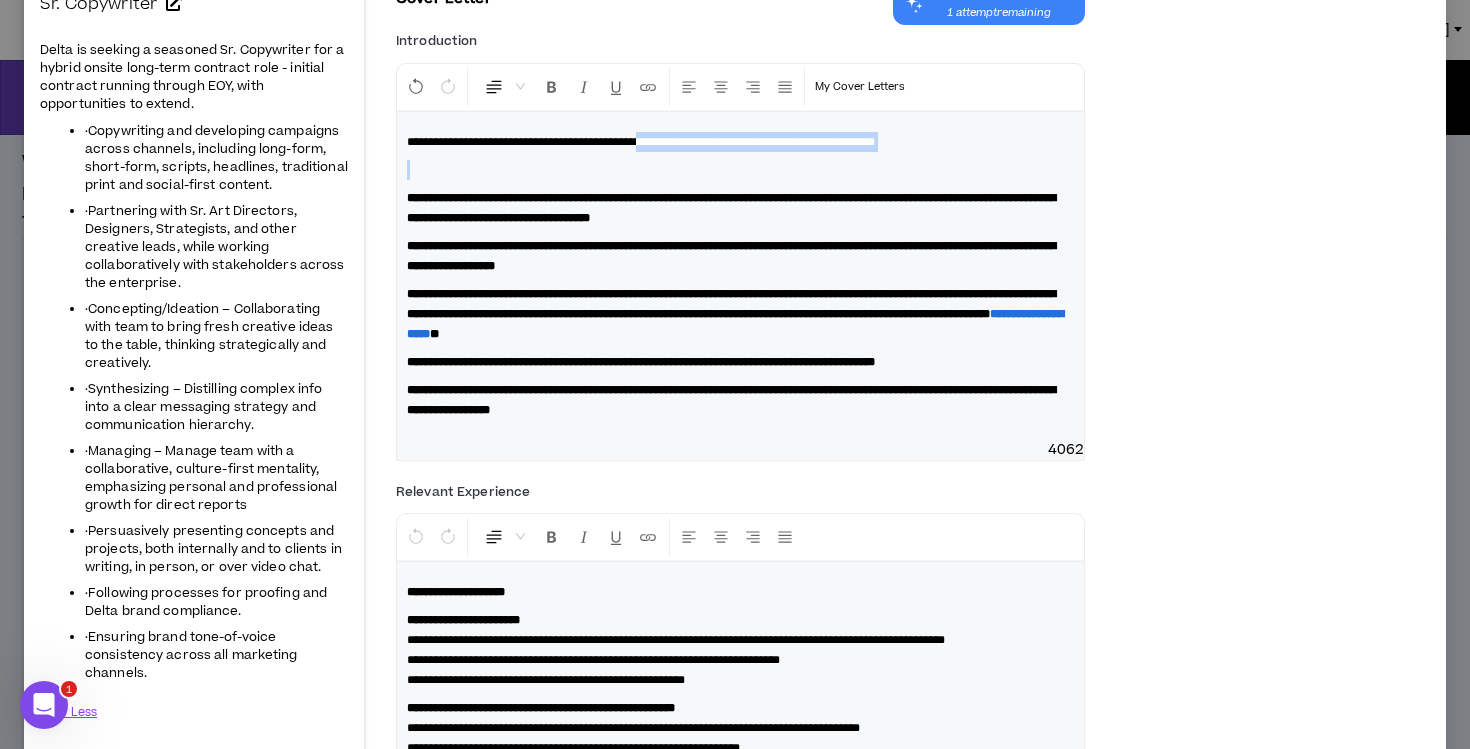 drag, startPoint x: 1005, startPoint y: 153, endPoint x: 700, endPoint y: 149, distance: 305.0262 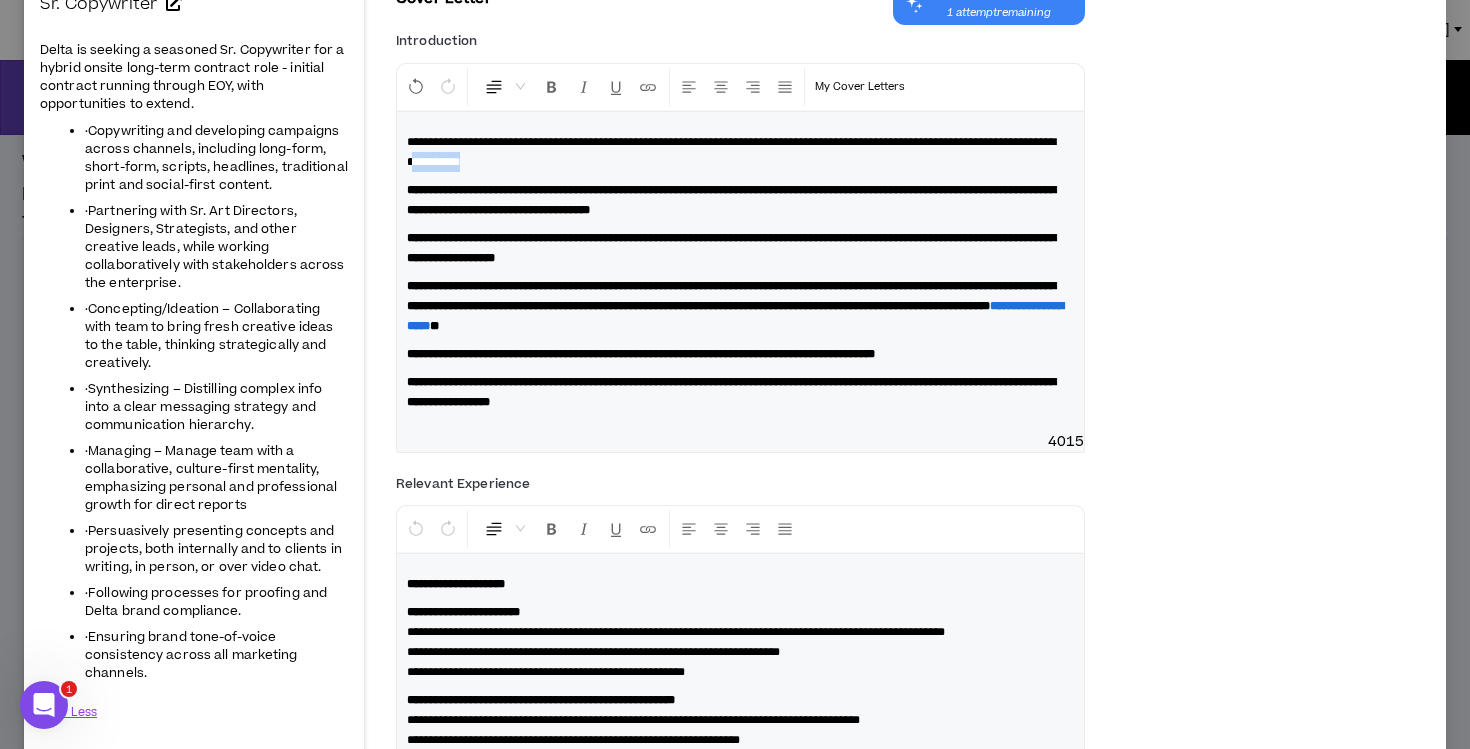 drag, startPoint x: 691, startPoint y: 155, endPoint x: 555, endPoint y: 156, distance: 136.00368 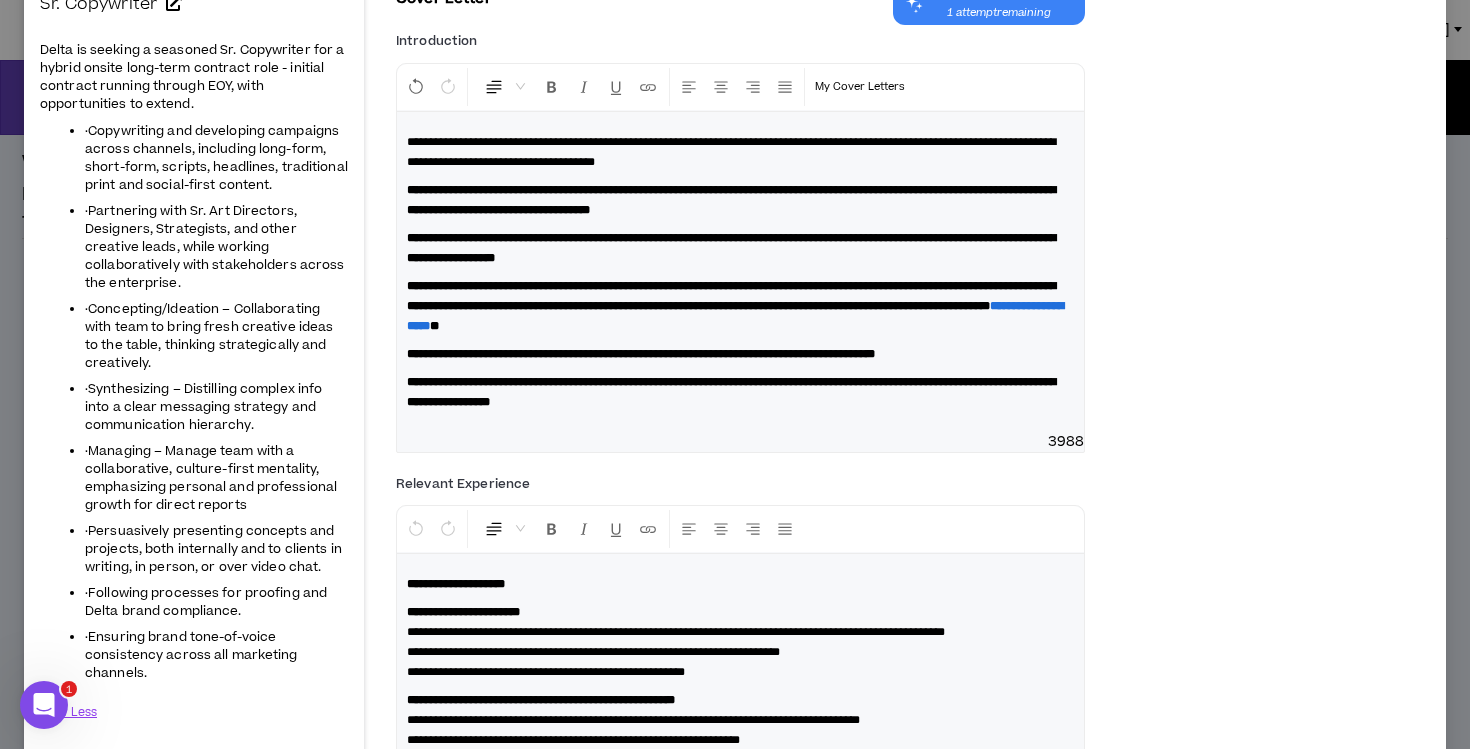 click on "**********" at bounding box center (731, 152) 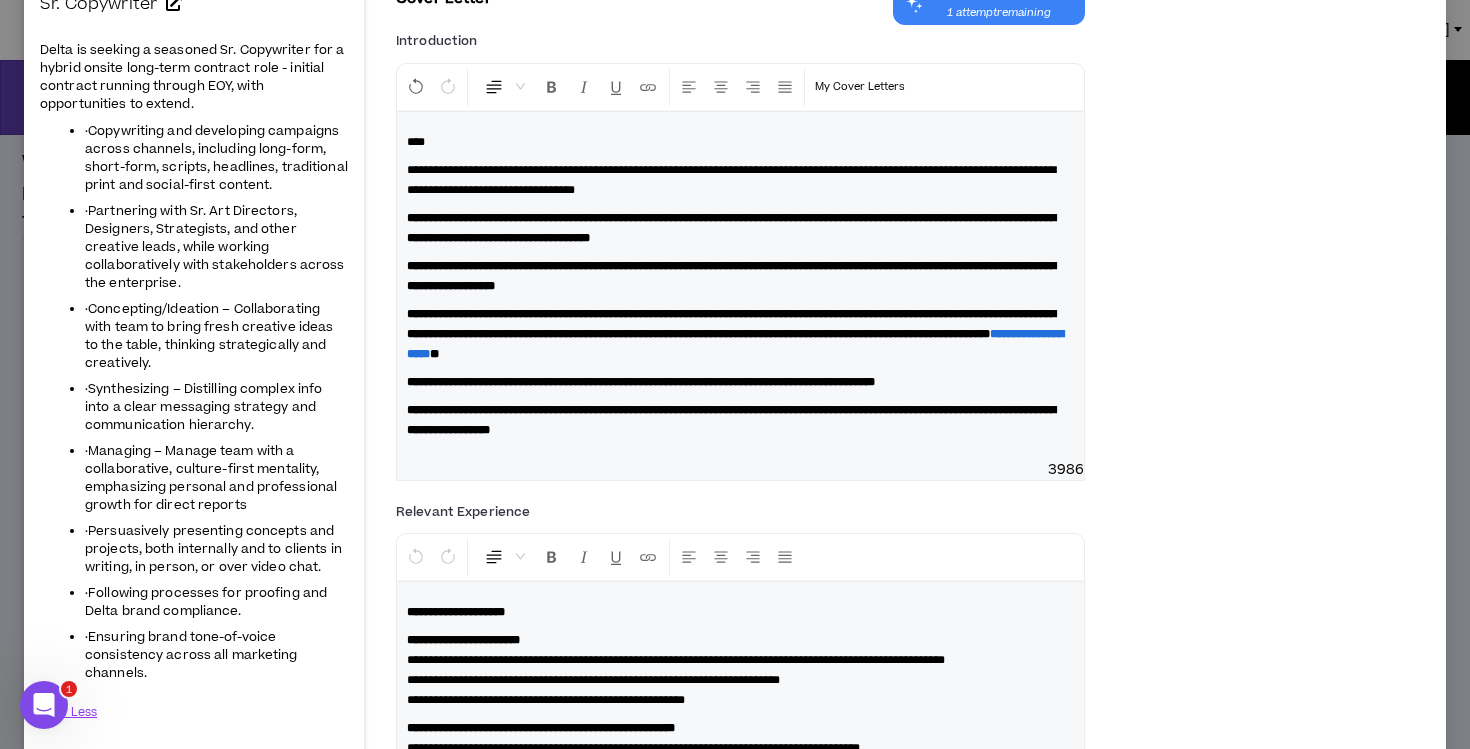 click on "**********" at bounding box center (731, 228) 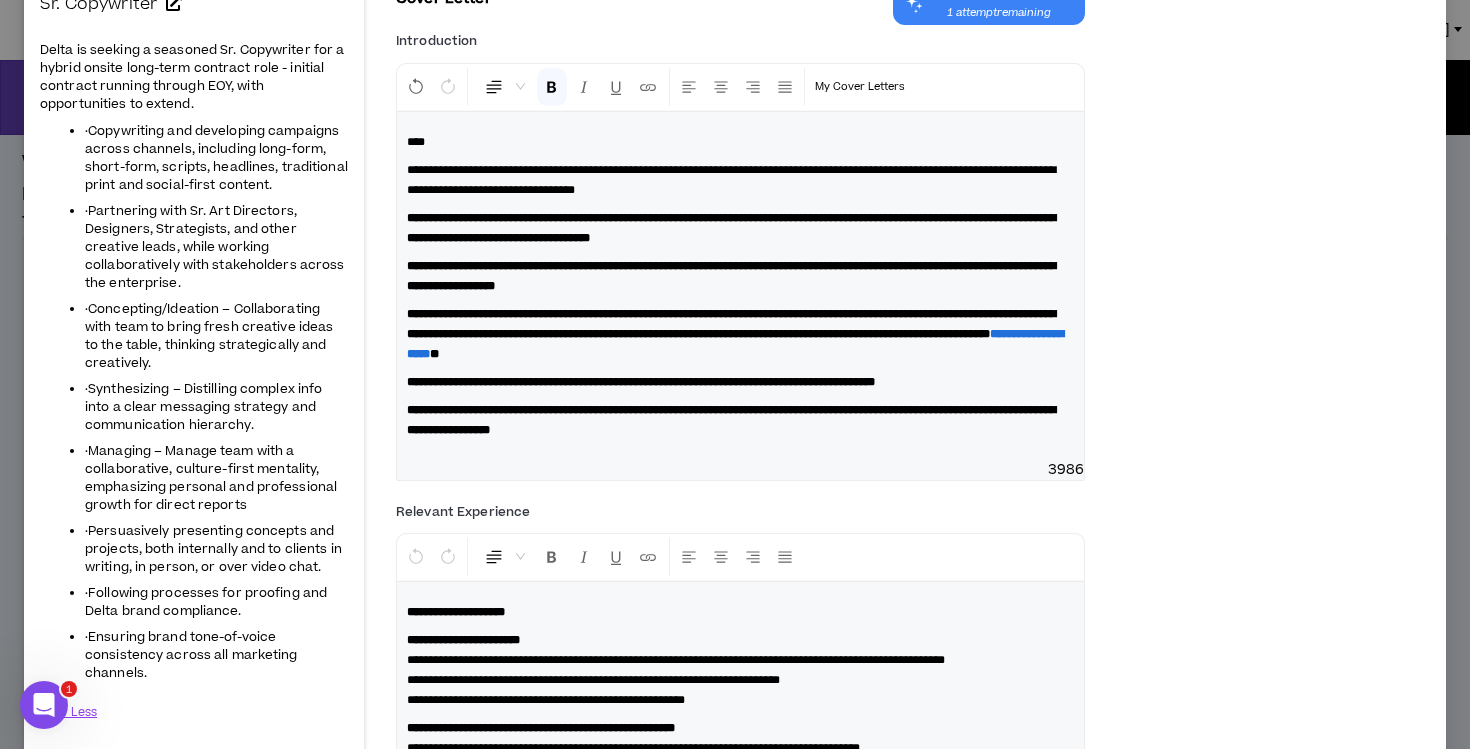 click on "**********" at bounding box center (740, 286) 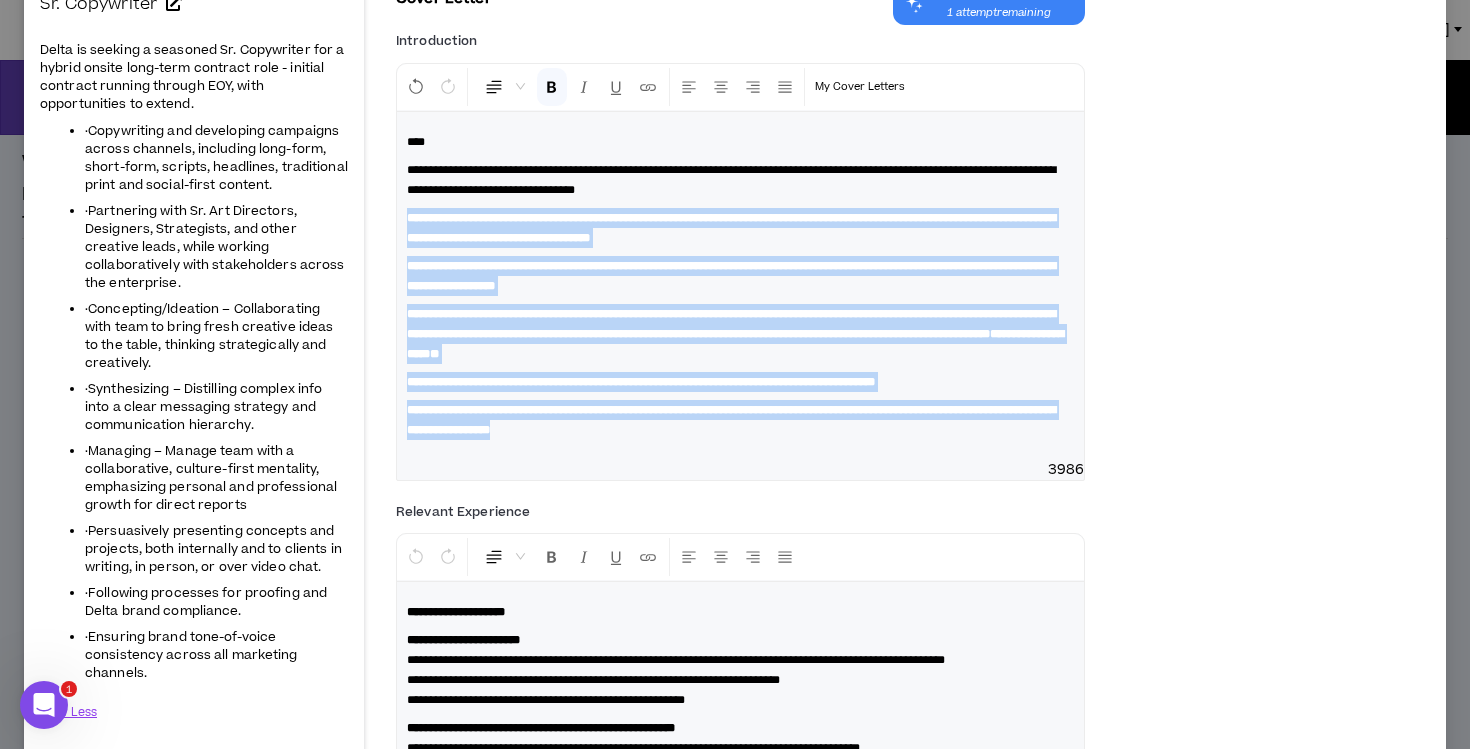 drag, startPoint x: 734, startPoint y: 429, endPoint x: 401, endPoint y: 220, distance: 393.1539 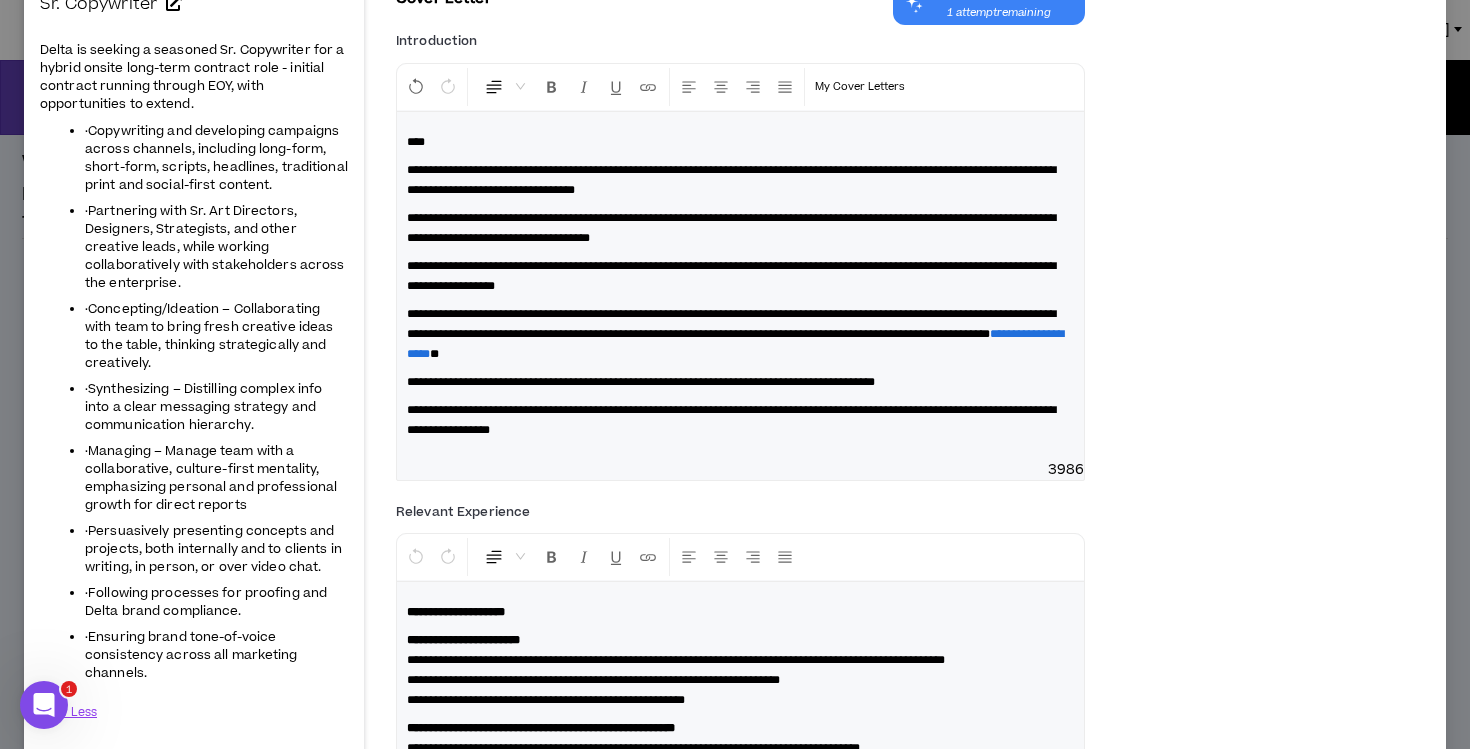 click on "**********" at bounding box center [740, 420] 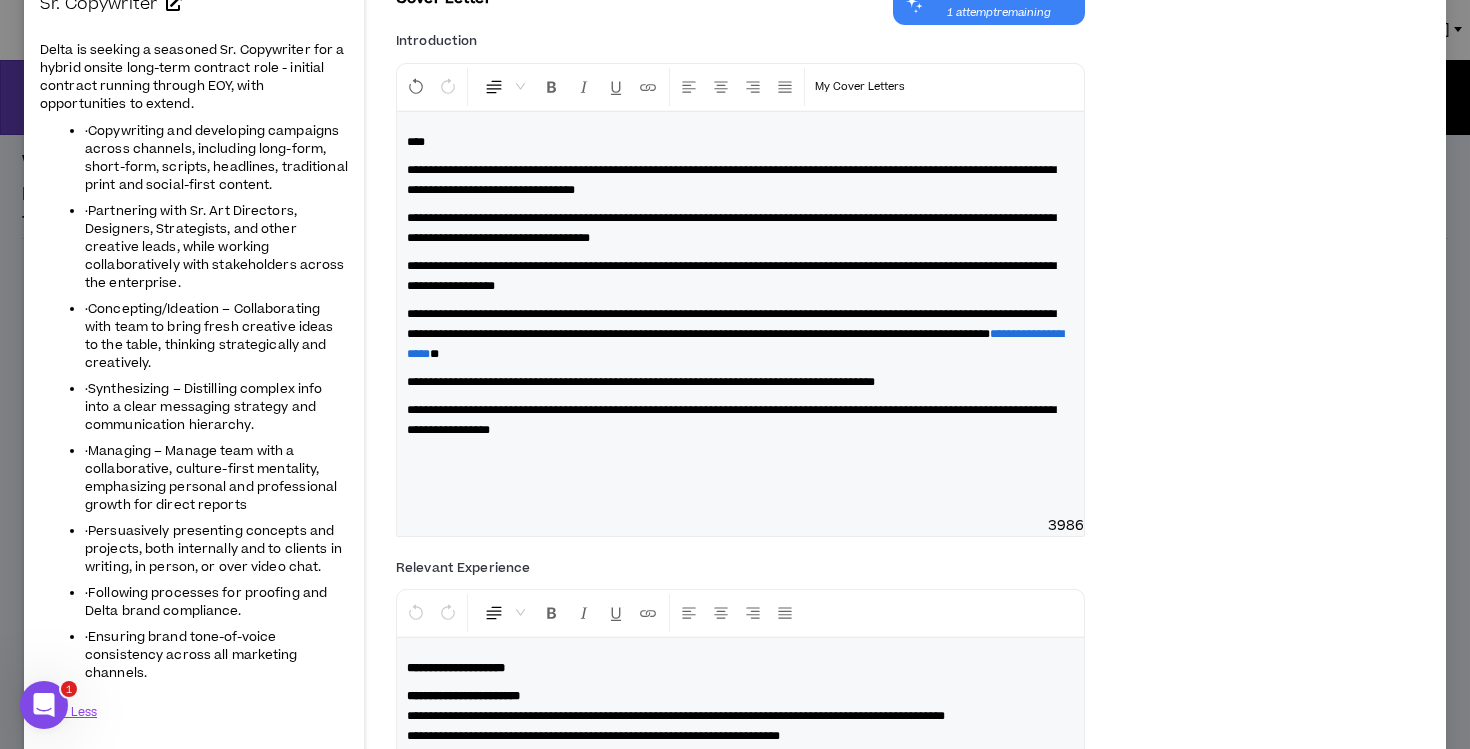 click on "**********" at bounding box center (740, 420) 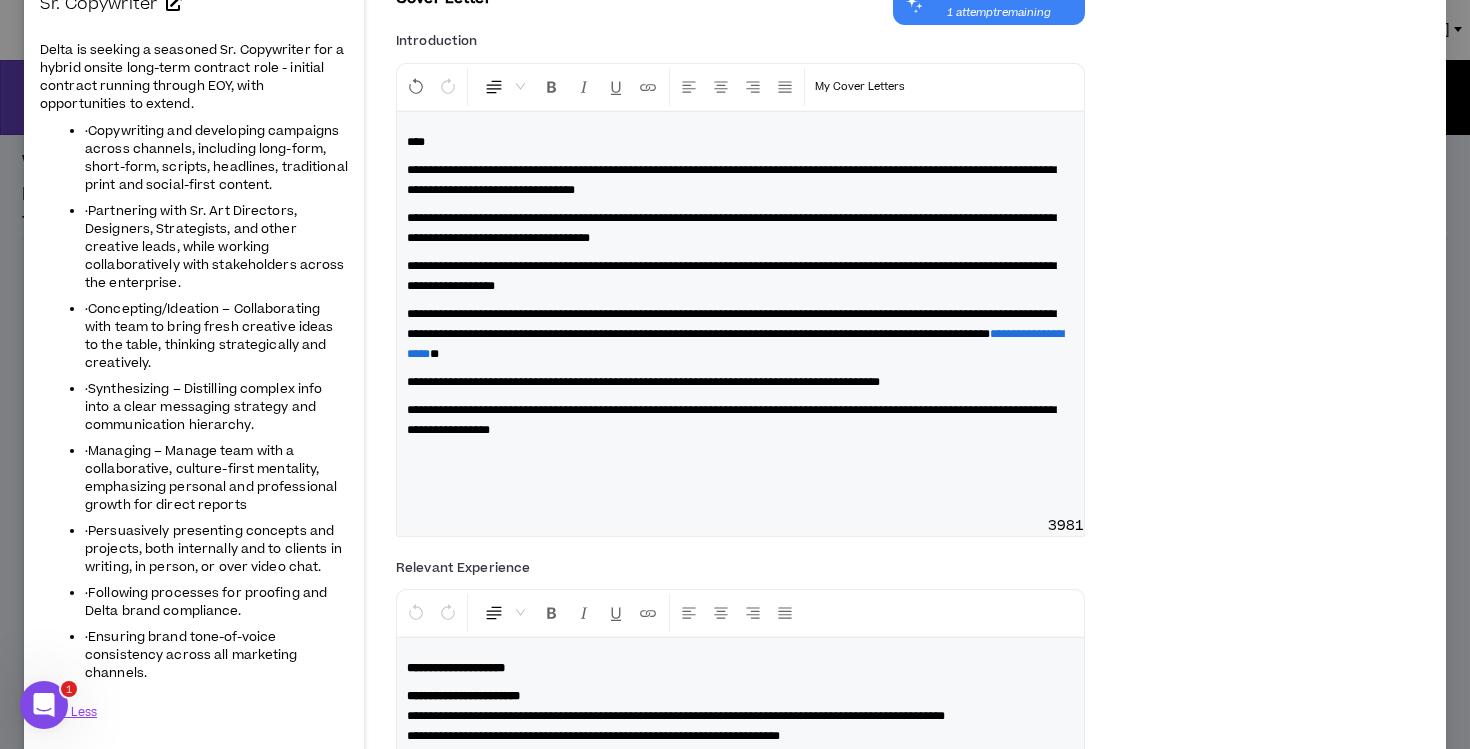 click on "·Copywriting and developing campaigns across channels, including long-form, short-form, scripts, headlines, traditional print and social-first content.  ·Partnering with Sr. Art Directors, Designers, Strategists, and other creative leads, while working collaboratively with stakeholders across the enterprise.  ·Concepting/Ideation – Collaborating with team to bring fresh creative ideas to the table, thinking strategically and creatively.  ·Synthesizing – Distilling complex info into a clear messaging strategy and communication hierarchy.  ·Managing – Manage team with a collaborative, culture-first mentality, emphasizing personal and professional growth for direct reports ·Persuasively presenting concepts and projects, both internally and to clients in writing, in person, or over video chat. ·Following processes for proofing and Delta brand compliance.  ·Ensuring brand tone-of-voice consistency across all marketing channels." at bounding box center (194, 402) 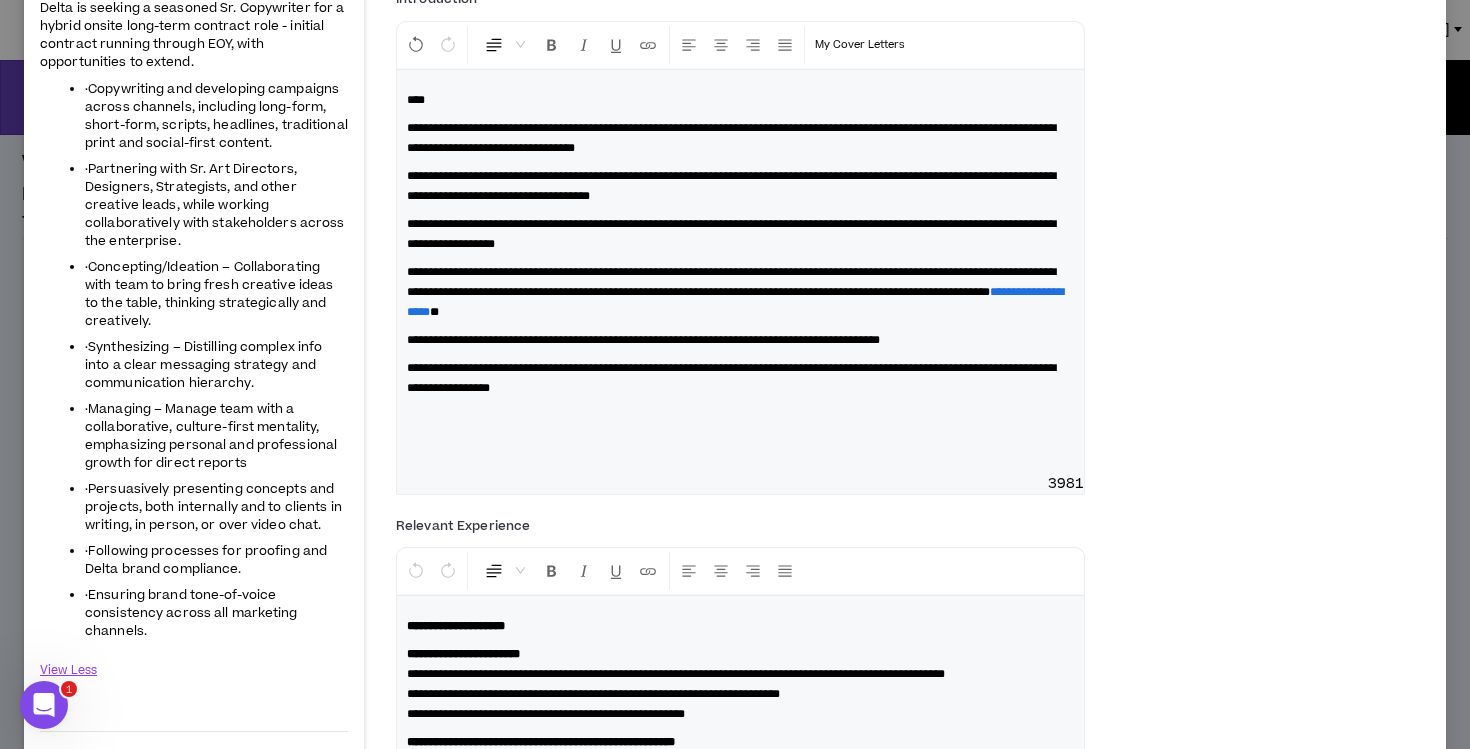 scroll, scrollTop: 297, scrollLeft: 0, axis: vertical 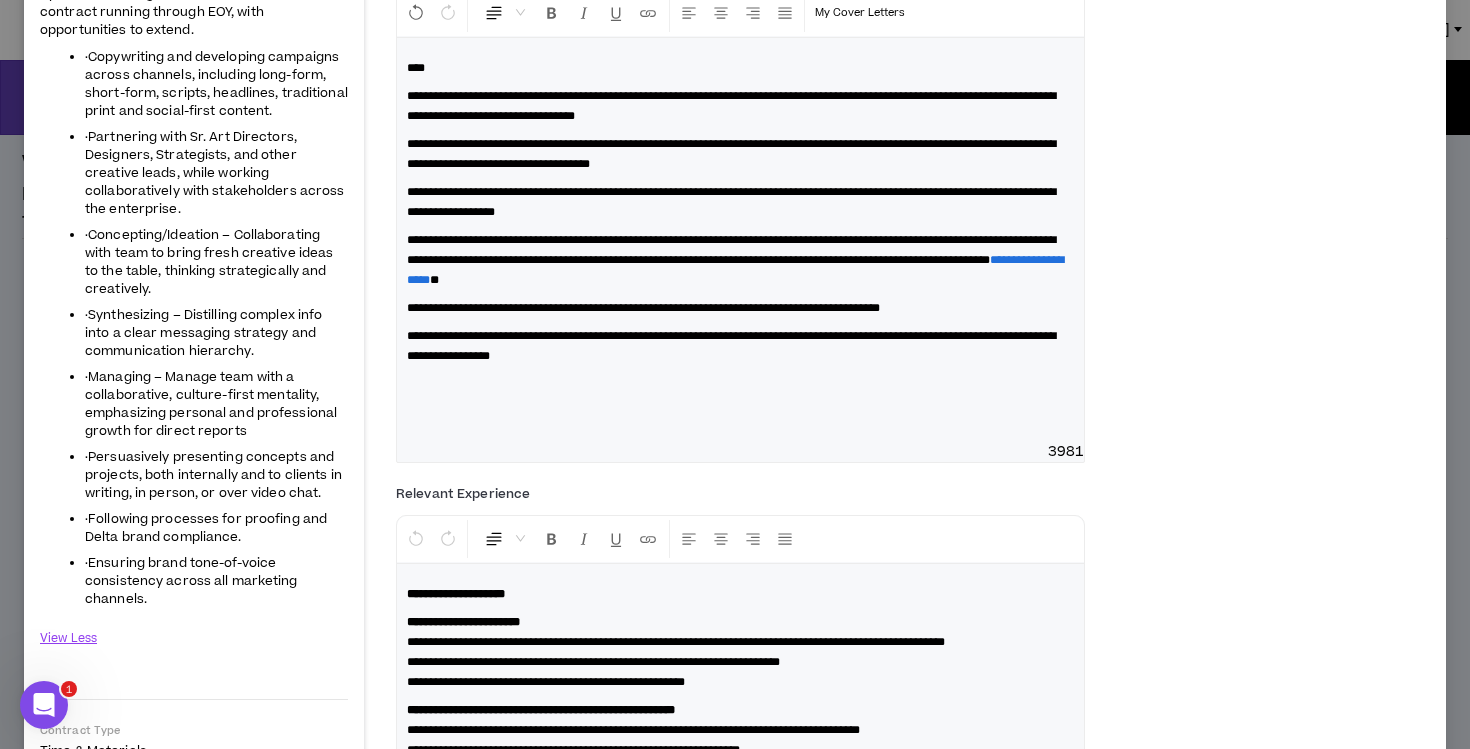 click on "·Persuasively presenting concepts and projects, both internally and to clients in writing, in person, or over video chat." at bounding box center (213, 475) 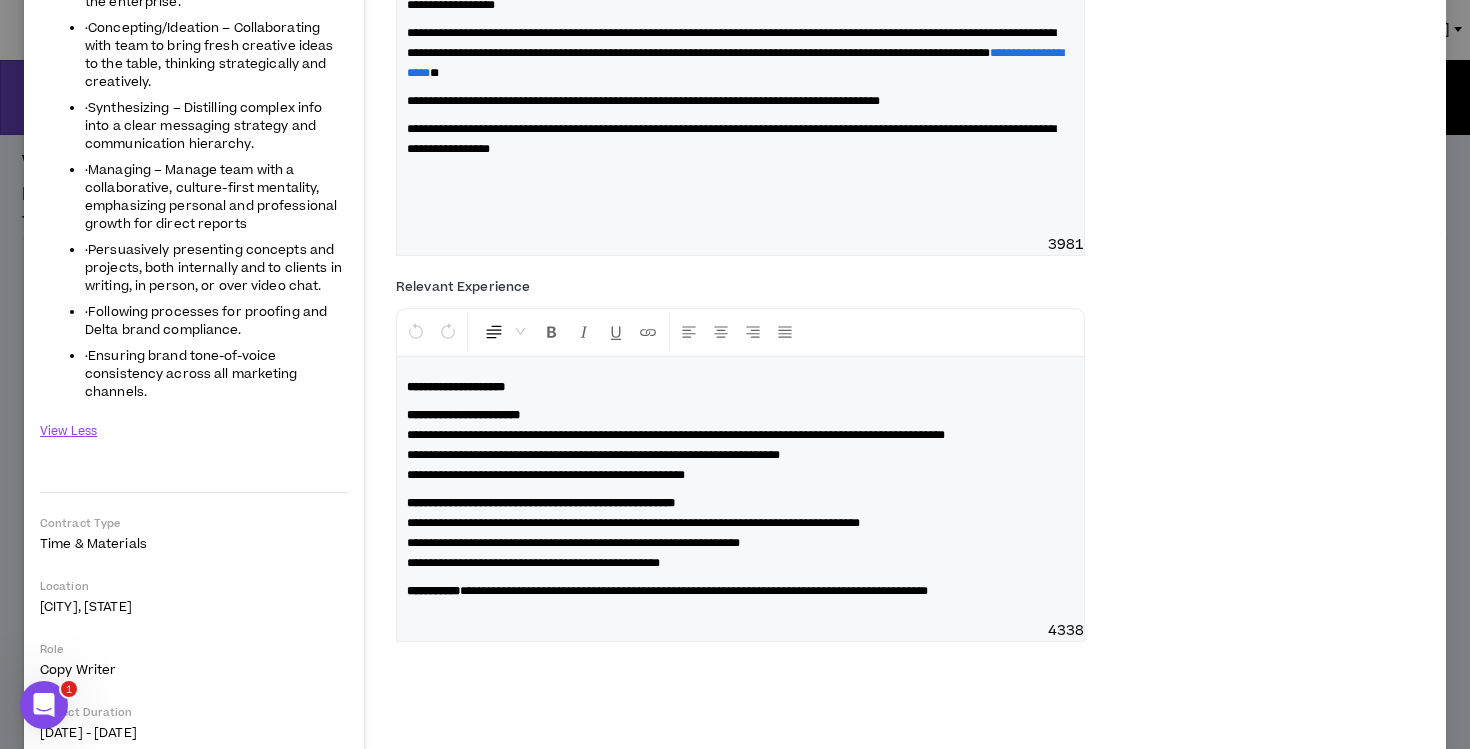 scroll, scrollTop: 520, scrollLeft: 0, axis: vertical 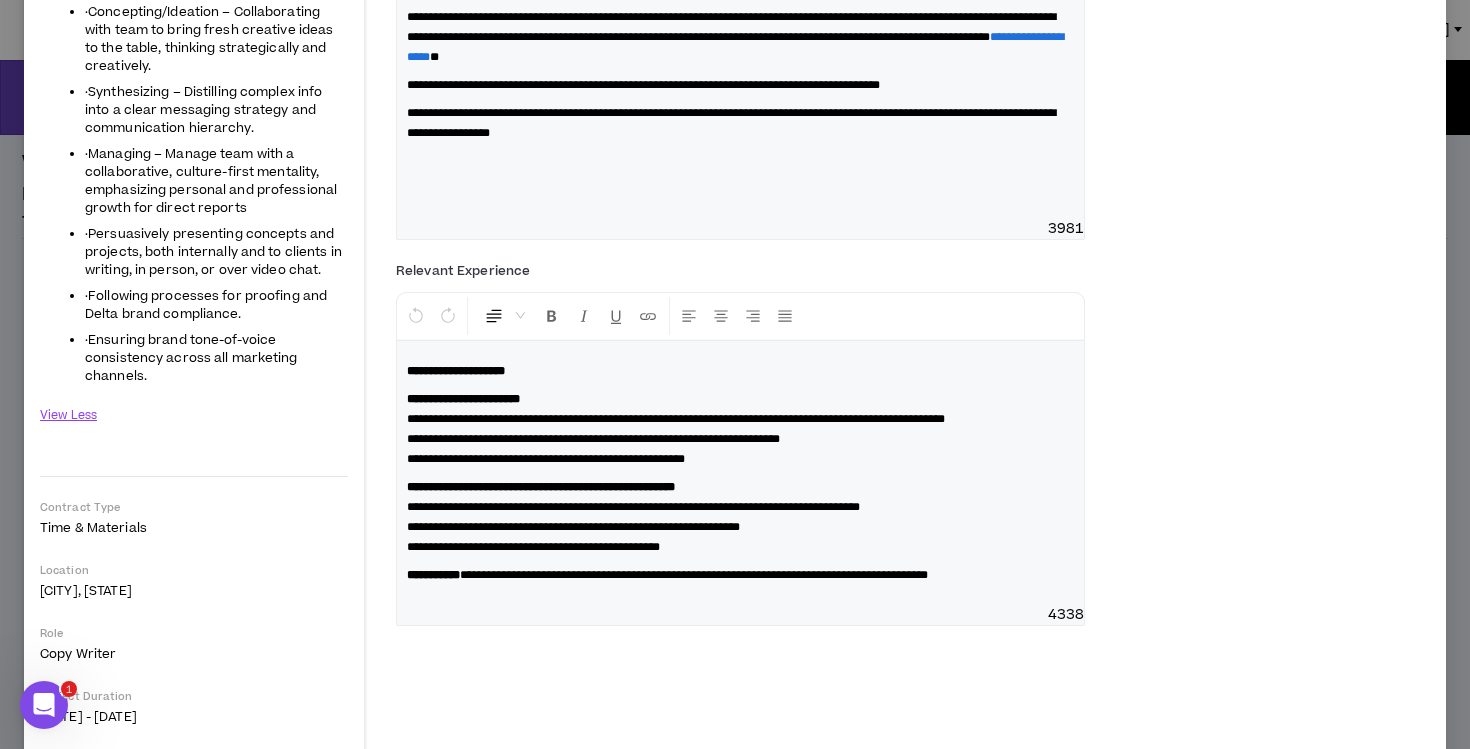 click on "**********" at bounding box center (740, 429) 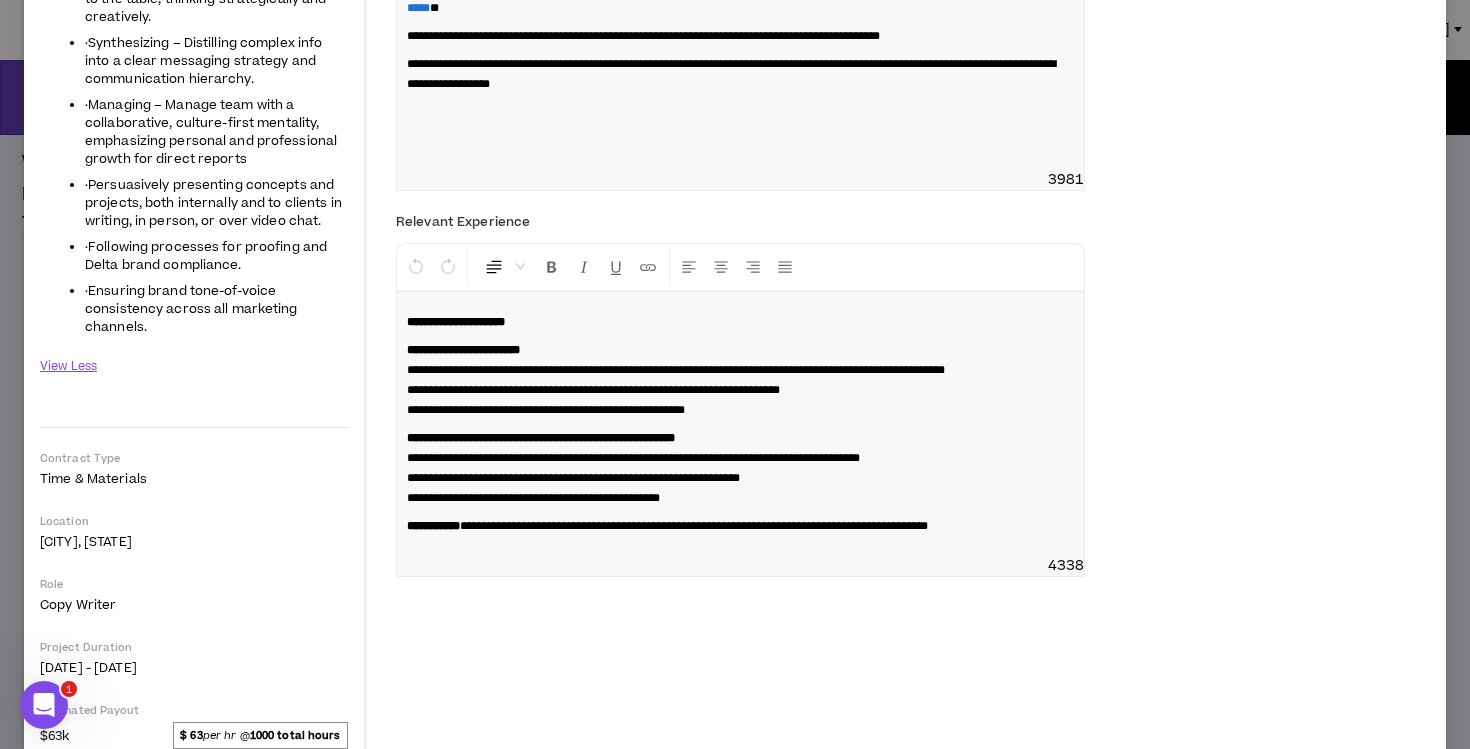 scroll, scrollTop: 570, scrollLeft: 0, axis: vertical 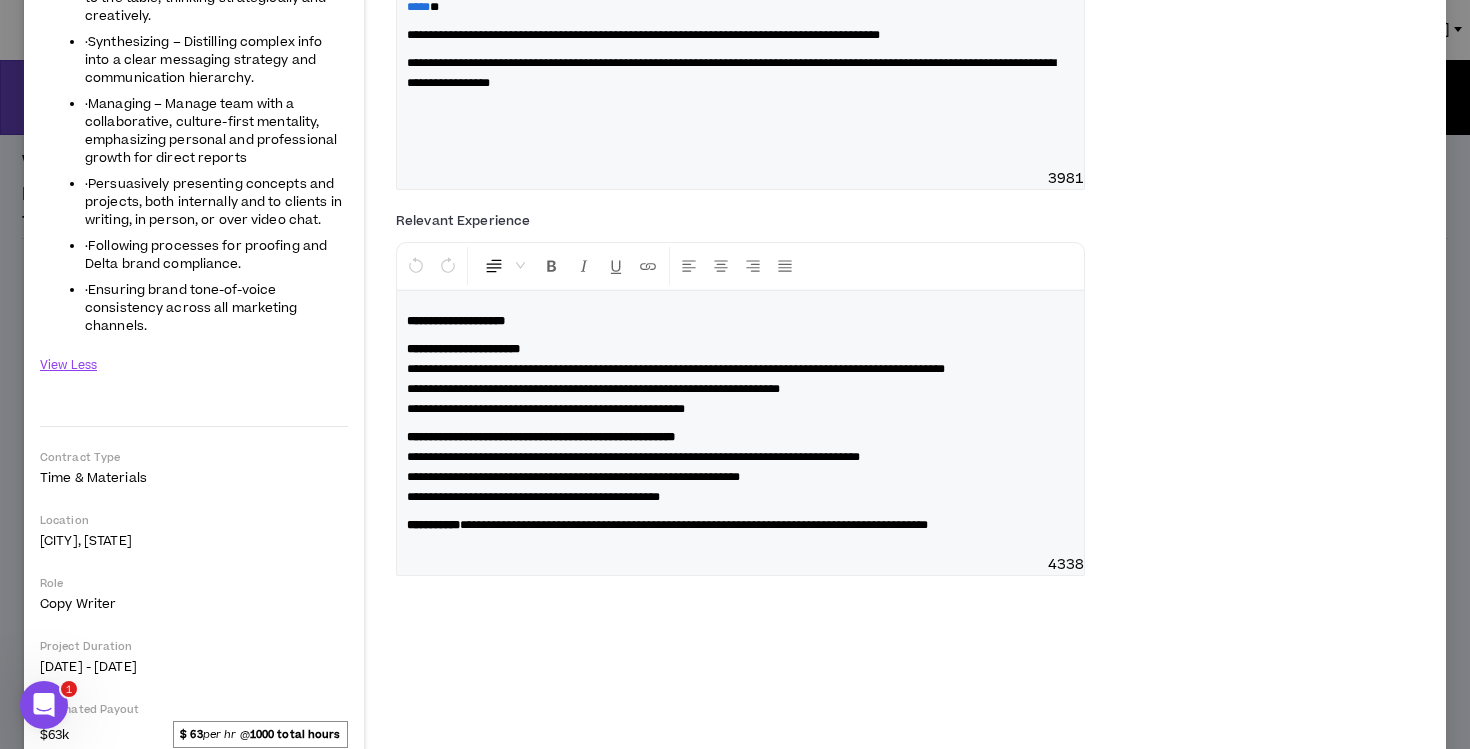 click on "**********" at bounding box center (740, 379) 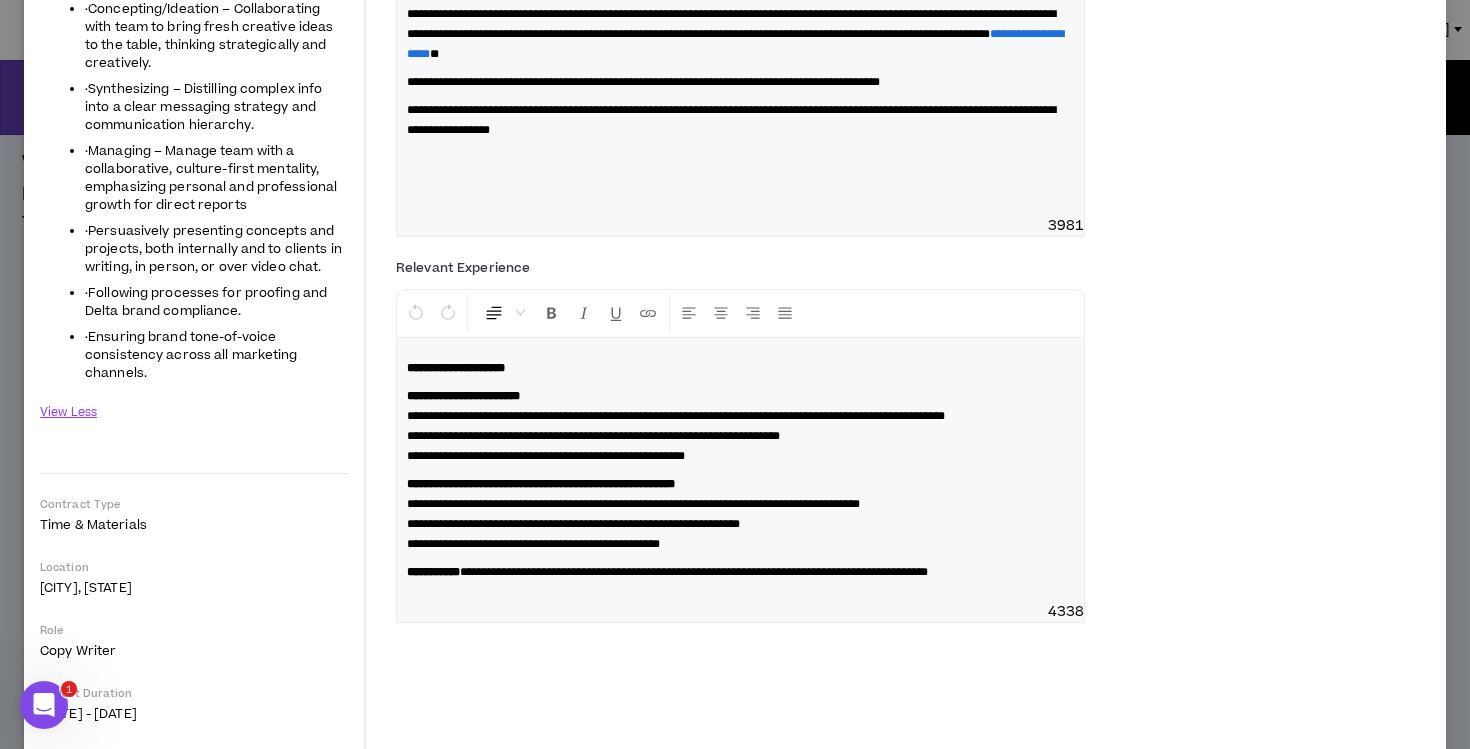 scroll, scrollTop: 505, scrollLeft: 0, axis: vertical 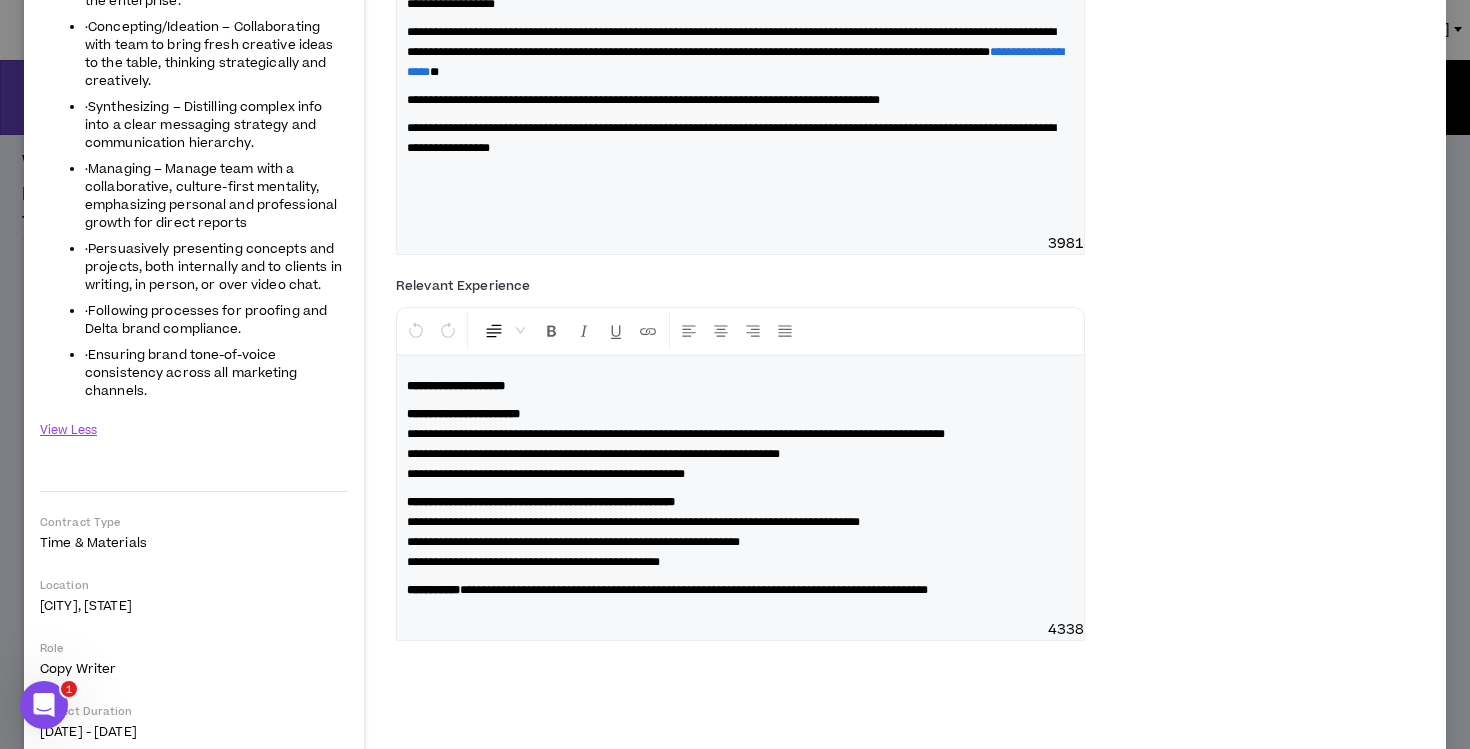click on "**********" at bounding box center [740, 444] 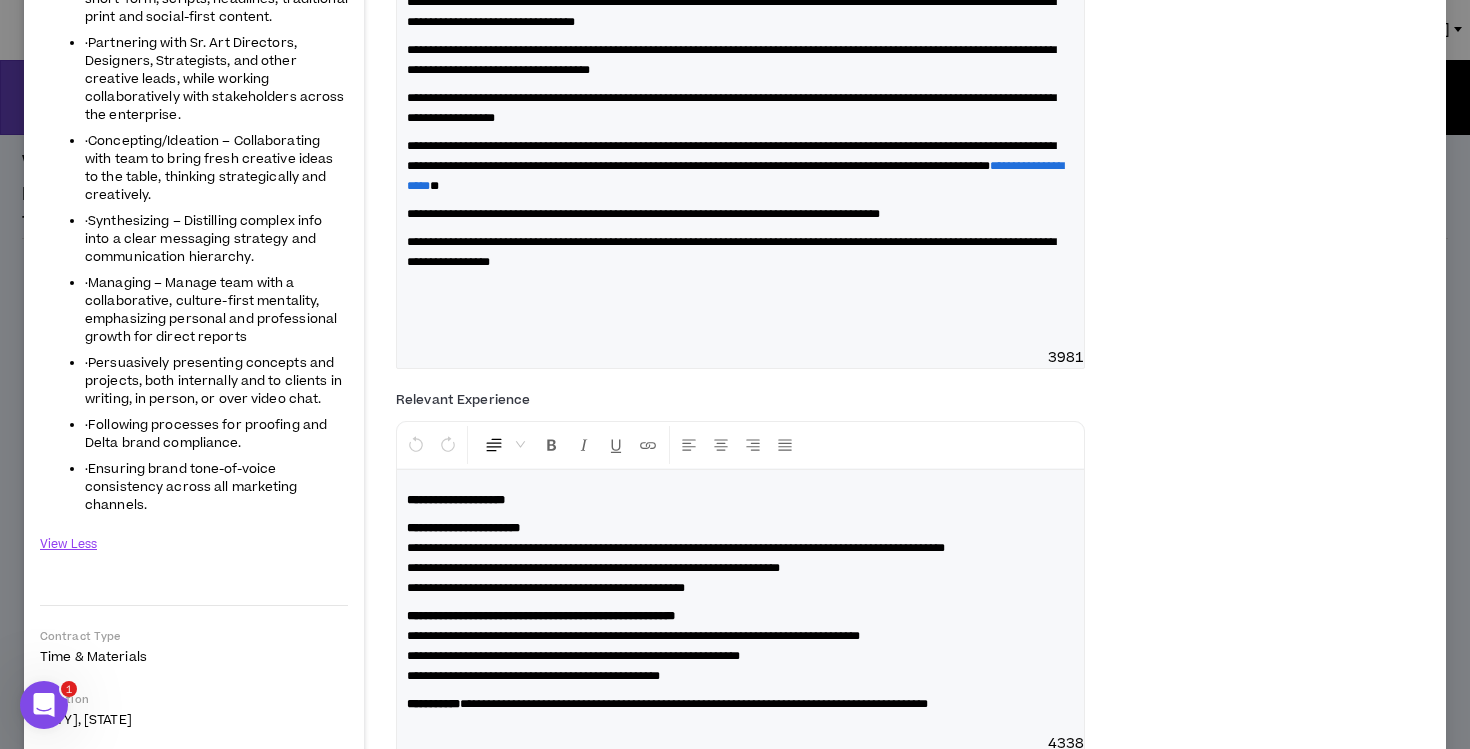 scroll, scrollTop: 247, scrollLeft: 0, axis: vertical 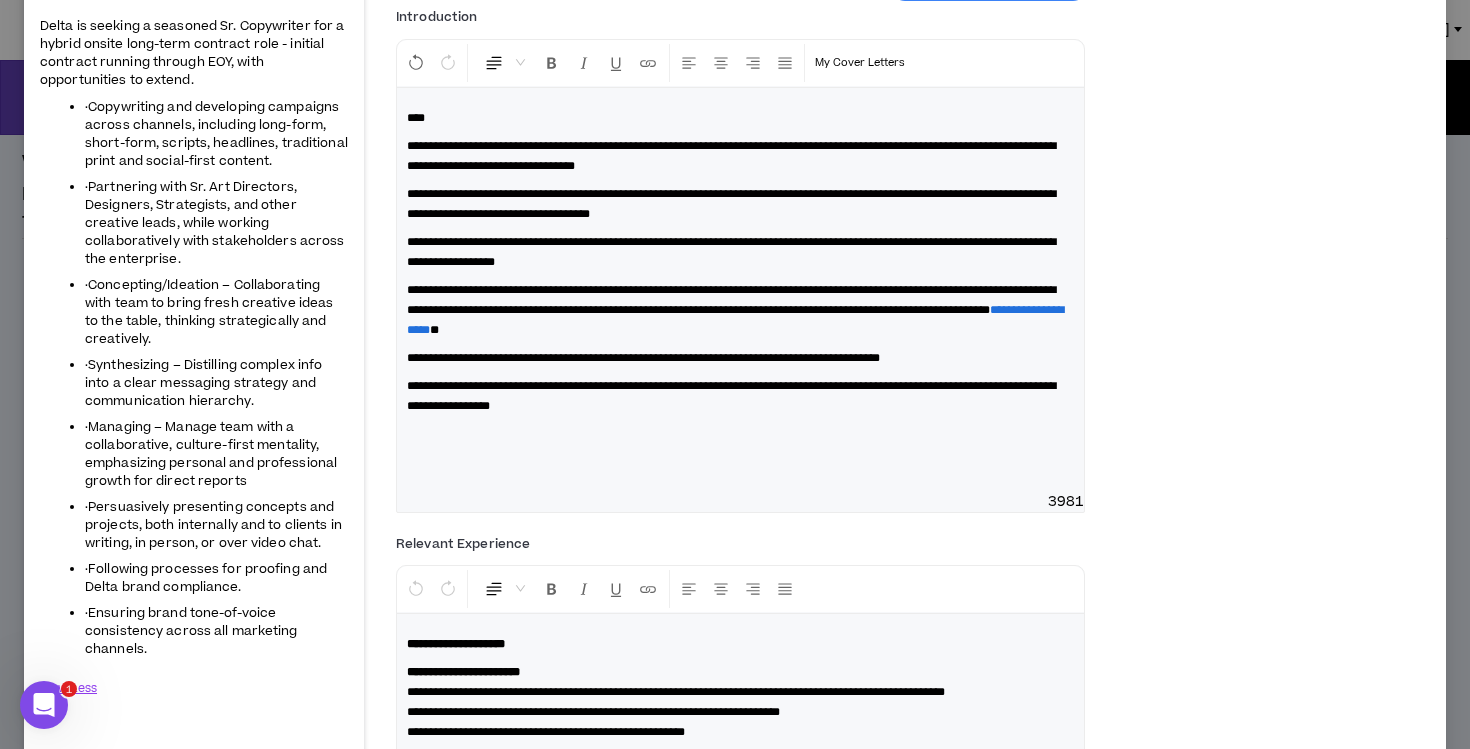 click on "**********" at bounding box center (731, 300) 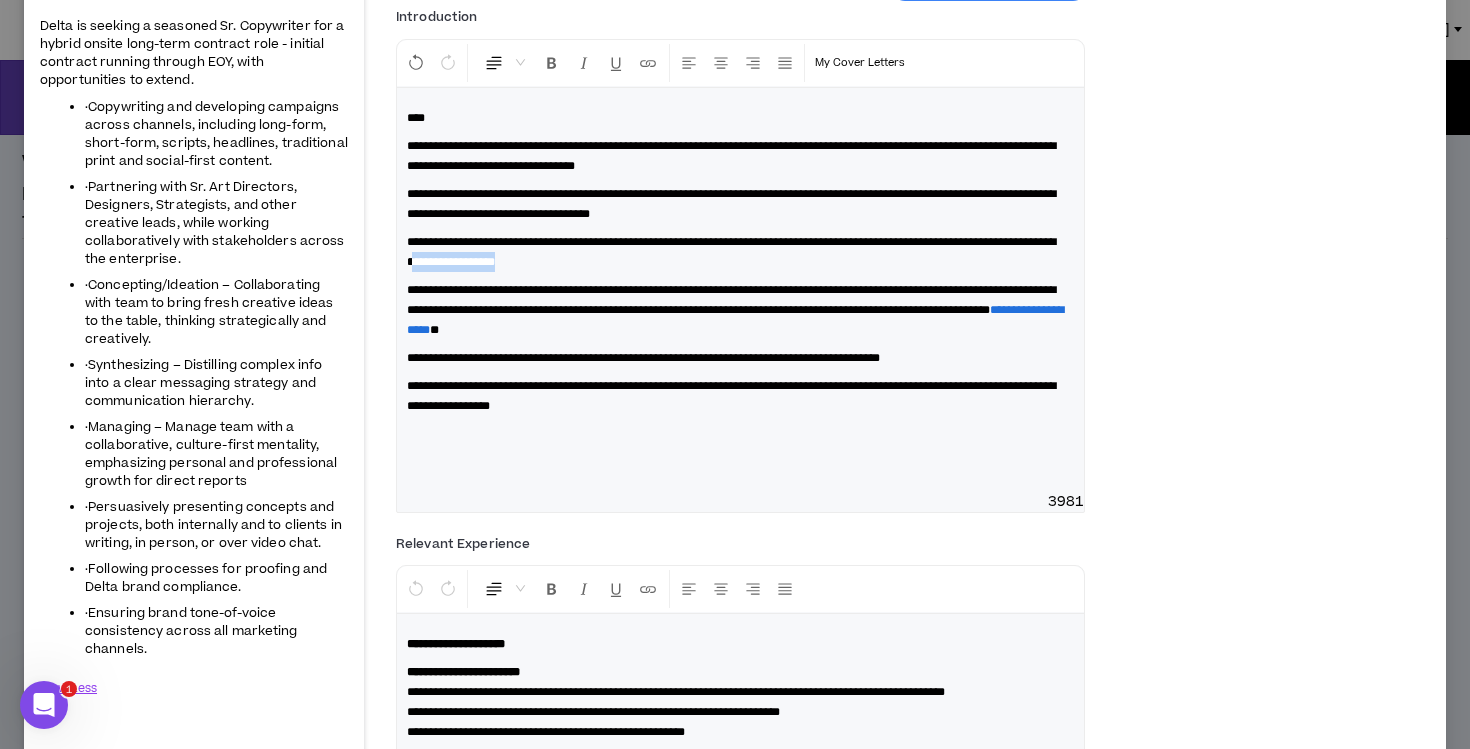 drag, startPoint x: 648, startPoint y: 257, endPoint x: 546, endPoint y: 261, distance: 102.0784 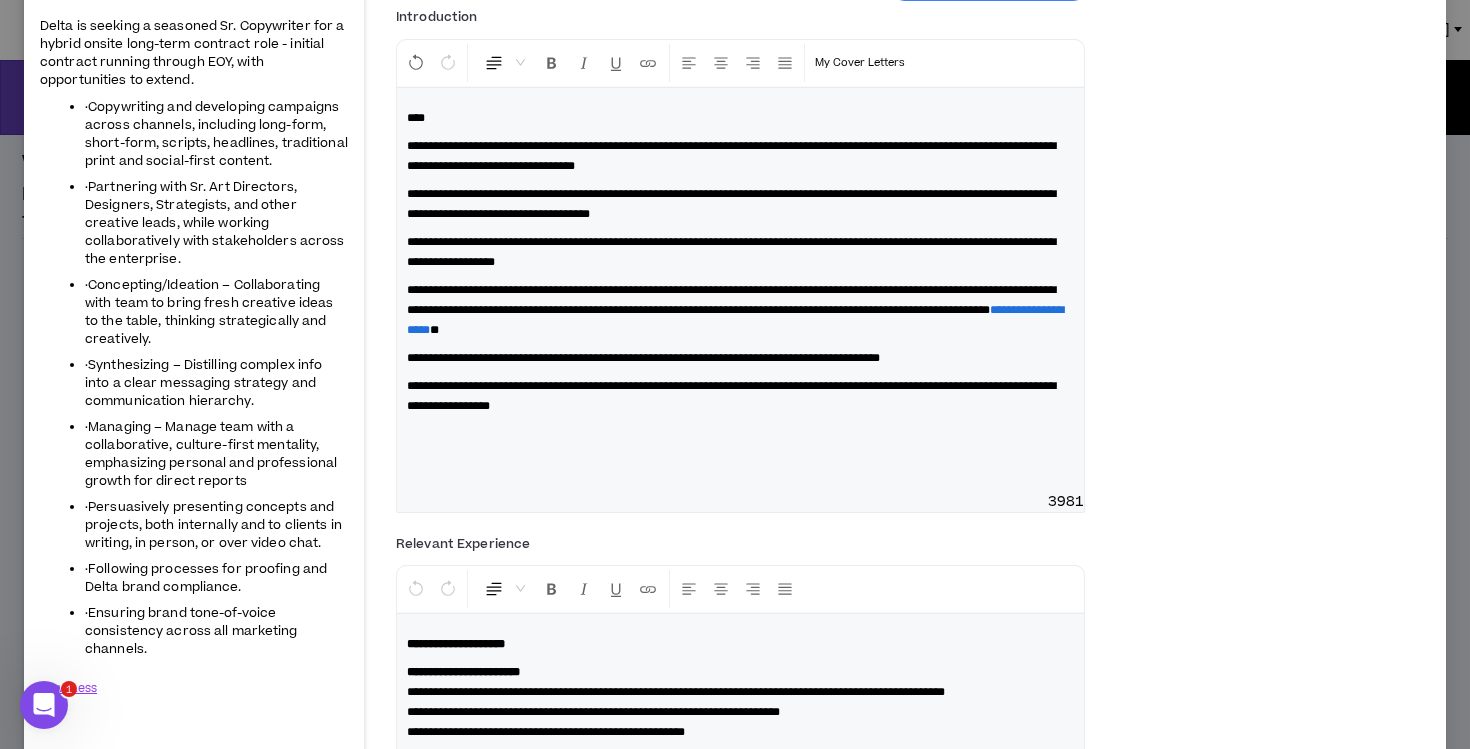 click on "**********" at bounding box center [740, 252] 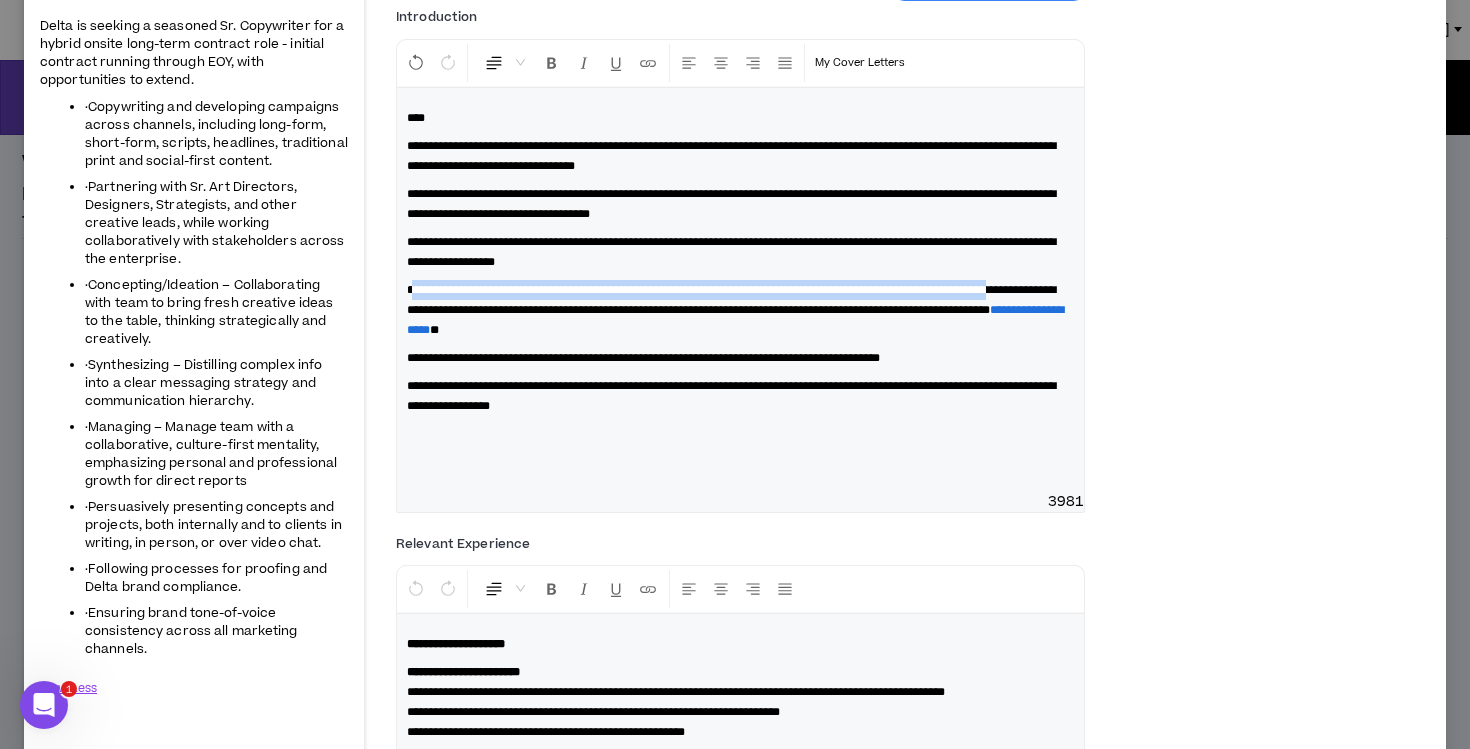 drag, startPoint x: 479, startPoint y: 308, endPoint x: 415, endPoint y: 291, distance: 66.21933 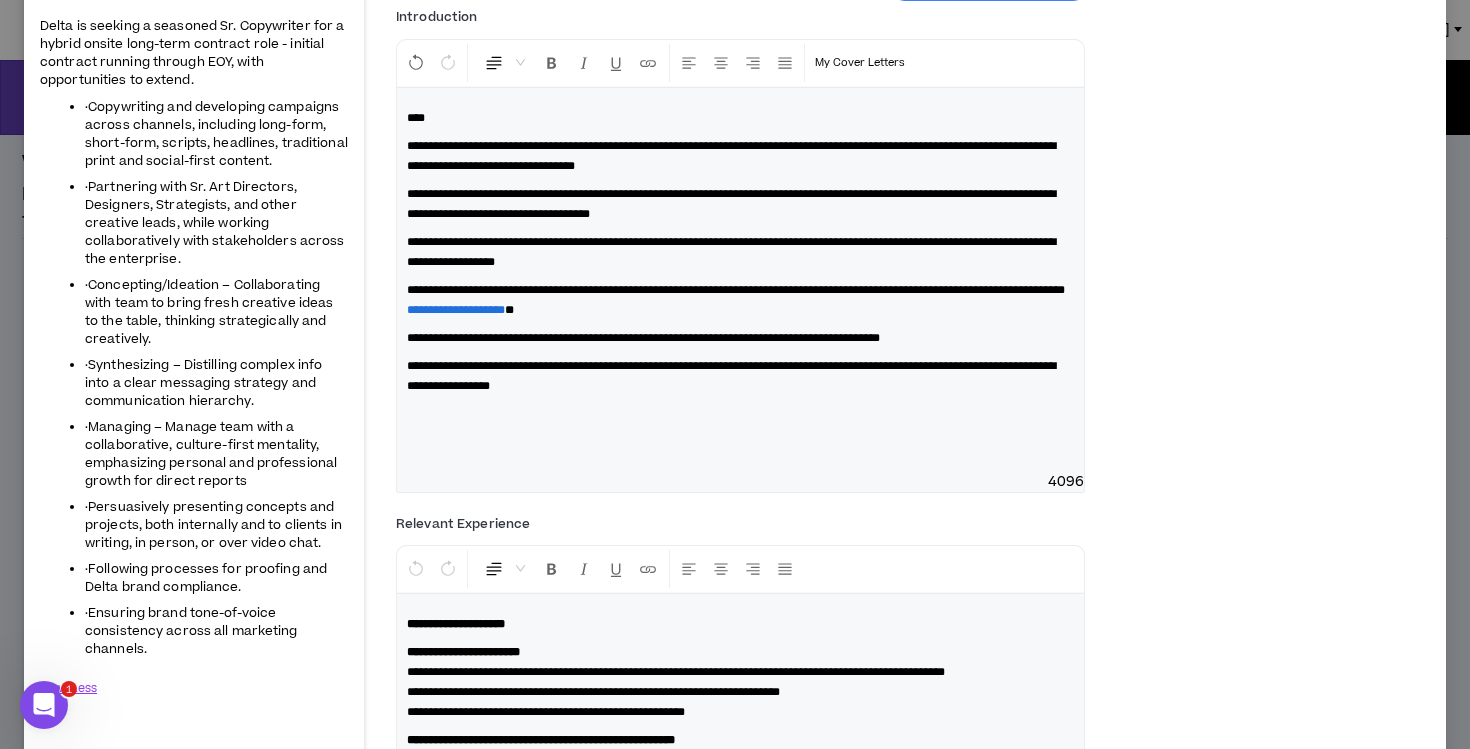 click on "**********" at bounding box center [736, 290] 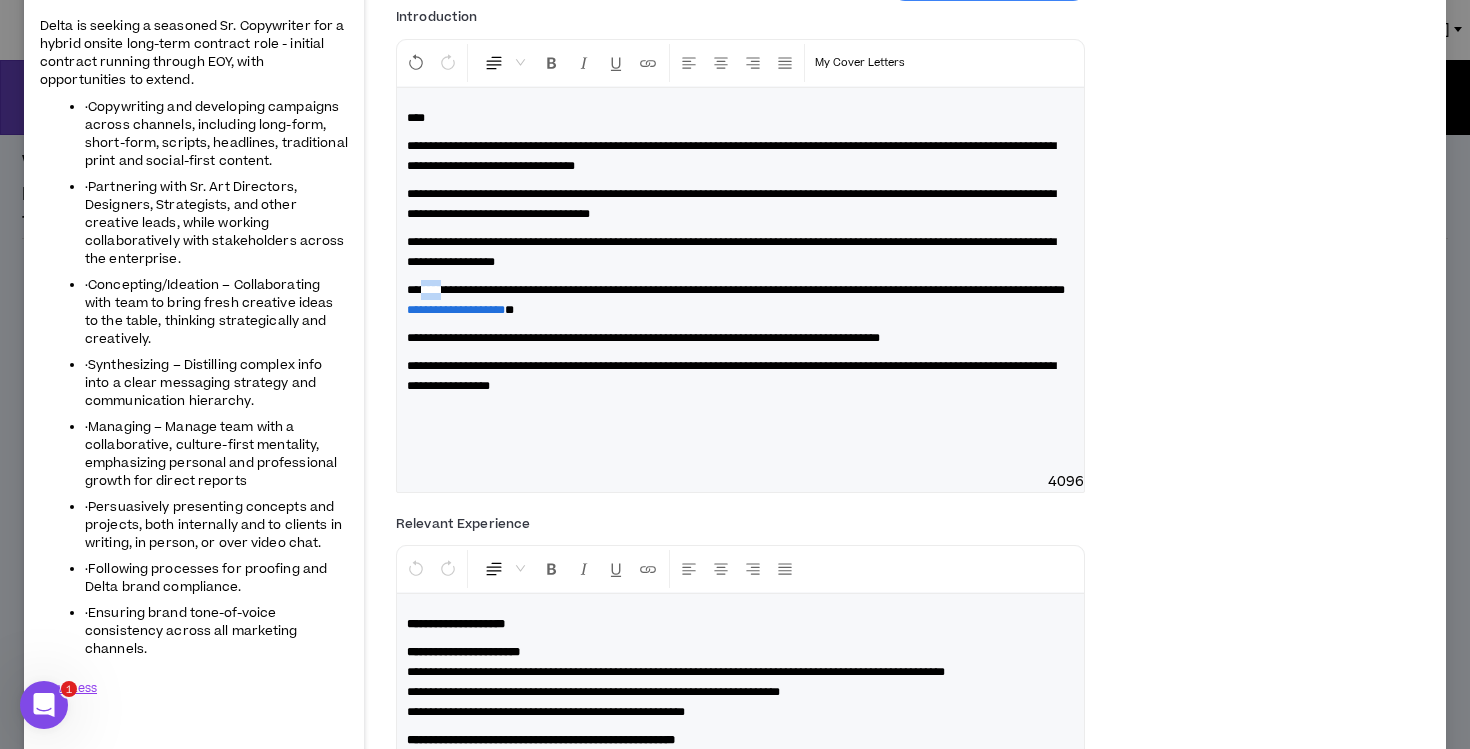 click on "**********" at bounding box center (736, 290) 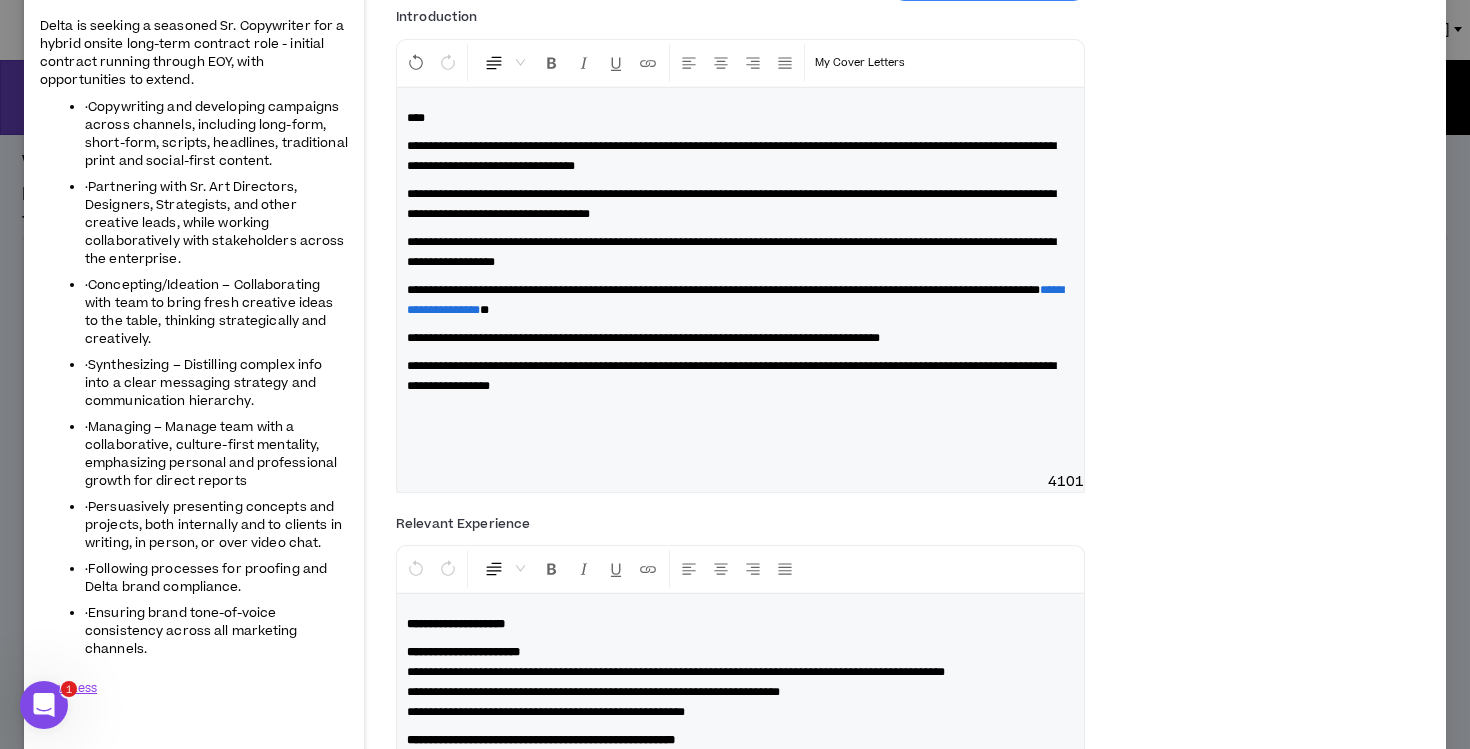 click on "**********" at bounding box center (740, 300) 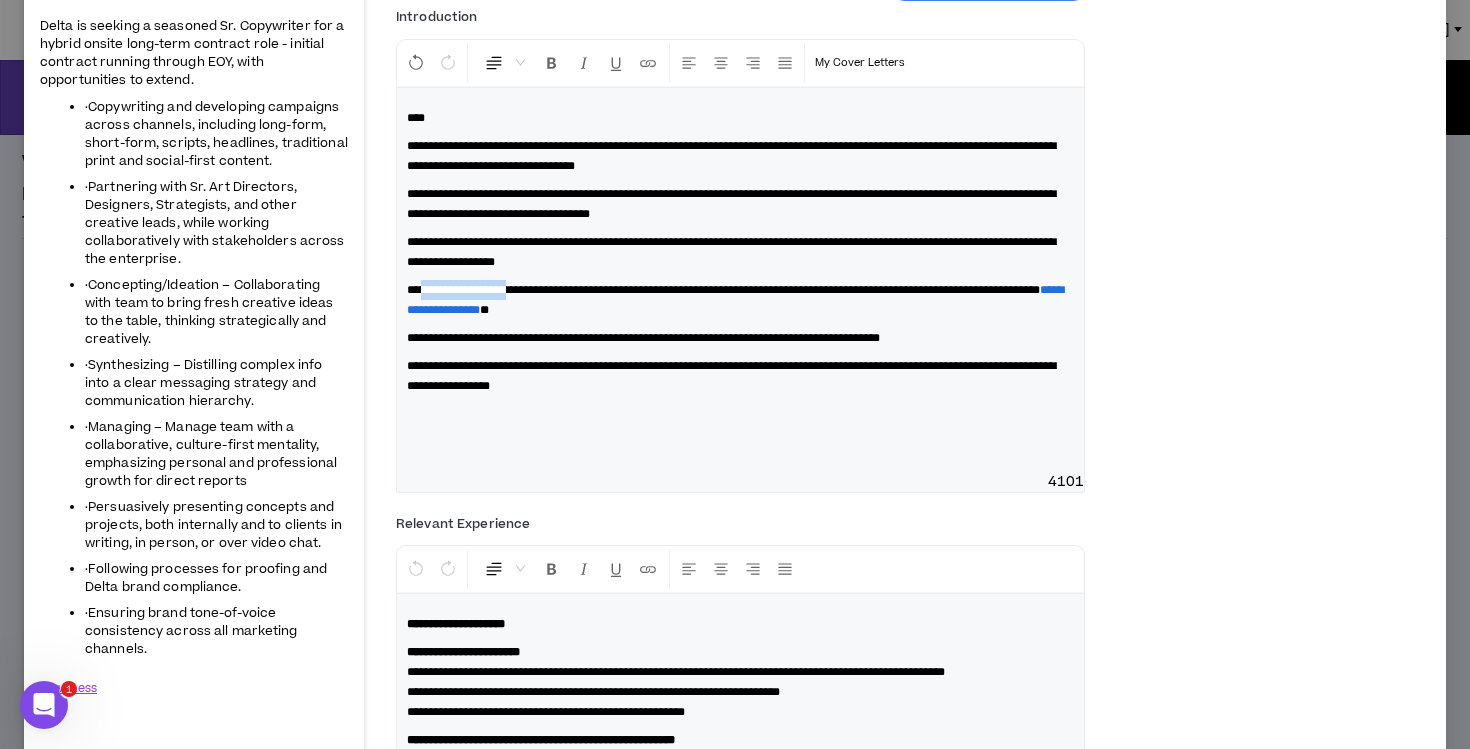 drag, startPoint x: 520, startPoint y: 292, endPoint x: 418, endPoint y: 294, distance: 102.01961 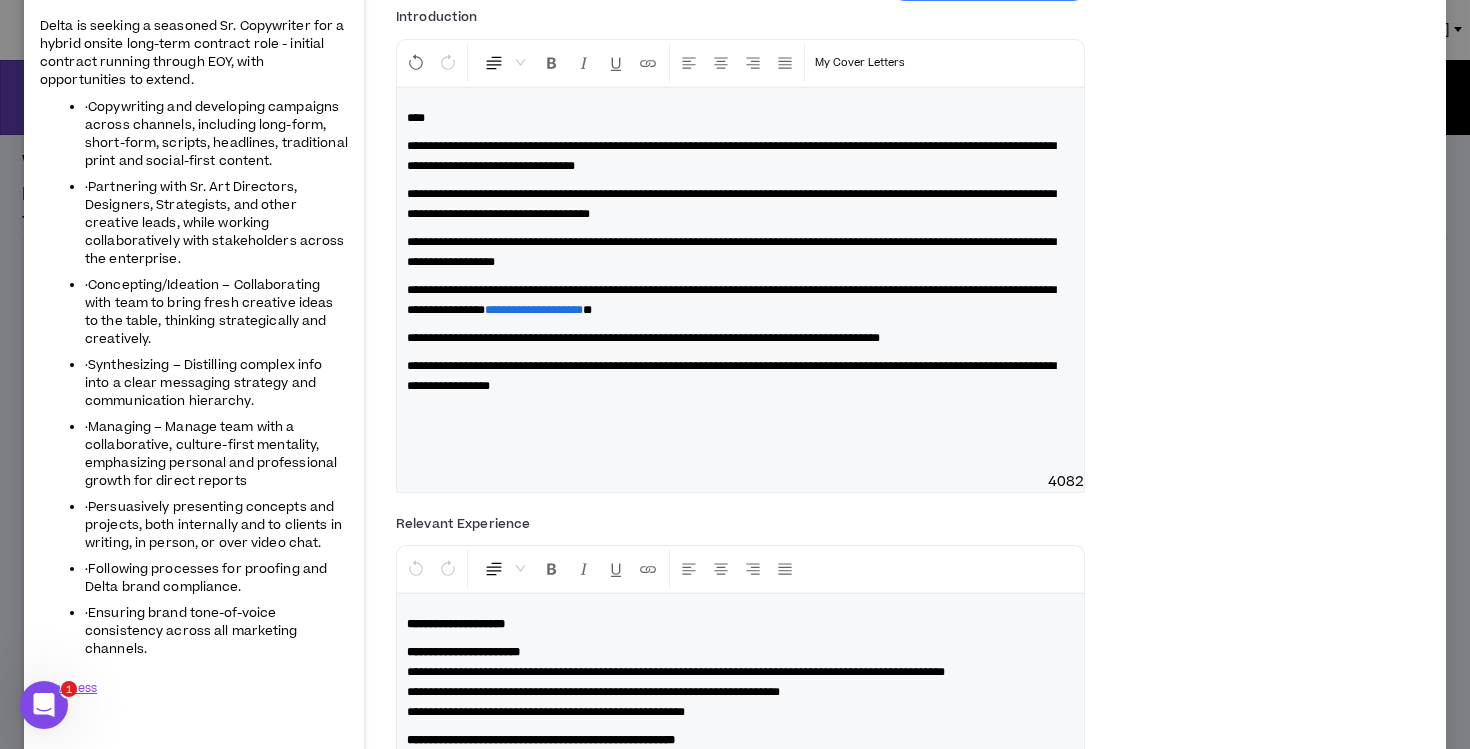 click on "**********" at bounding box center (643, 338) 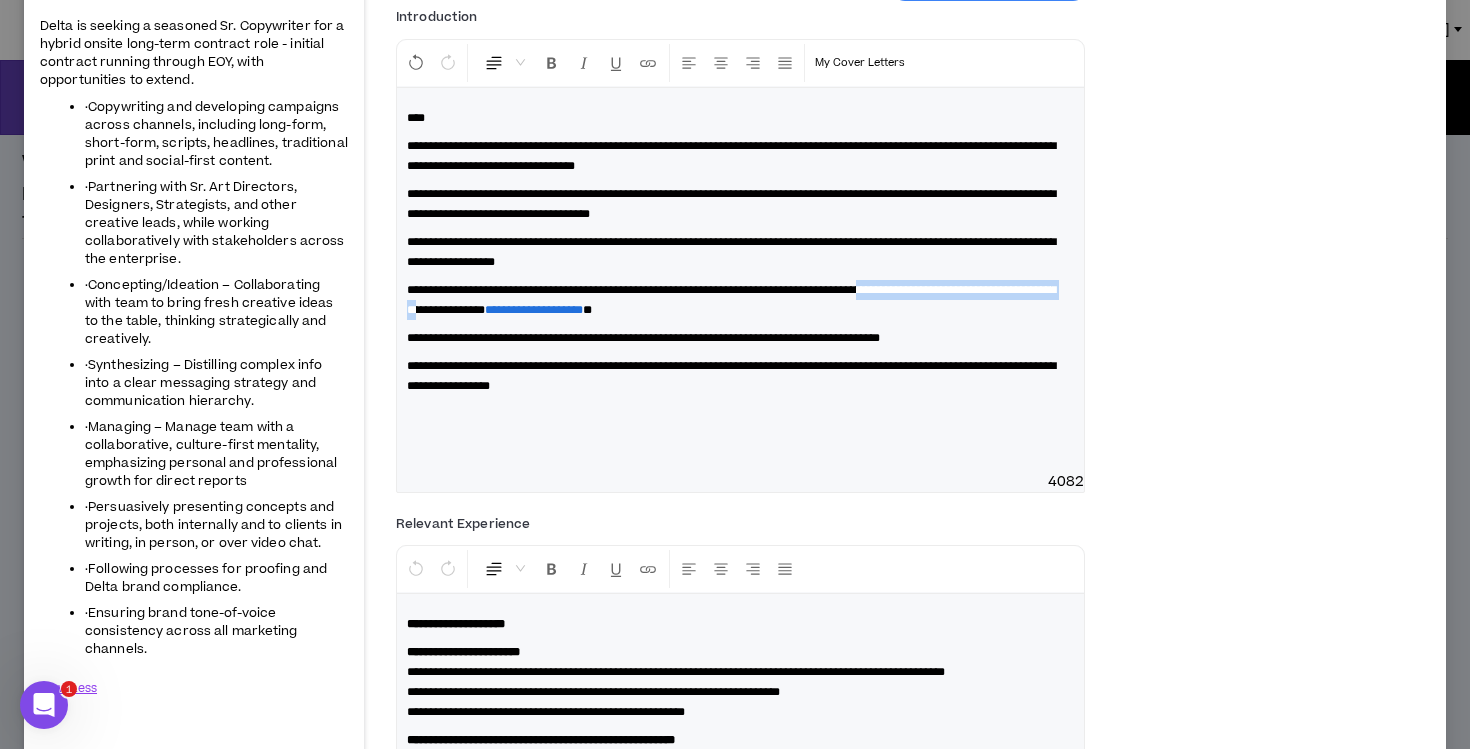 drag, startPoint x: 576, startPoint y: 314, endPoint x: 996, endPoint y: 286, distance: 420.9323 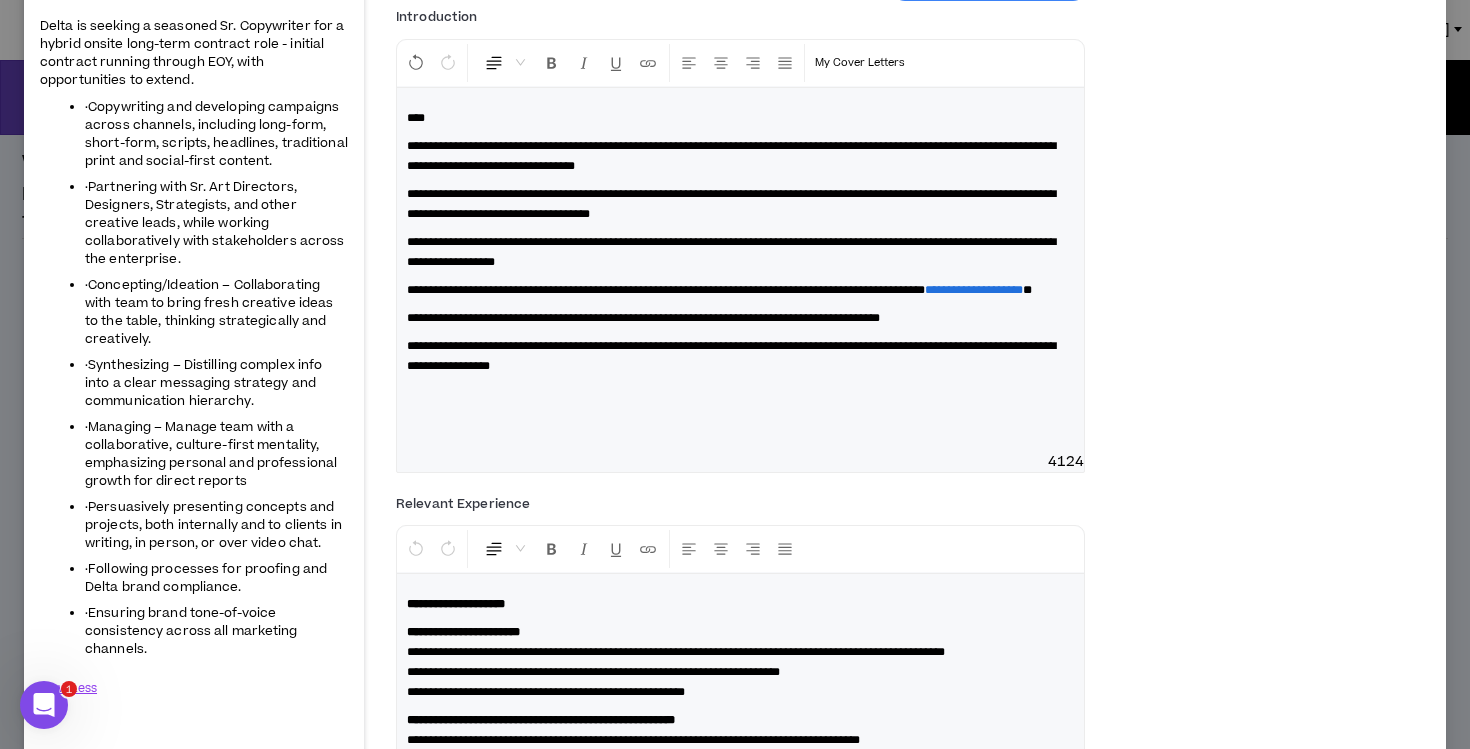 click on "**********" at bounding box center [740, 290] 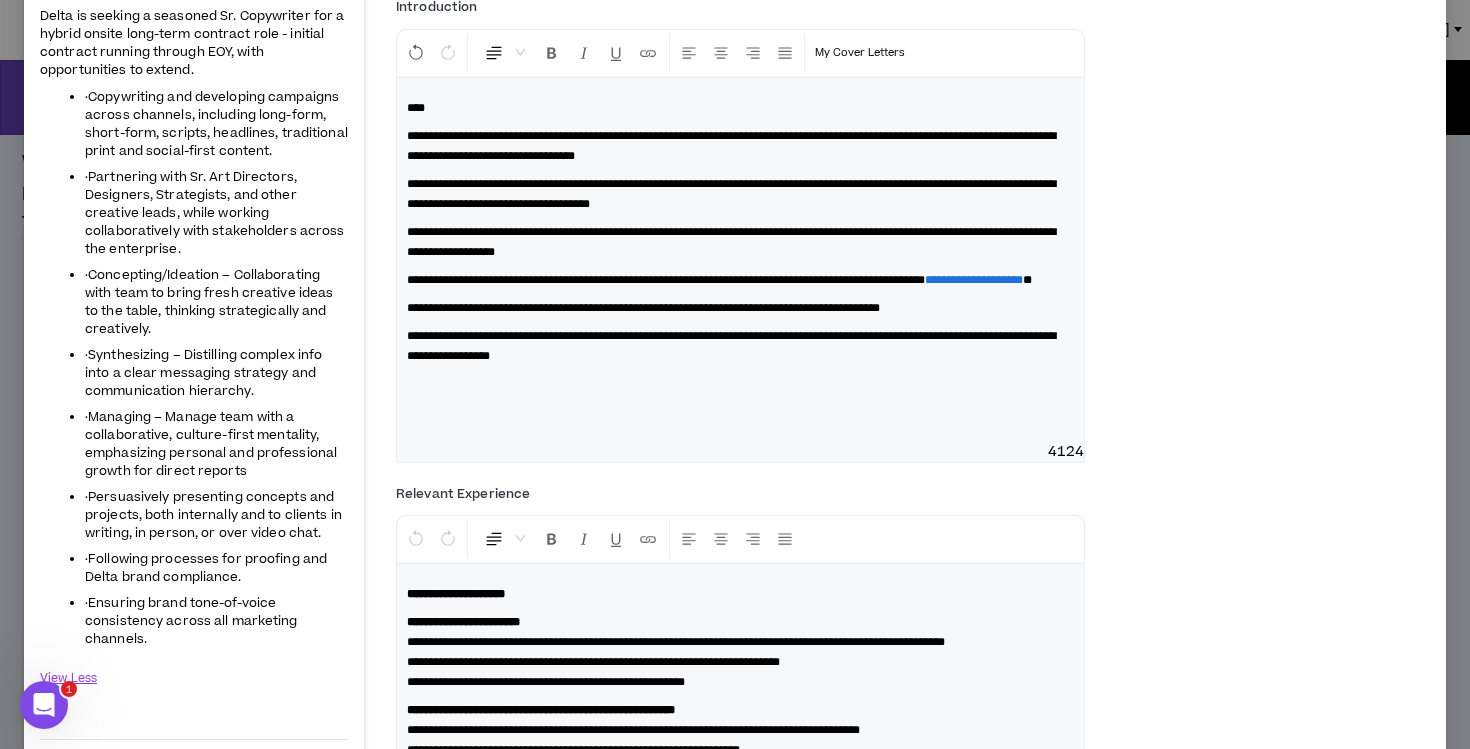 click on "**********" at bounding box center [740, 280] 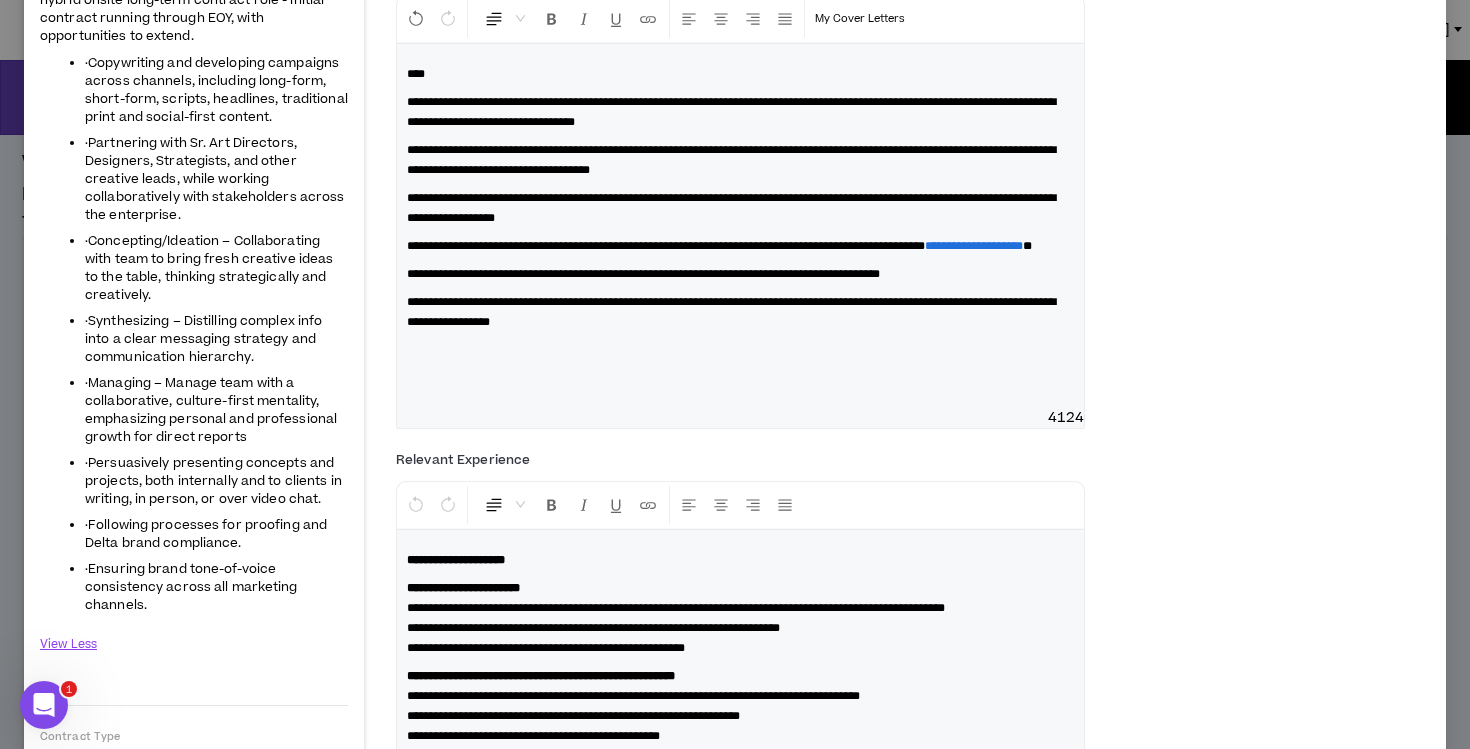 click on "**********" at bounding box center [643, 274] 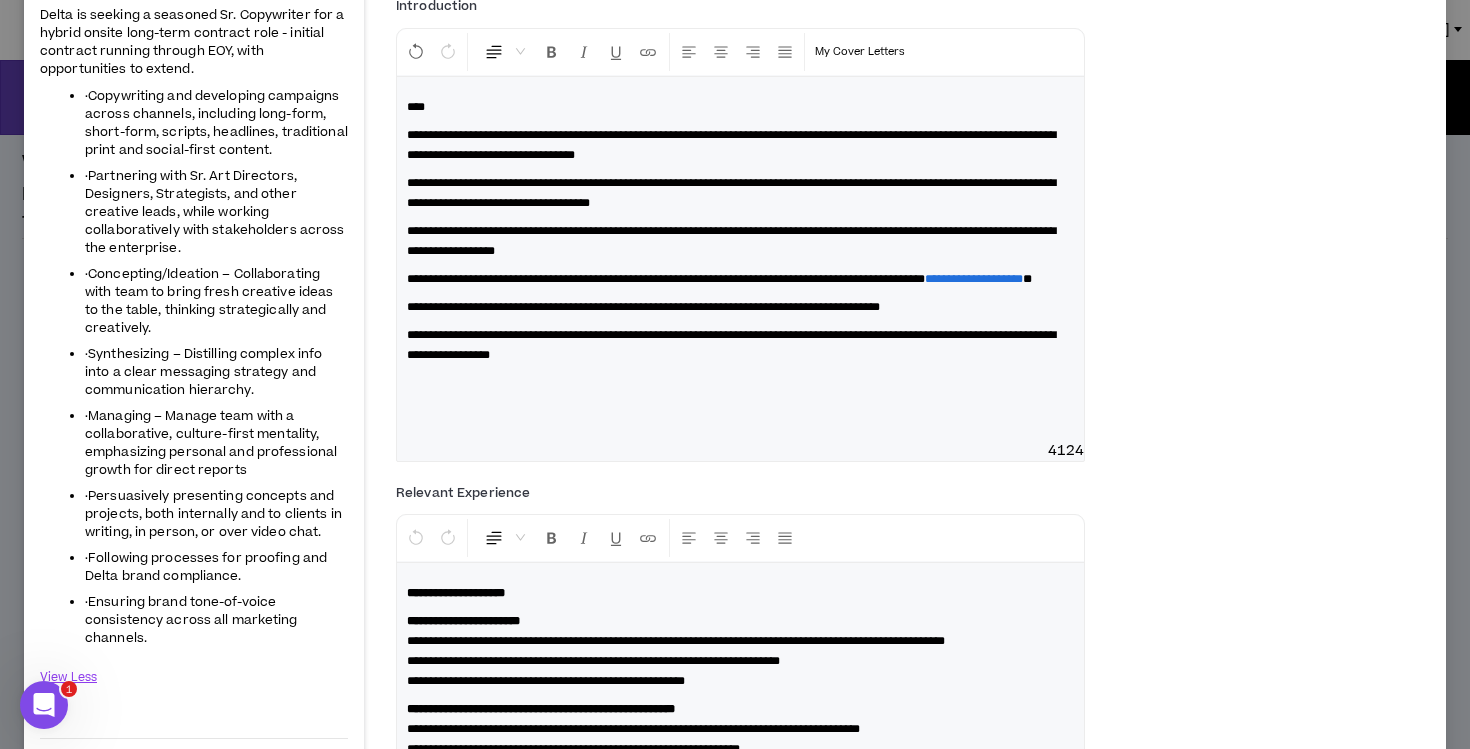 scroll, scrollTop: 255, scrollLeft: 0, axis: vertical 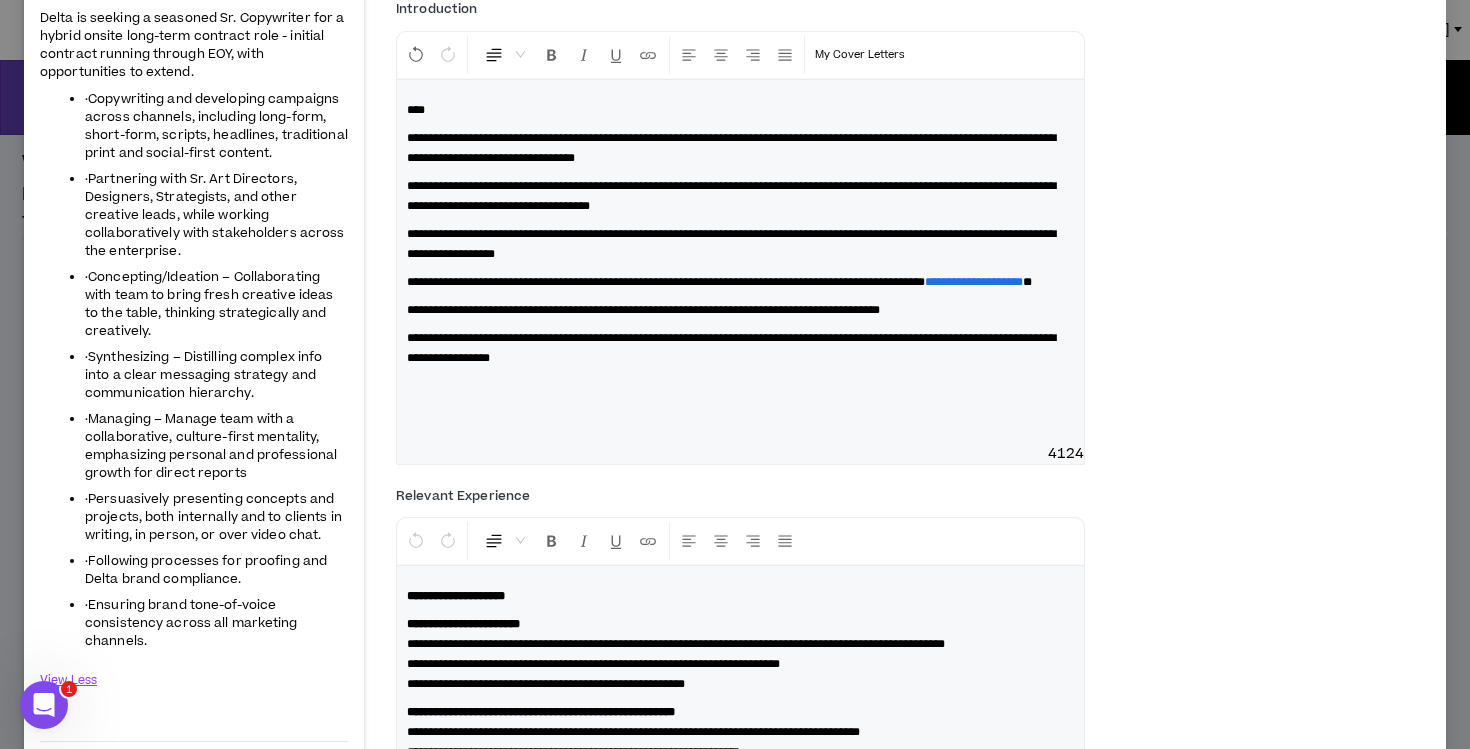 click on "**********" at bounding box center [731, 196] 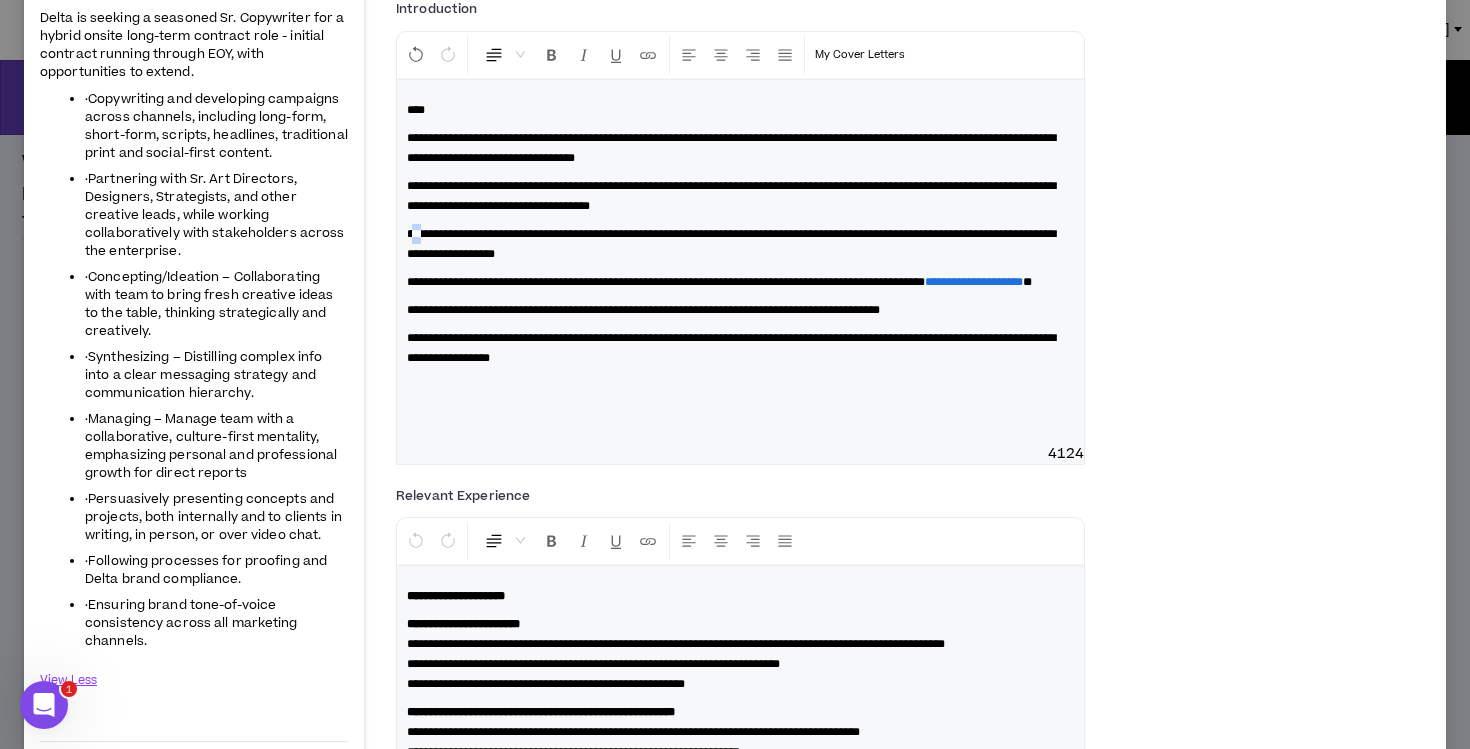 click on "**********" at bounding box center [731, 244] 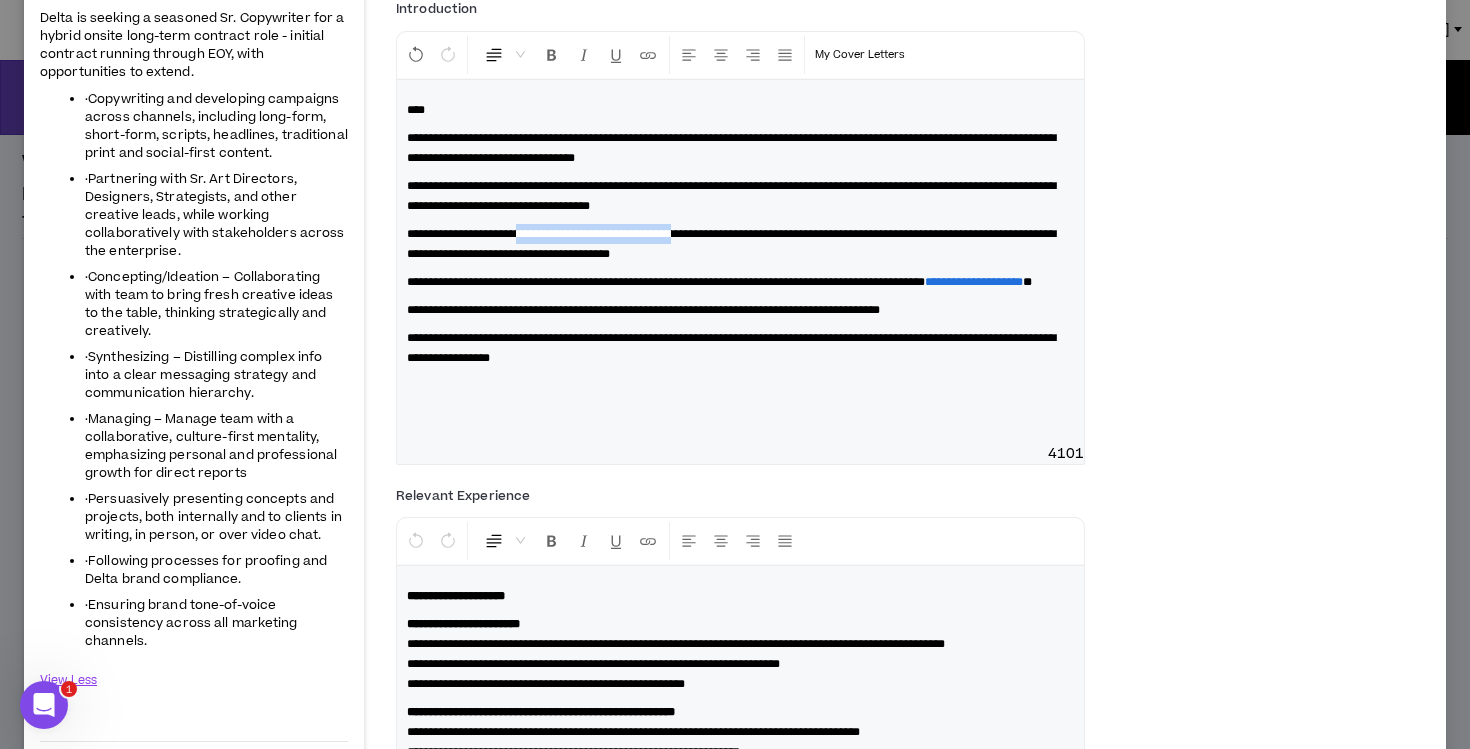 drag, startPoint x: 733, startPoint y: 235, endPoint x: 539, endPoint y: 235, distance: 194 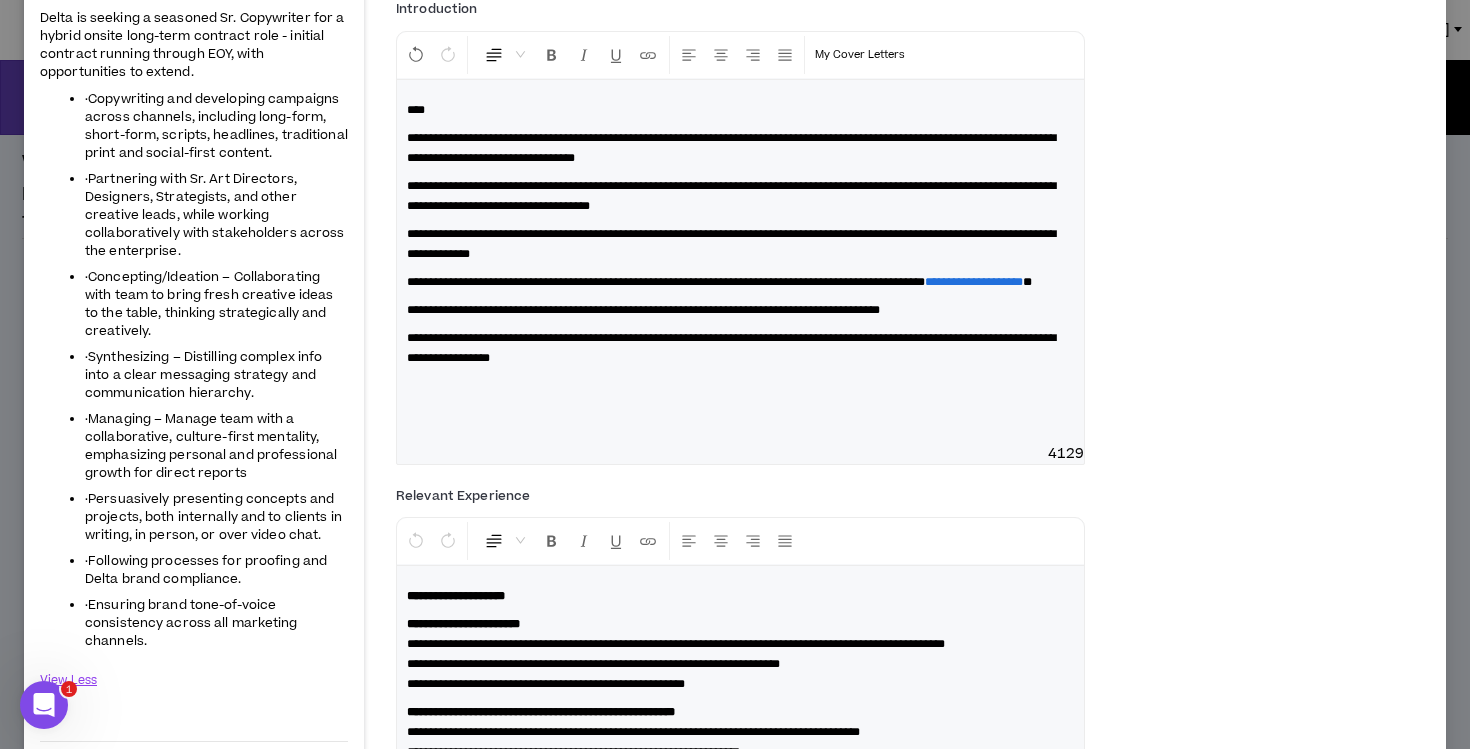 click on "**********" at bounding box center (731, 244) 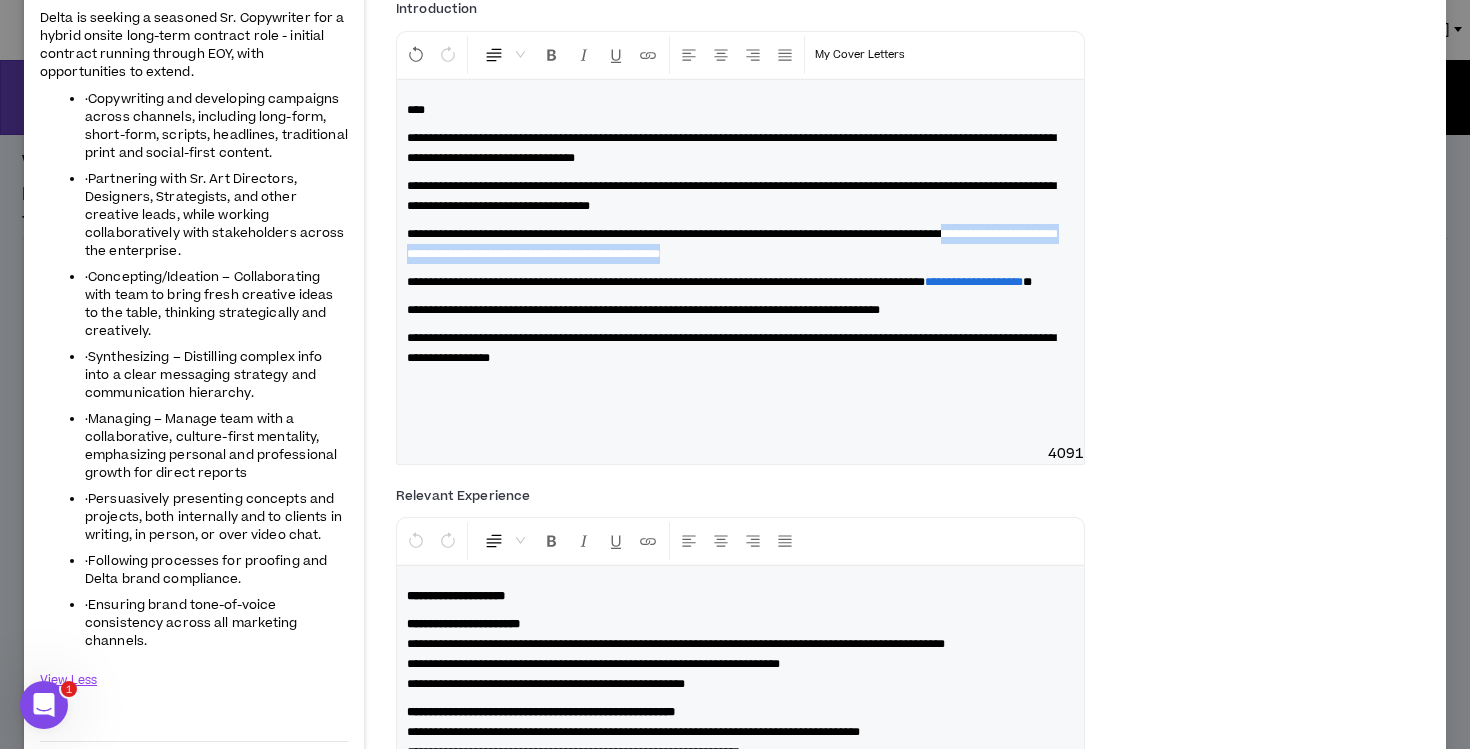 drag, startPoint x: 925, startPoint y: 257, endPoint x: 449, endPoint y: 260, distance: 476.00946 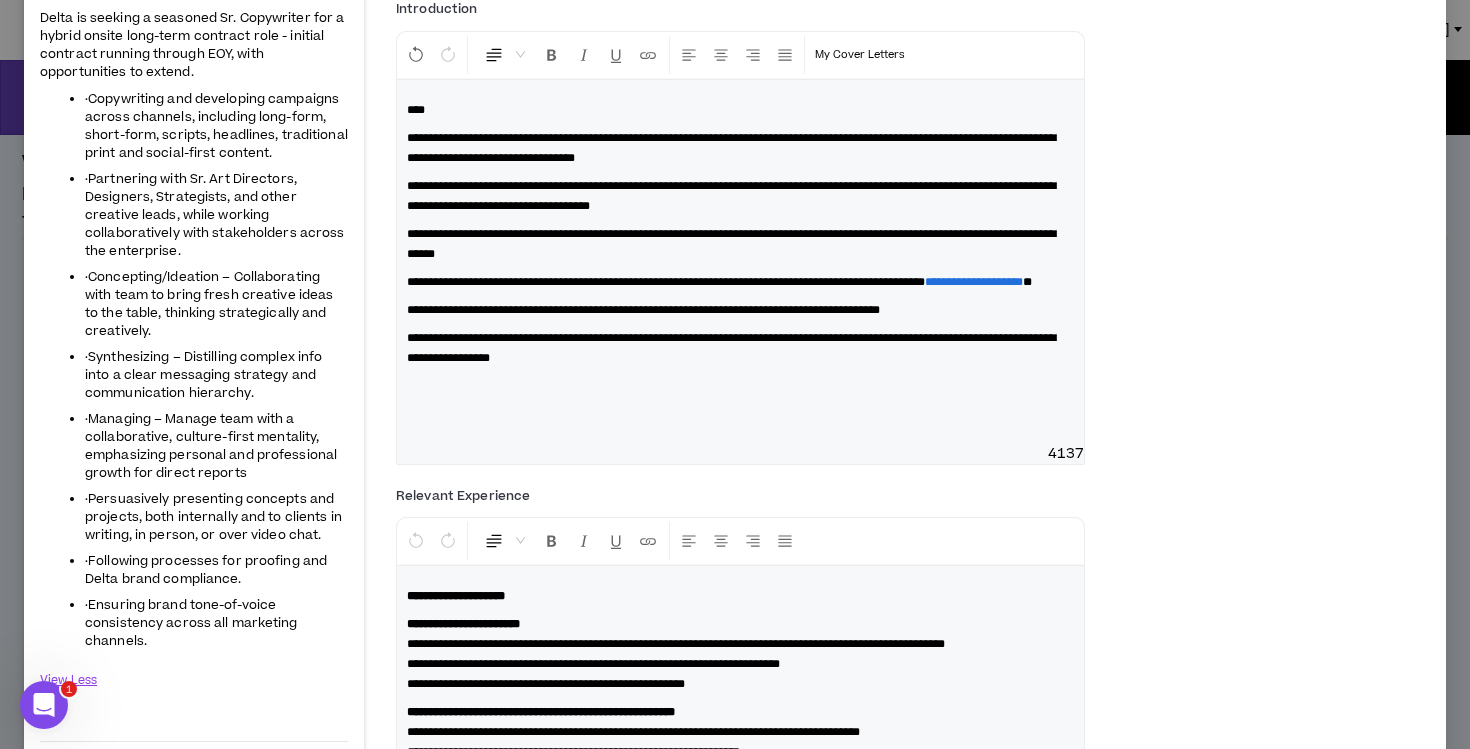 click on "**********" at bounding box center (740, 262) 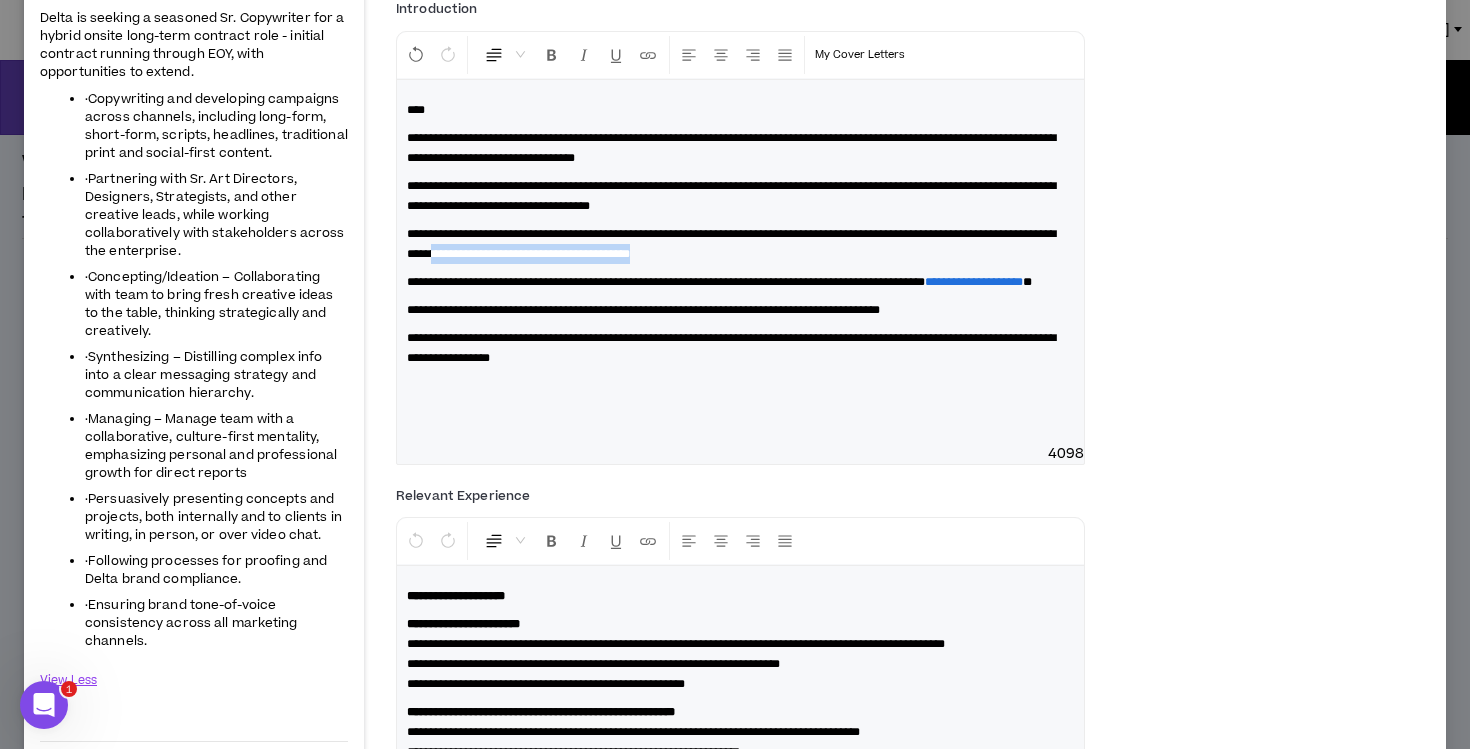 drag, startPoint x: 934, startPoint y: 269, endPoint x: 623, endPoint y: 255, distance: 311.31494 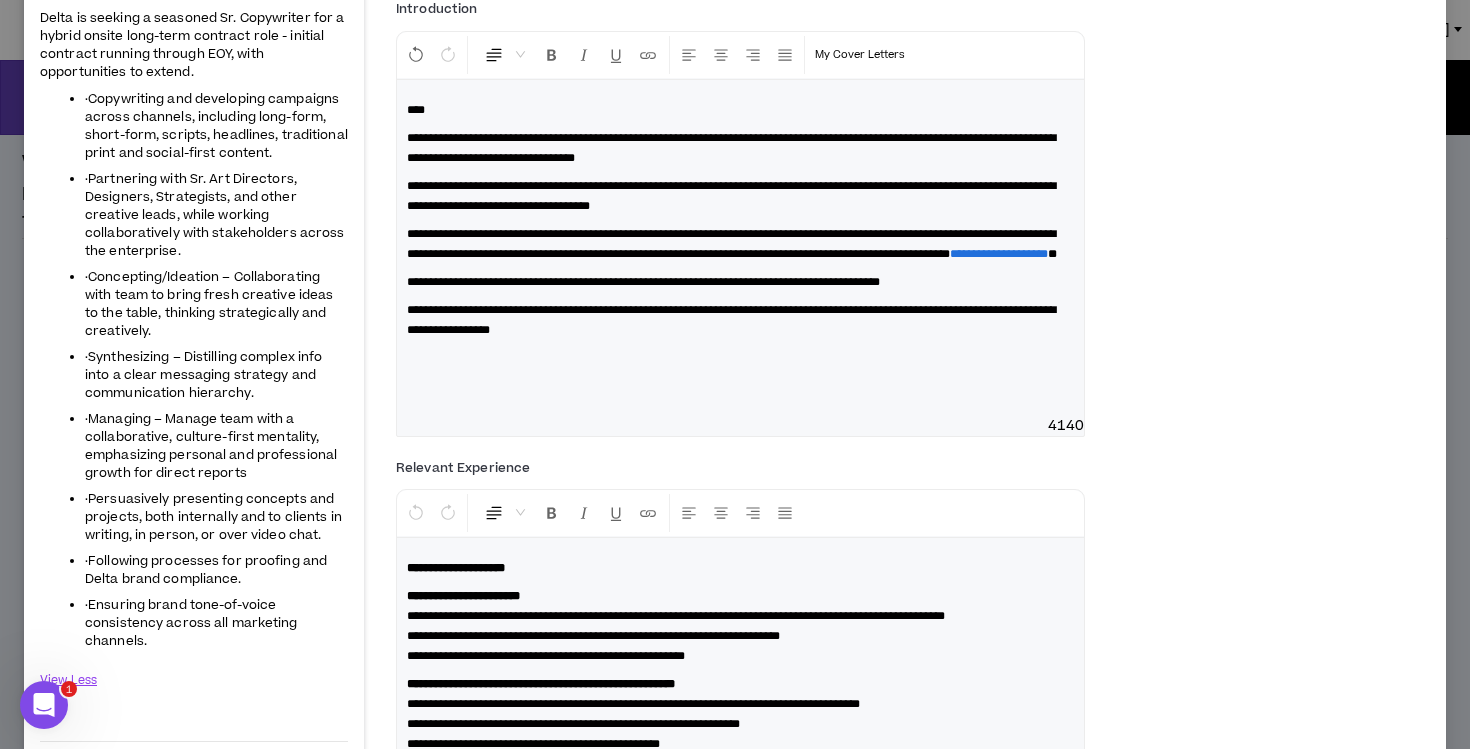 click on "**********" at bounding box center [731, 244] 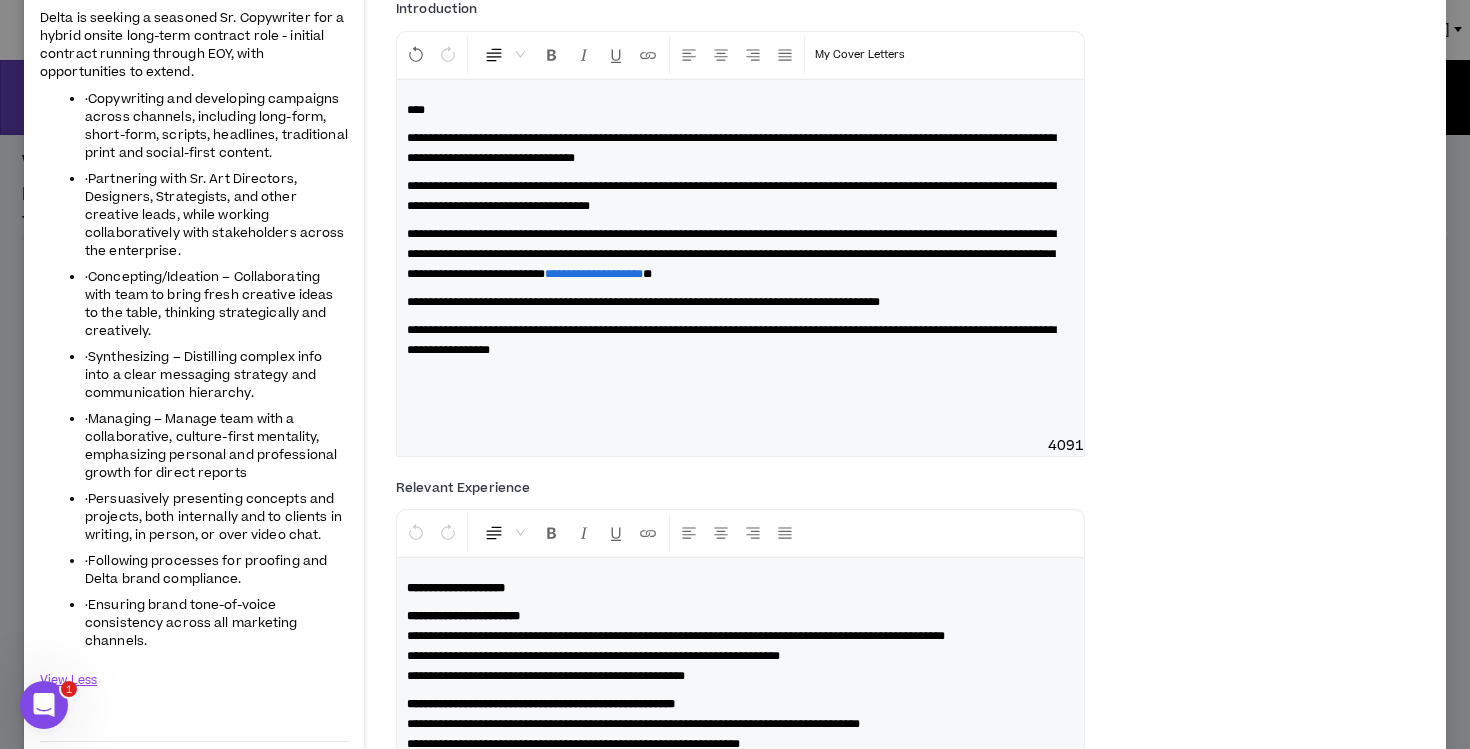 click on "**********" at bounding box center (731, 254) 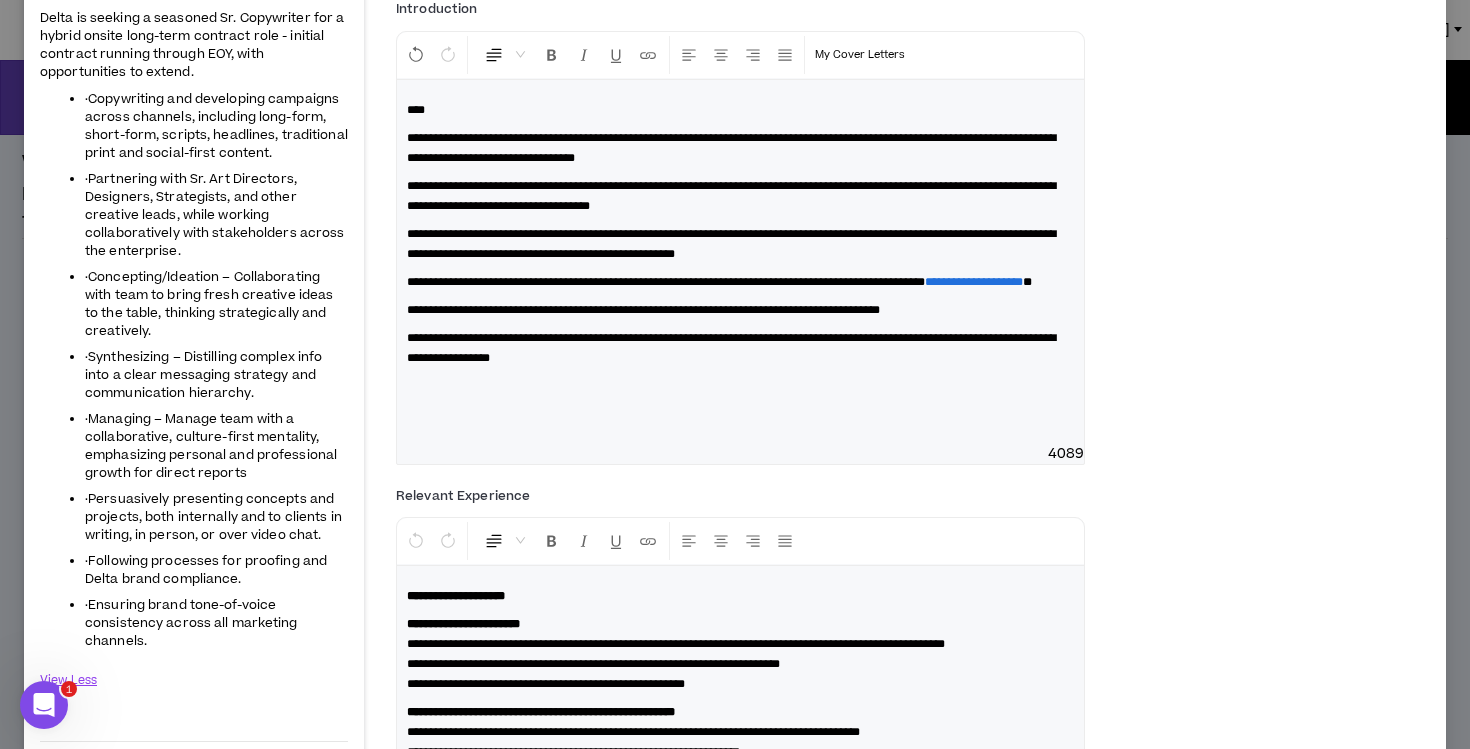 click on "**********" at bounding box center [740, 282] 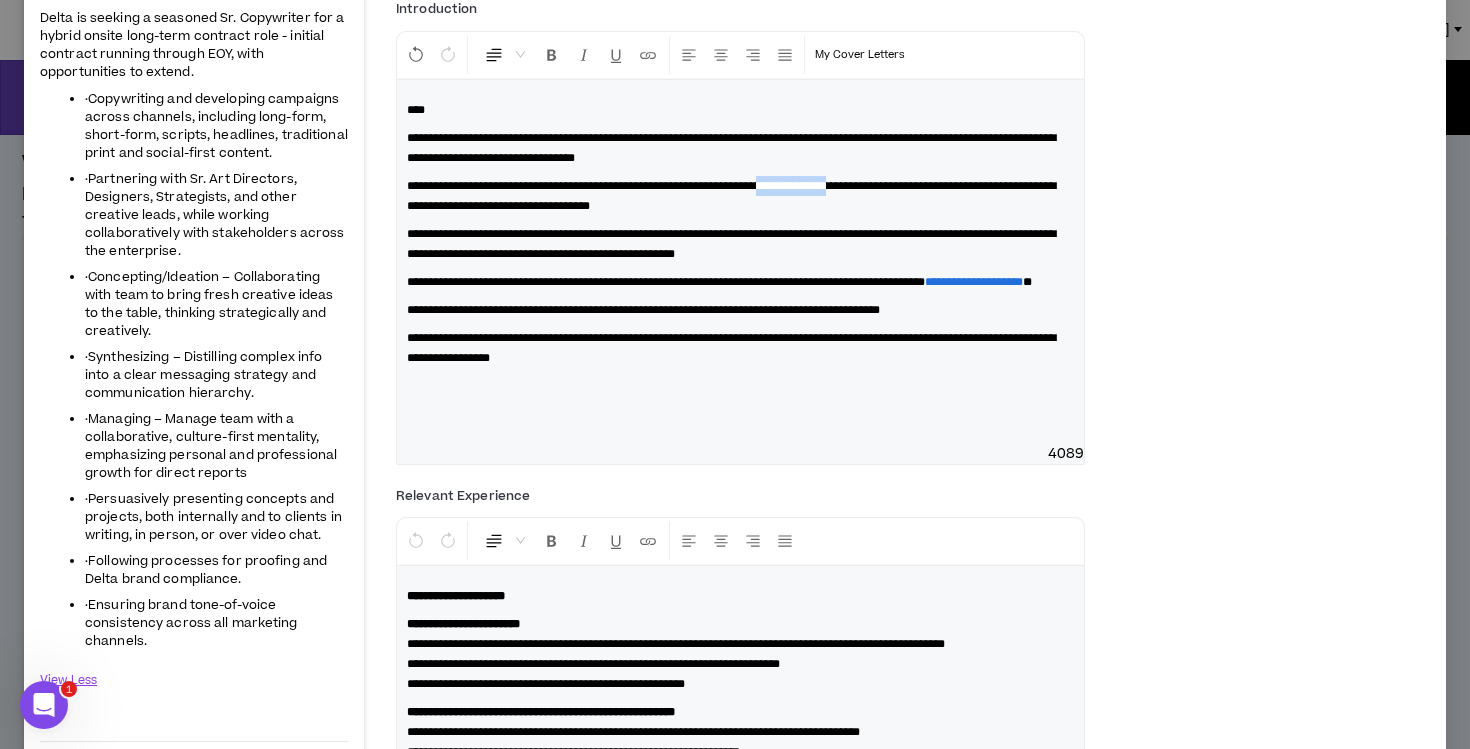drag, startPoint x: 963, startPoint y: 182, endPoint x: 866, endPoint y: 182, distance: 97 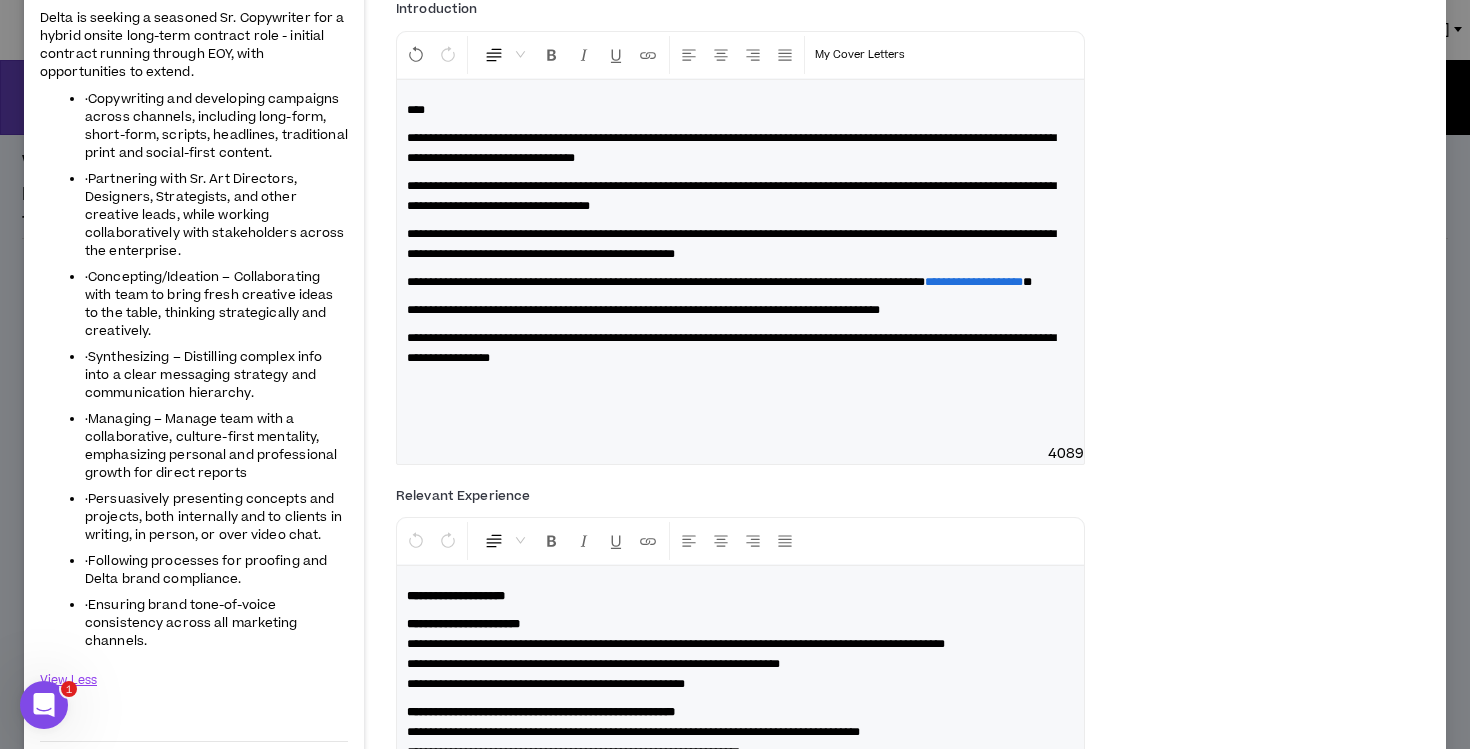 click on "**********" at bounding box center (731, 196) 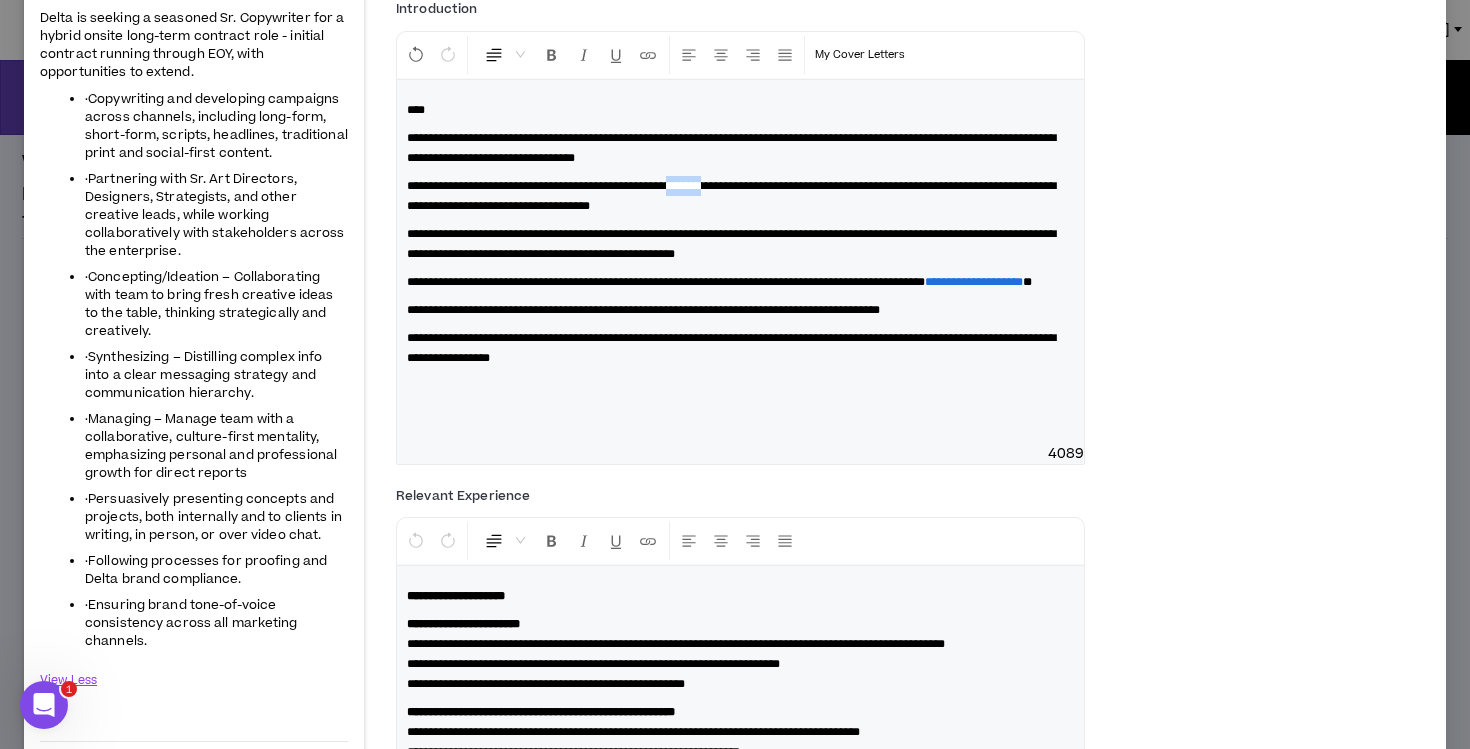 click on "**********" at bounding box center [731, 196] 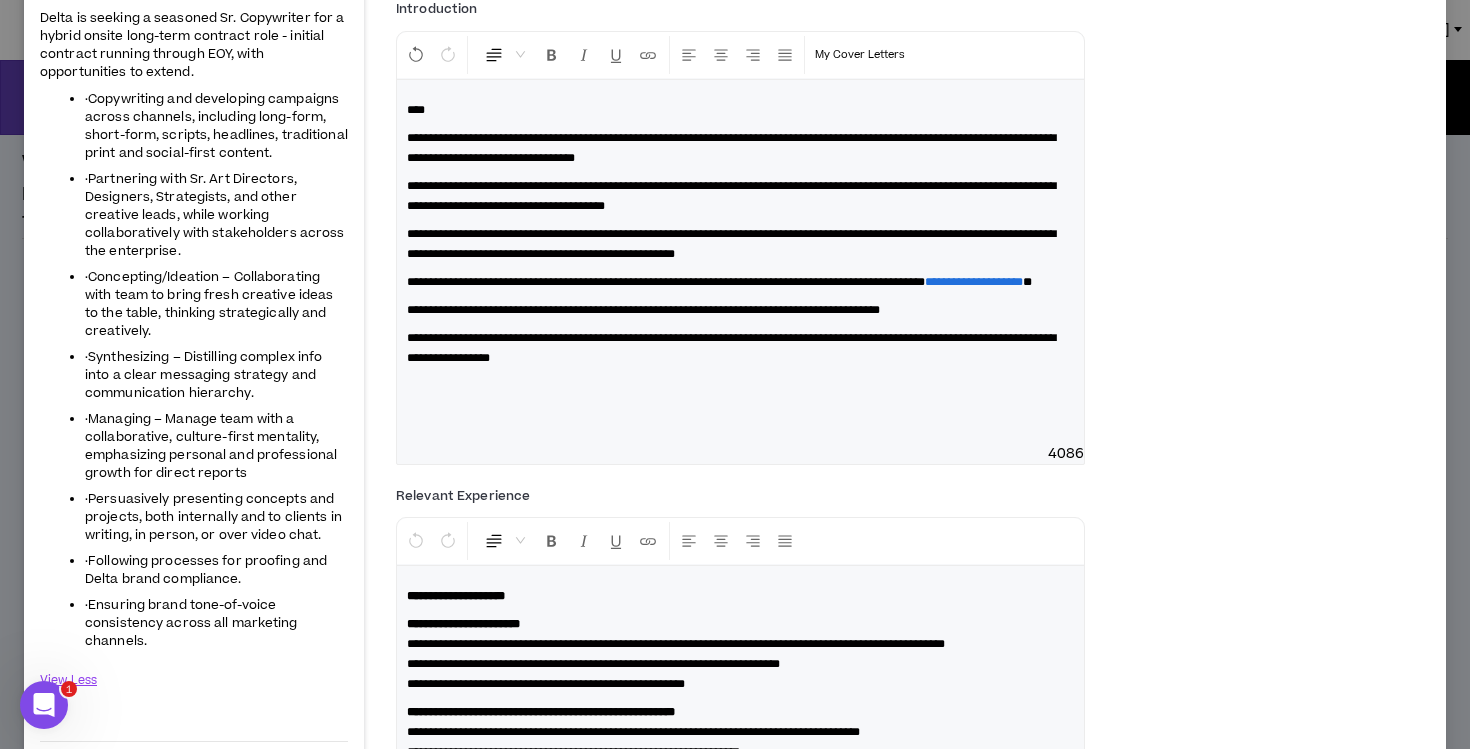 click on "**********" at bounding box center [731, 244] 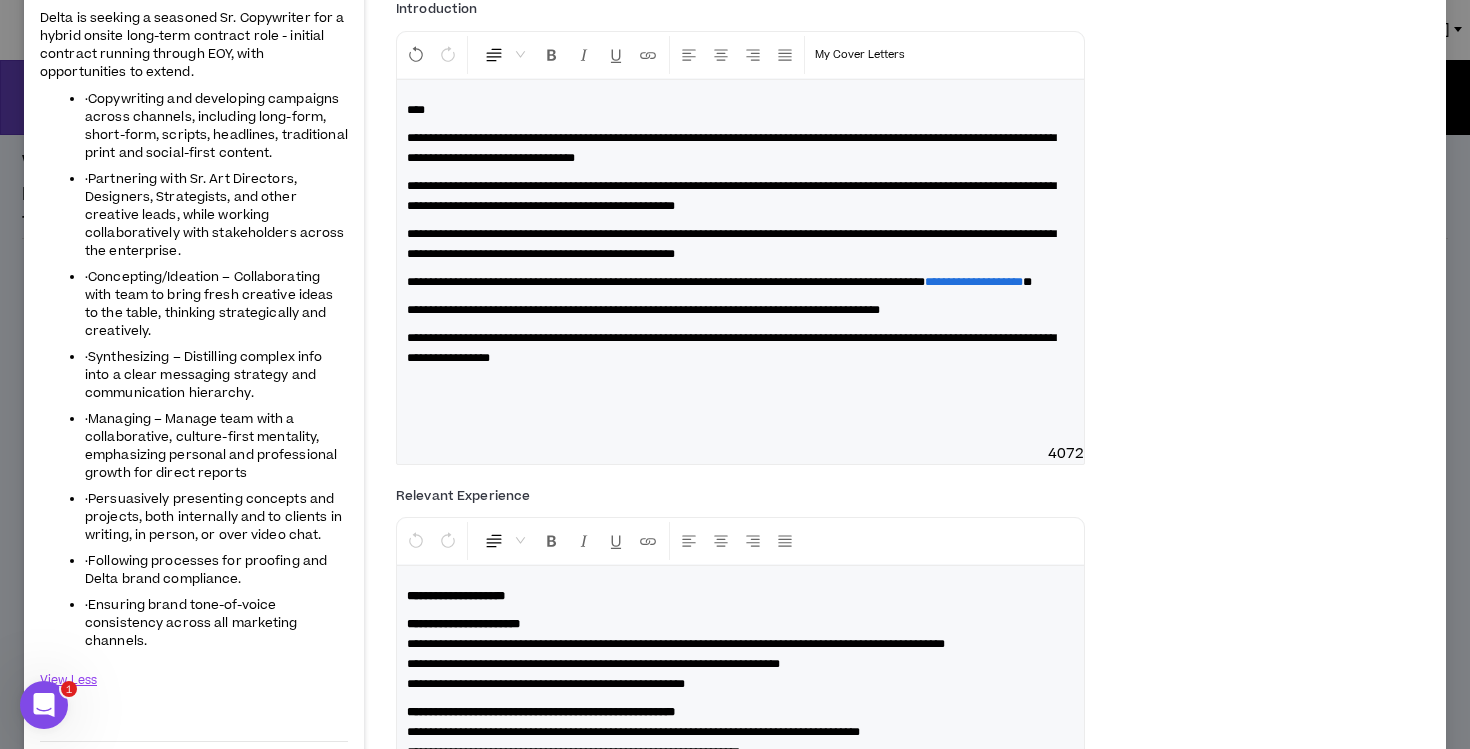 click on "**********" at bounding box center (740, 196) 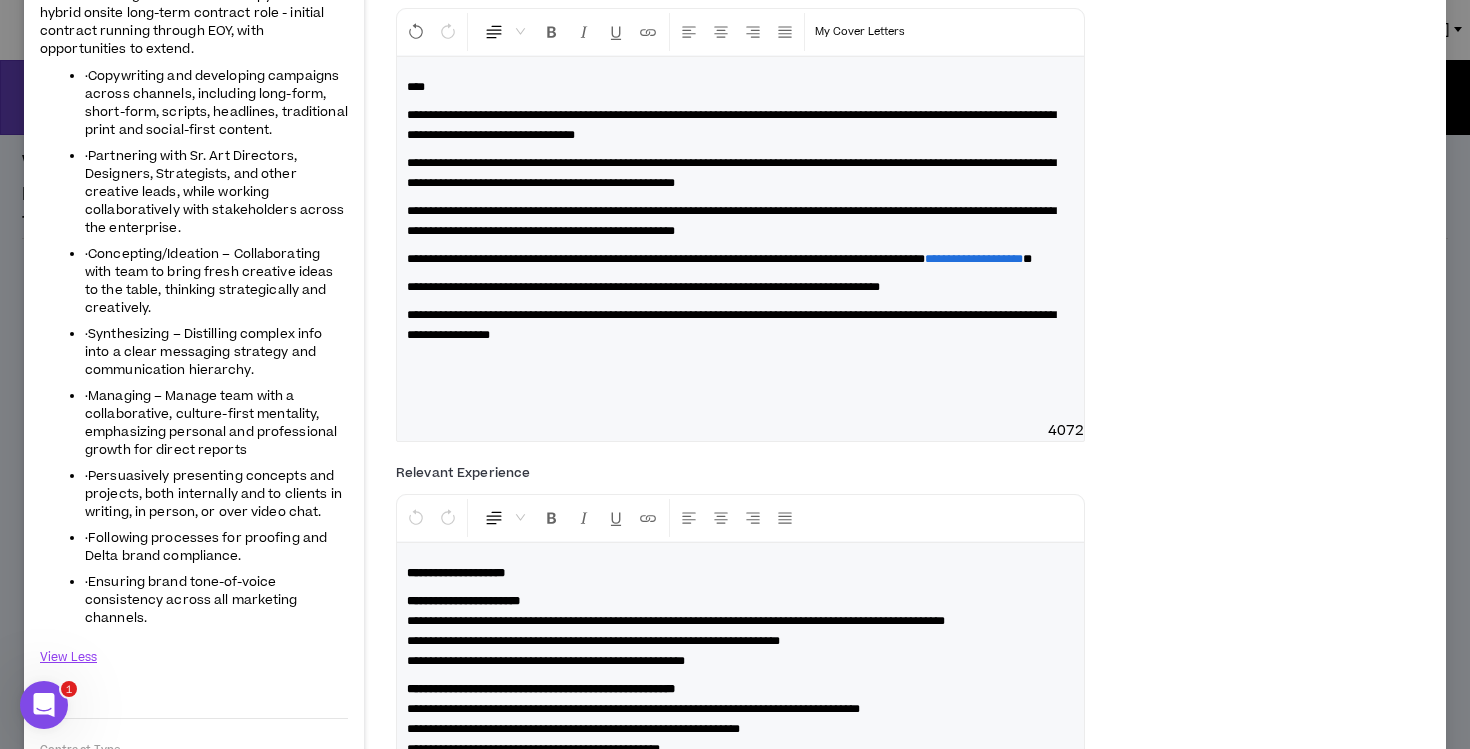 scroll, scrollTop: 280, scrollLeft: 0, axis: vertical 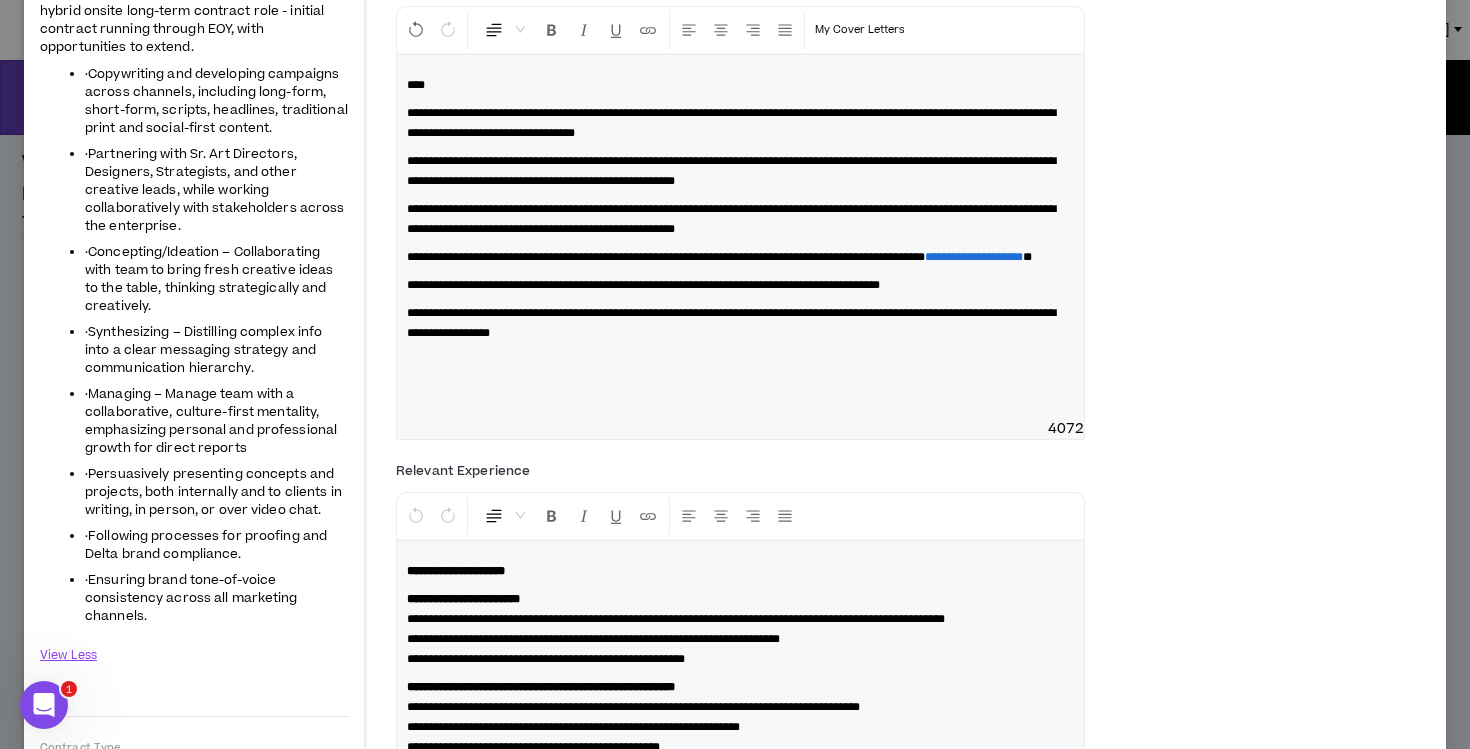 click on "**********" at bounding box center [731, 219] 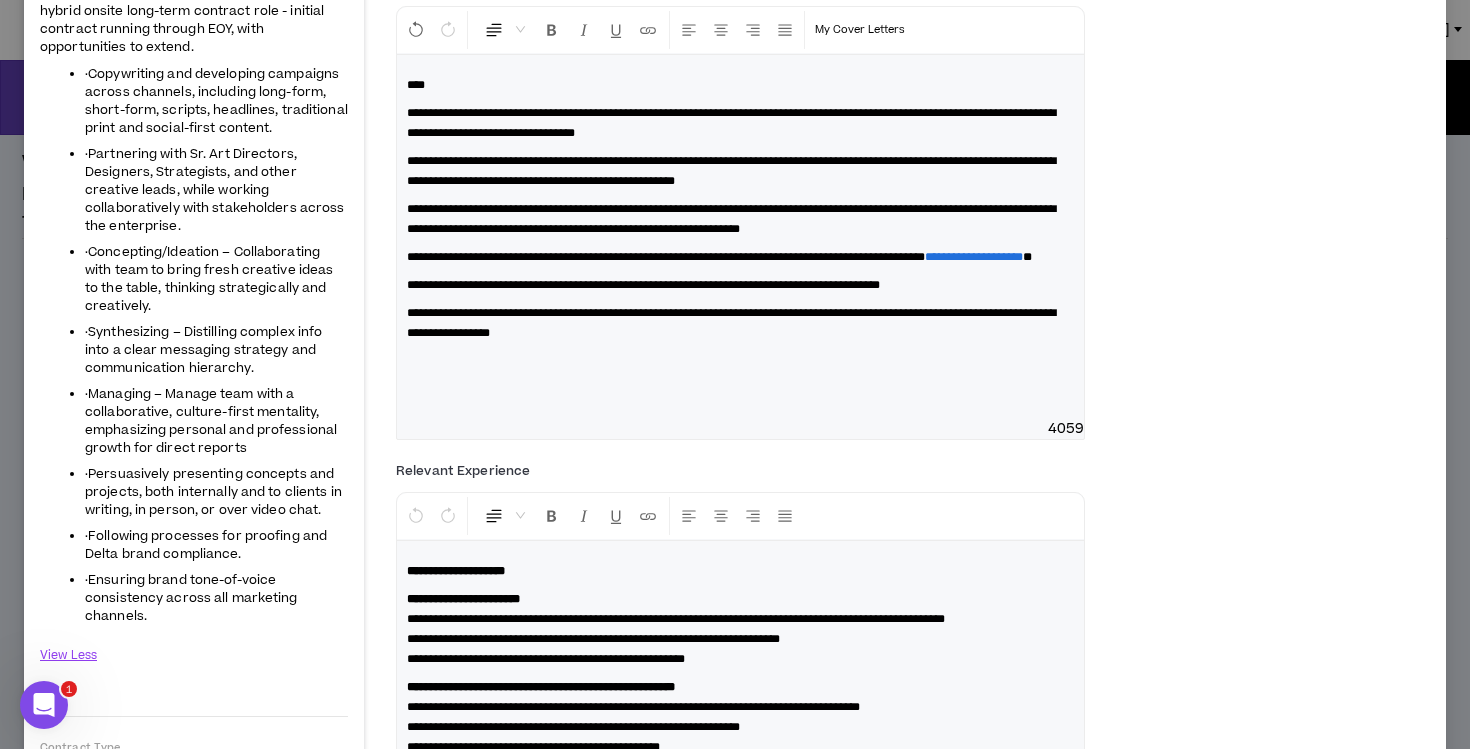 click on "**********" at bounding box center (731, 171) 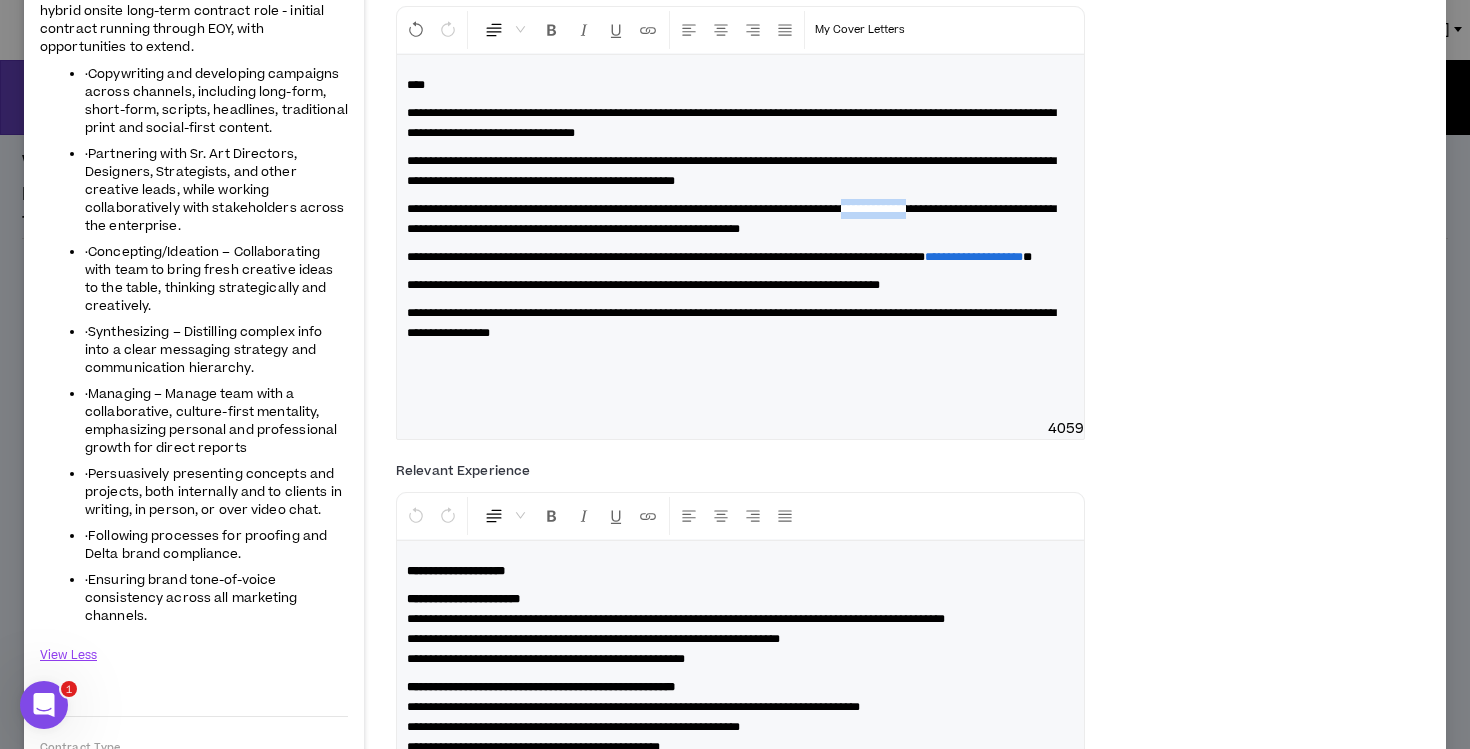 drag, startPoint x: 1020, startPoint y: 211, endPoint x: 940, endPoint y: 216, distance: 80.1561 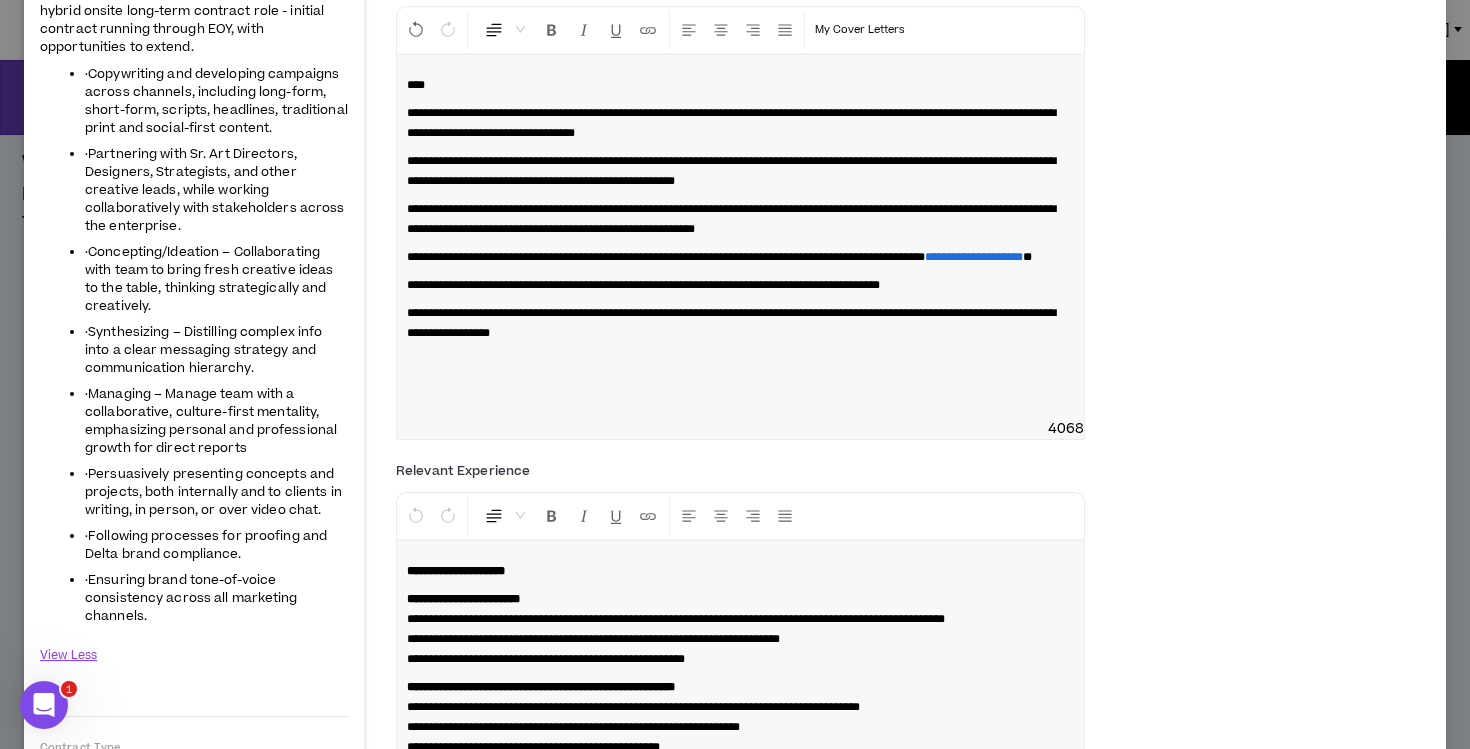 click on "**********" at bounding box center [731, 219] 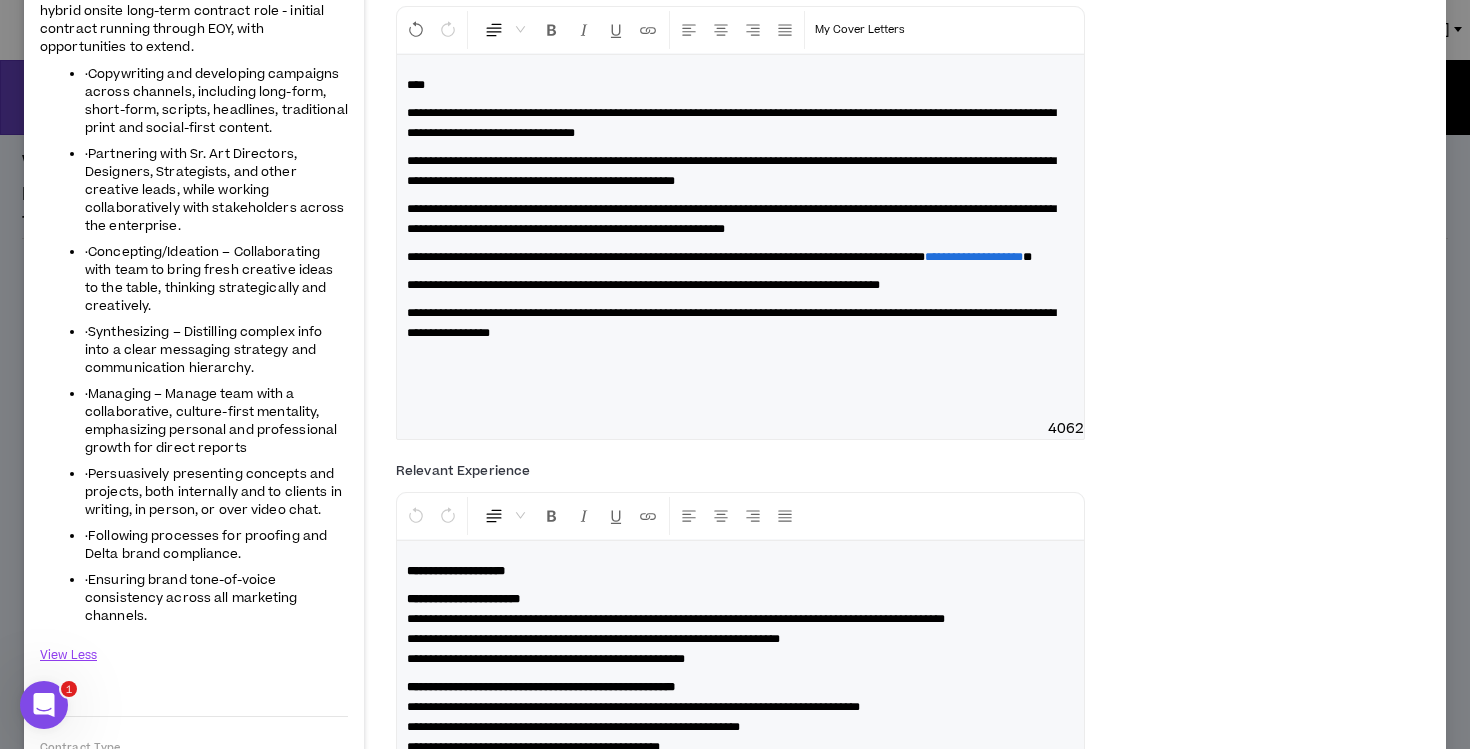 click on "**********" at bounding box center (740, 237) 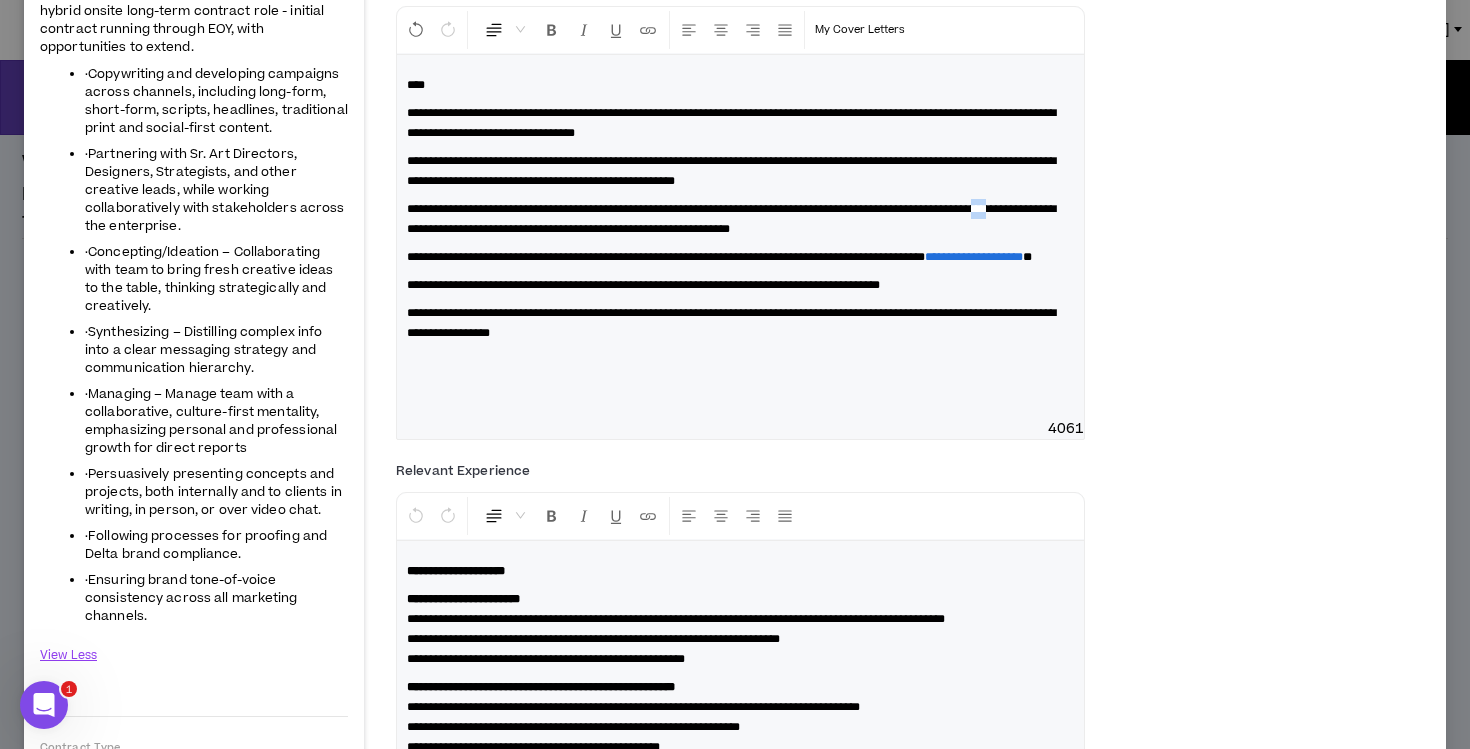 drag, startPoint x: 465, startPoint y: 229, endPoint x: 446, endPoint y: 236, distance: 20.248457 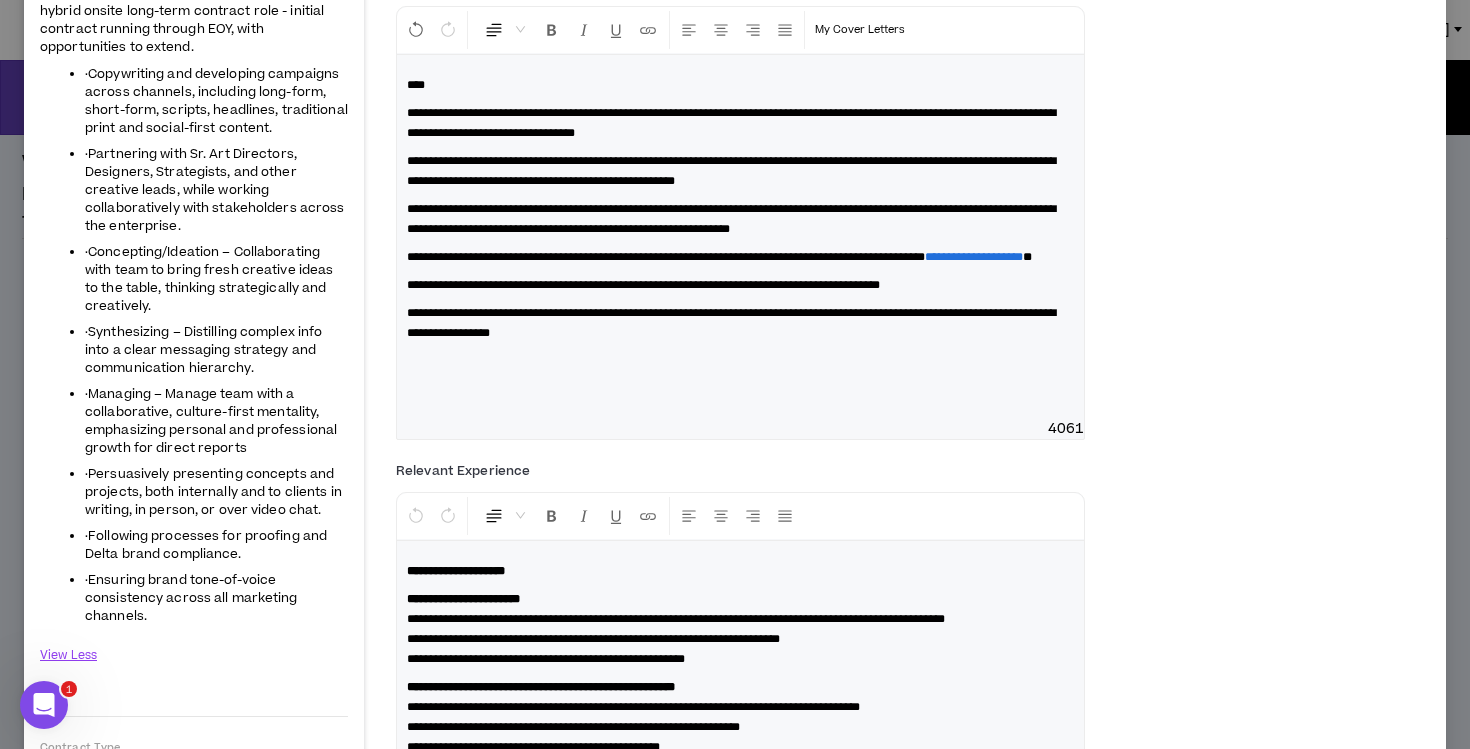 click on "**********" at bounding box center [666, 257] 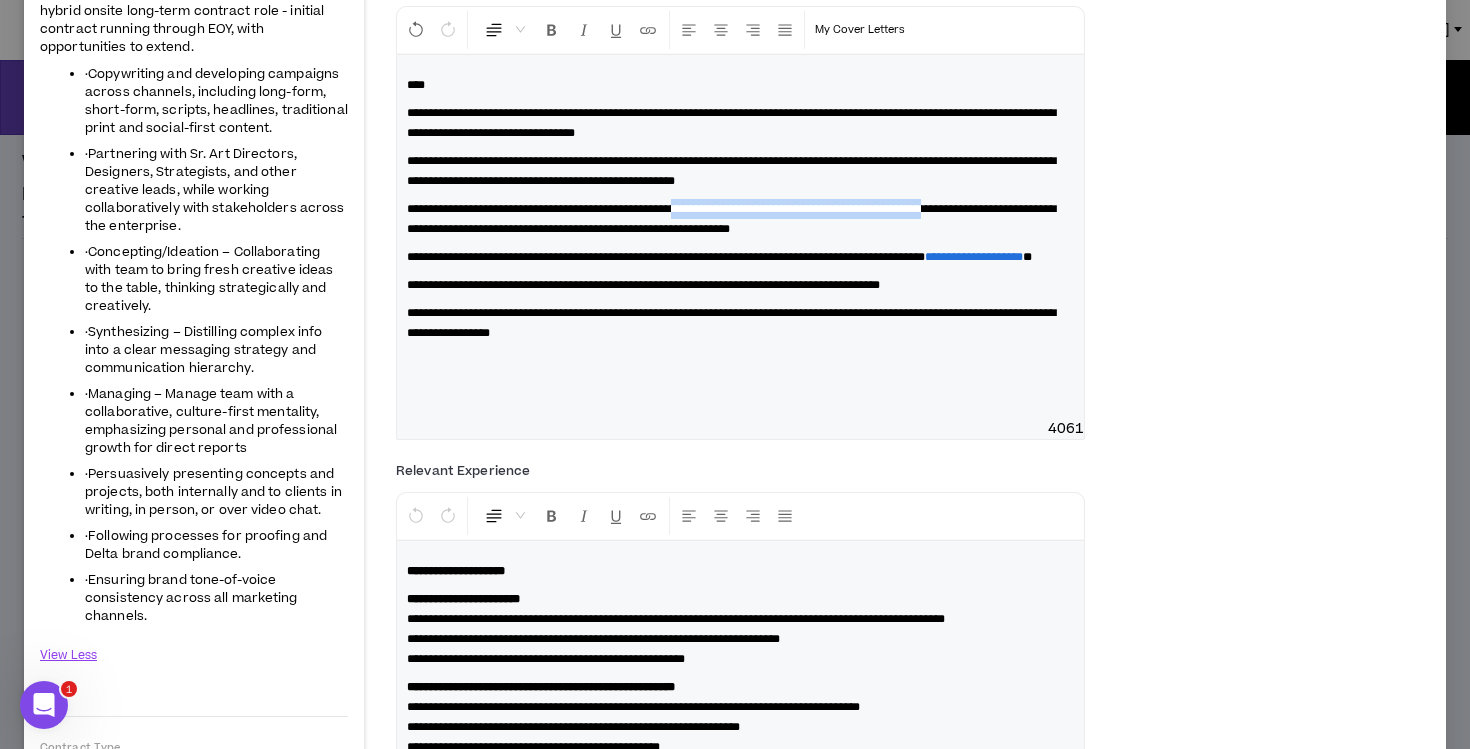 drag, startPoint x: 1042, startPoint y: 202, endPoint x: 730, endPoint y: 206, distance: 312.02563 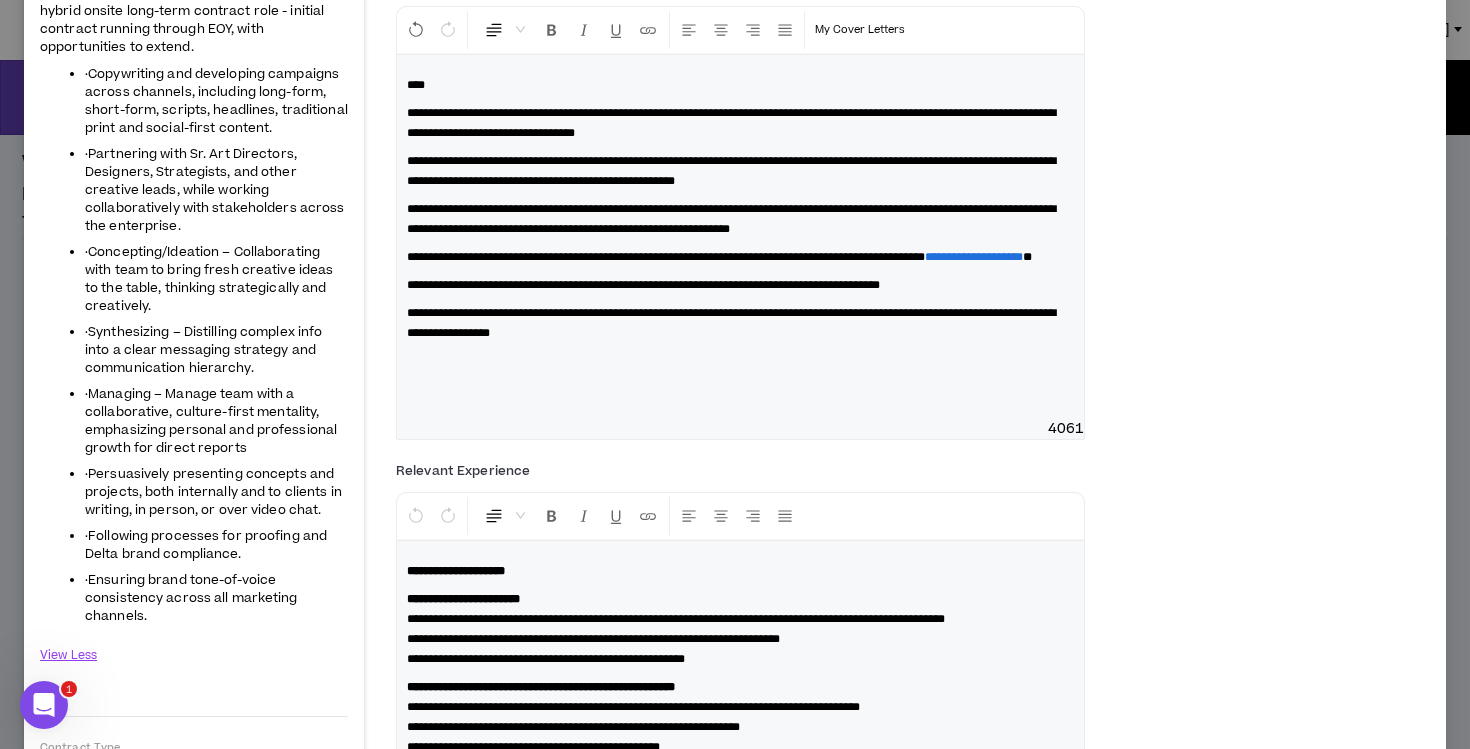 click on "**********" at bounding box center (731, 219) 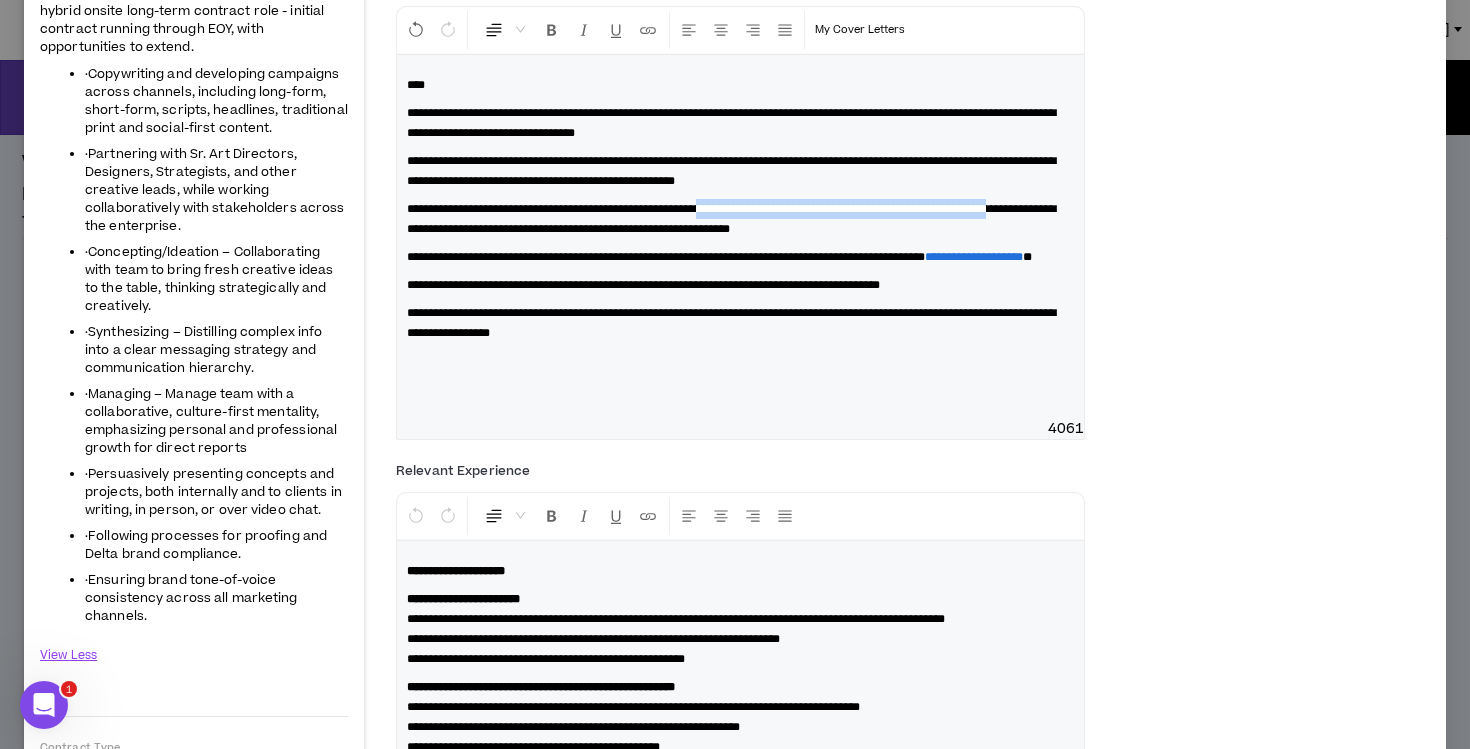drag, startPoint x: 464, startPoint y: 233, endPoint x: 768, endPoint y: 205, distance: 305.28674 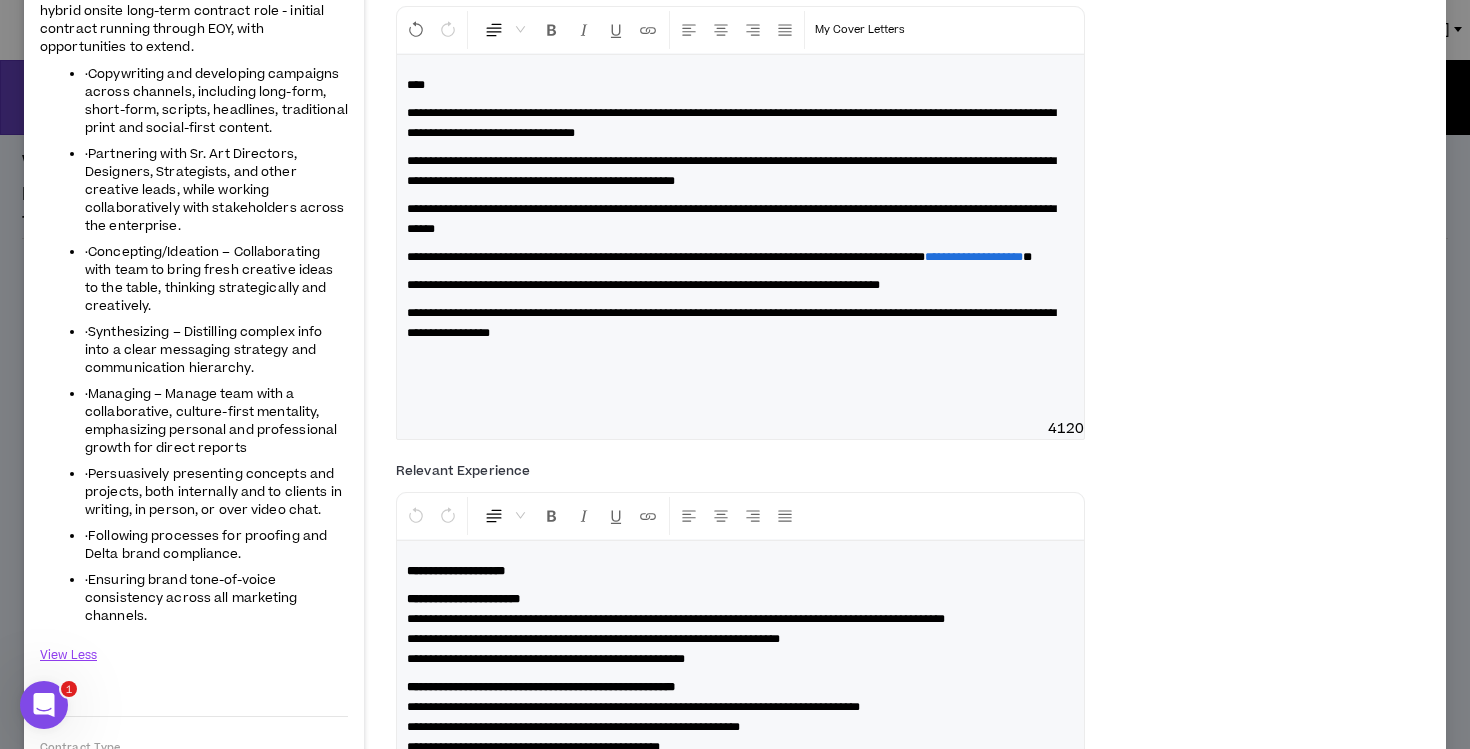 click on "**********" at bounding box center [740, 219] 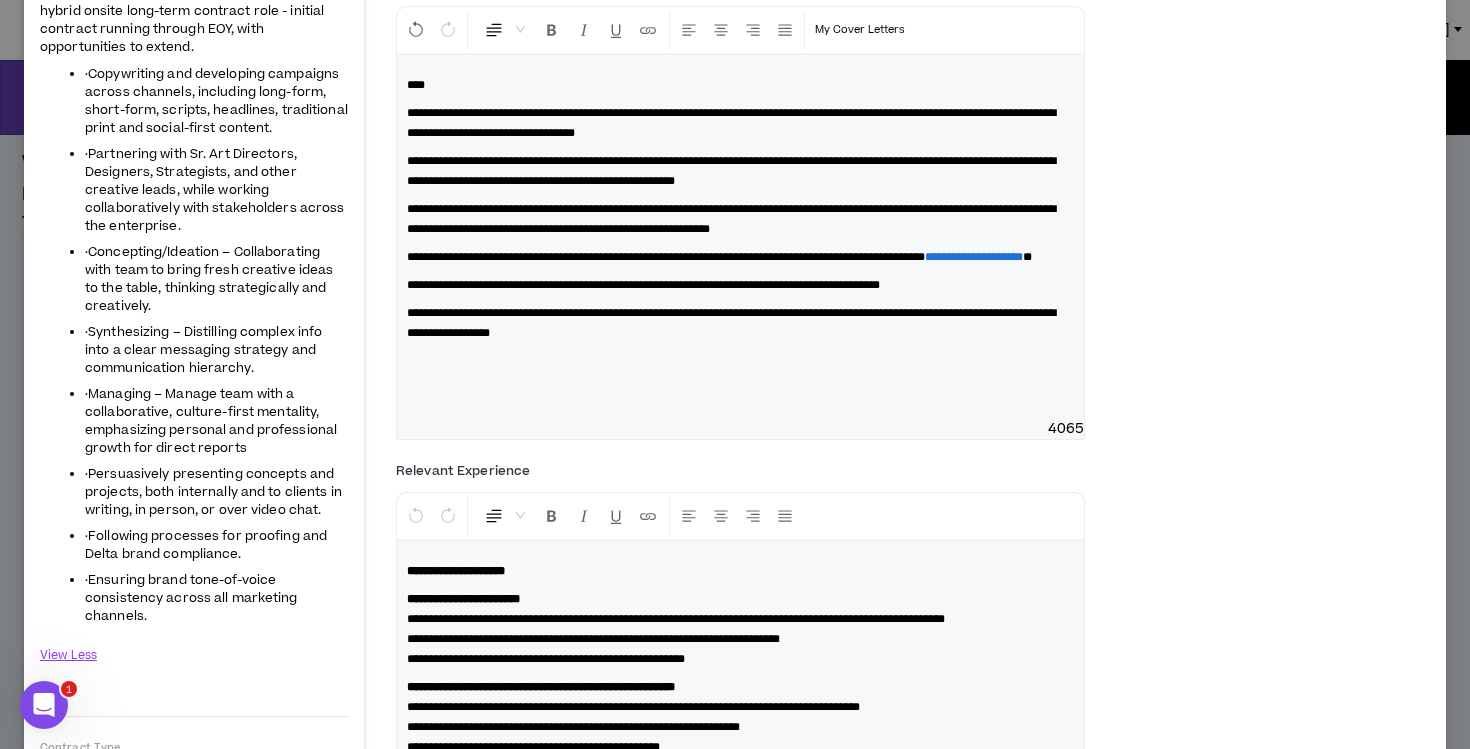 click on "**********" at bounding box center (740, 219) 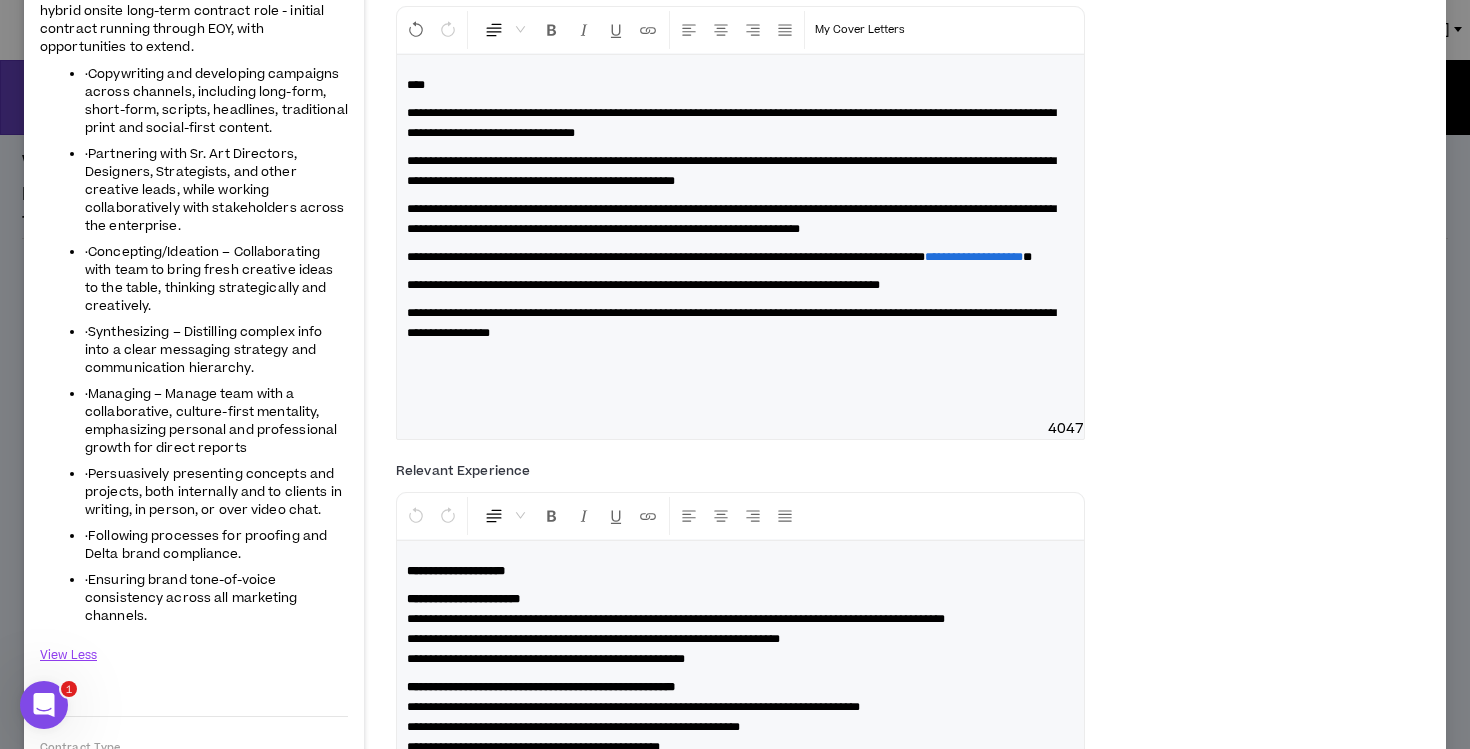 click on "**********" at bounding box center [740, 237] 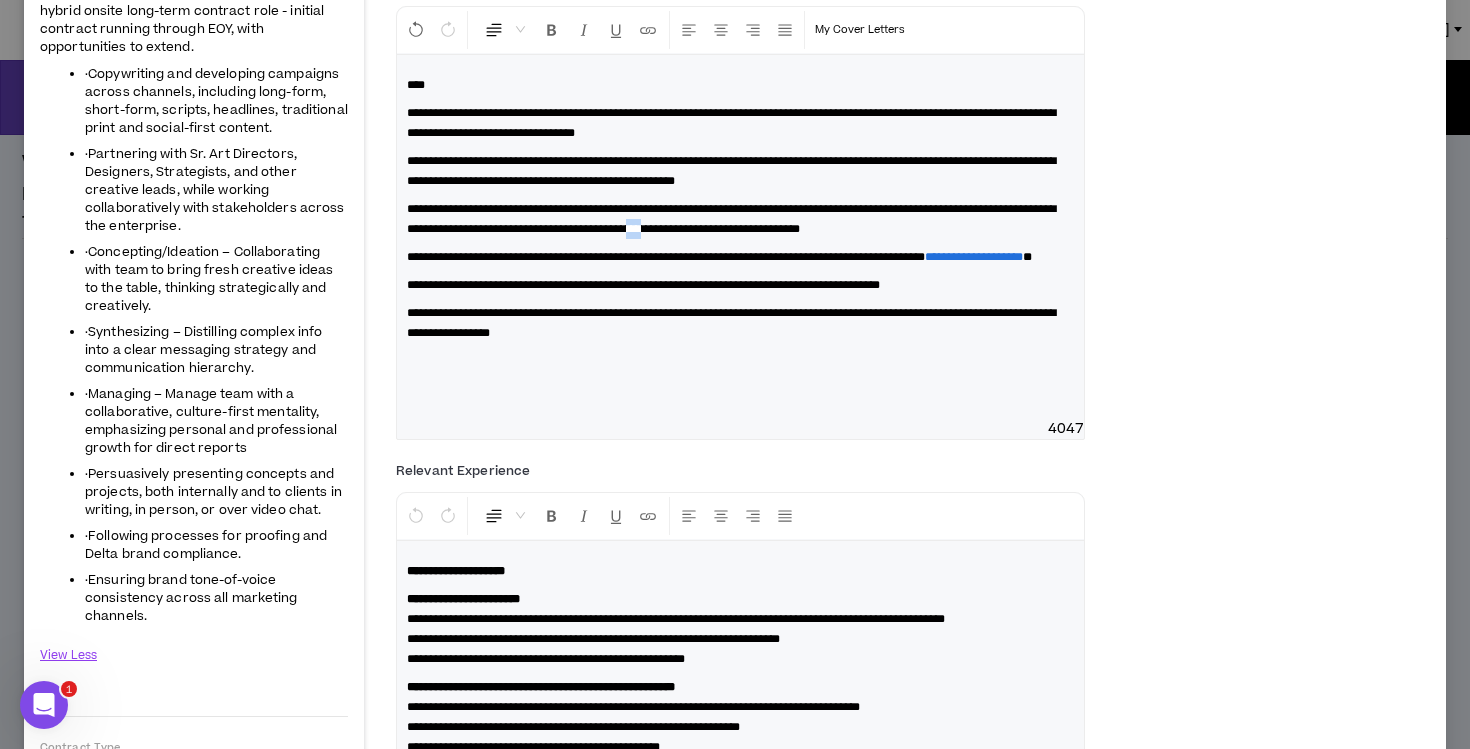 click on "**********" at bounding box center [731, 219] 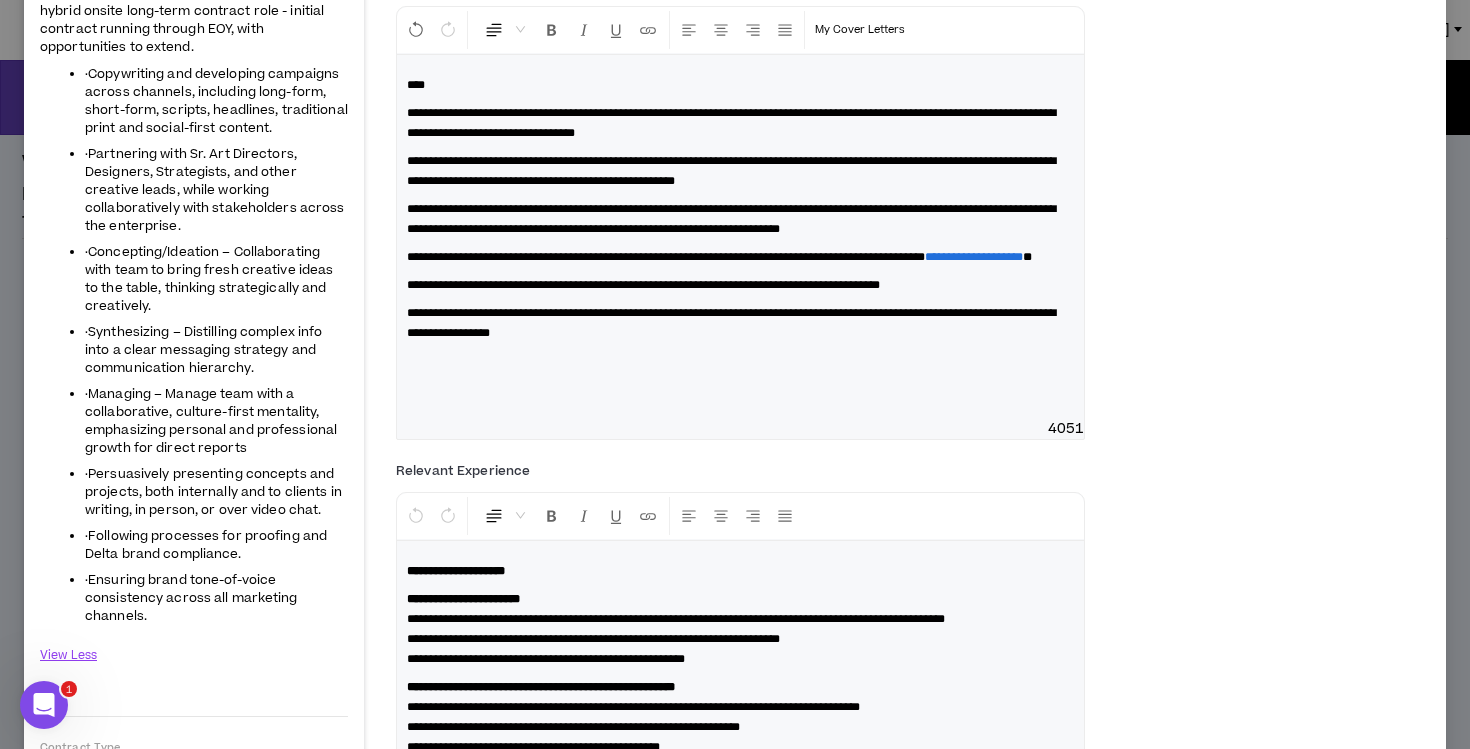click on "**********" at bounding box center [731, 323] 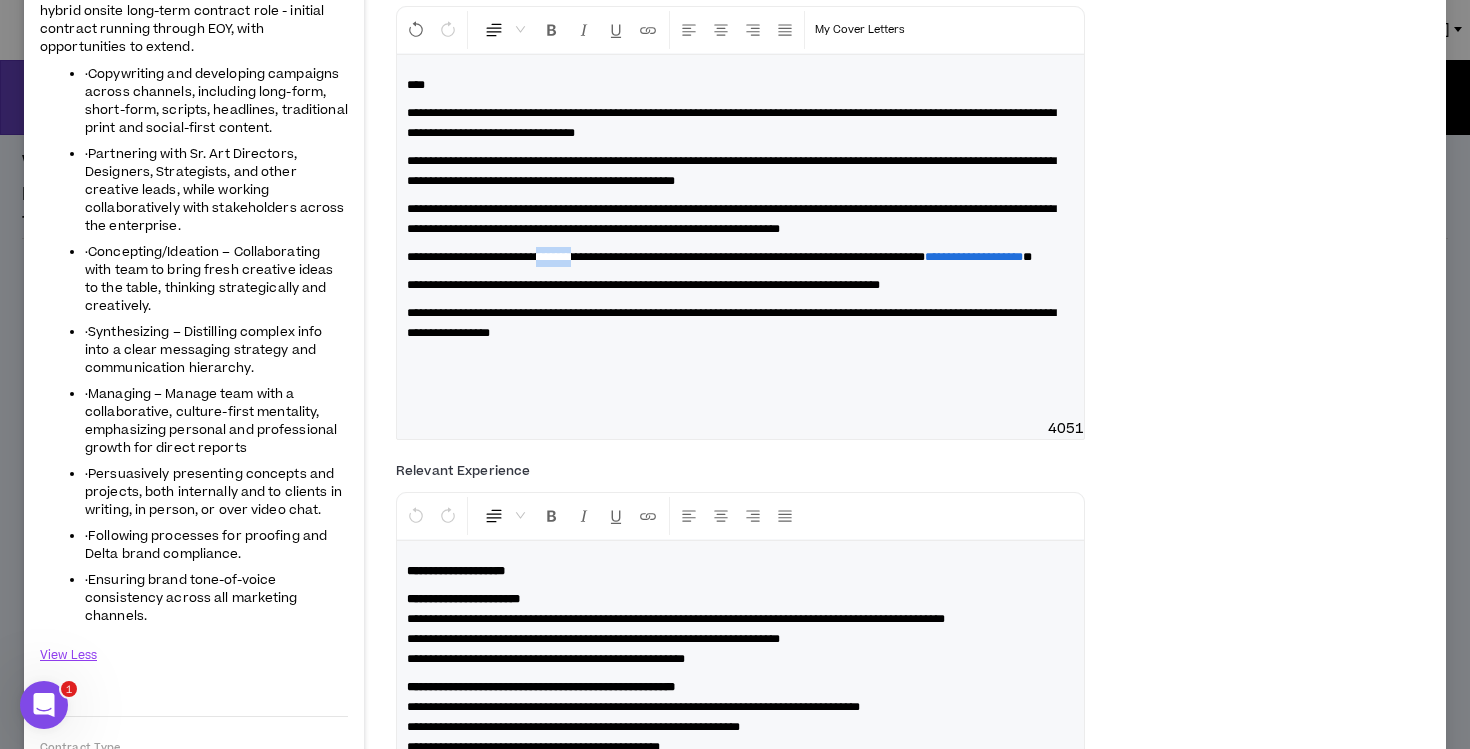 click on "**********" at bounding box center (666, 257) 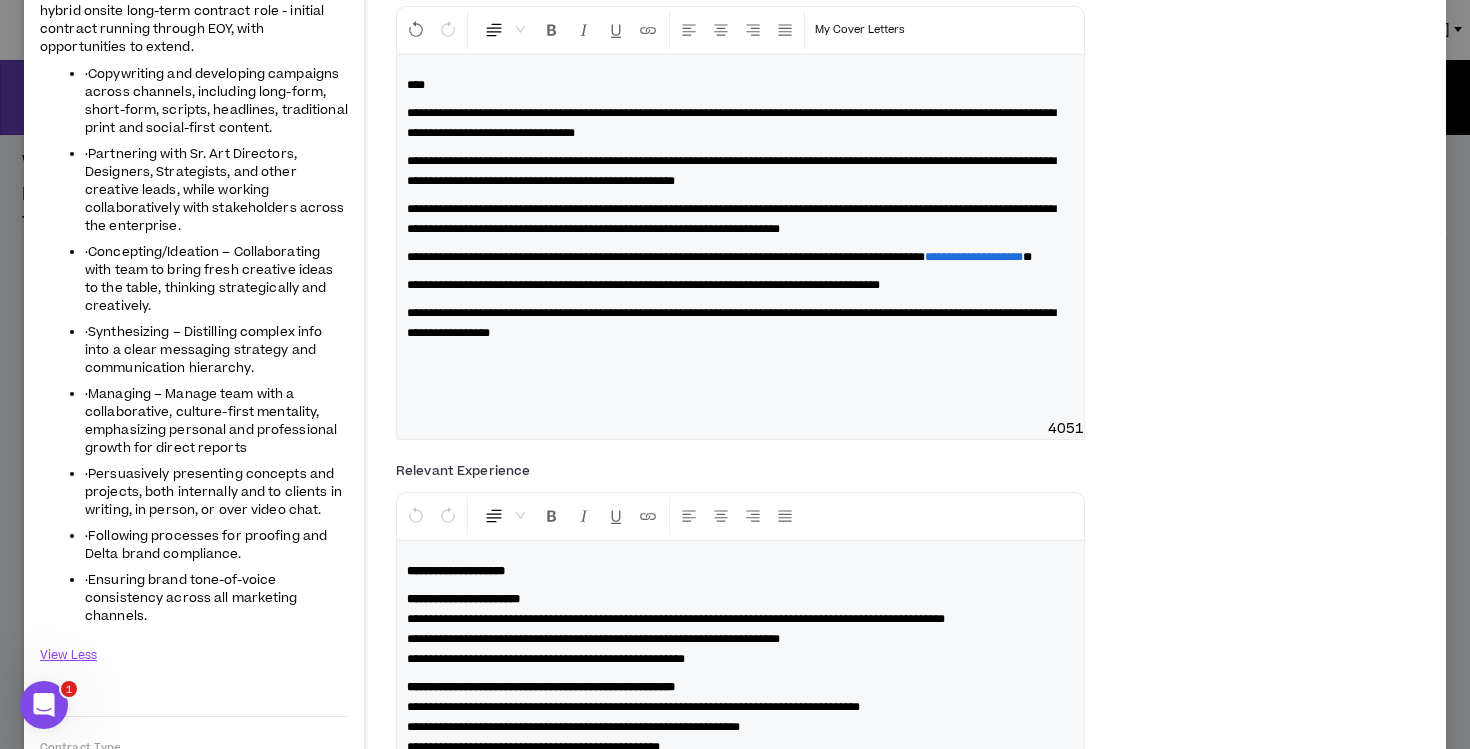 click on "**********" at bounding box center (740, 257) 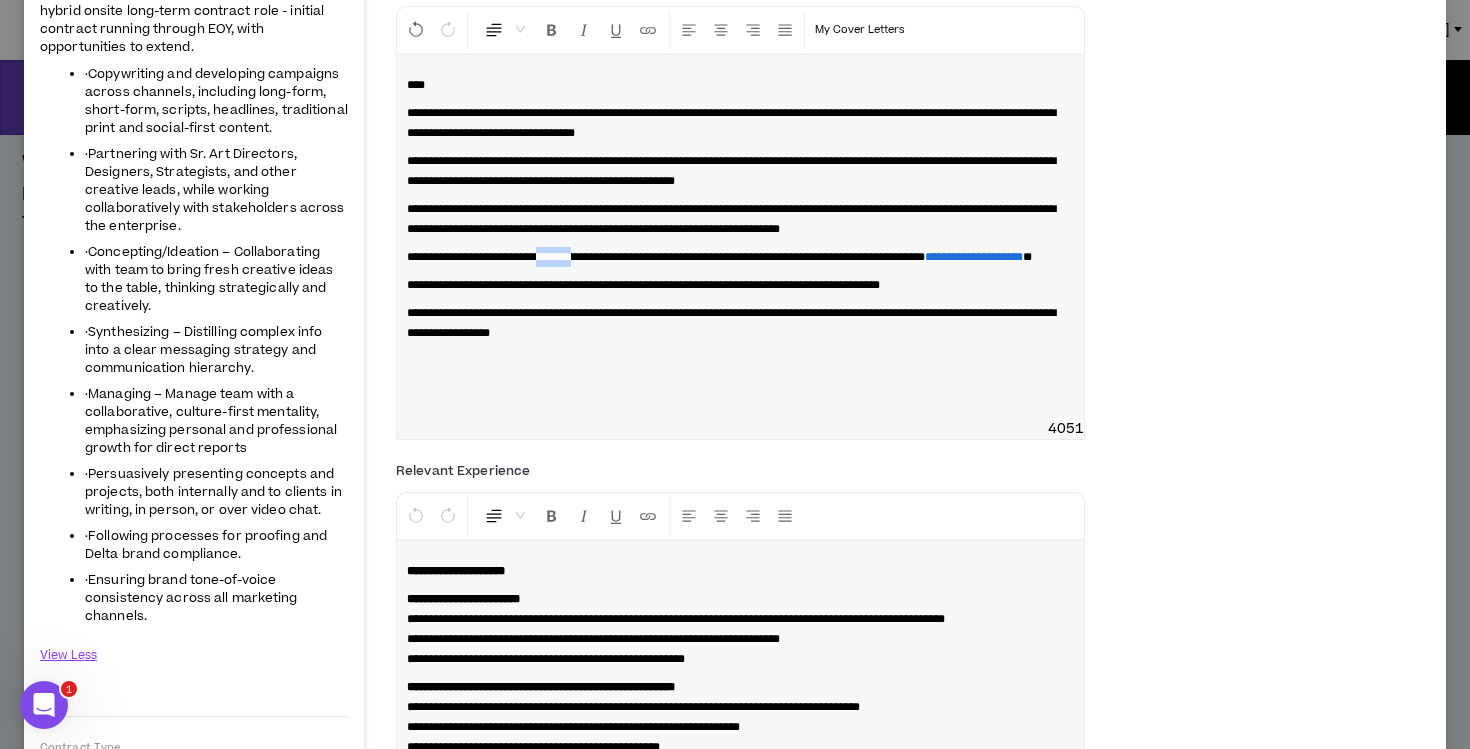 click on "**********" at bounding box center [666, 257] 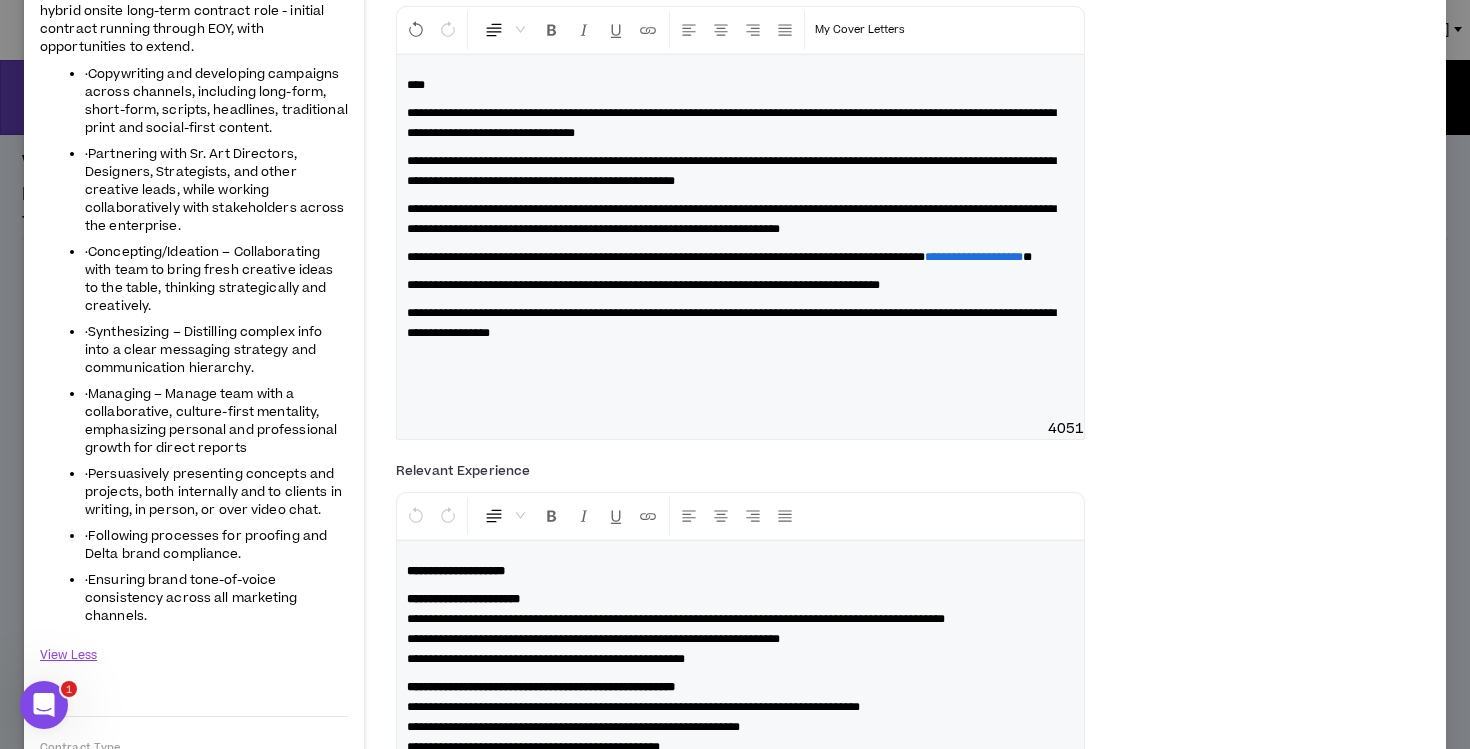 click on "**********" at bounding box center [740, 323] 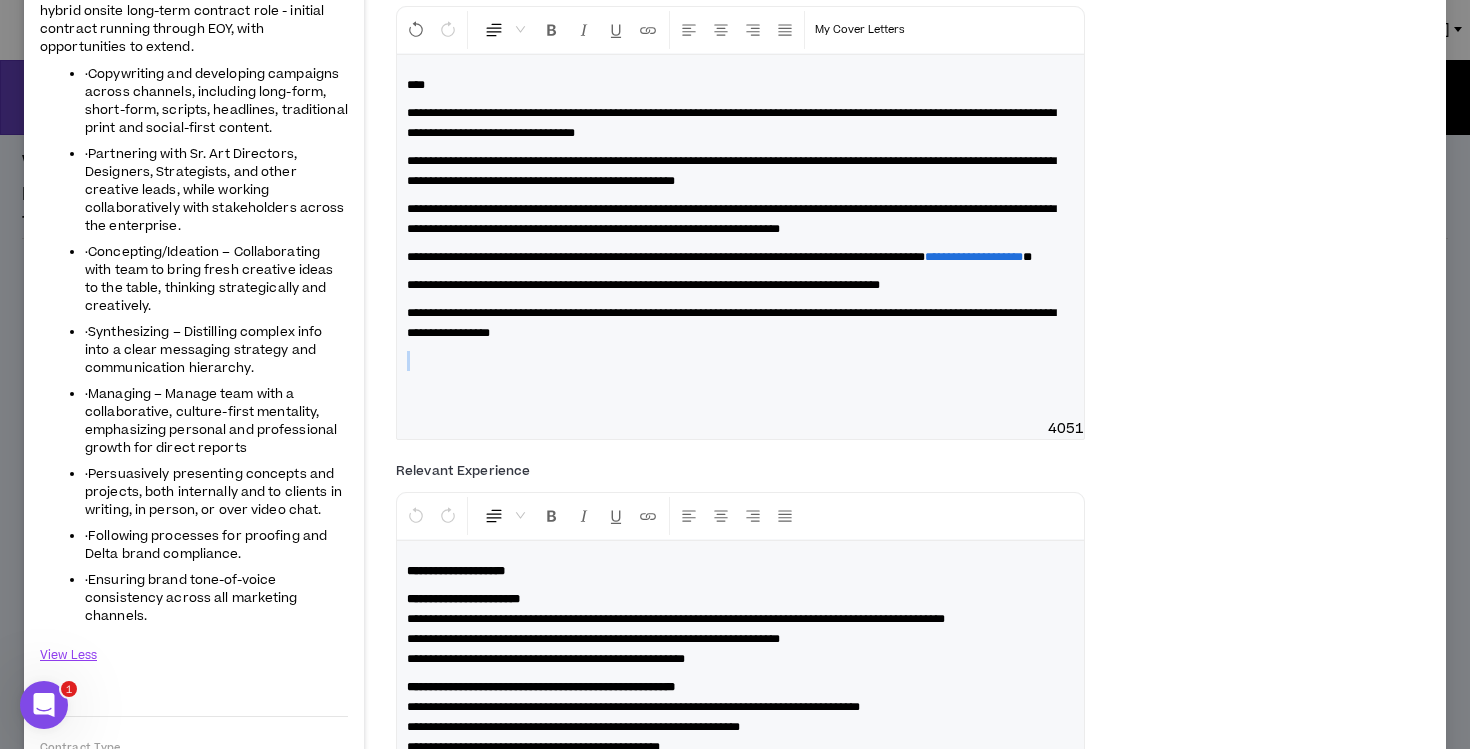 click on "**********" at bounding box center [740, 323] 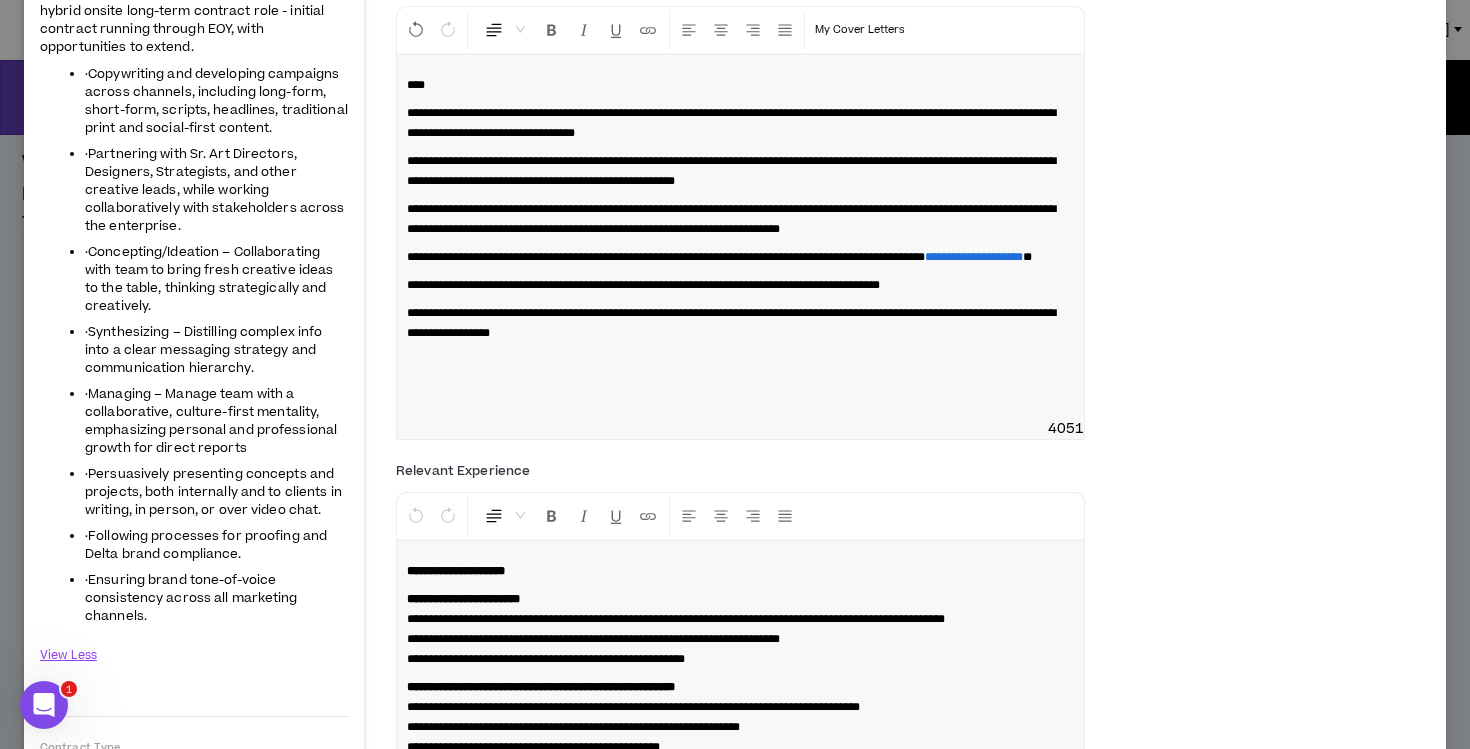 click on "**********" at bounding box center [740, 323] 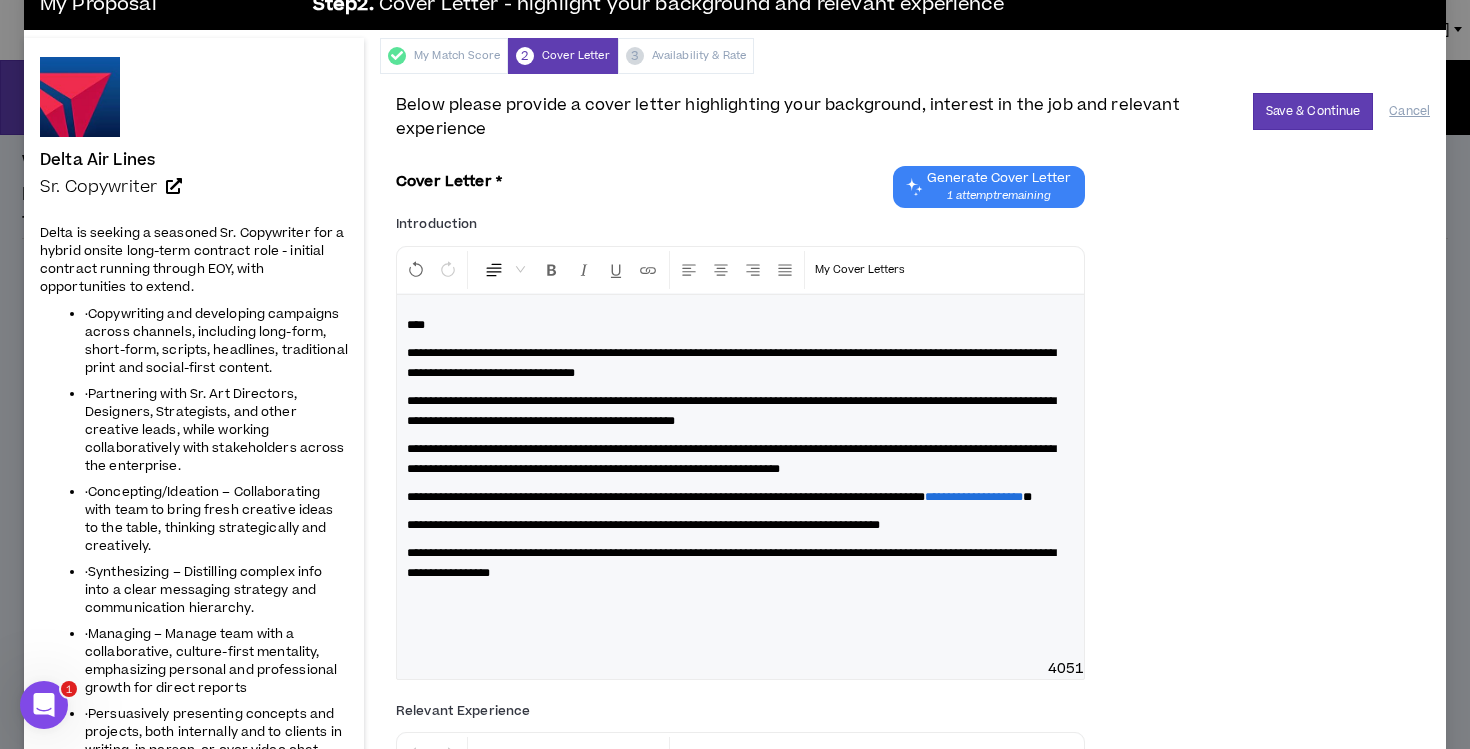 scroll, scrollTop: 68, scrollLeft: 0, axis: vertical 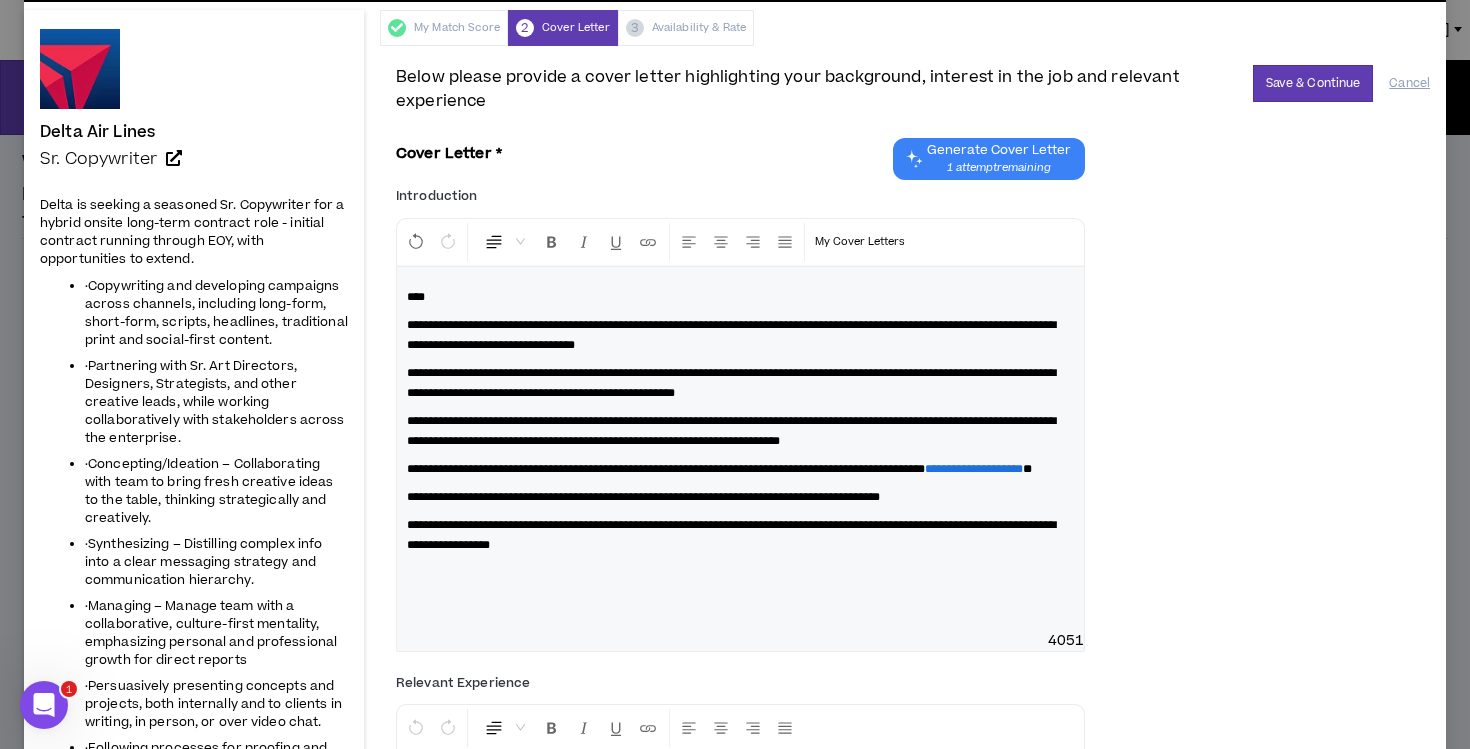 click on "**********" at bounding box center [740, 335] 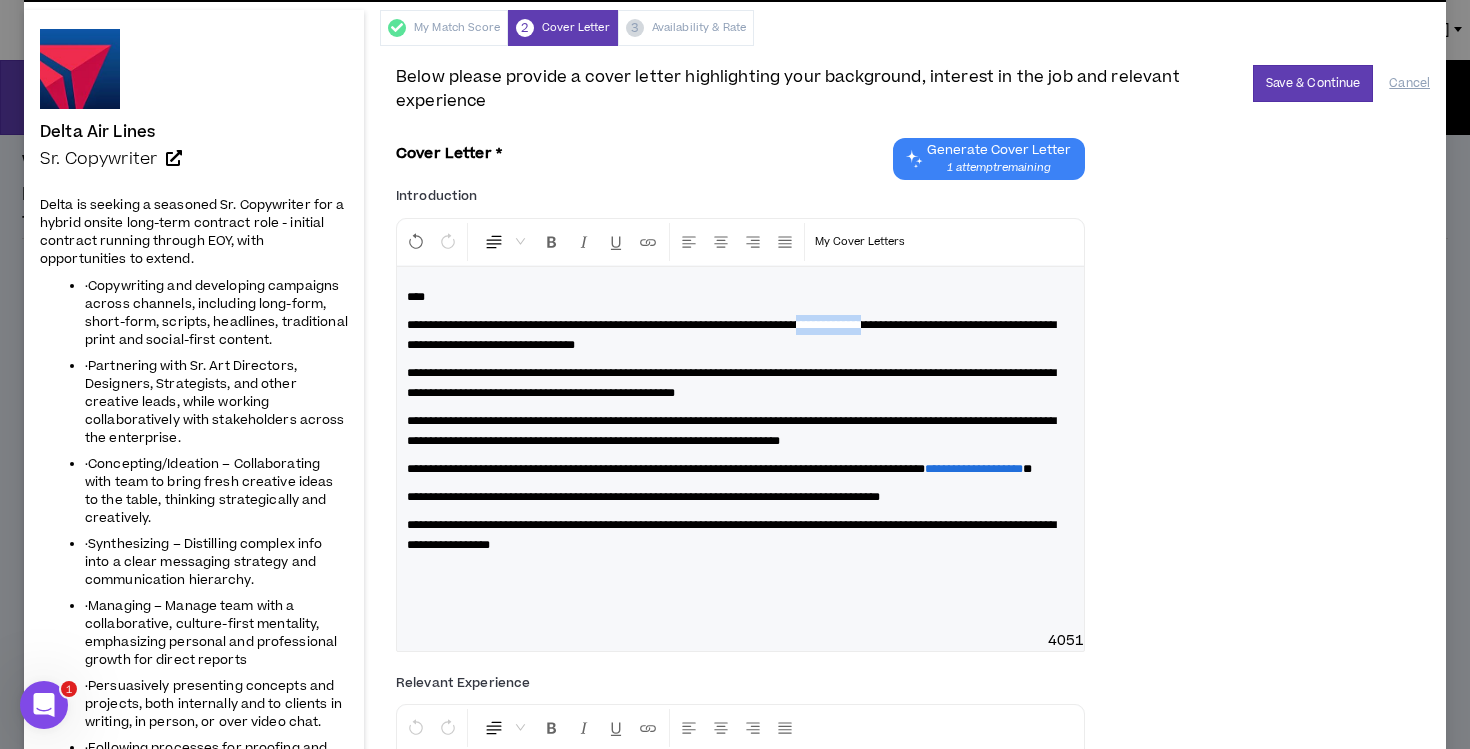 drag, startPoint x: 990, startPoint y: 326, endPoint x: 911, endPoint y: 323, distance: 79.05694 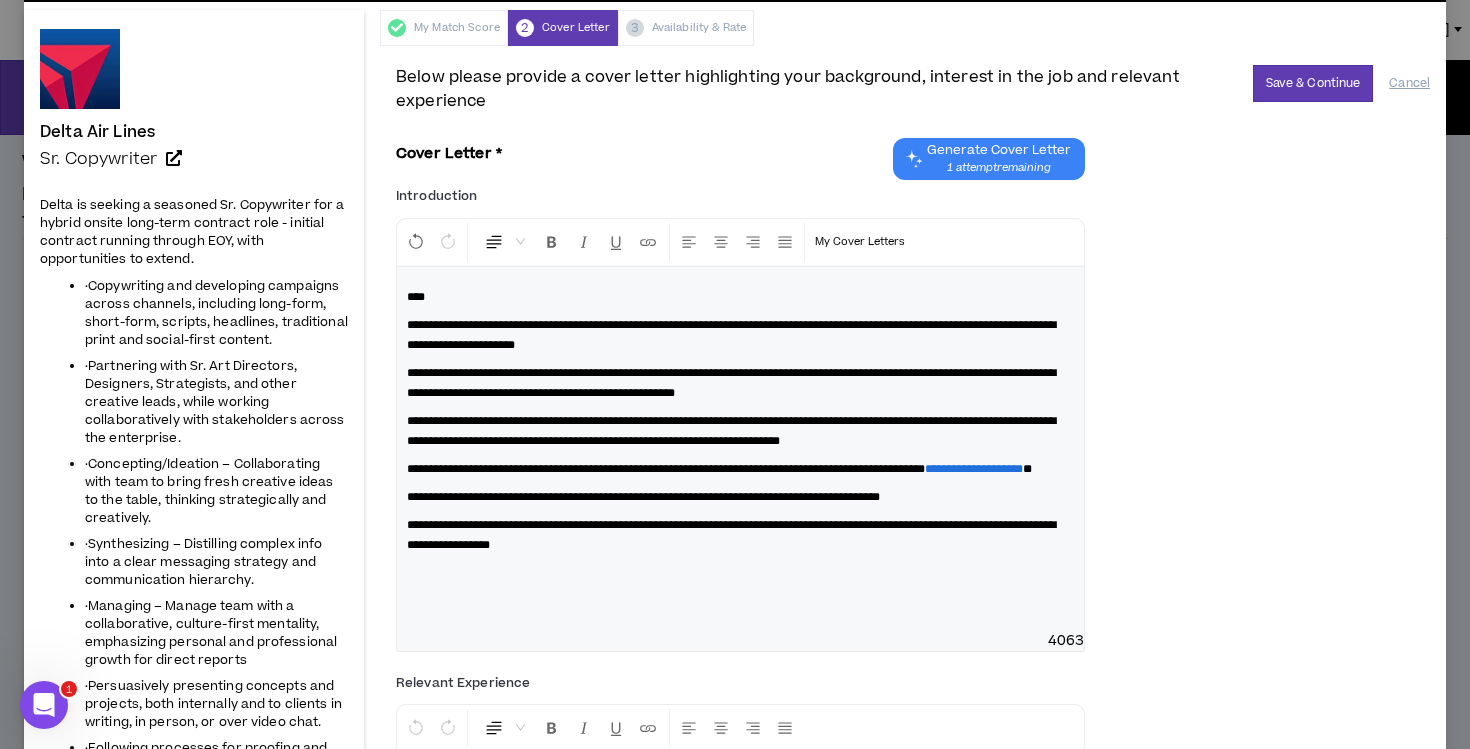click on "**********" at bounding box center (740, 449) 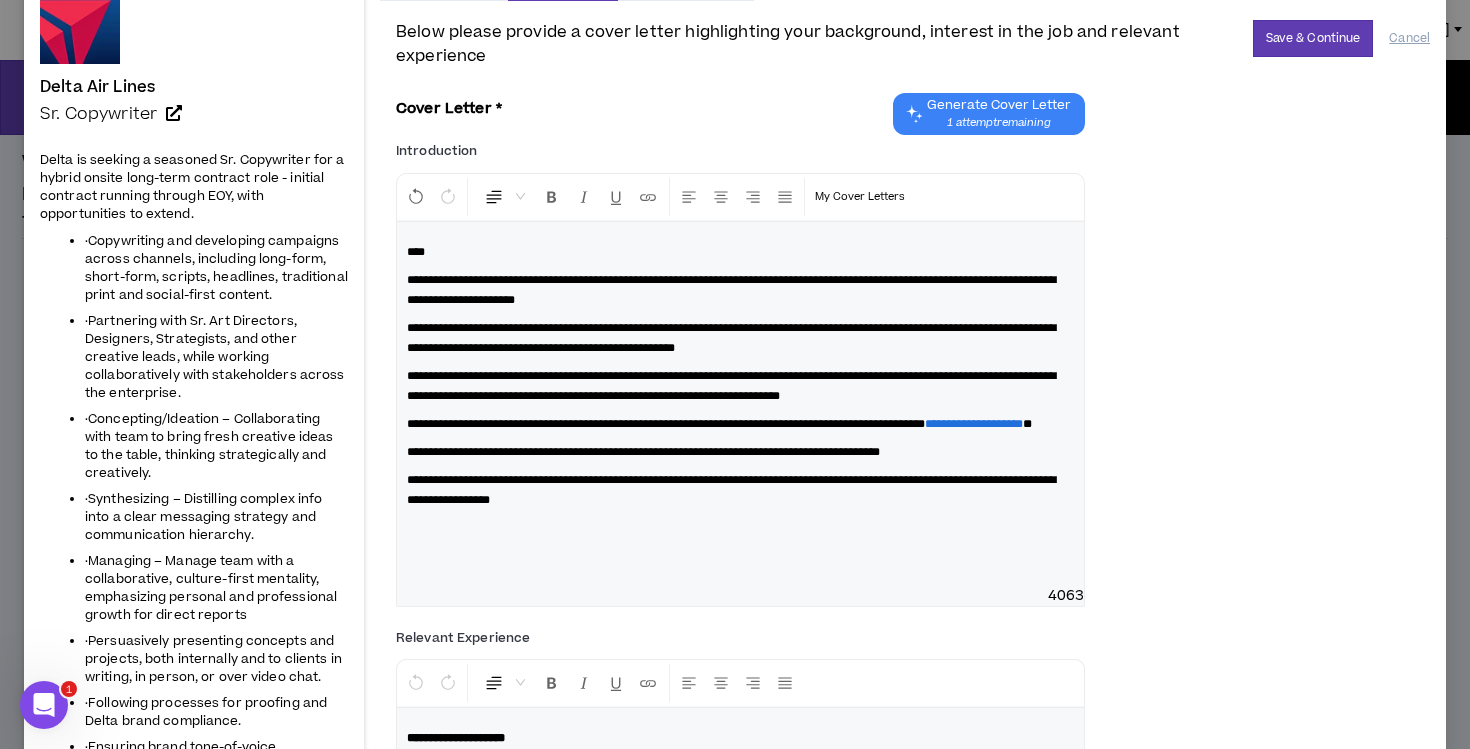 scroll, scrollTop: 118, scrollLeft: 0, axis: vertical 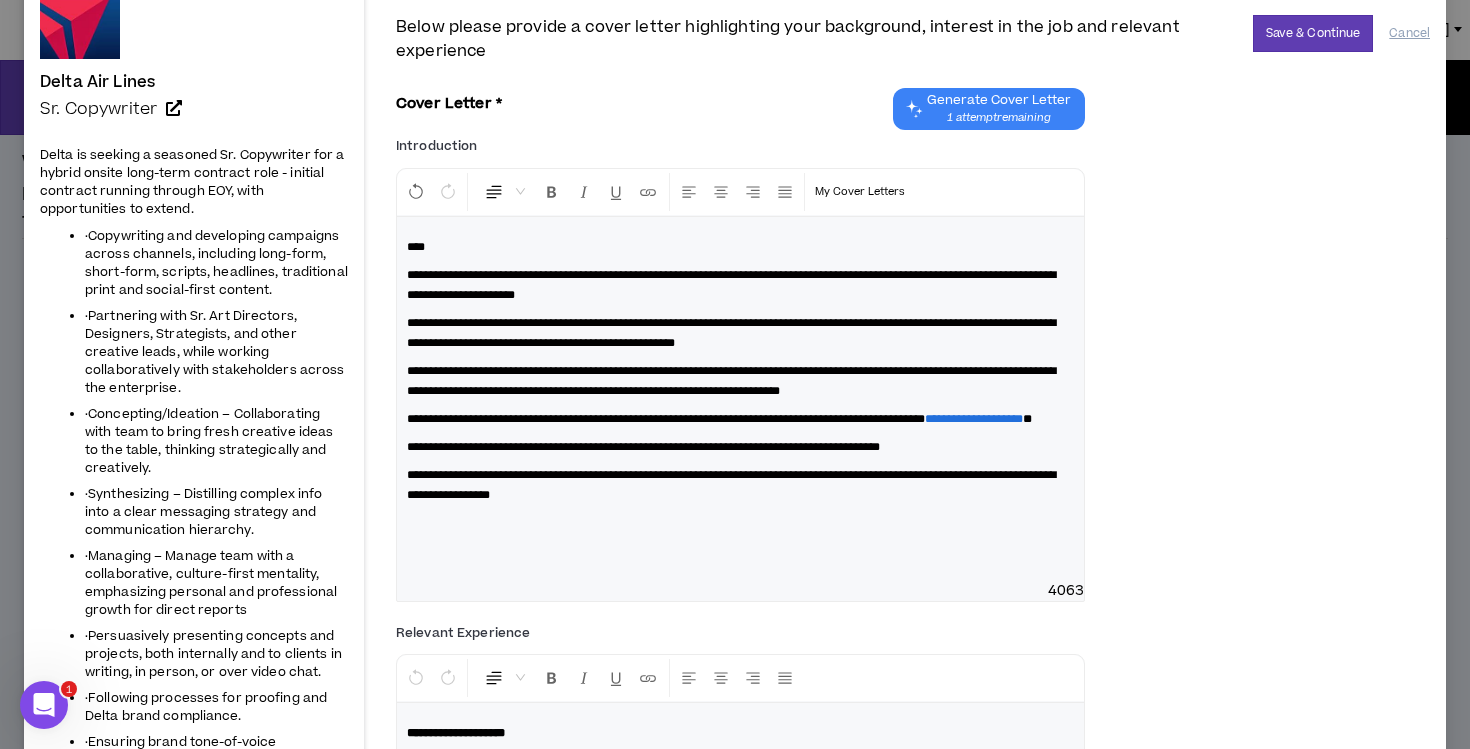 click at bounding box center (740, 523) 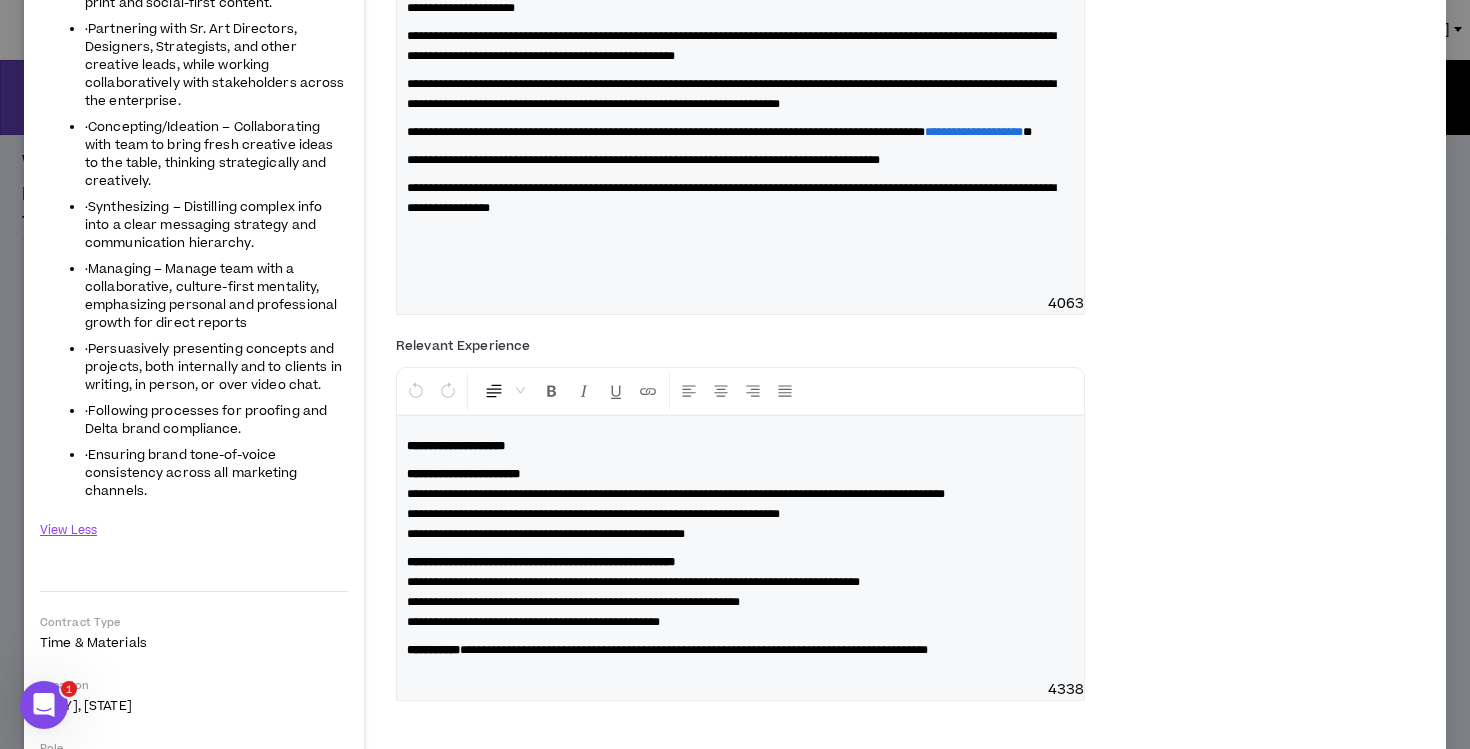scroll, scrollTop: 452, scrollLeft: 0, axis: vertical 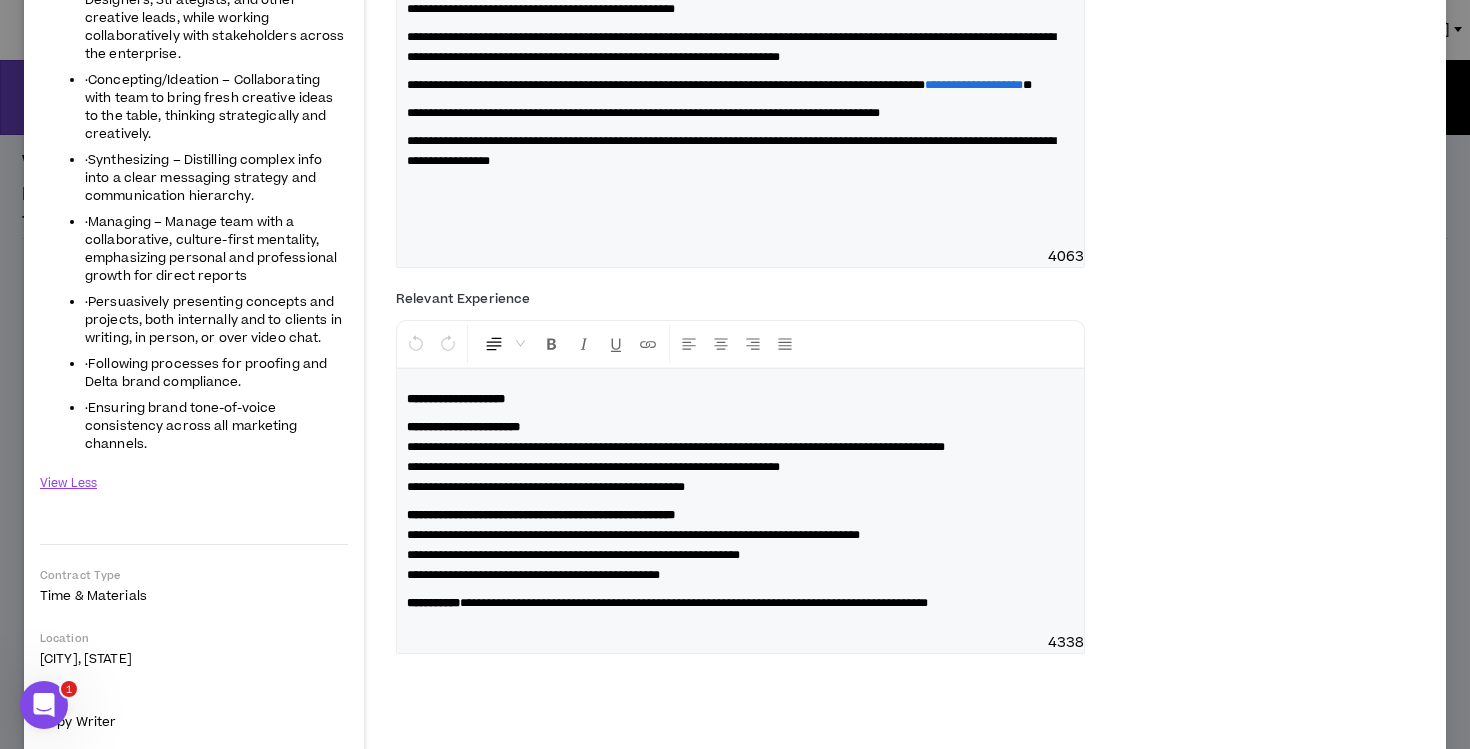 click on "**********" at bounding box center [676, 447] 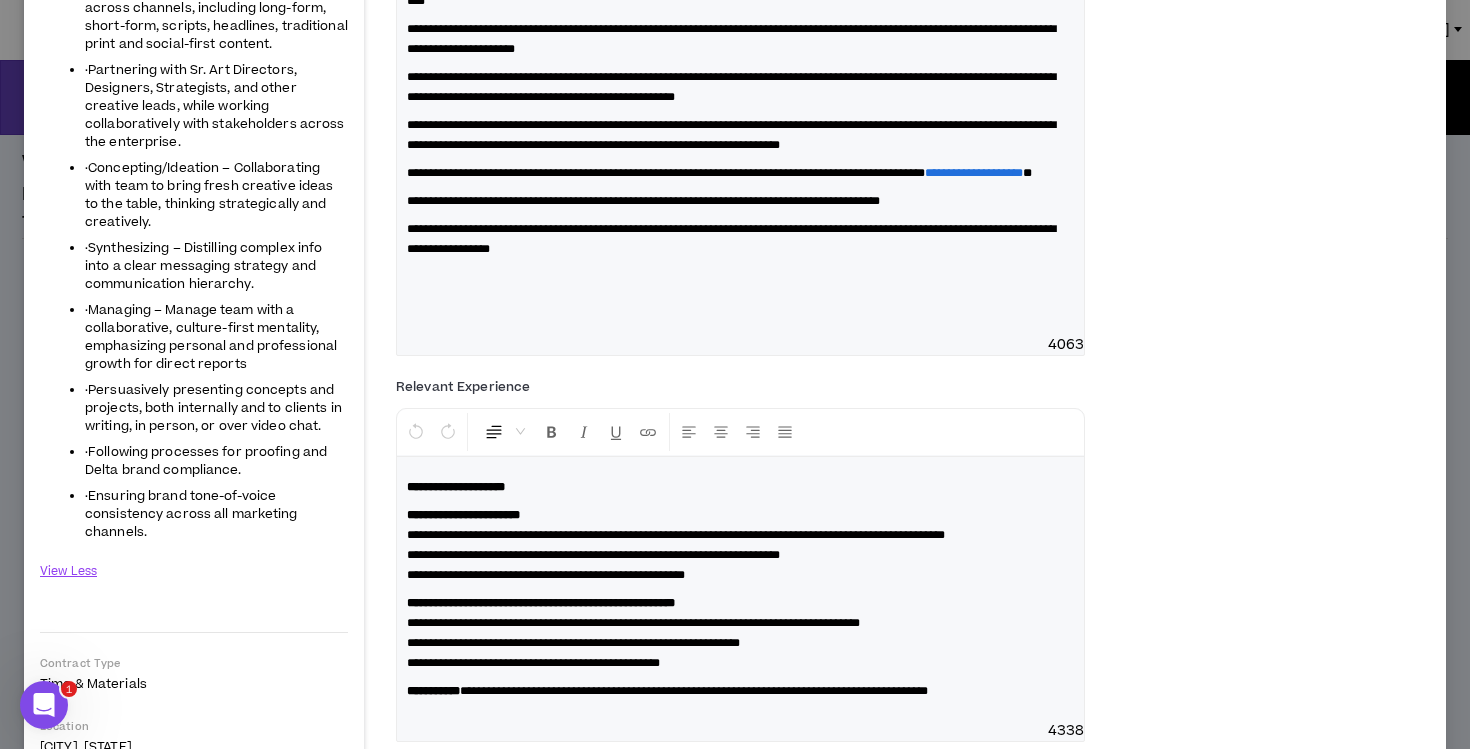 scroll, scrollTop: 361, scrollLeft: 0, axis: vertical 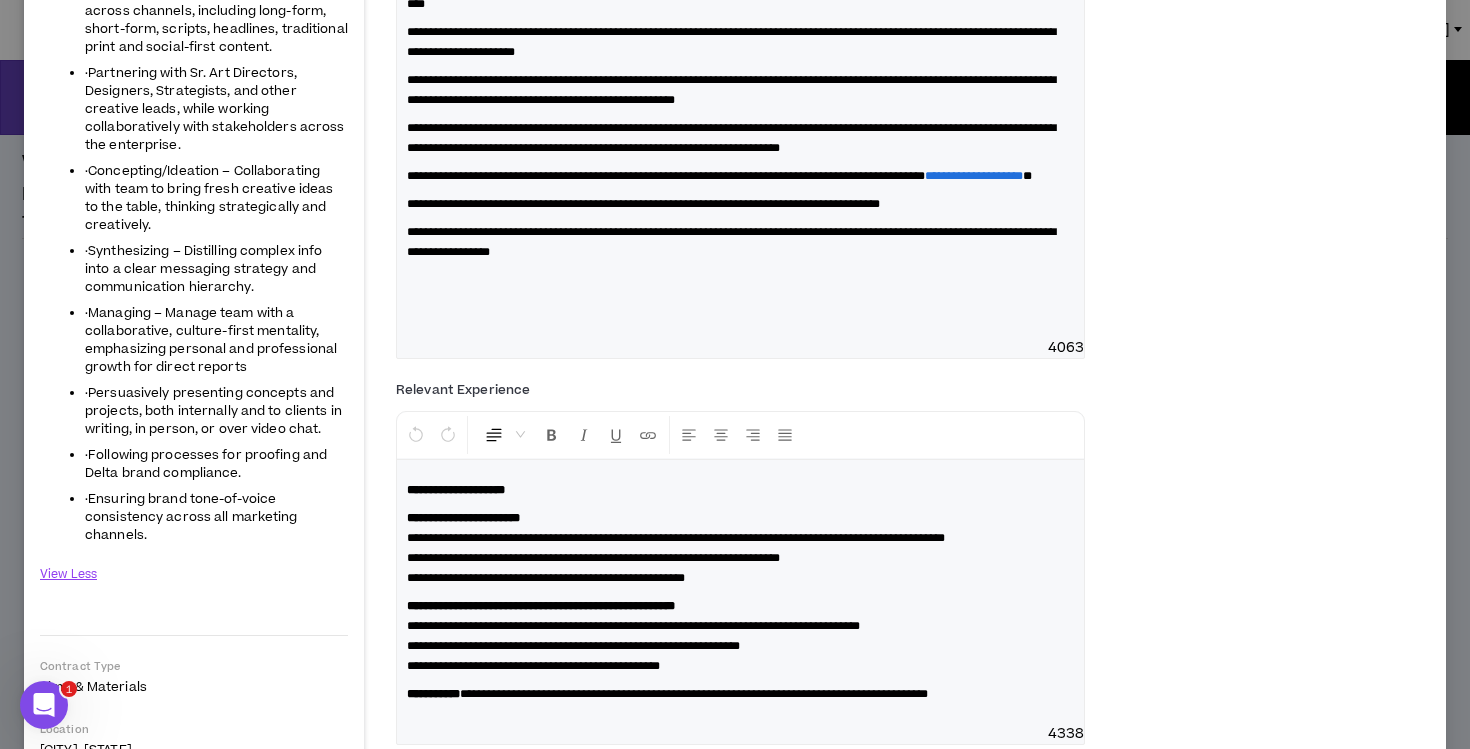 click at bounding box center [740, 280] 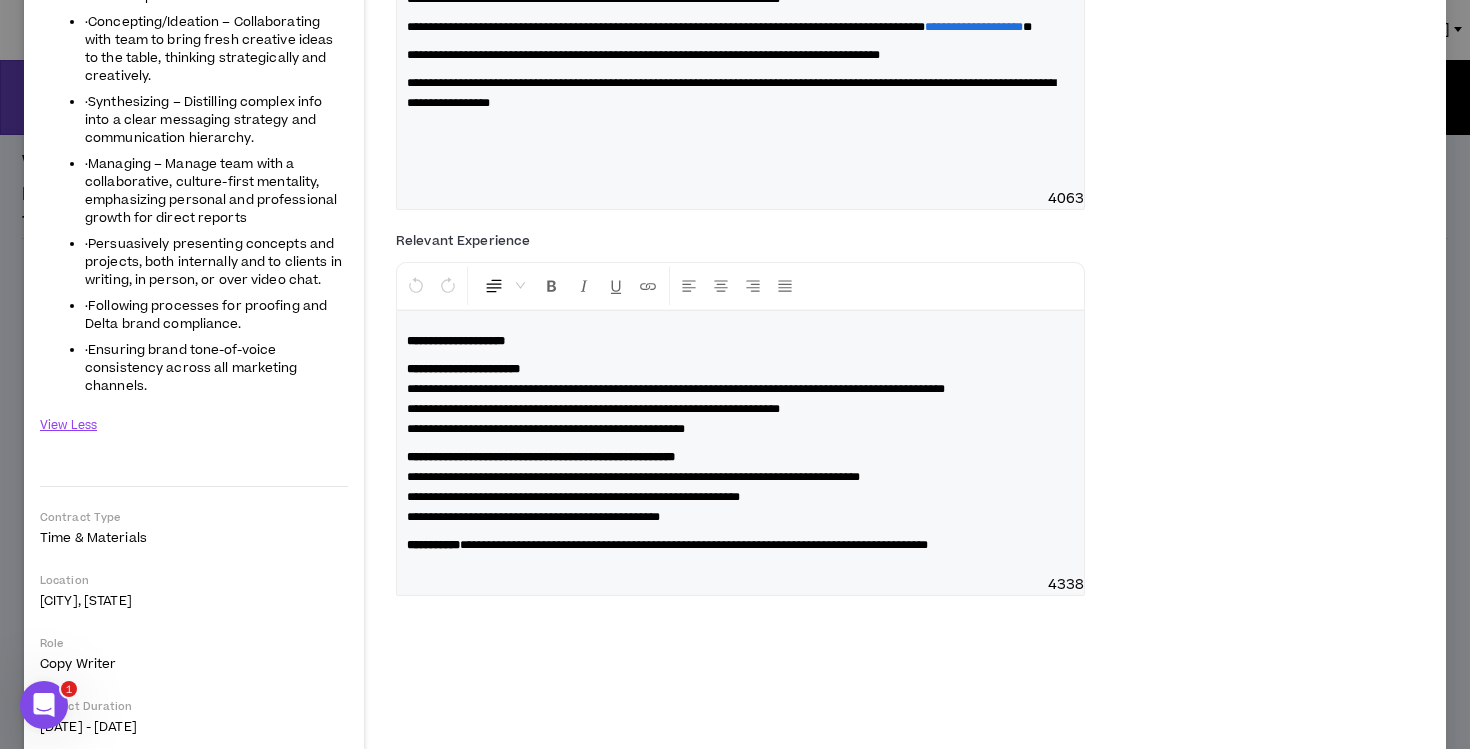 scroll, scrollTop: 551, scrollLeft: 0, axis: vertical 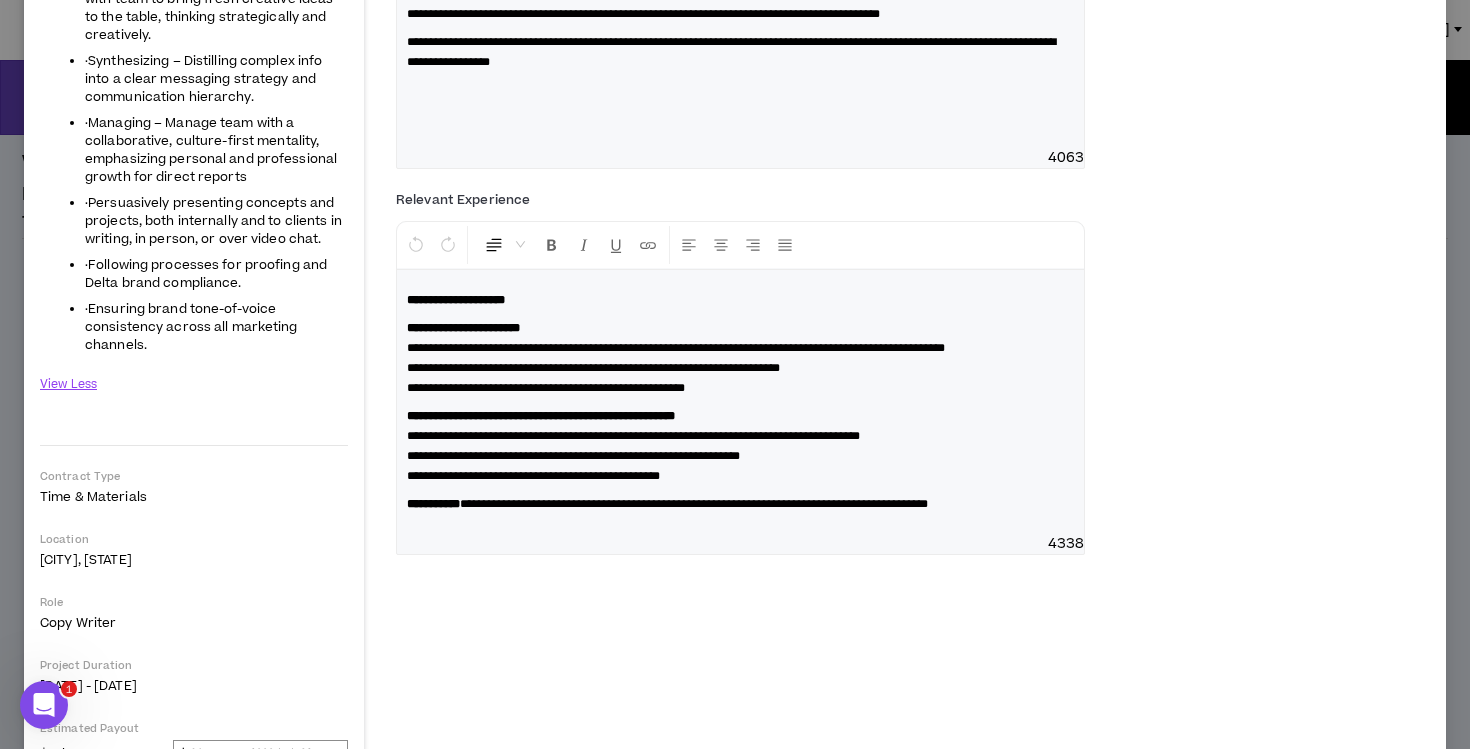 click on "**********" at bounding box center (740, 358) 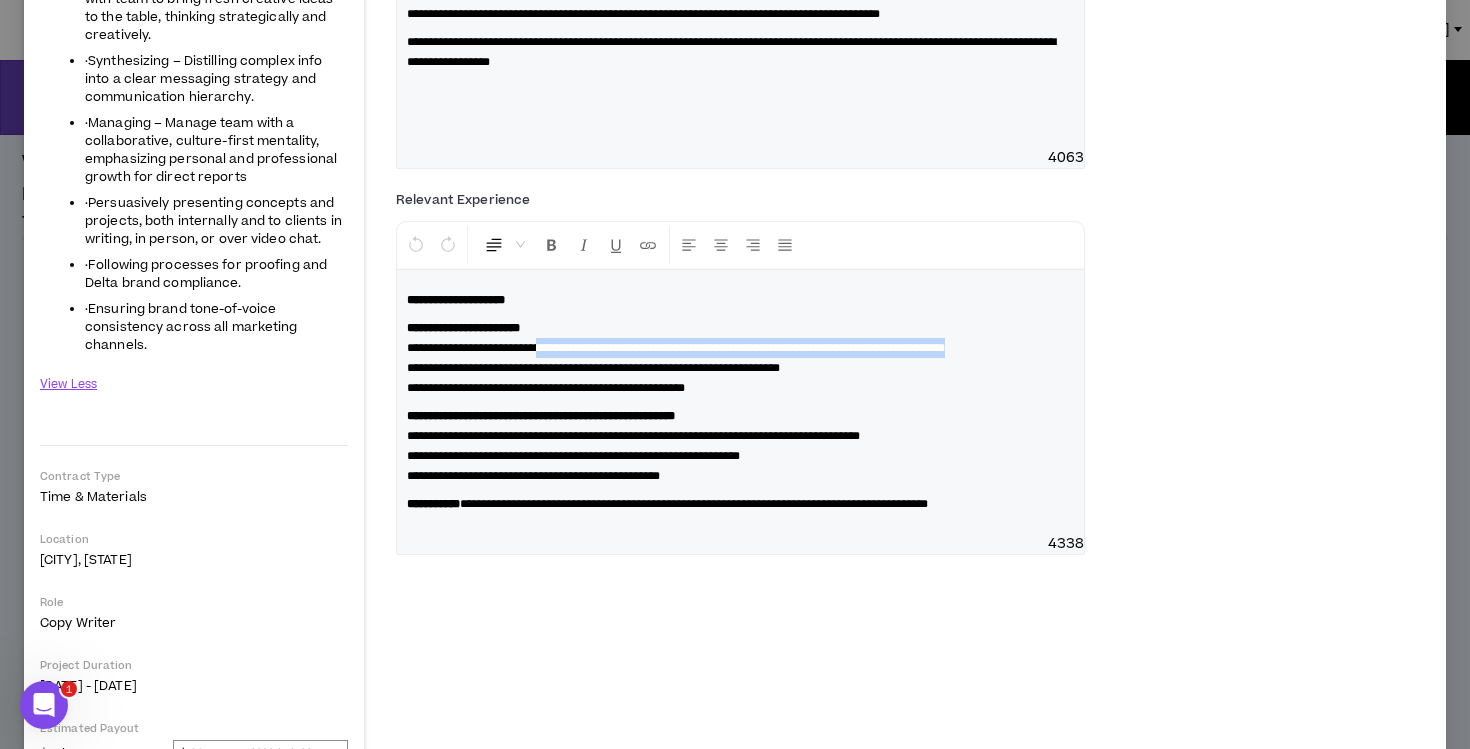 drag, startPoint x: 498, startPoint y: 386, endPoint x: 594, endPoint y: 370, distance: 97.3242 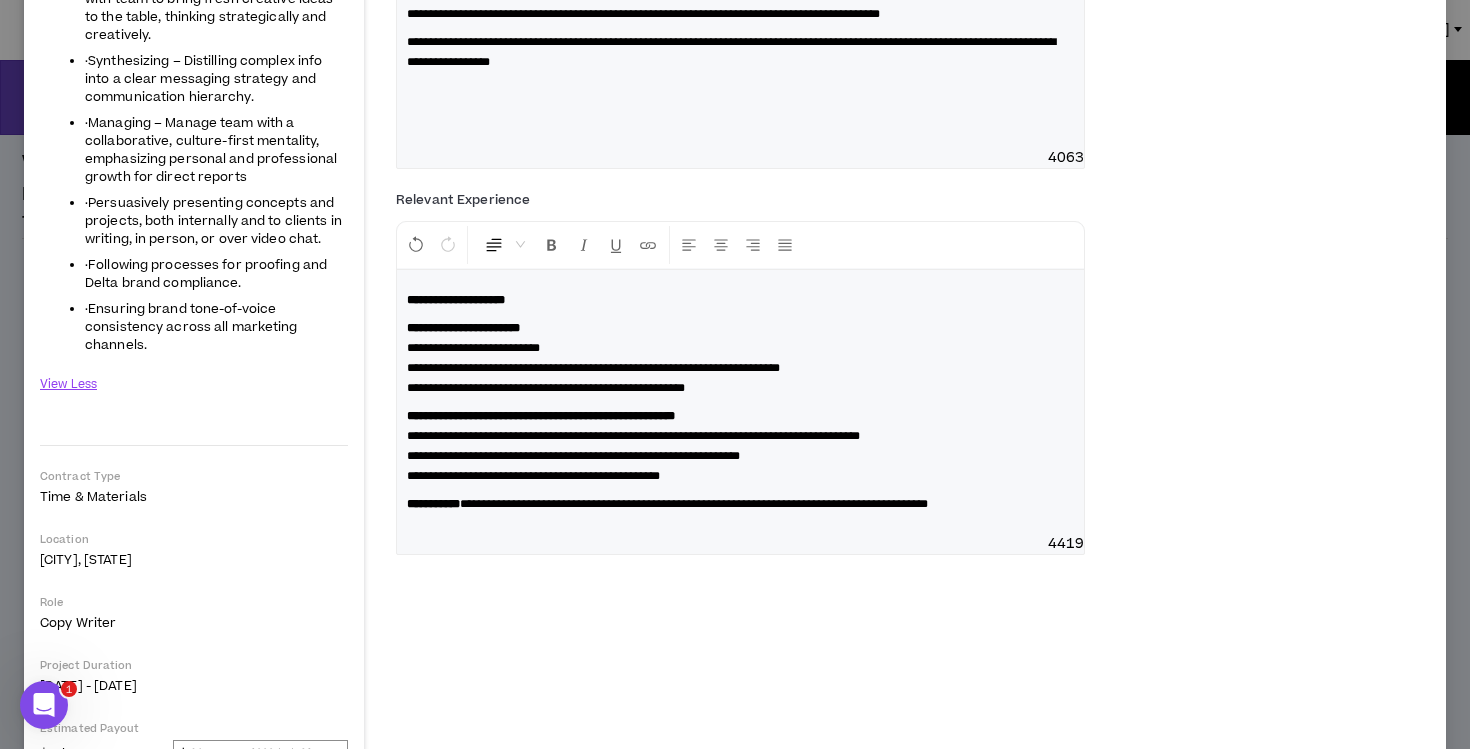 type 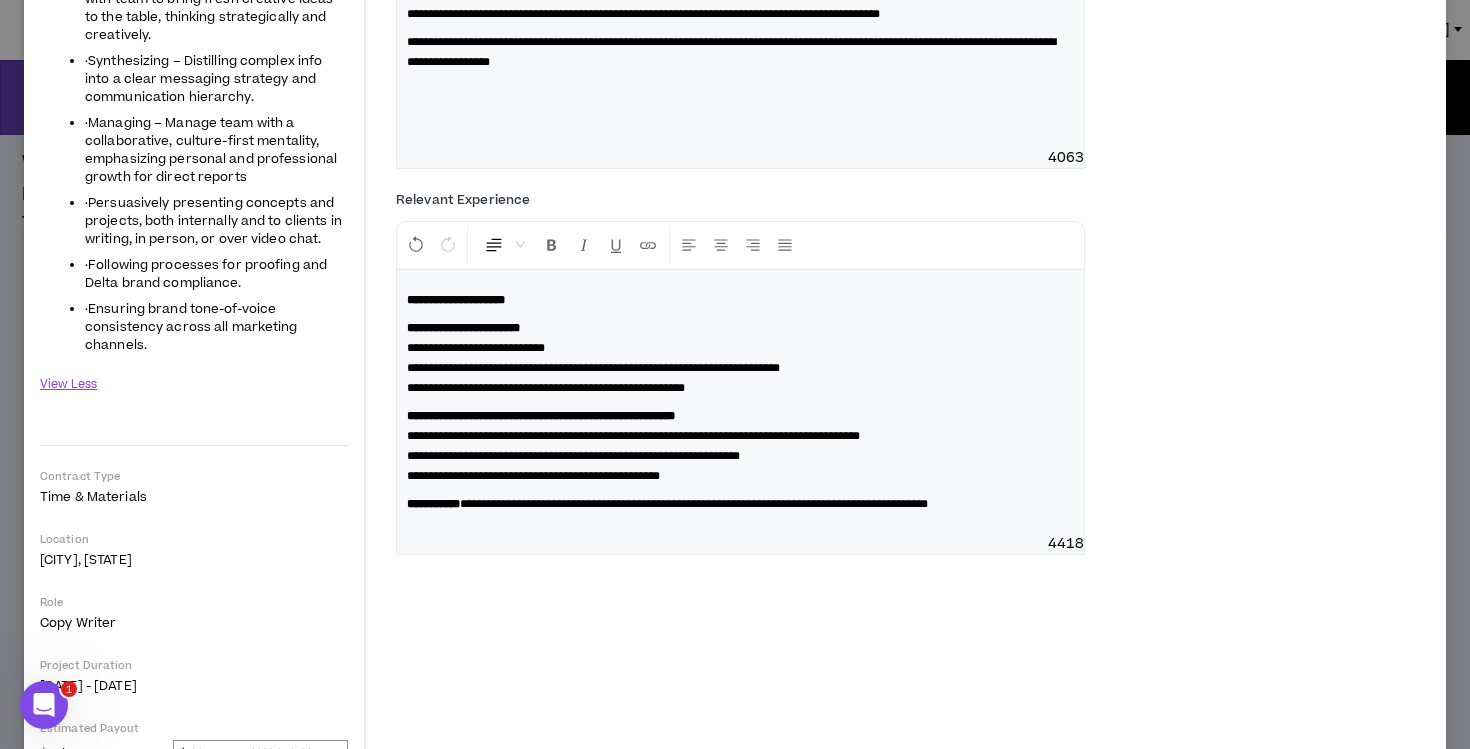 click on "**********" at bounding box center [476, 348] 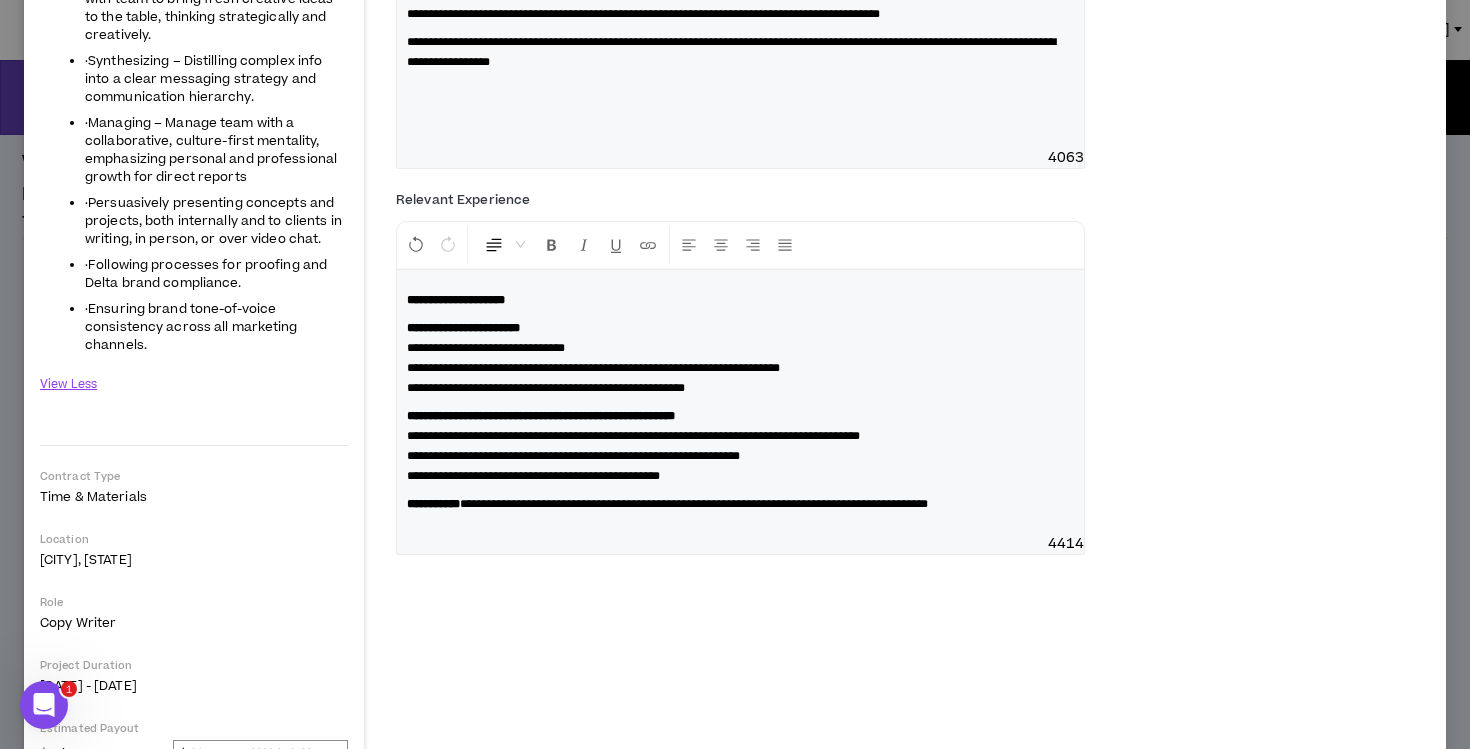 click on "**********" at bounding box center (740, 358) 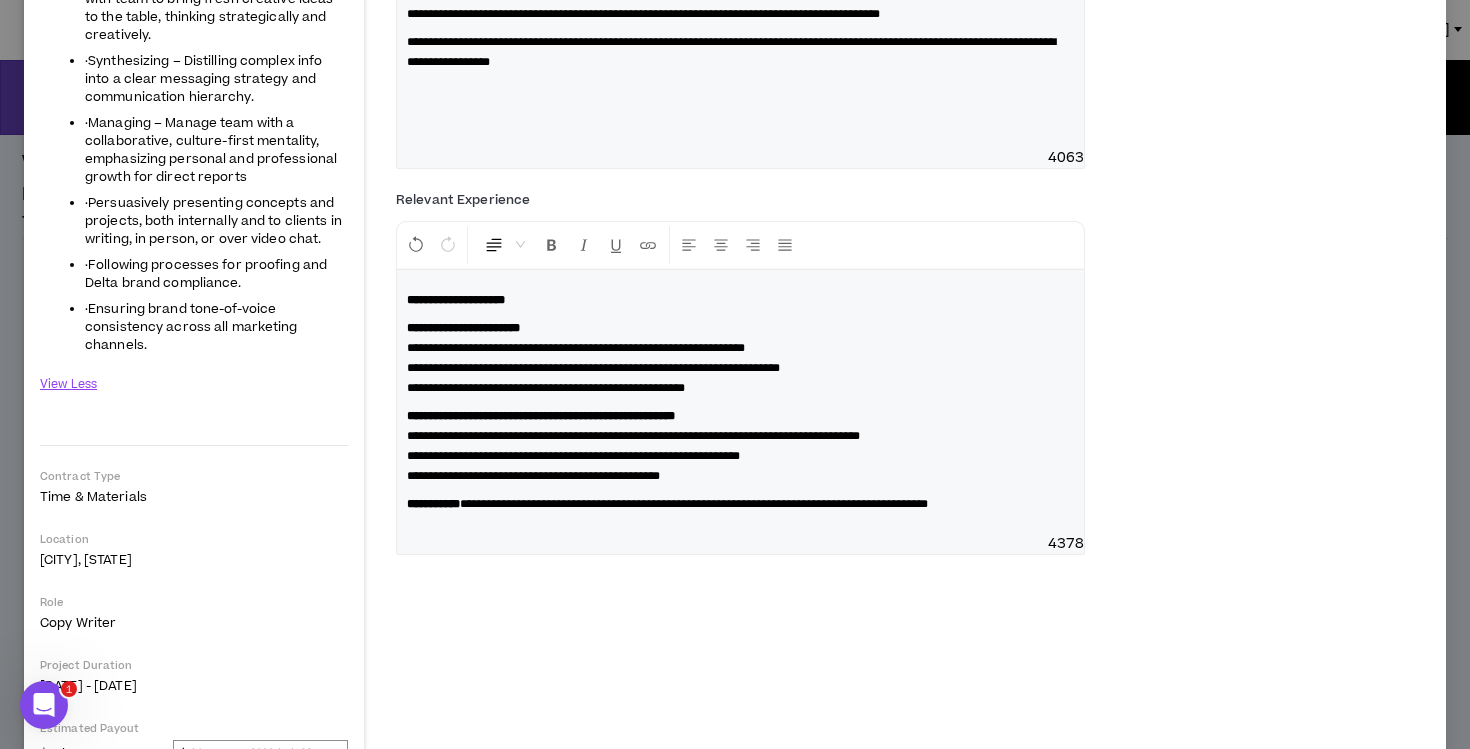 click on "**********" at bounding box center [740, 358] 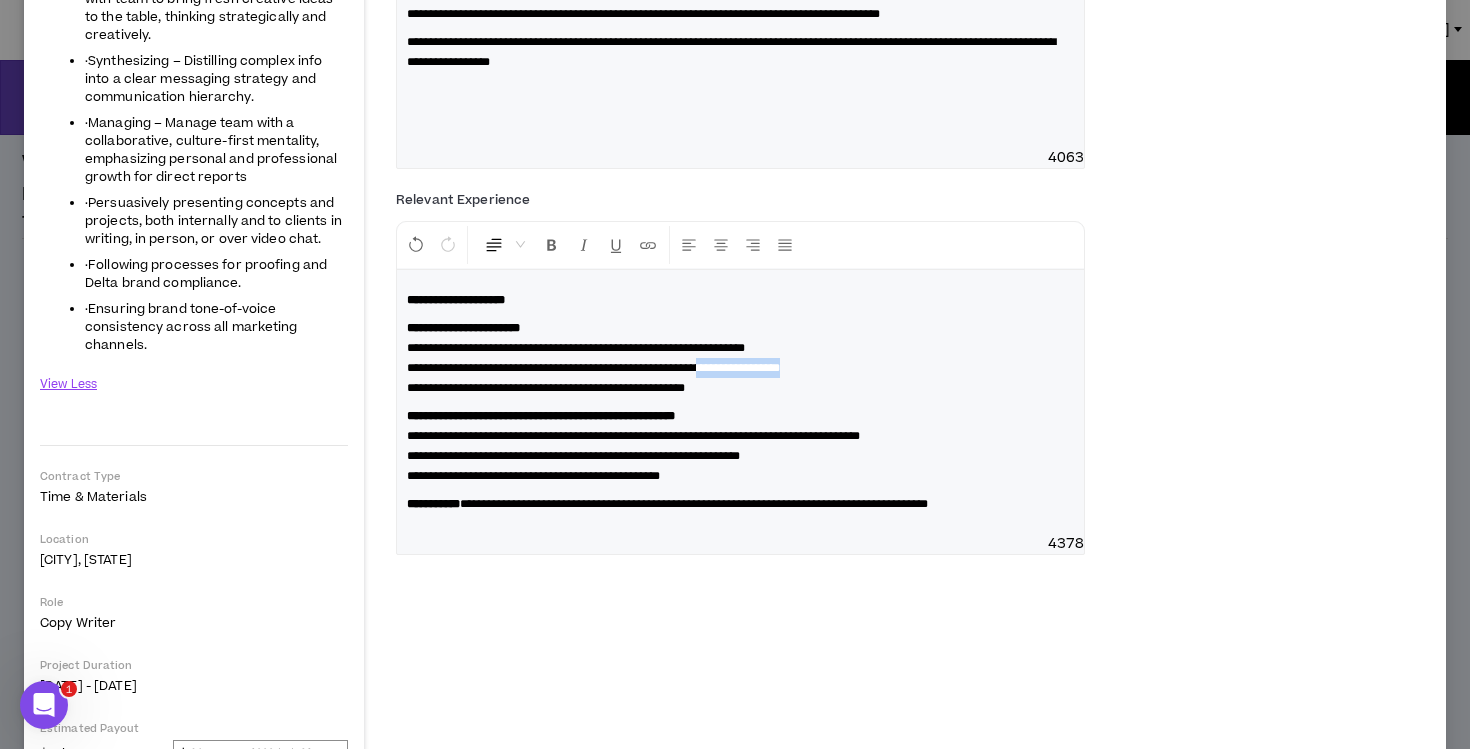 drag, startPoint x: 903, startPoint y: 384, endPoint x: 777, endPoint y: 386, distance: 126.01587 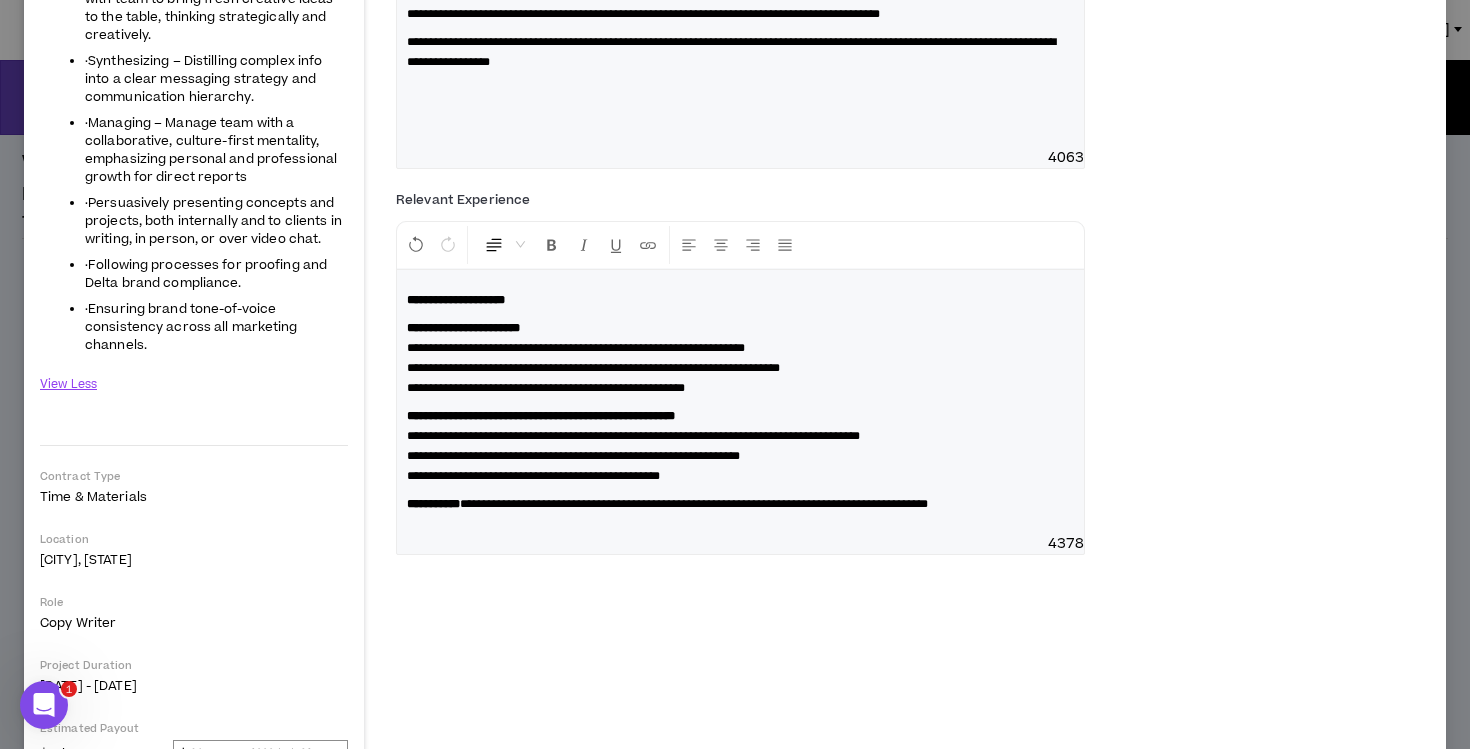 click on "**********" at bounding box center (740, 358) 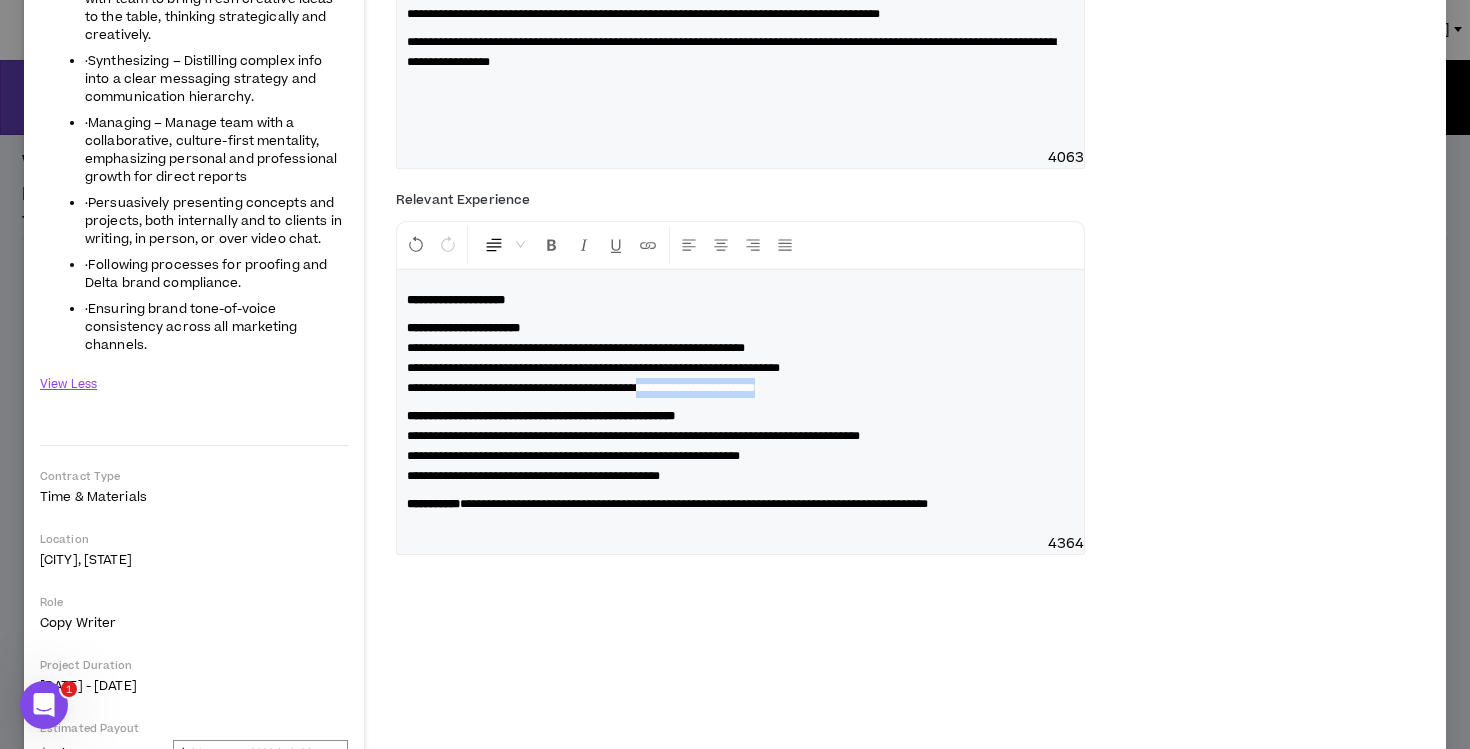 drag, startPoint x: 862, startPoint y: 409, endPoint x: 686, endPoint y: 410, distance: 176.00284 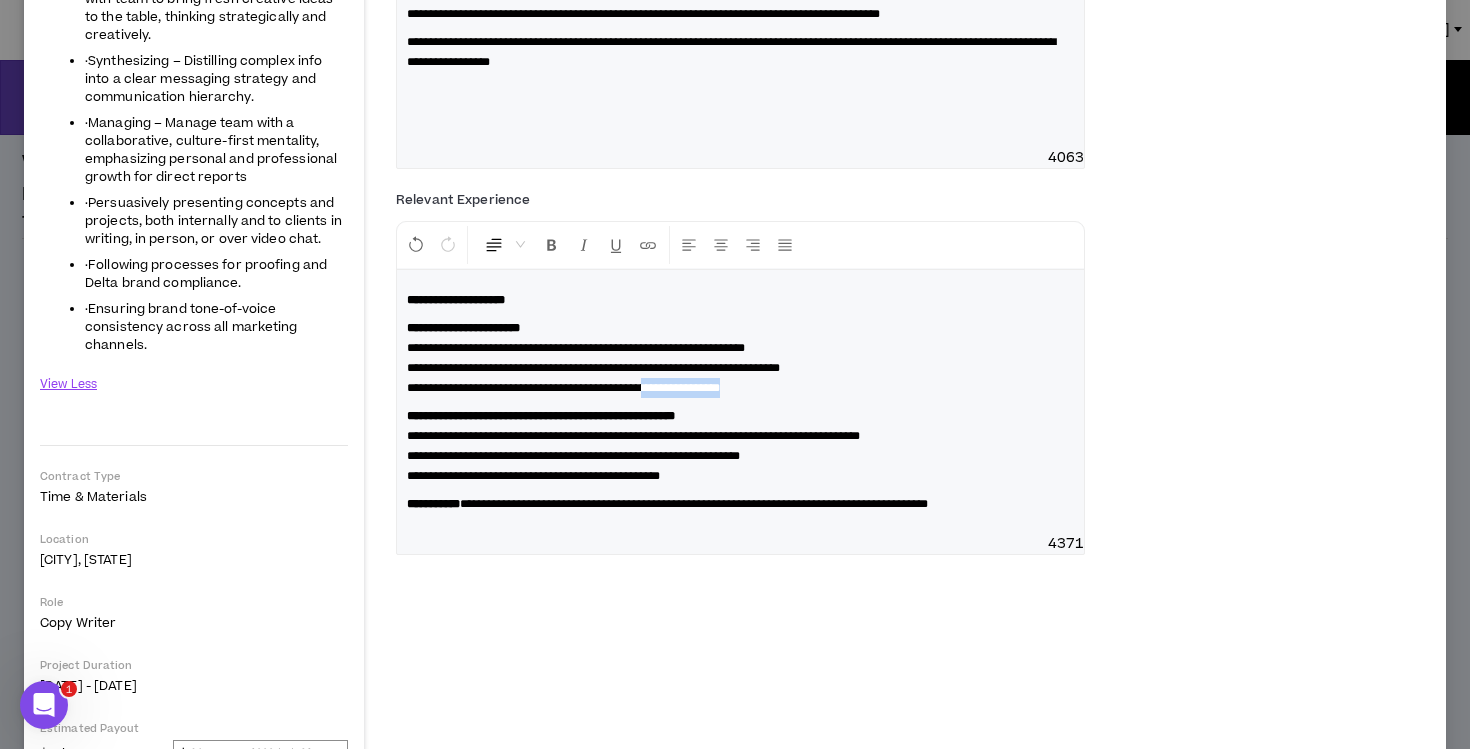 drag, startPoint x: 773, startPoint y: 412, endPoint x: 689, endPoint y: 414, distance: 84.0238 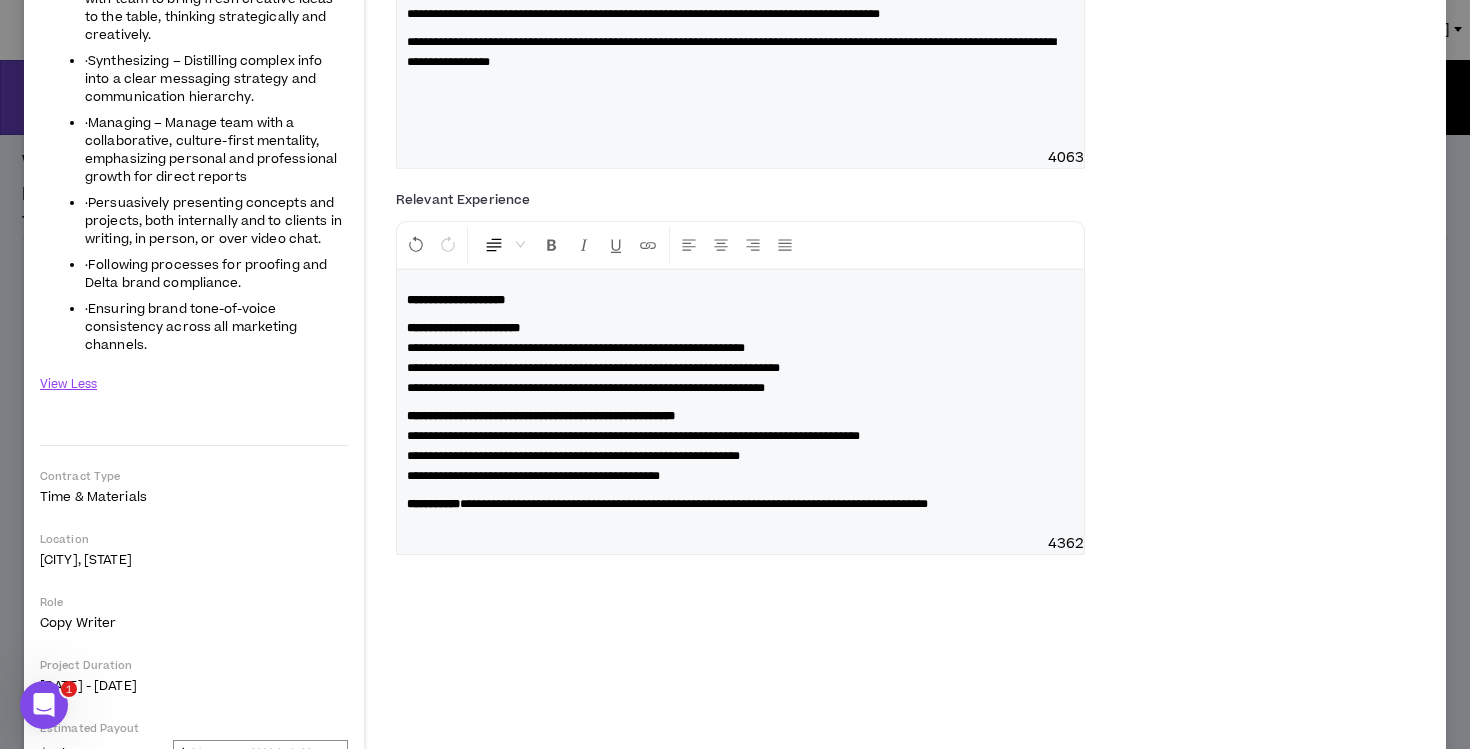 click on "**********" at bounding box center [586, 388] 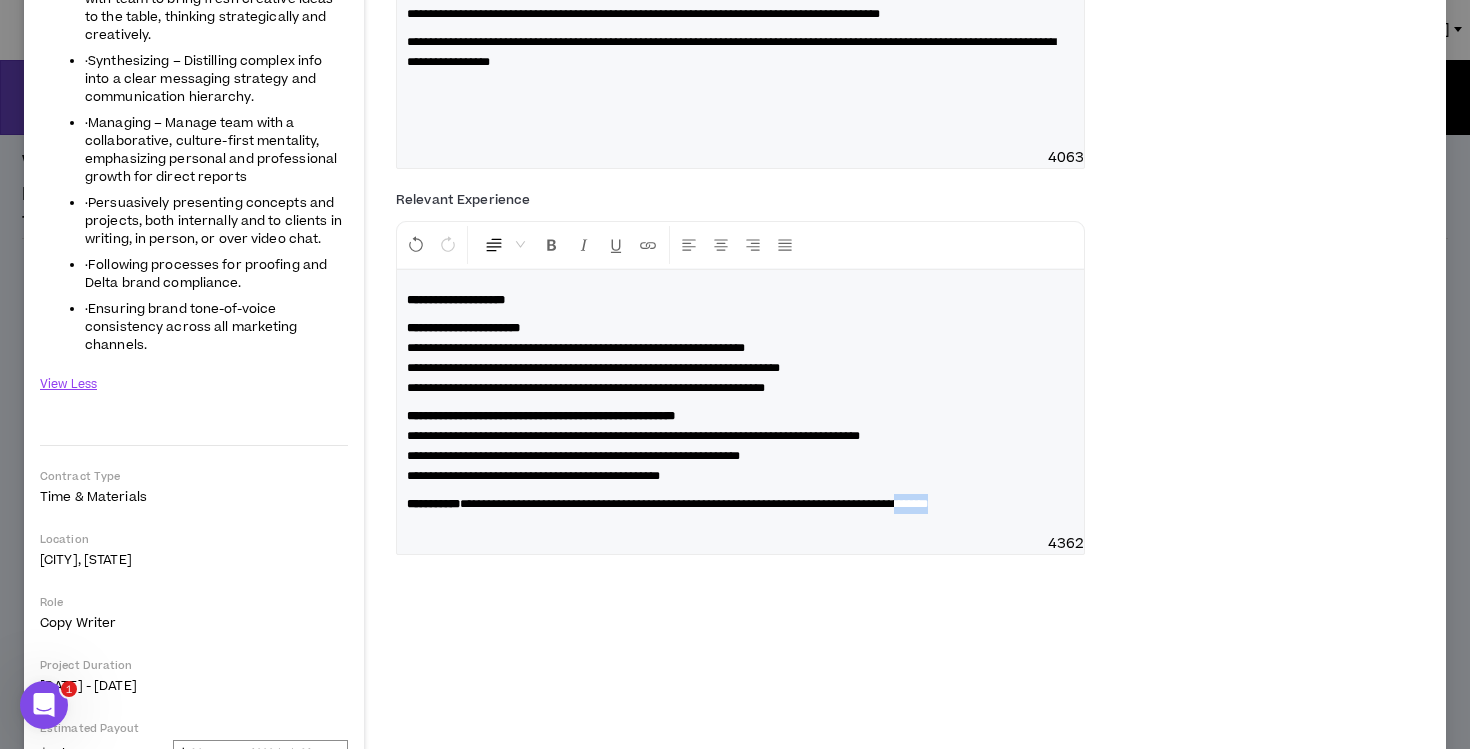 drag, startPoint x: 1057, startPoint y: 521, endPoint x: 1011, endPoint y: 525, distance: 46.173584 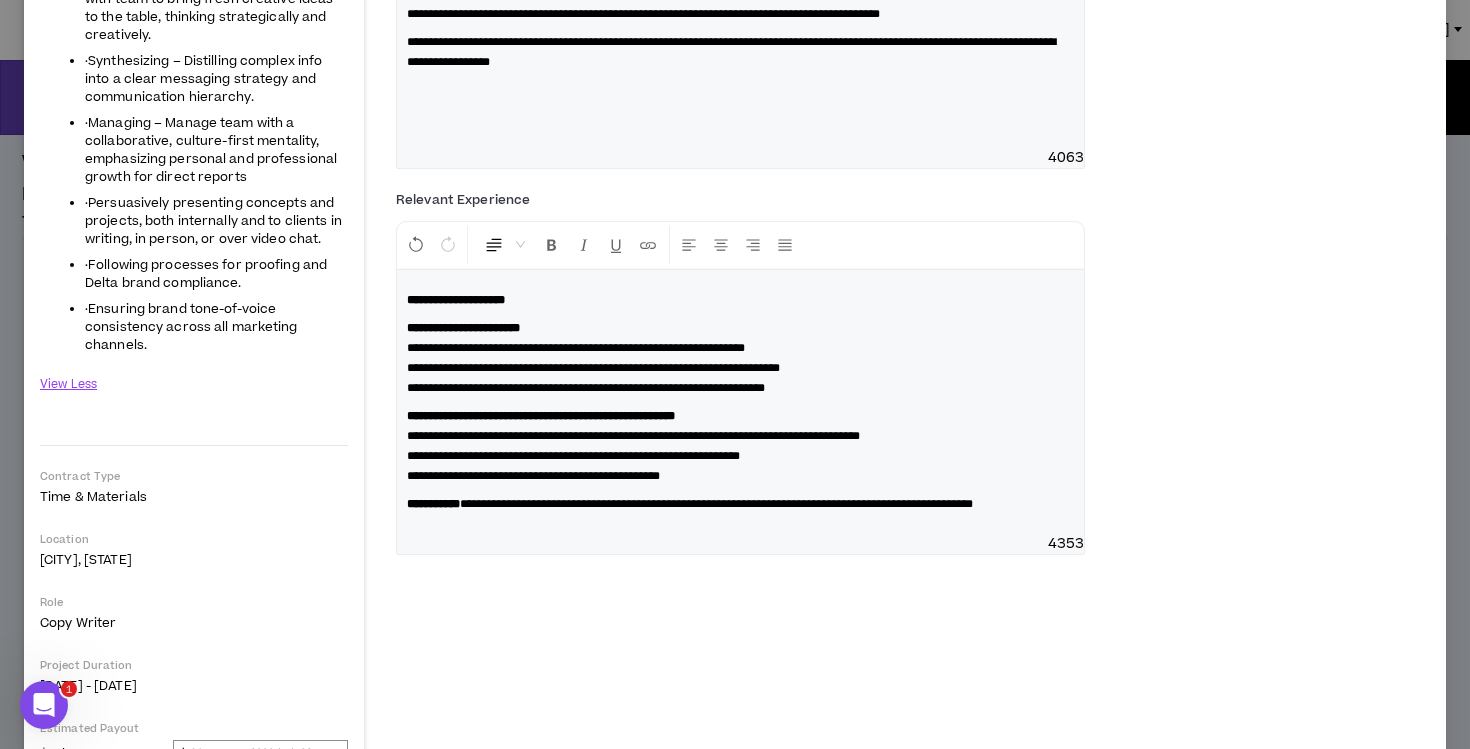 click on "**********" at bounding box center [716, 504] 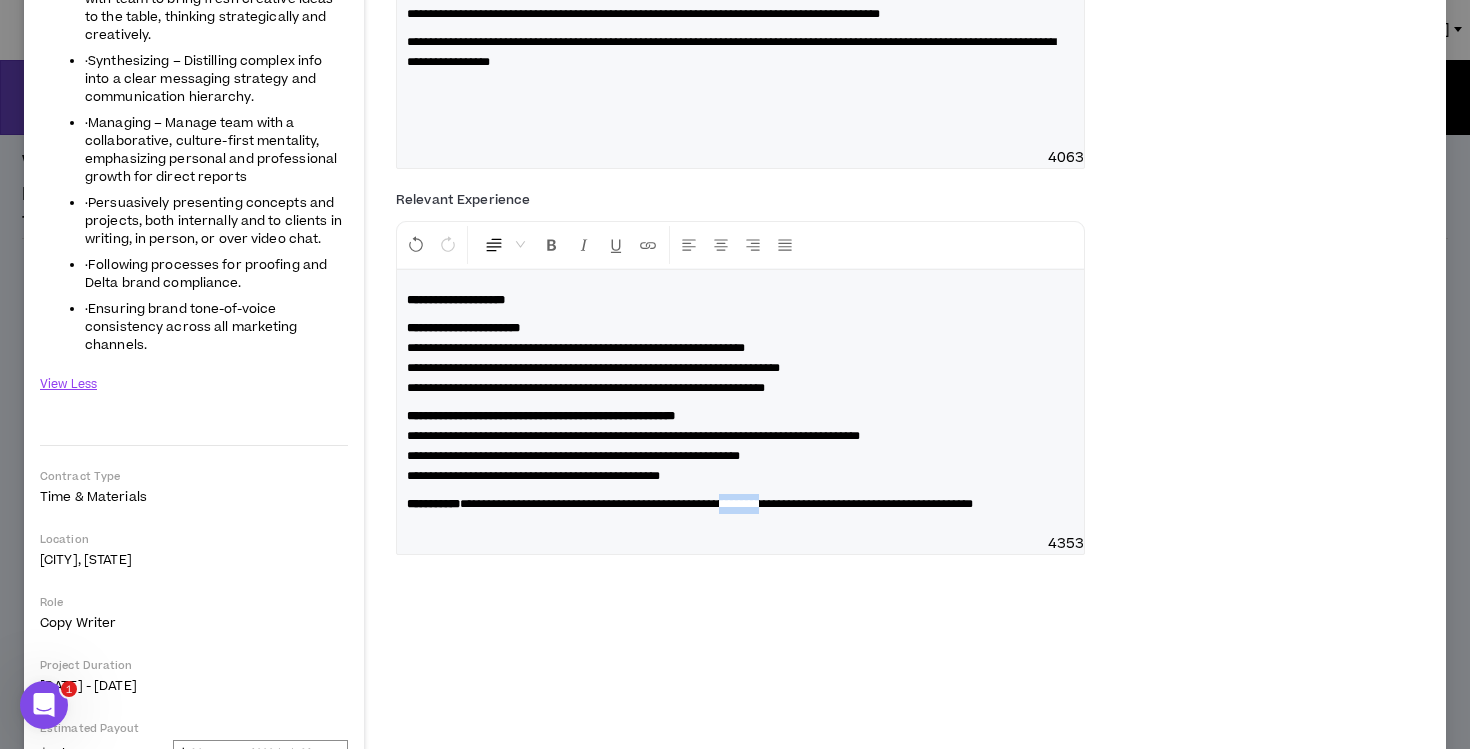 click on "**********" at bounding box center [716, 504] 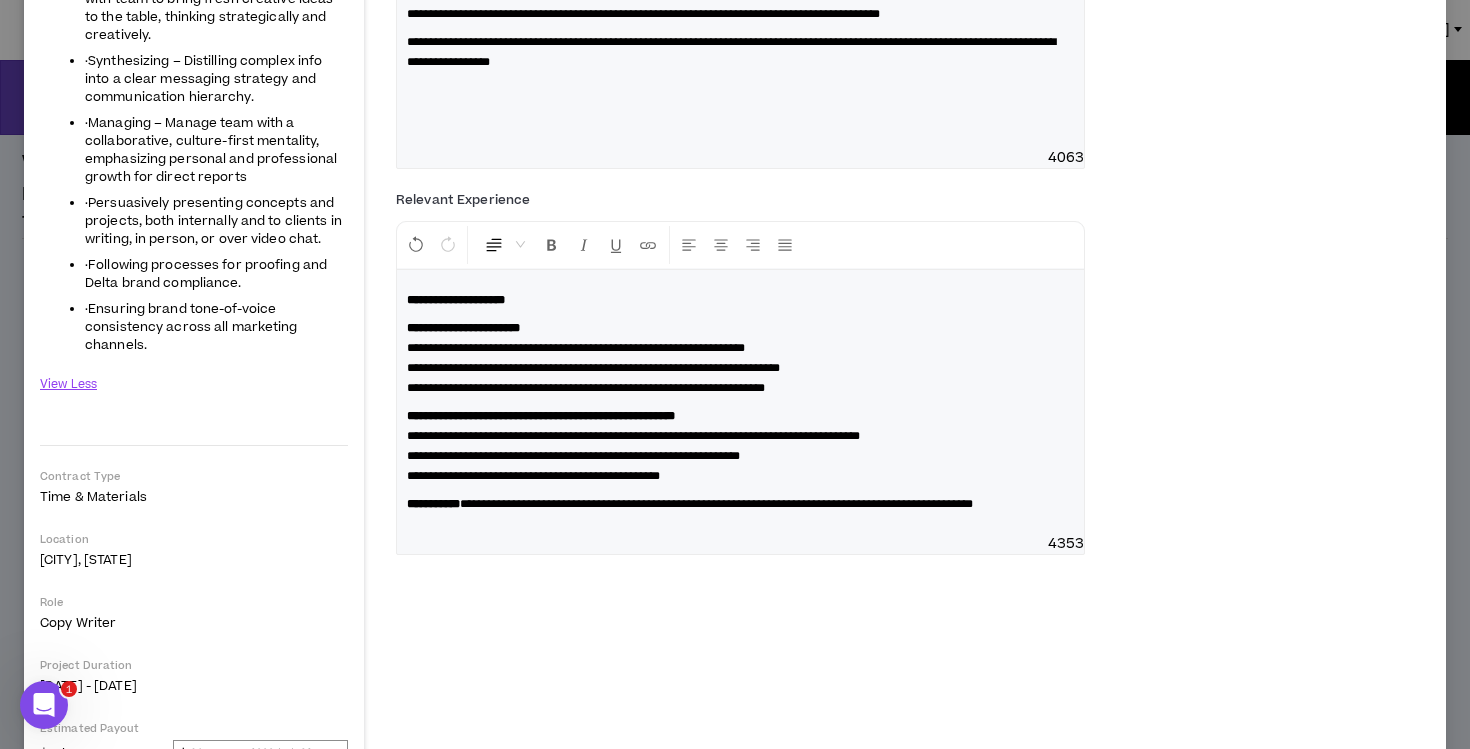 click on "**********" at bounding box center [740, 504] 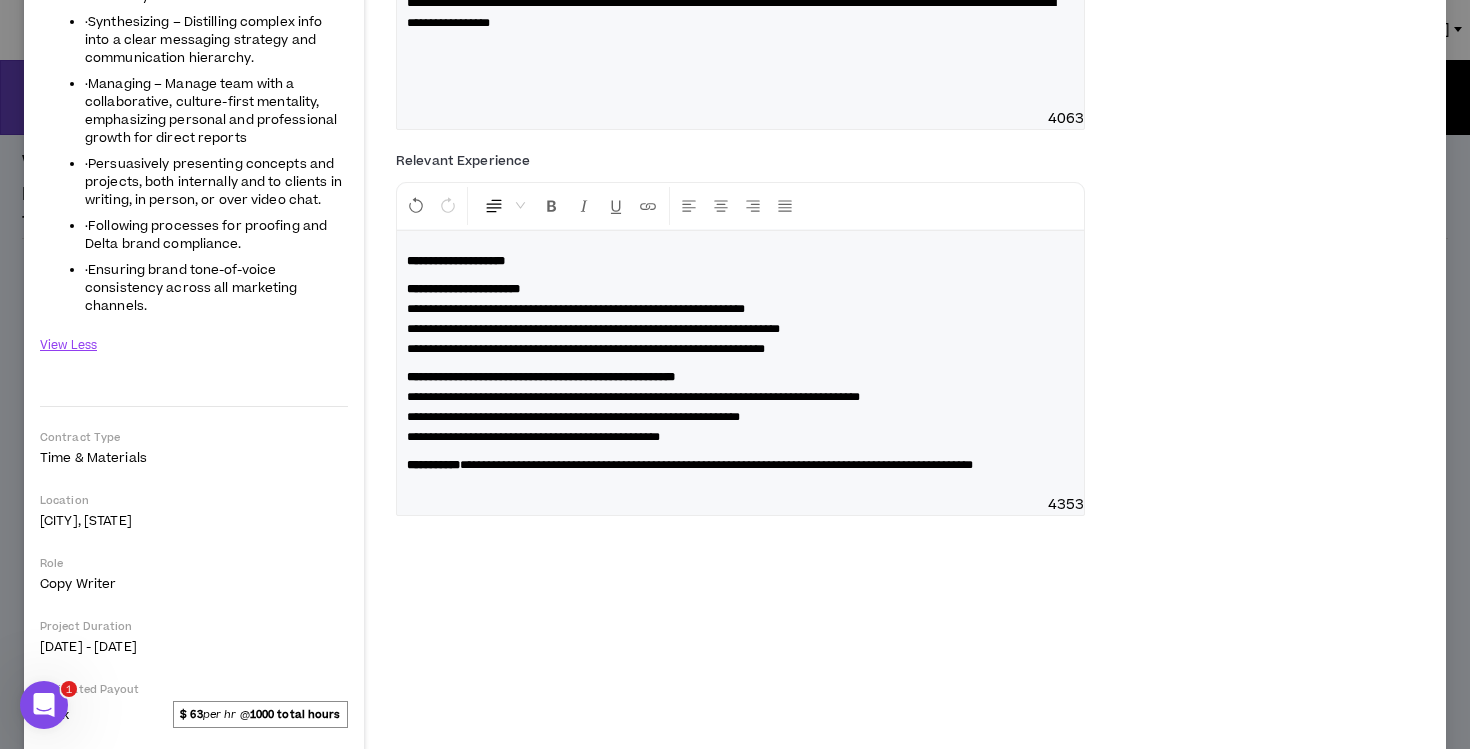 scroll, scrollTop: 595, scrollLeft: 0, axis: vertical 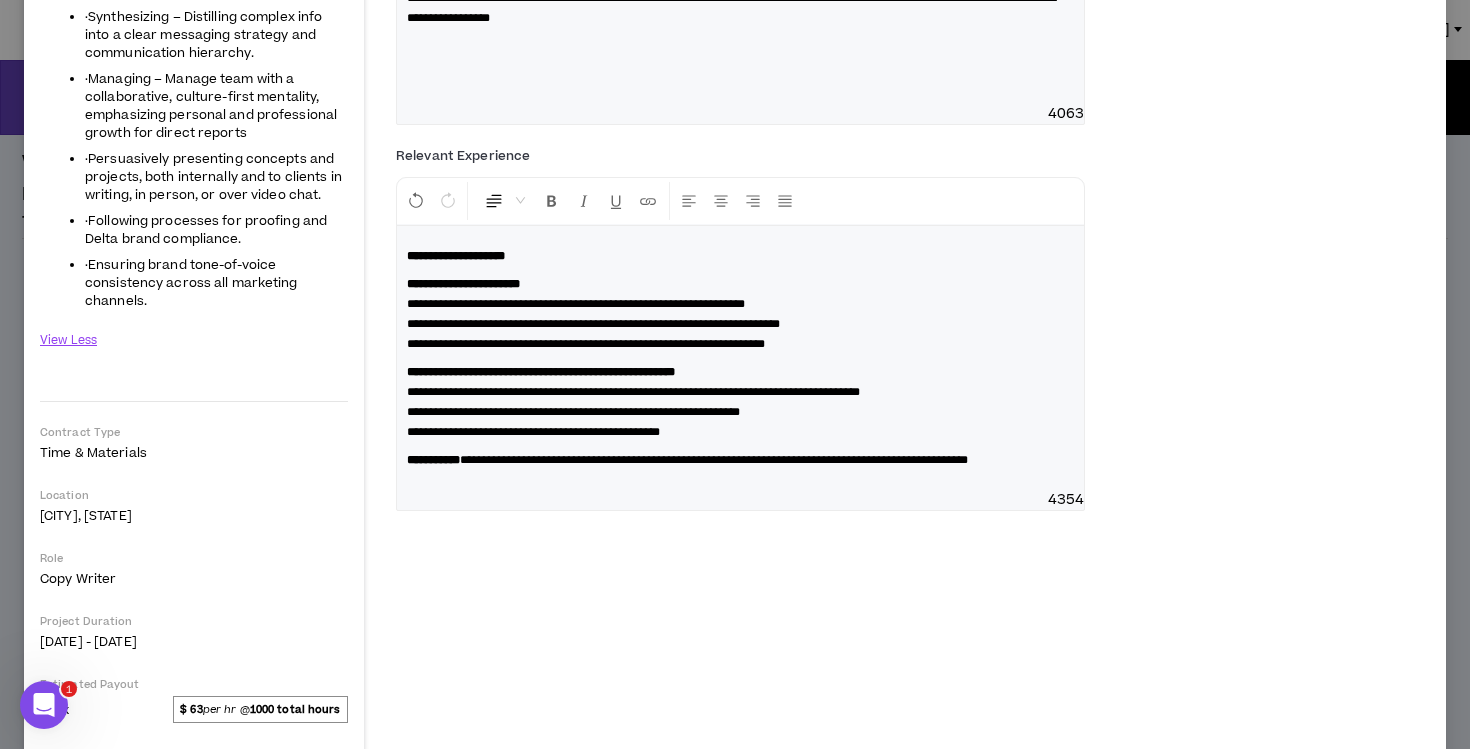click on "**********" at bounding box center [633, 392] 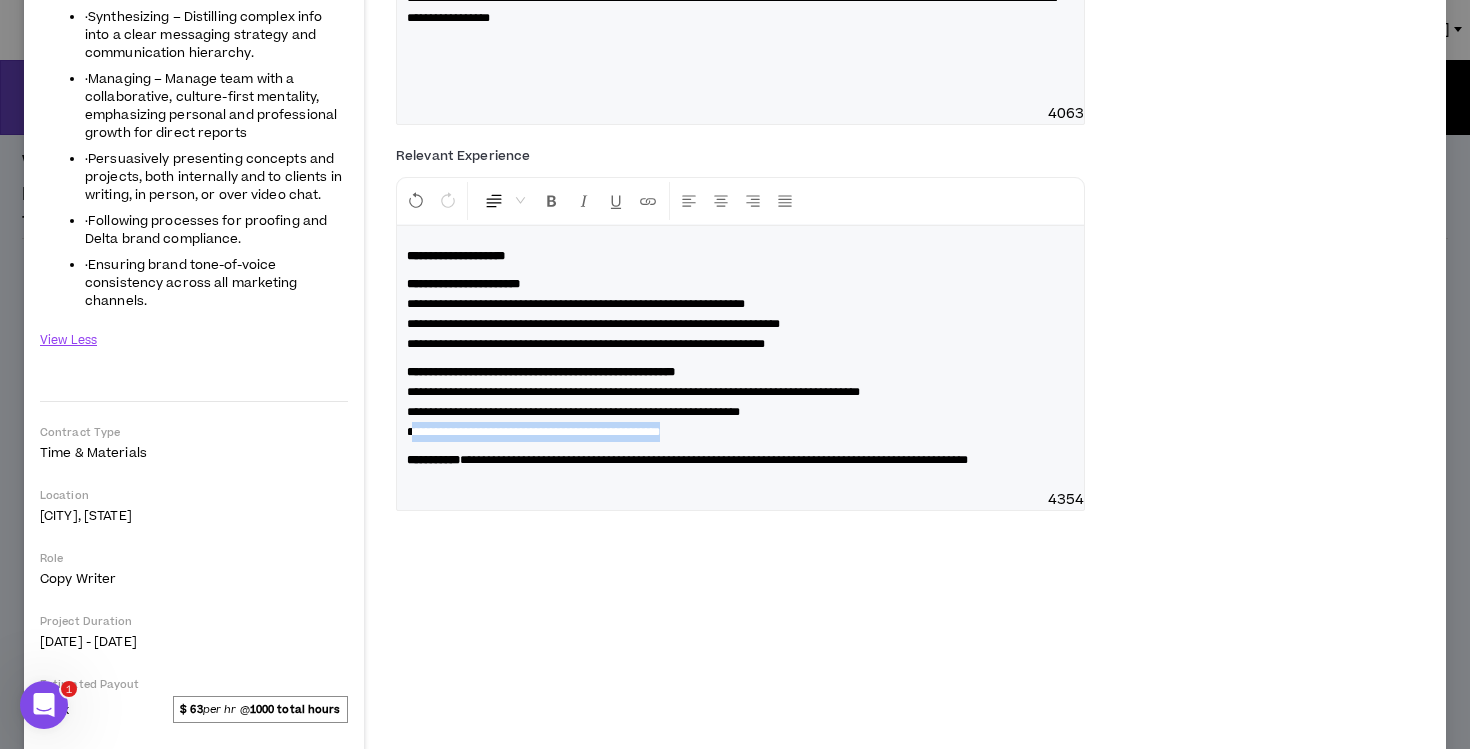 drag, startPoint x: 802, startPoint y: 451, endPoint x: 414, endPoint y: 452, distance: 388.00128 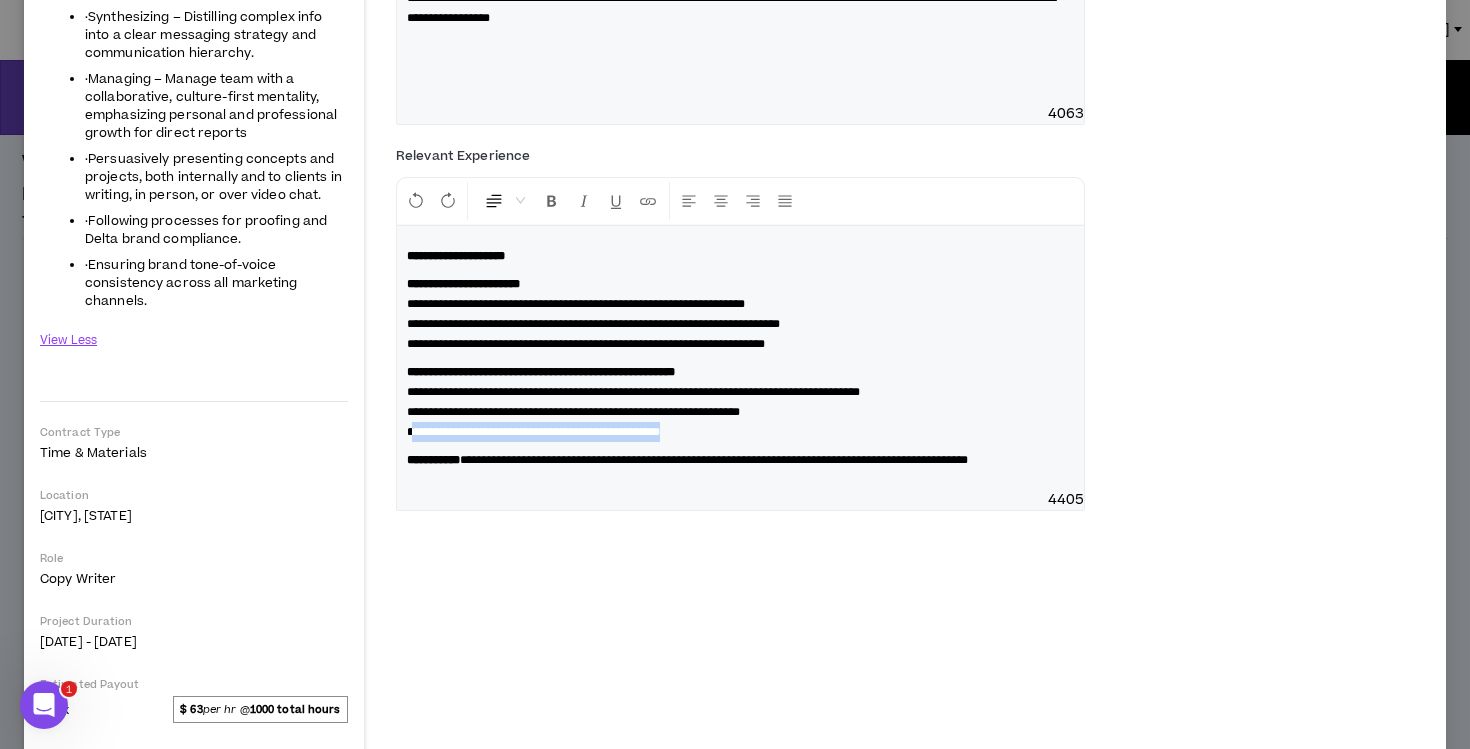 click on "**********" at bounding box center (533, 432) 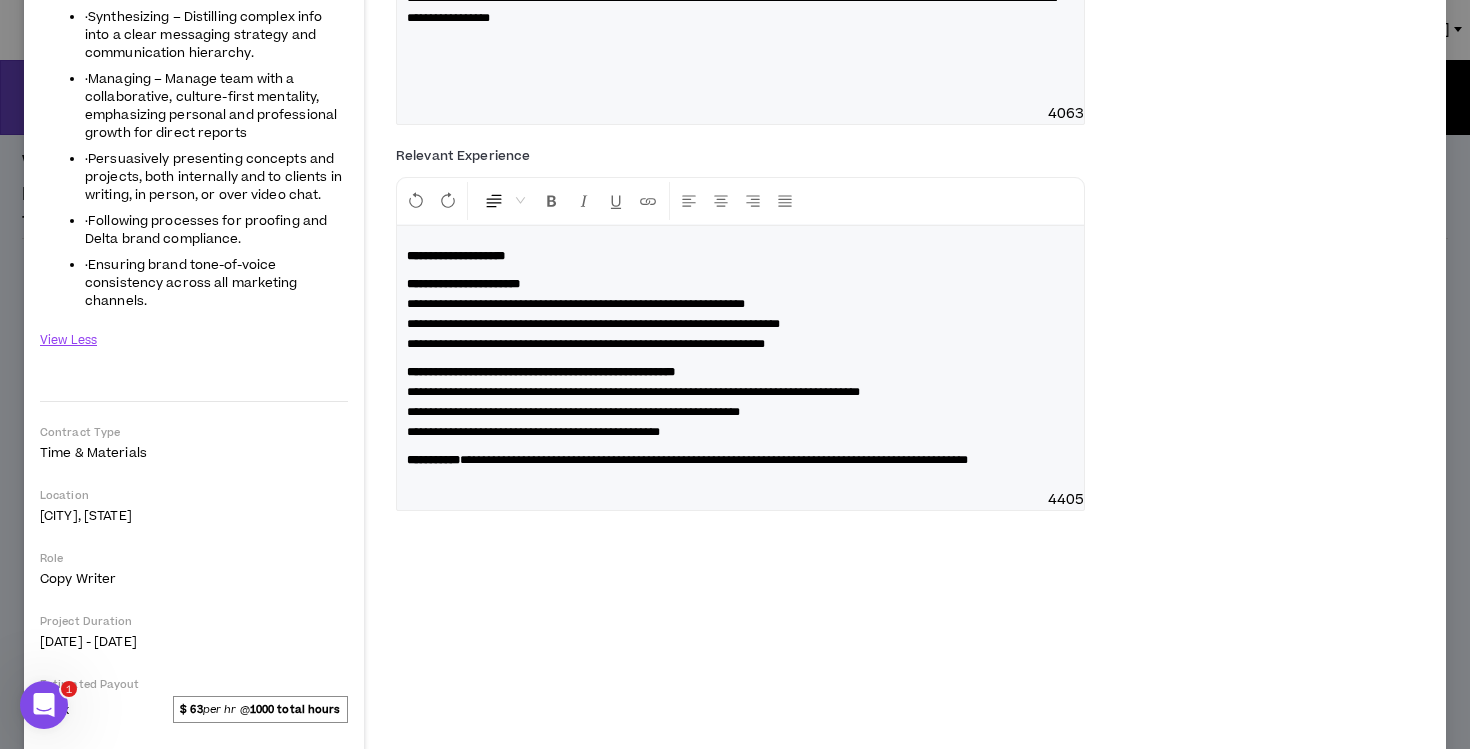 click on "**********" at bounding box center (740, 402) 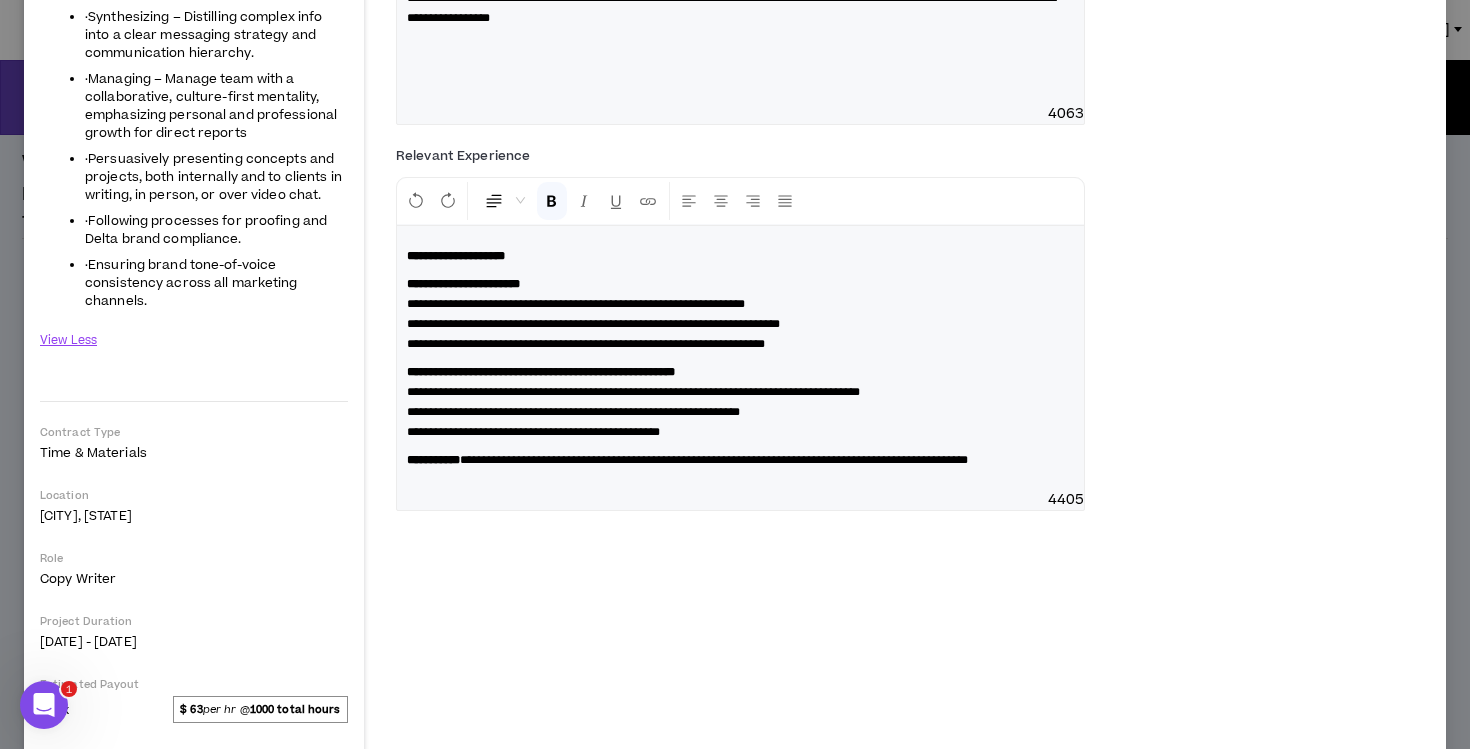 click on "**********" at bounding box center (633, 392) 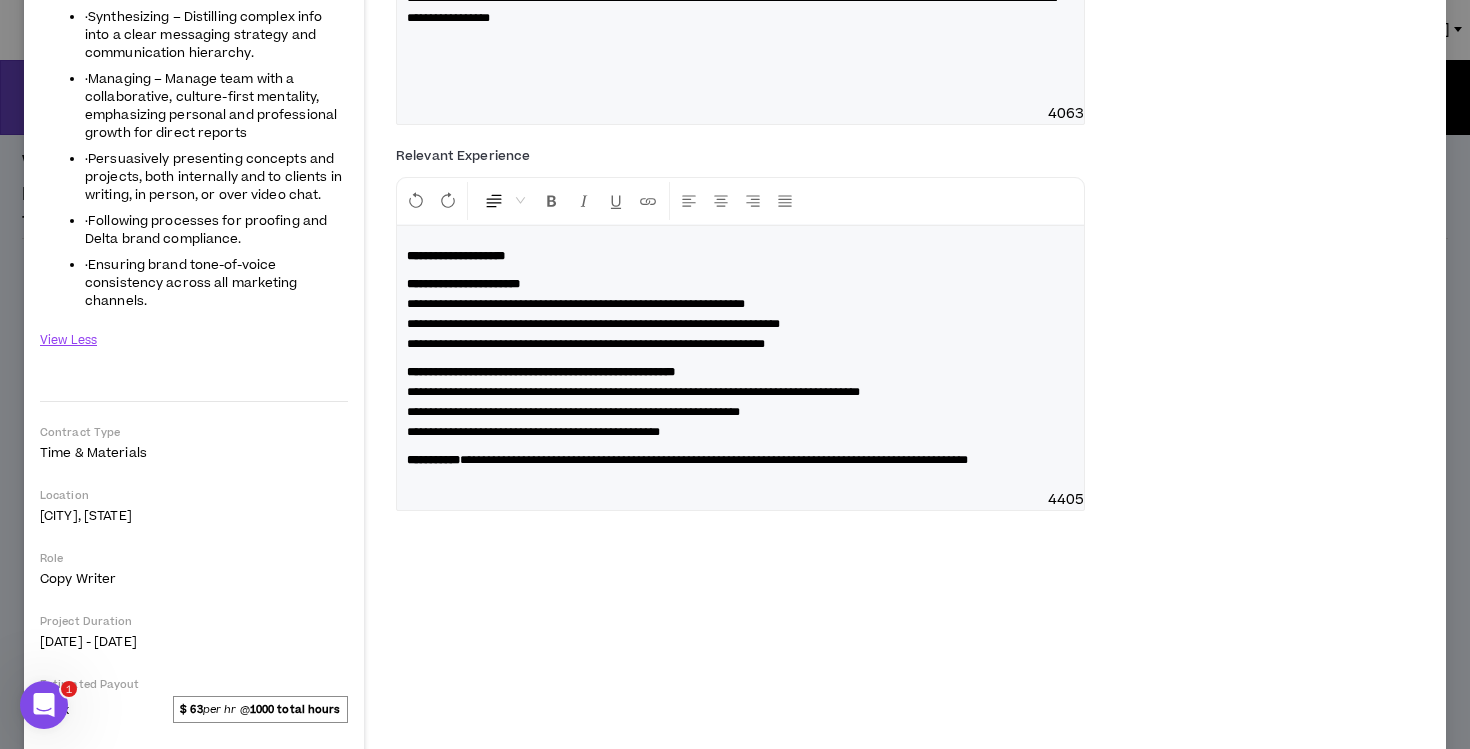 click on "**********" at bounding box center [740, 402] 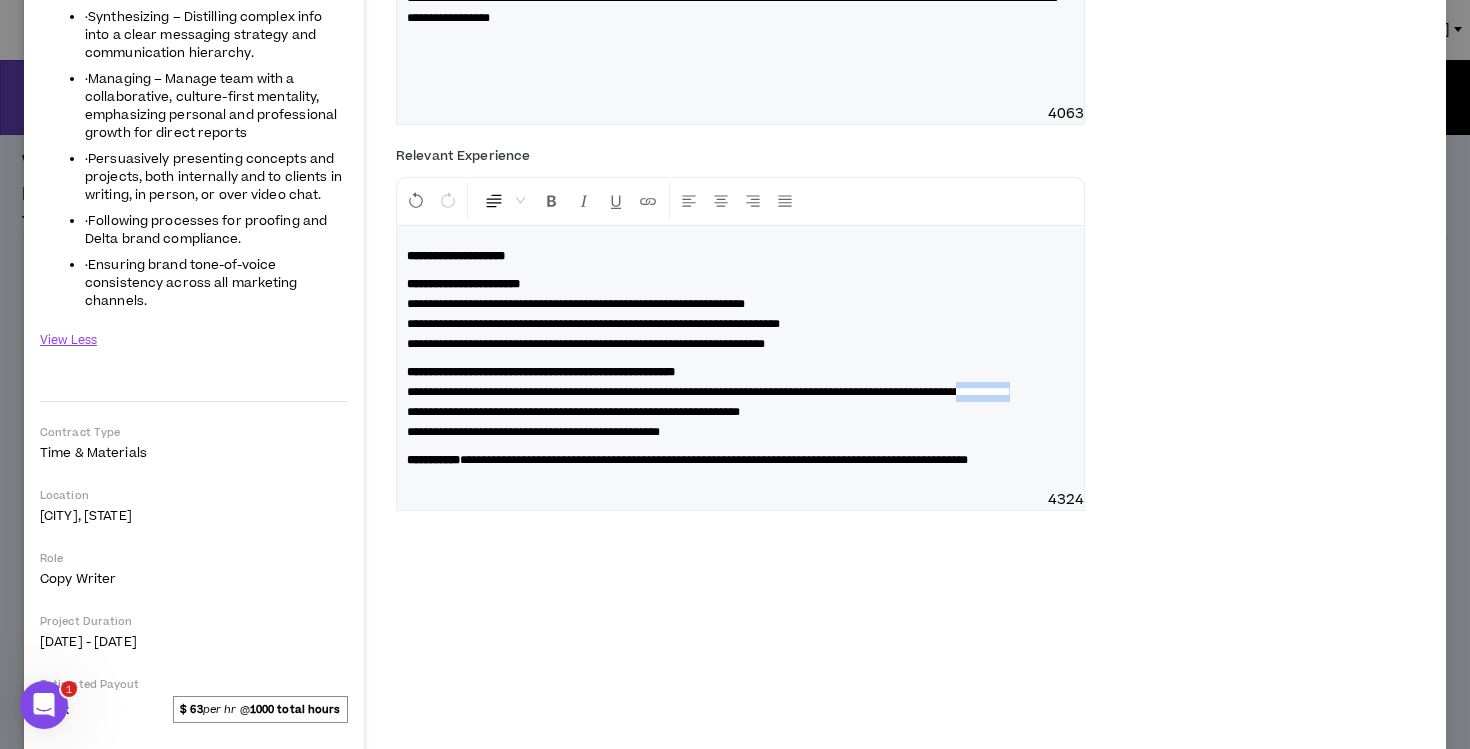 drag, startPoint x: 605, startPoint y: 433, endPoint x: 484, endPoint y: 435, distance: 121.016525 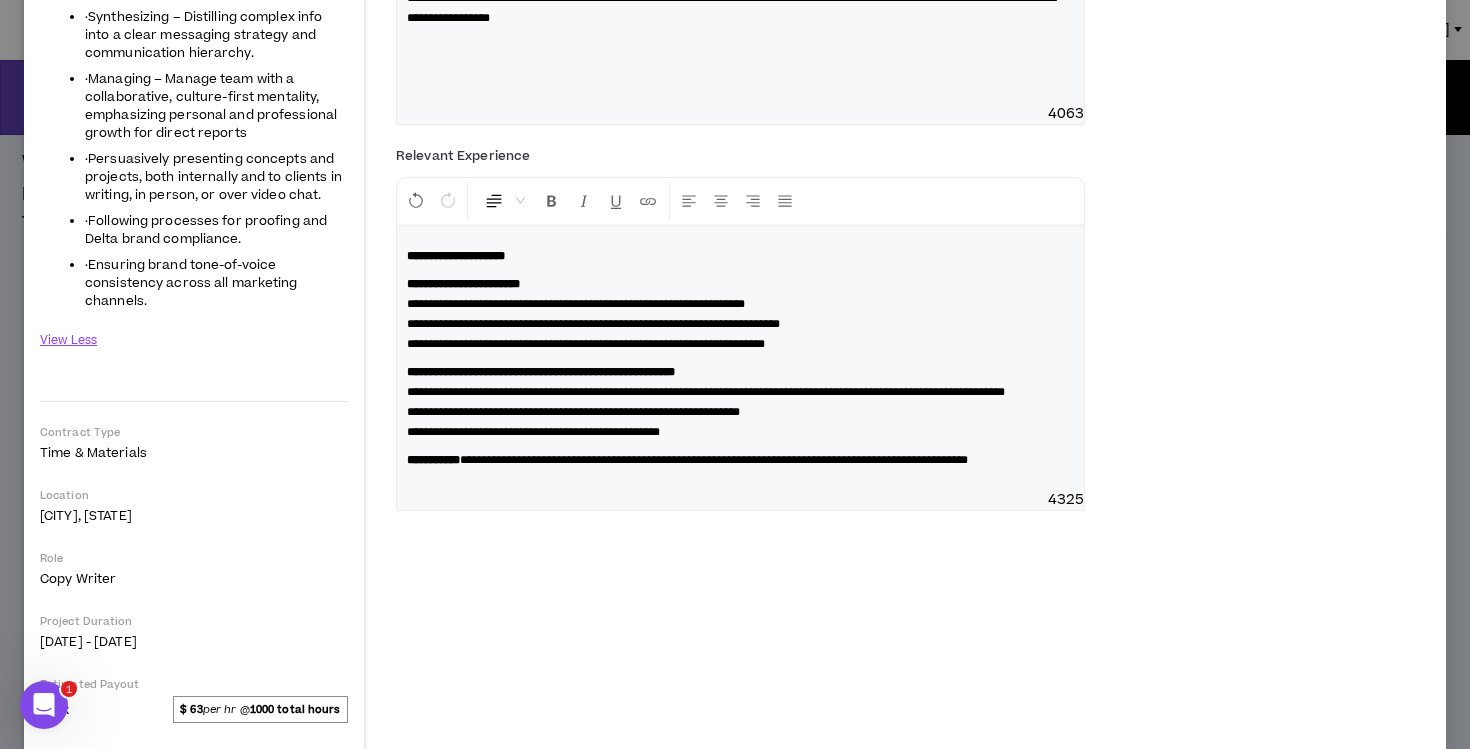 click on "**********" at bounding box center (740, 402) 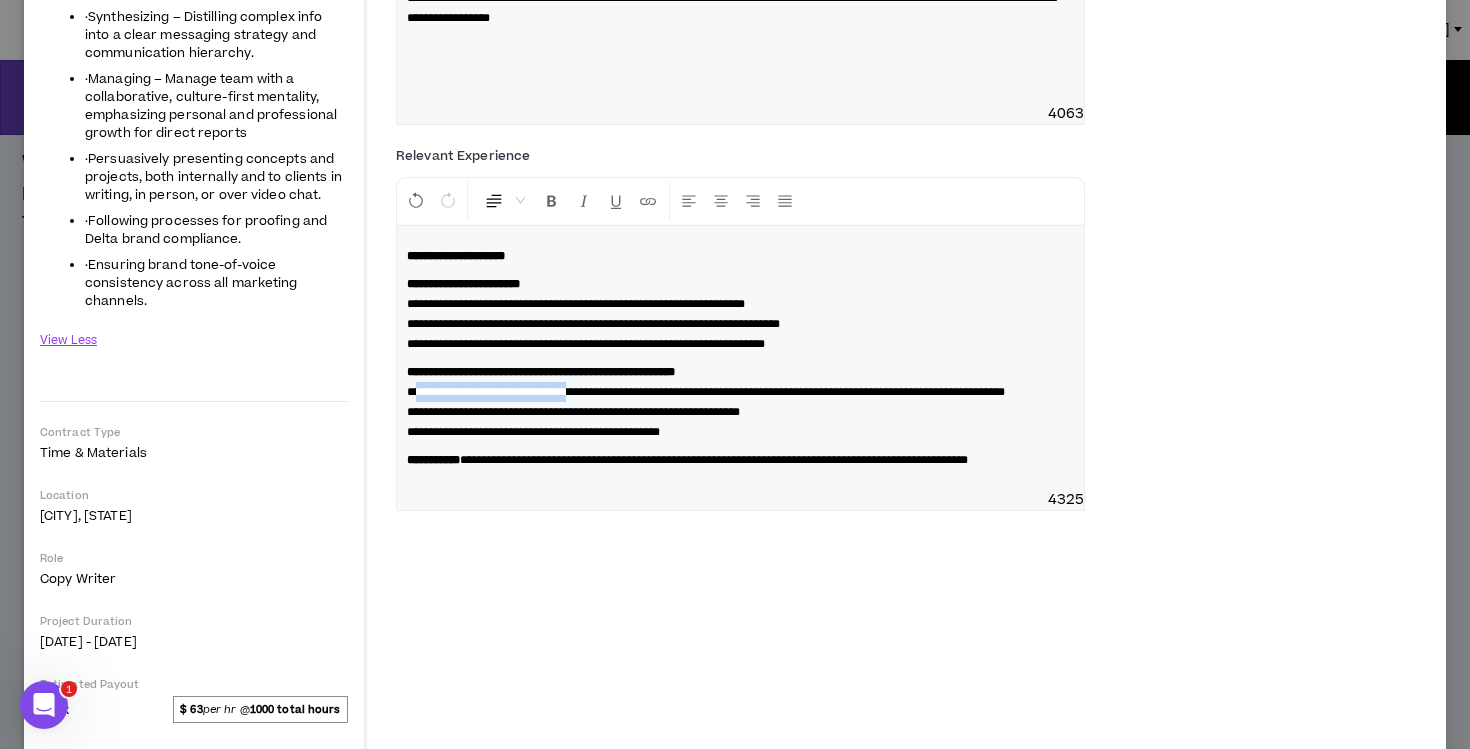 drag, startPoint x: 629, startPoint y: 411, endPoint x: 417, endPoint y: 409, distance: 212.00943 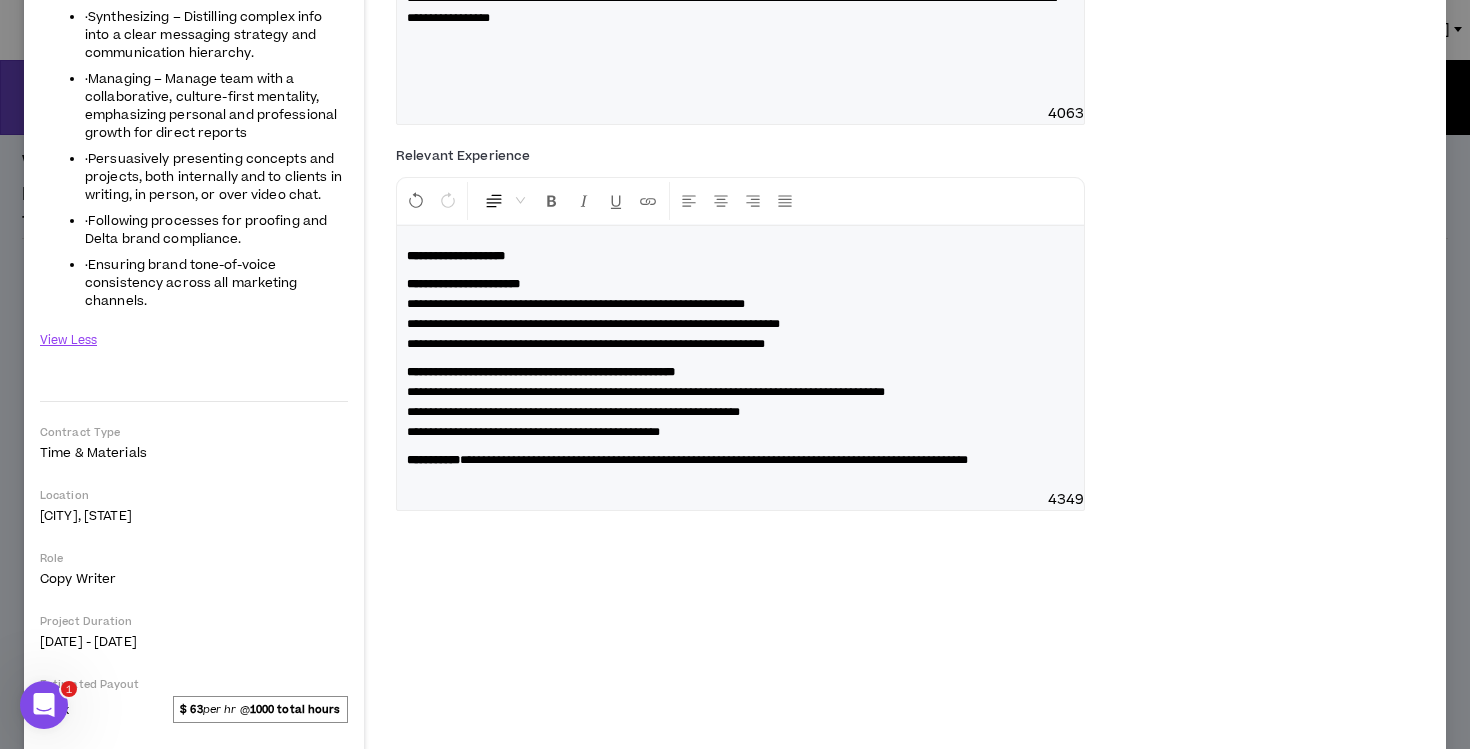click on "**********" at bounding box center [573, 412] 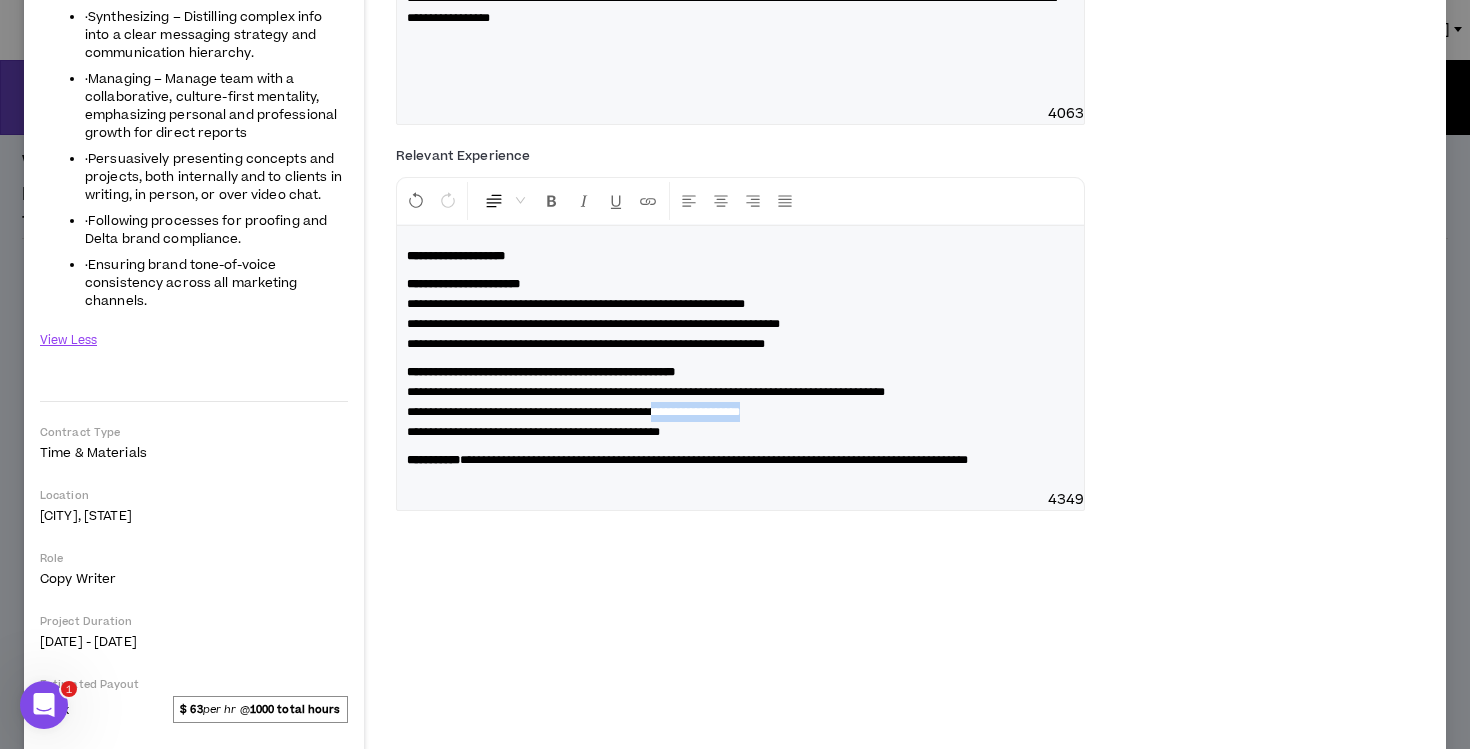 drag, startPoint x: 872, startPoint y: 438, endPoint x: 722, endPoint y: 436, distance: 150.01334 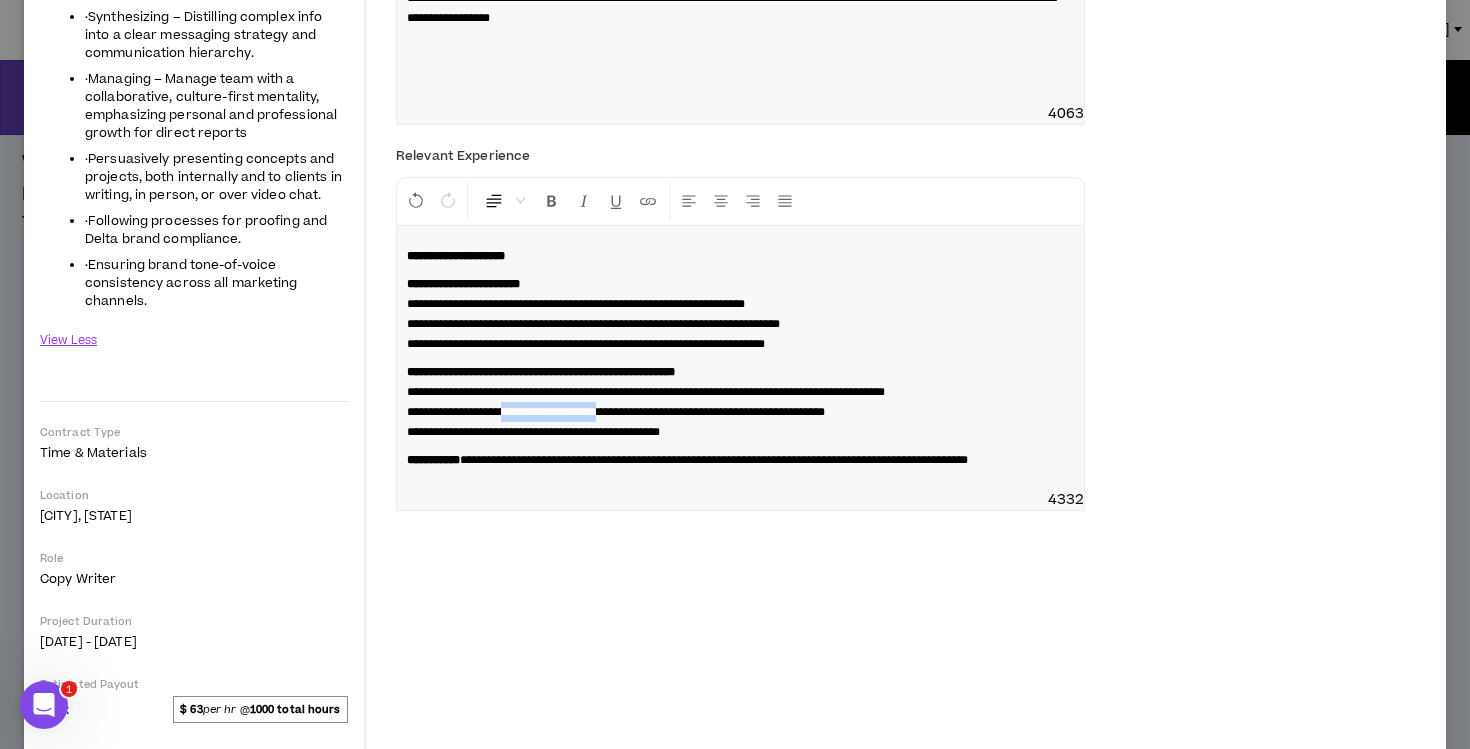 drag, startPoint x: 648, startPoint y: 432, endPoint x: 530, endPoint y: 433, distance: 118.004234 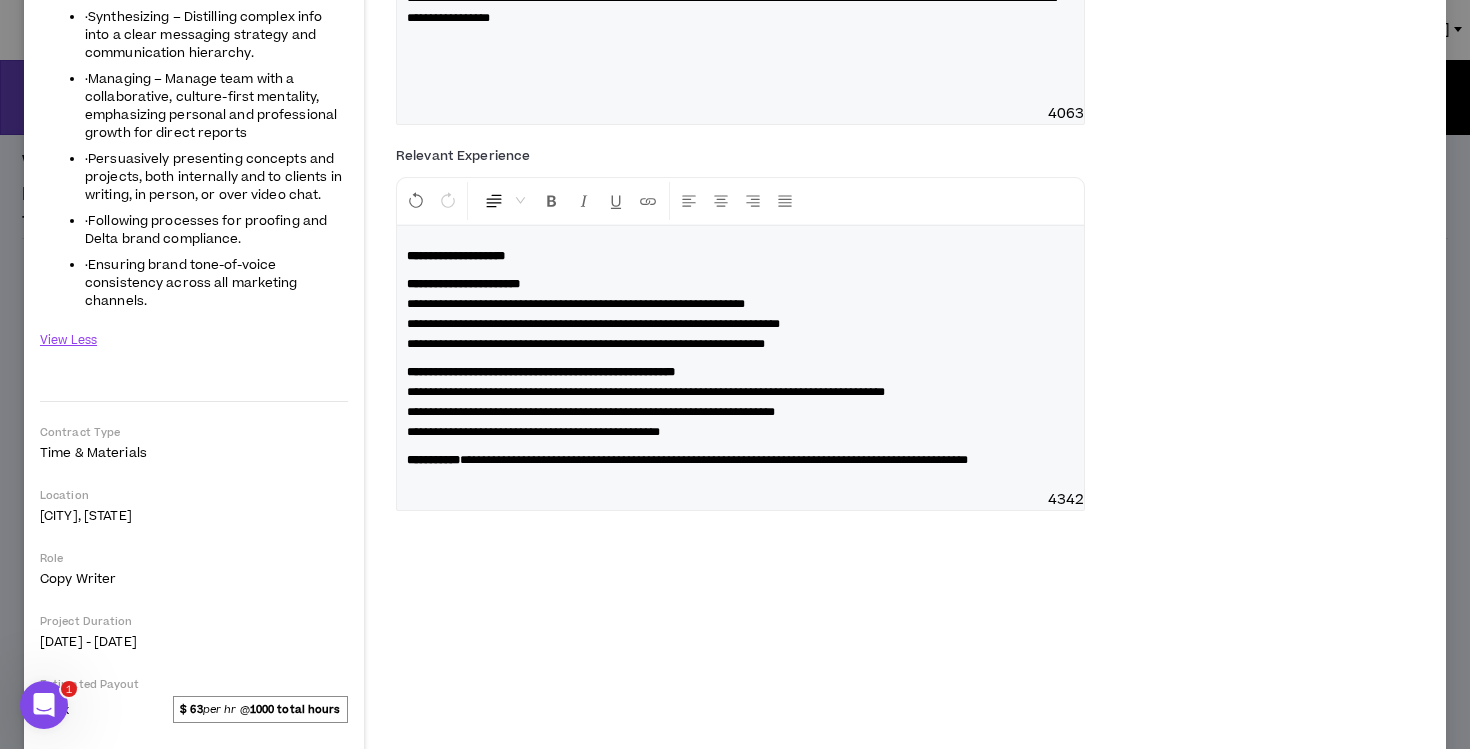 click on "**********" at bounding box center (591, 412) 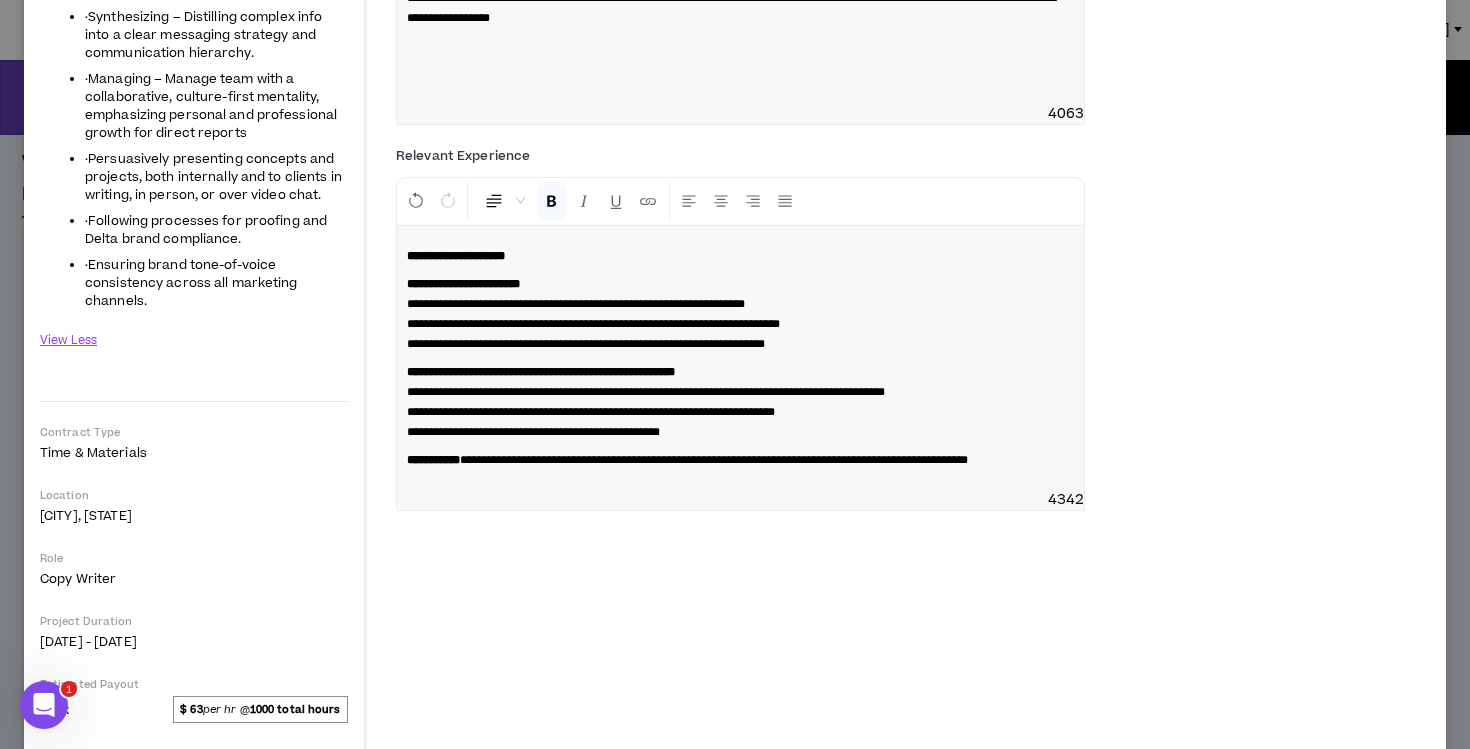 click on "**********" at bounding box center [740, 358] 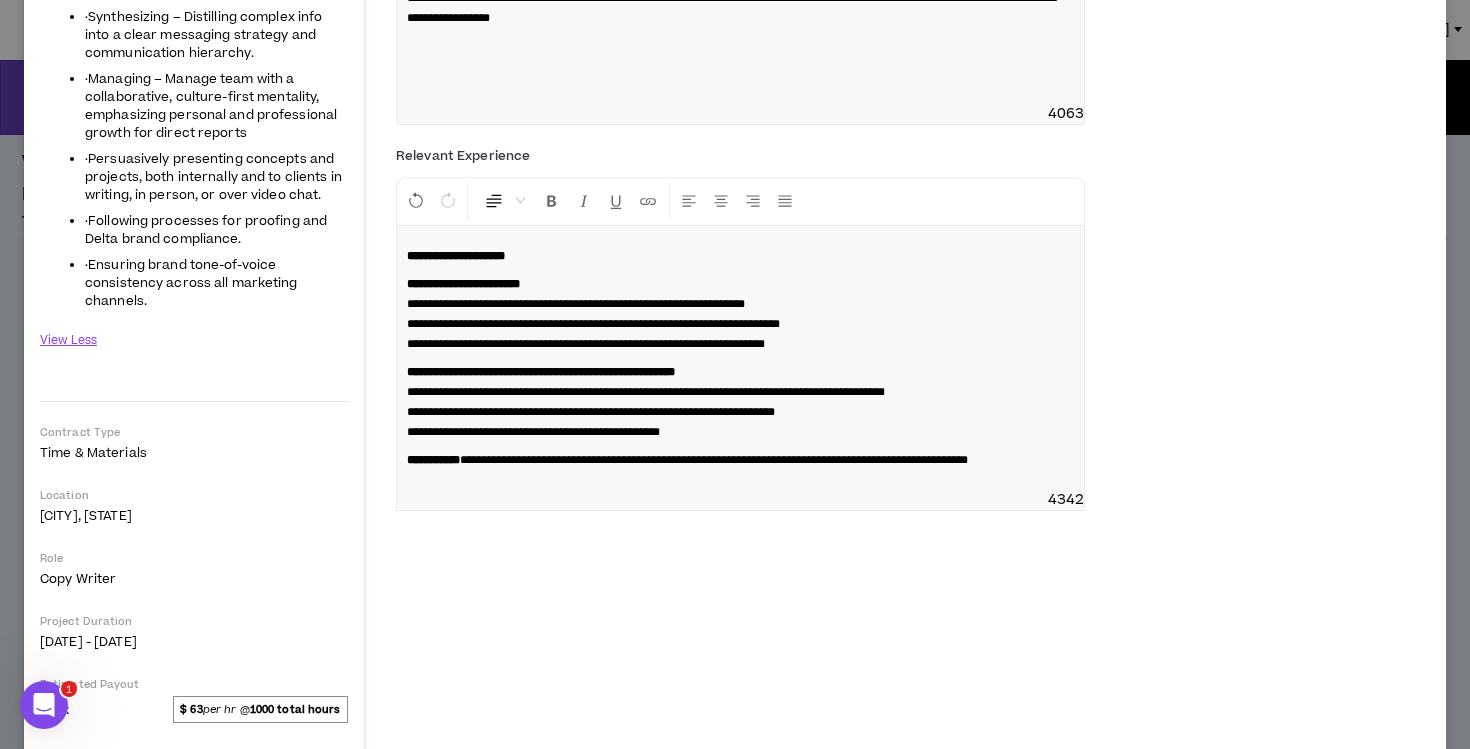 click on "**********" at bounding box center [533, 432] 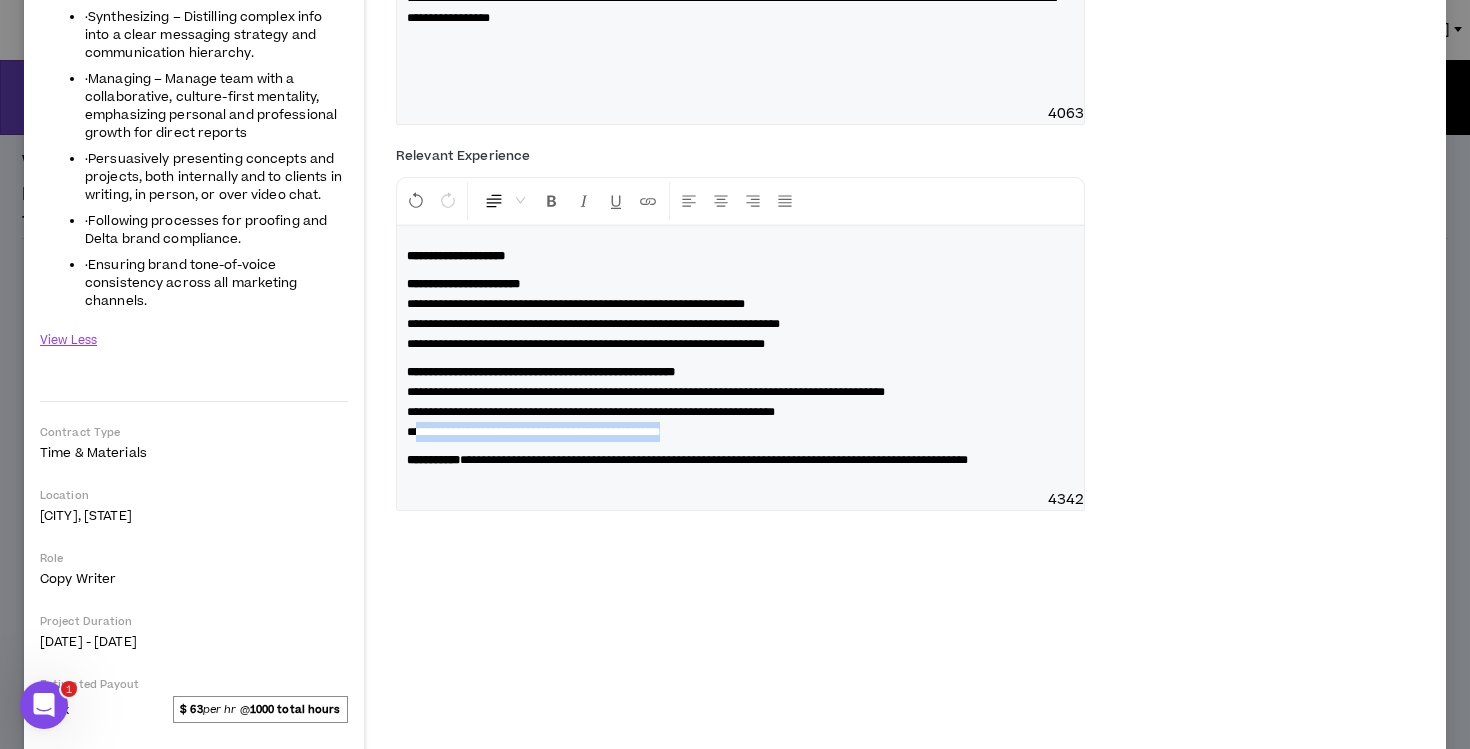 drag, startPoint x: 740, startPoint y: 456, endPoint x: 416, endPoint y: 456, distance: 324 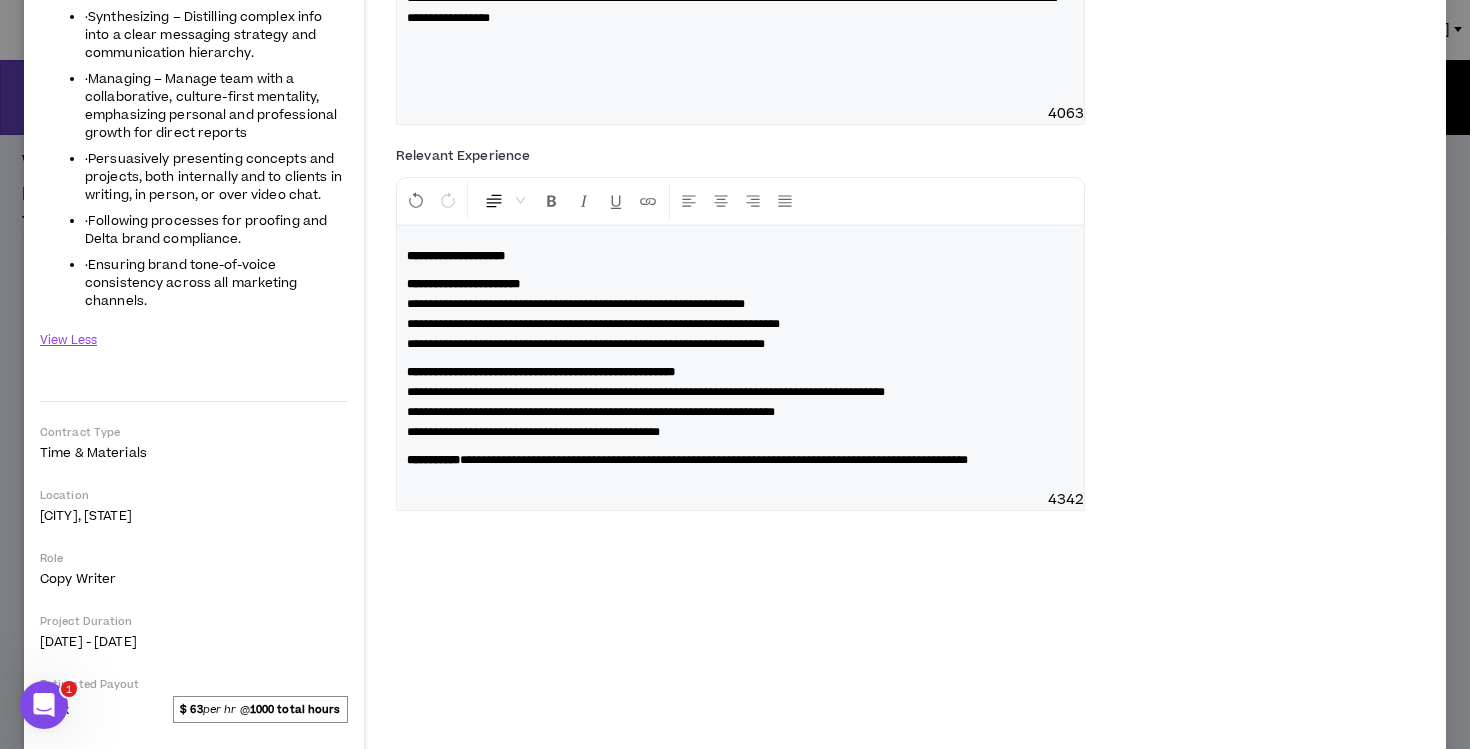 click on "**********" at bounding box center (646, 392) 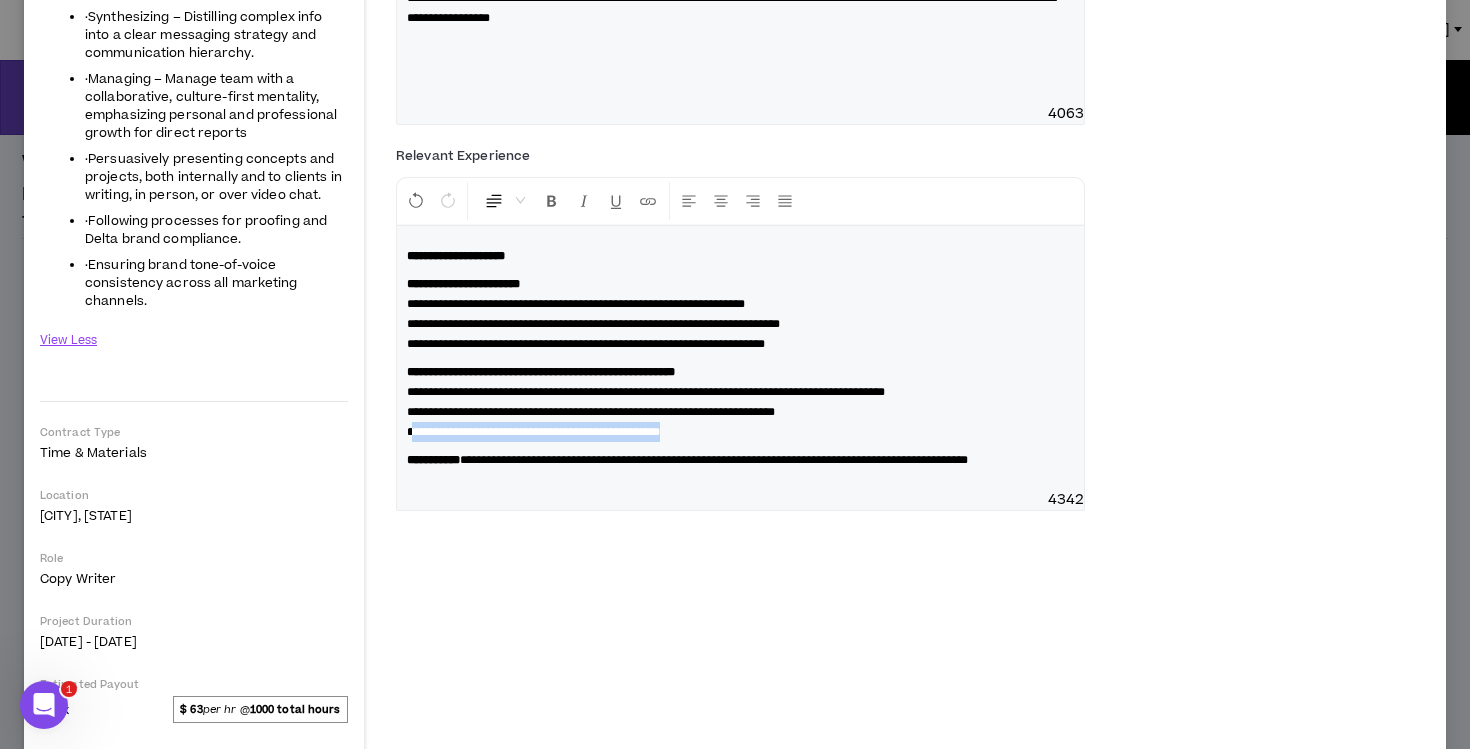 drag, startPoint x: 777, startPoint y: 451, endPoint x: 414, endPoint y: 457, distance: 363.0496 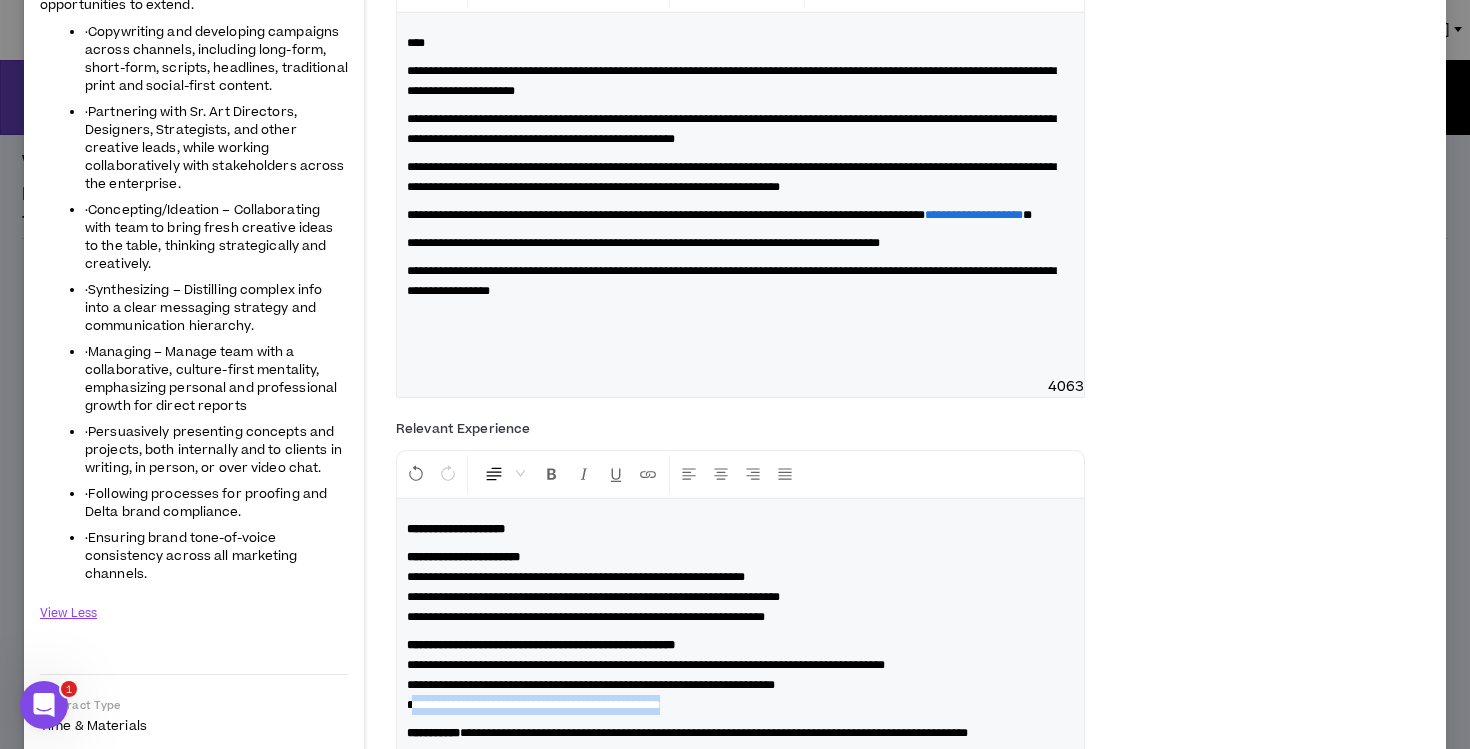 scroll, scrollTop: 482, scrollLeft: 0, axis: vertical 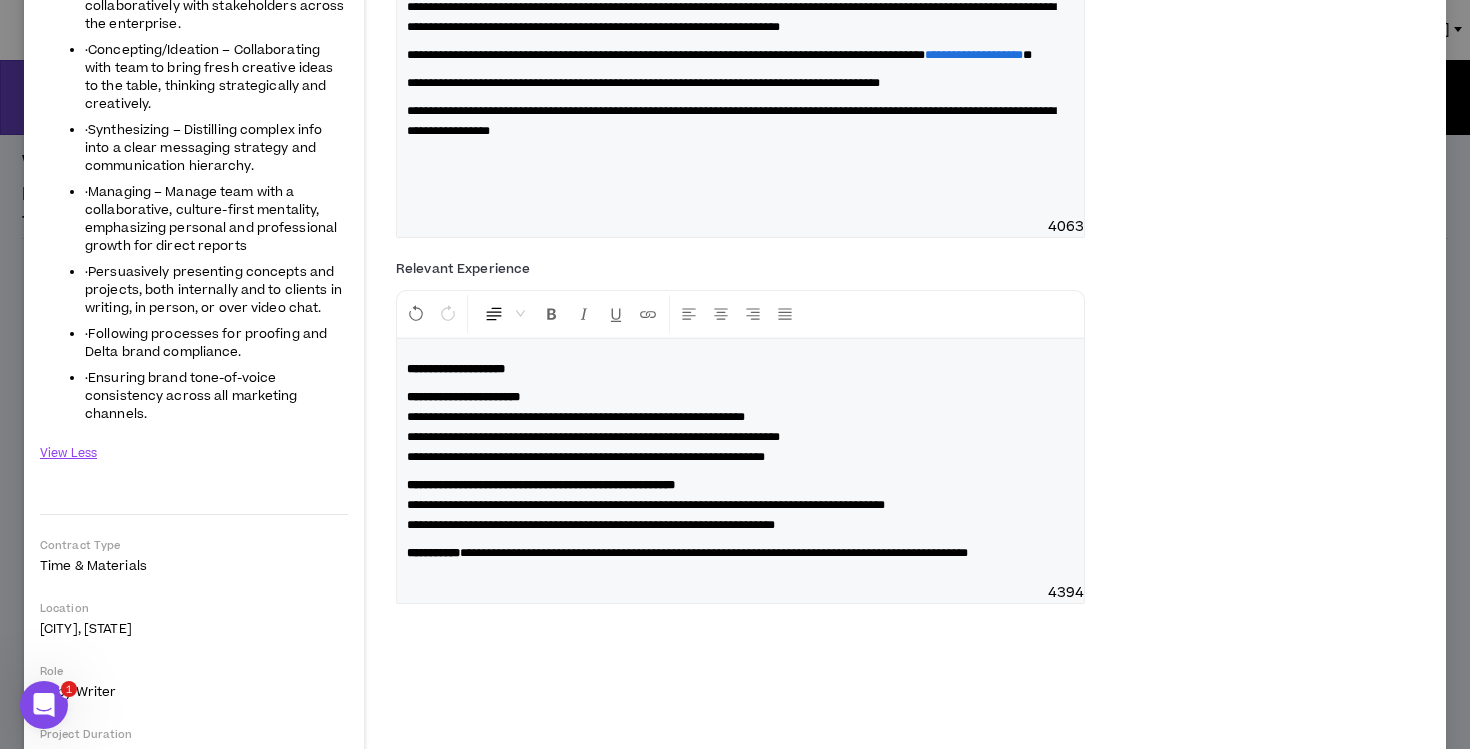 click on "**********" at bounding box center (593, 437) 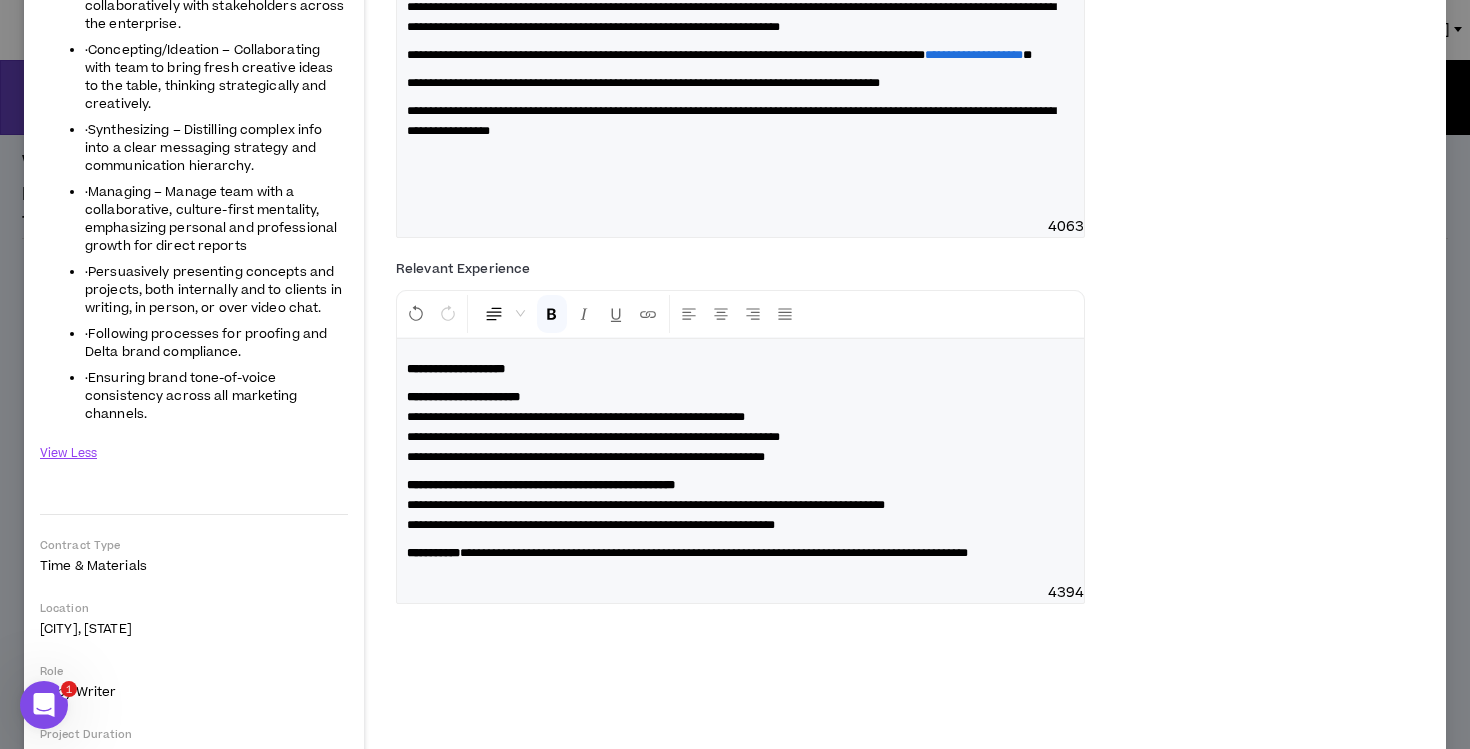 click on "**********" at bounding box center (740, 427) 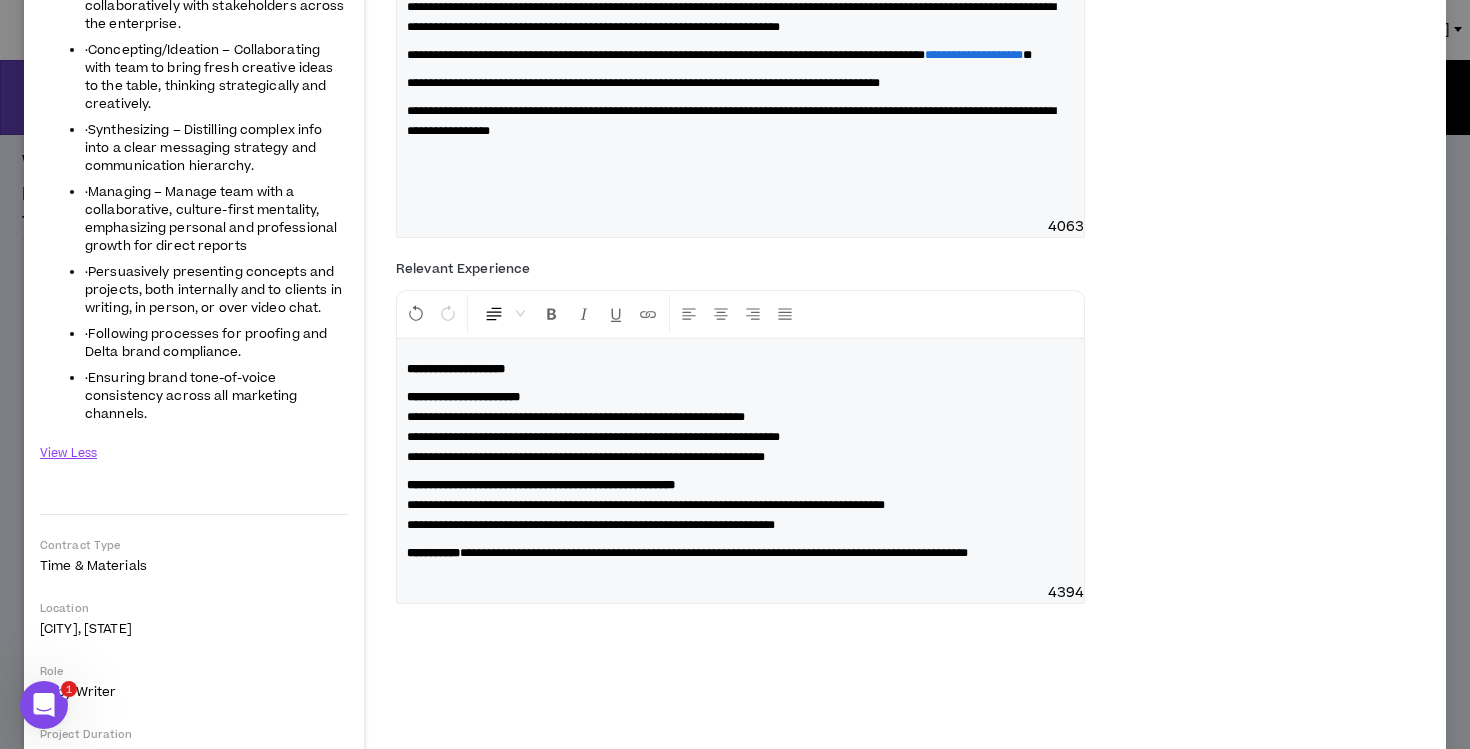 click on "**********" at bounding box center (586, 457) 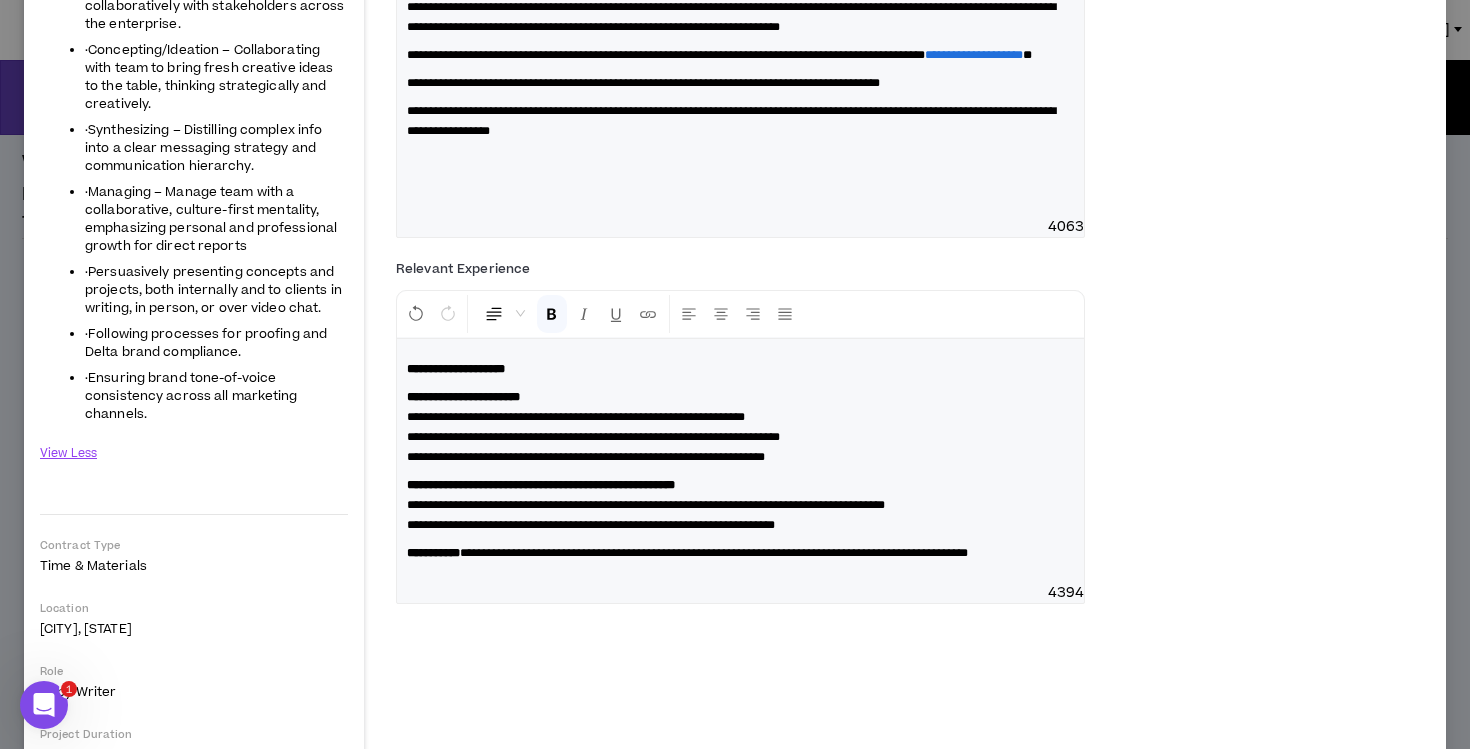 click on "**********" at bounding box center [740, 427] 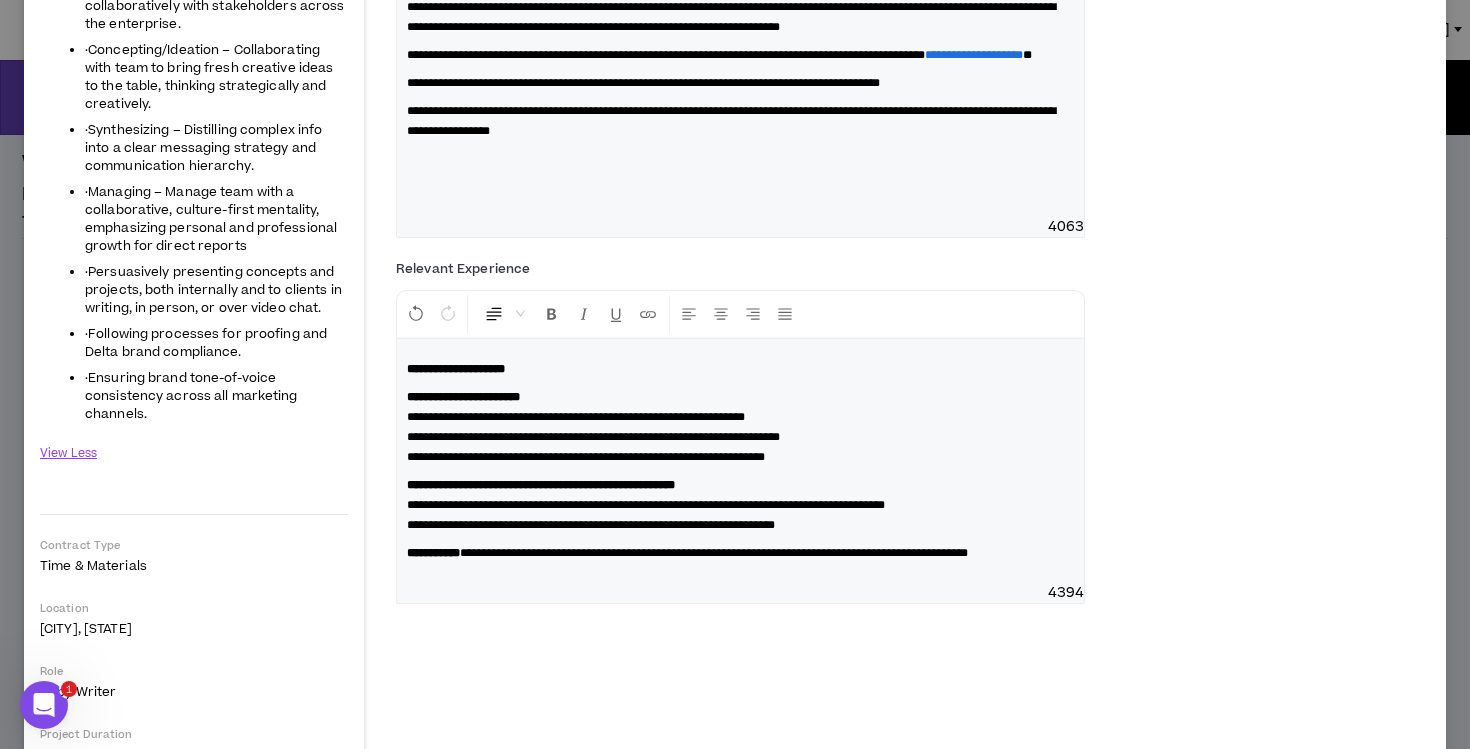 click on "**********" at bounding box center (586, 457) 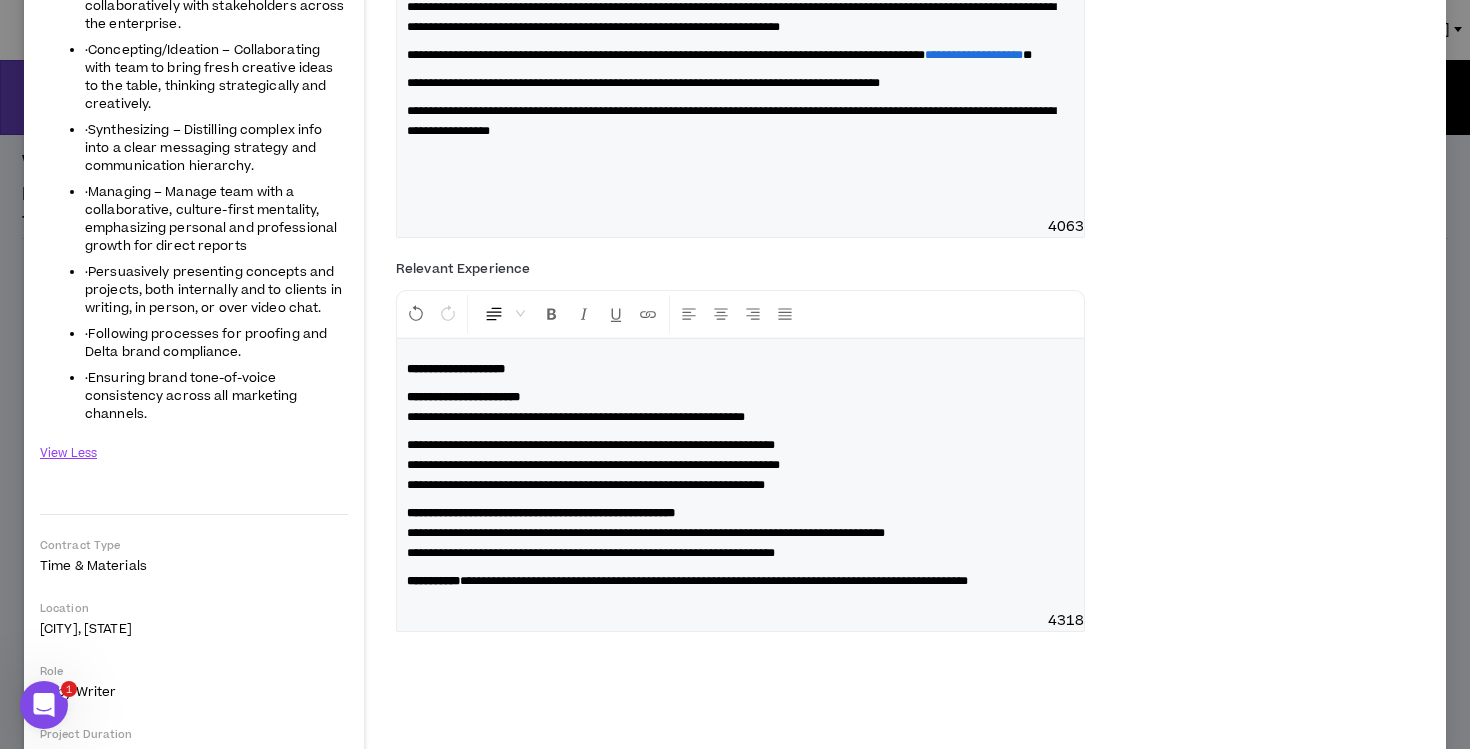 click on "**********" at bounding box center (740, 475) 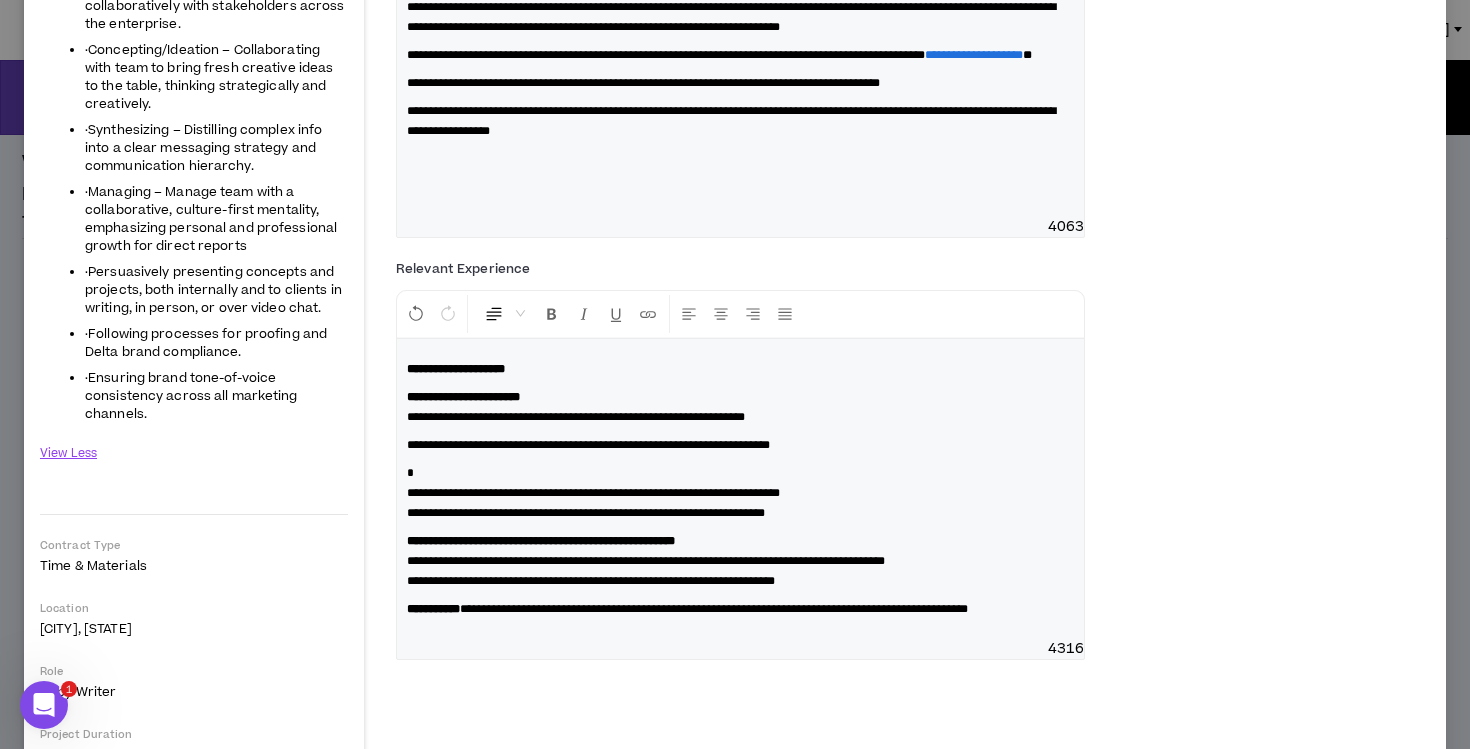 scroll, scrollTop: 631, scrollLeft: 0, axis: vertical 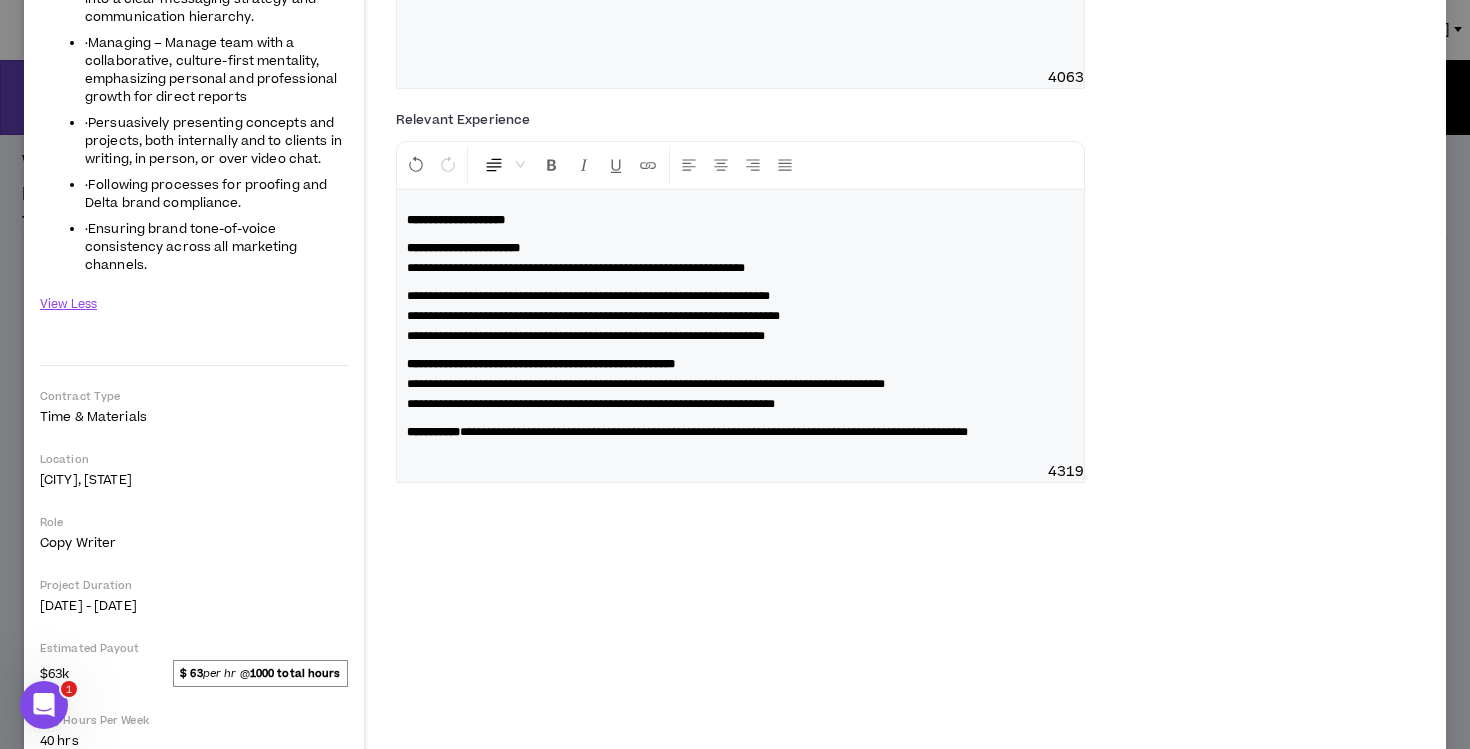 click on "**********" at bounding box center [593, 316] 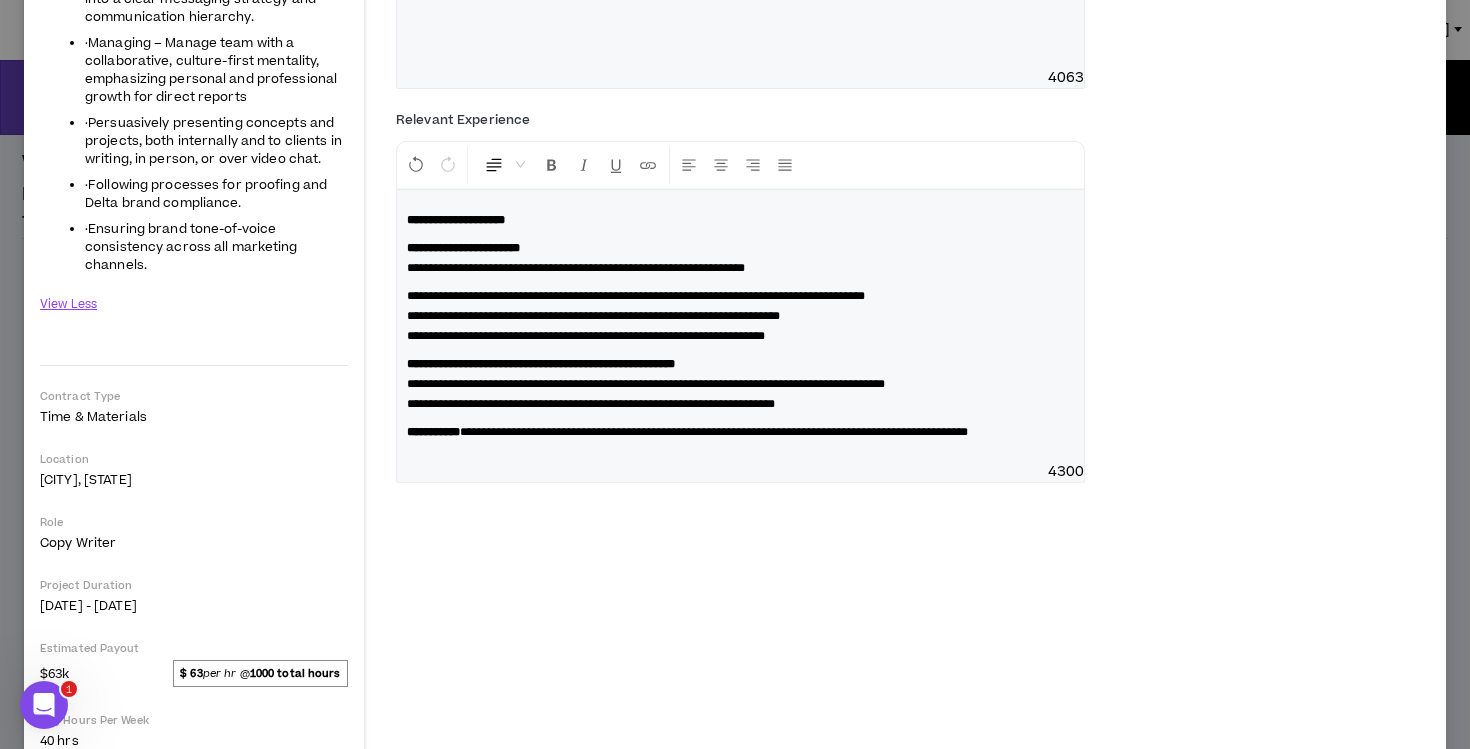 click on "**********" at bounding box center [636, 296] 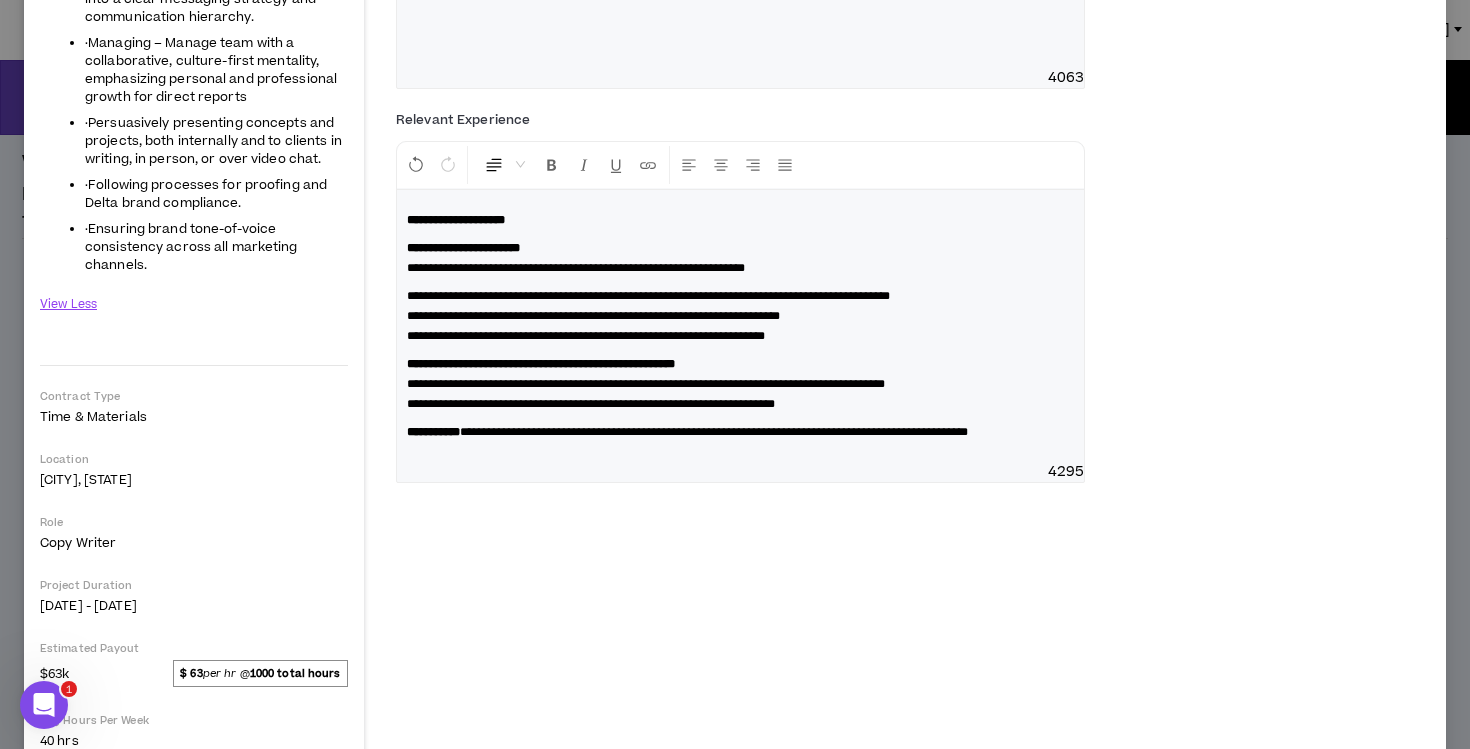 click on "**********" at bounding box center [648, 296] 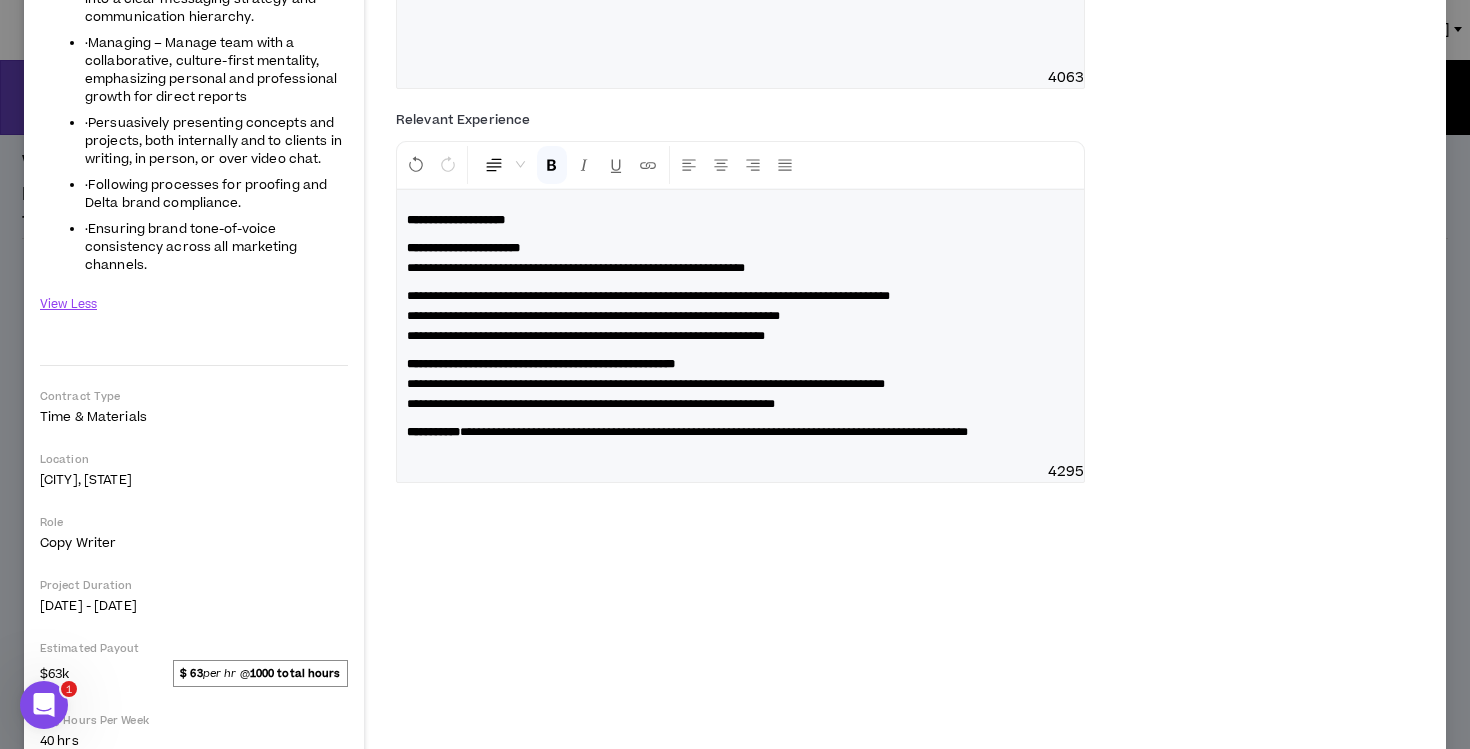click on "**********" at bounding box center (740, 316) 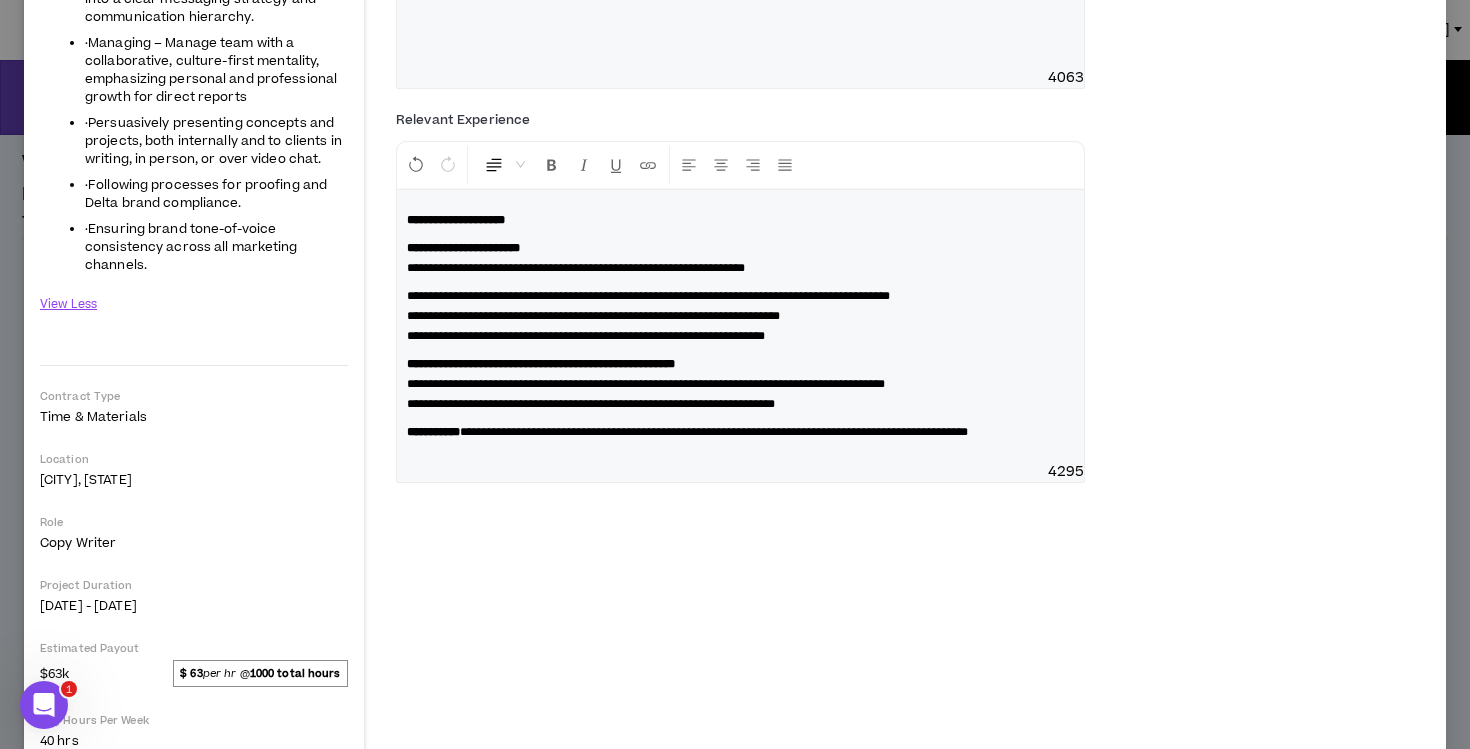 click on "**********" at bounding box center (740, 258) 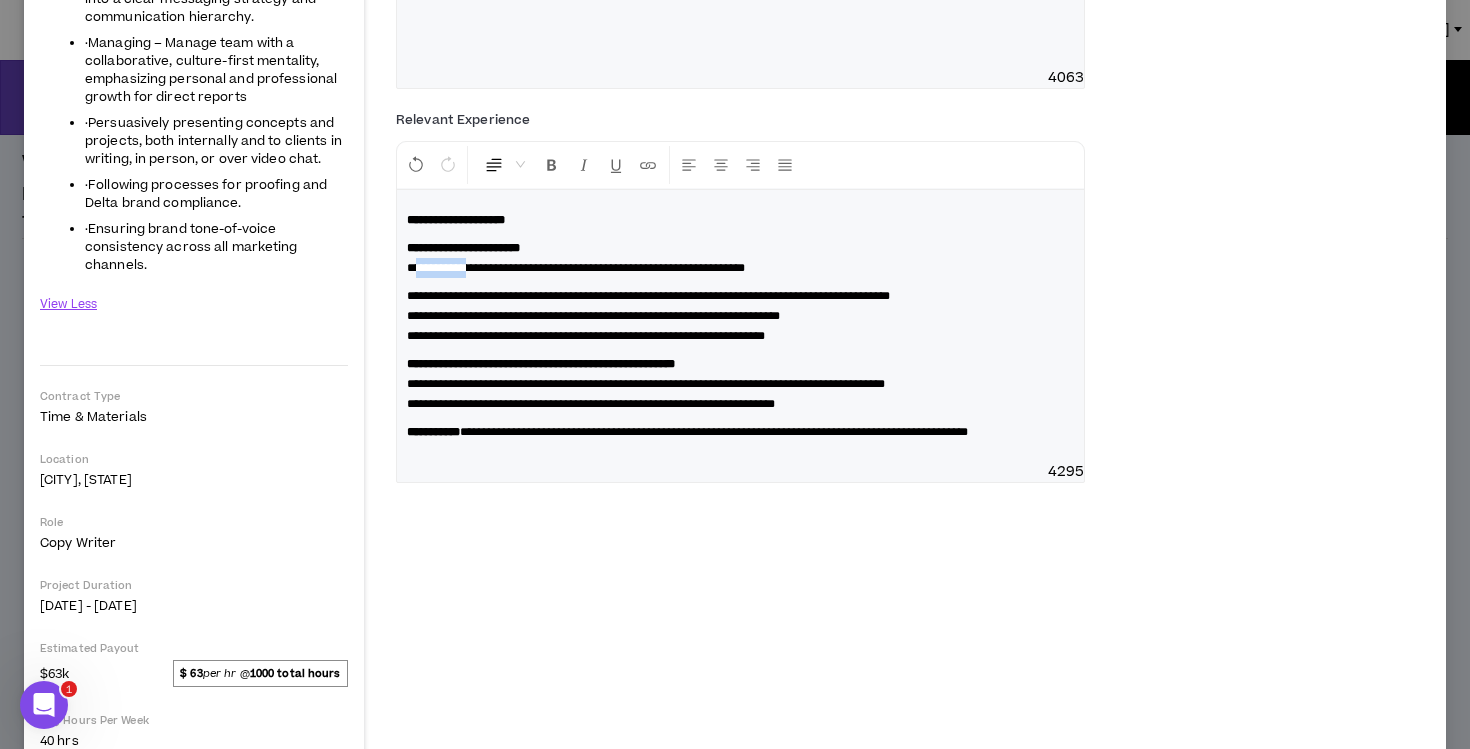 drag, startPoint x: 486, startPoint y: 292, endPoint x: 414, endPoint y: 290, distance: 72.02777 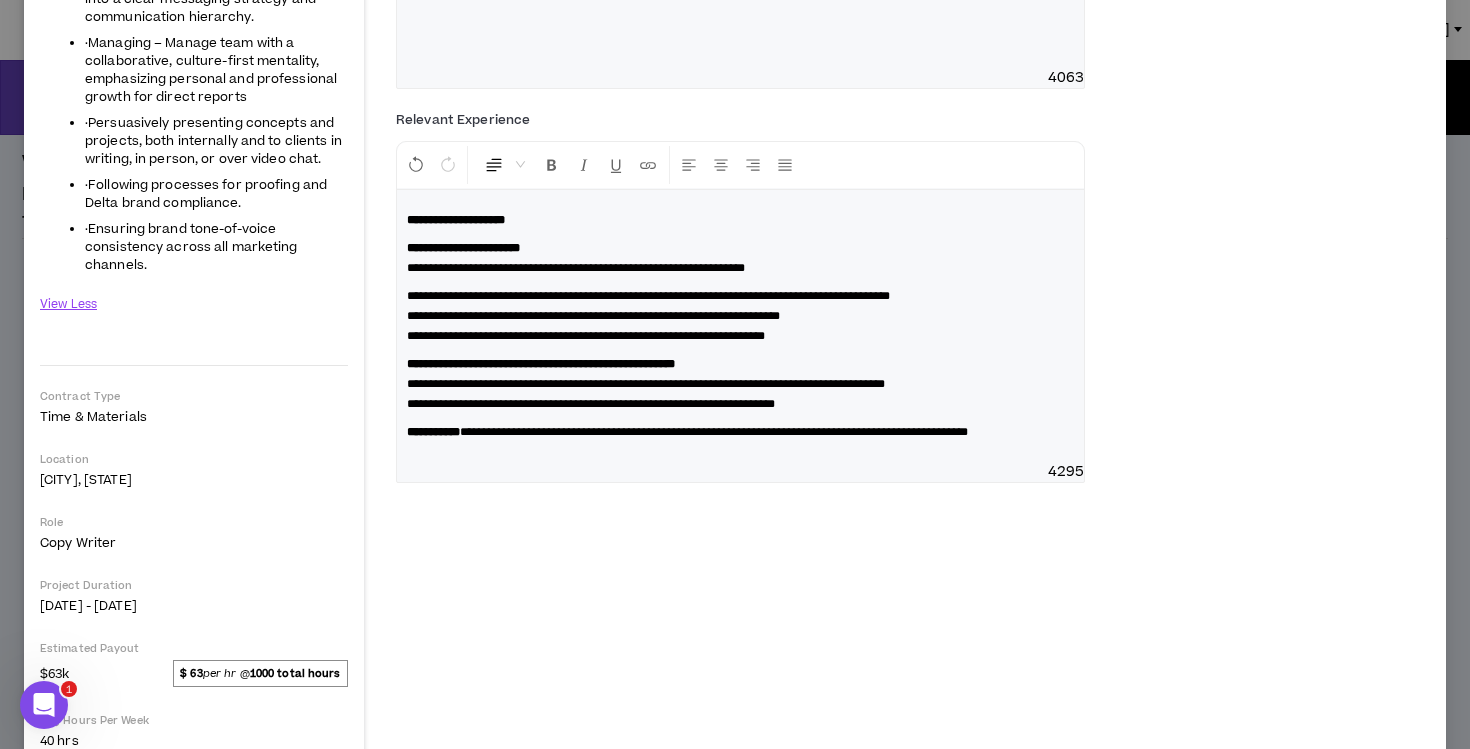 click on "**********" at bounding box center [740, 316] 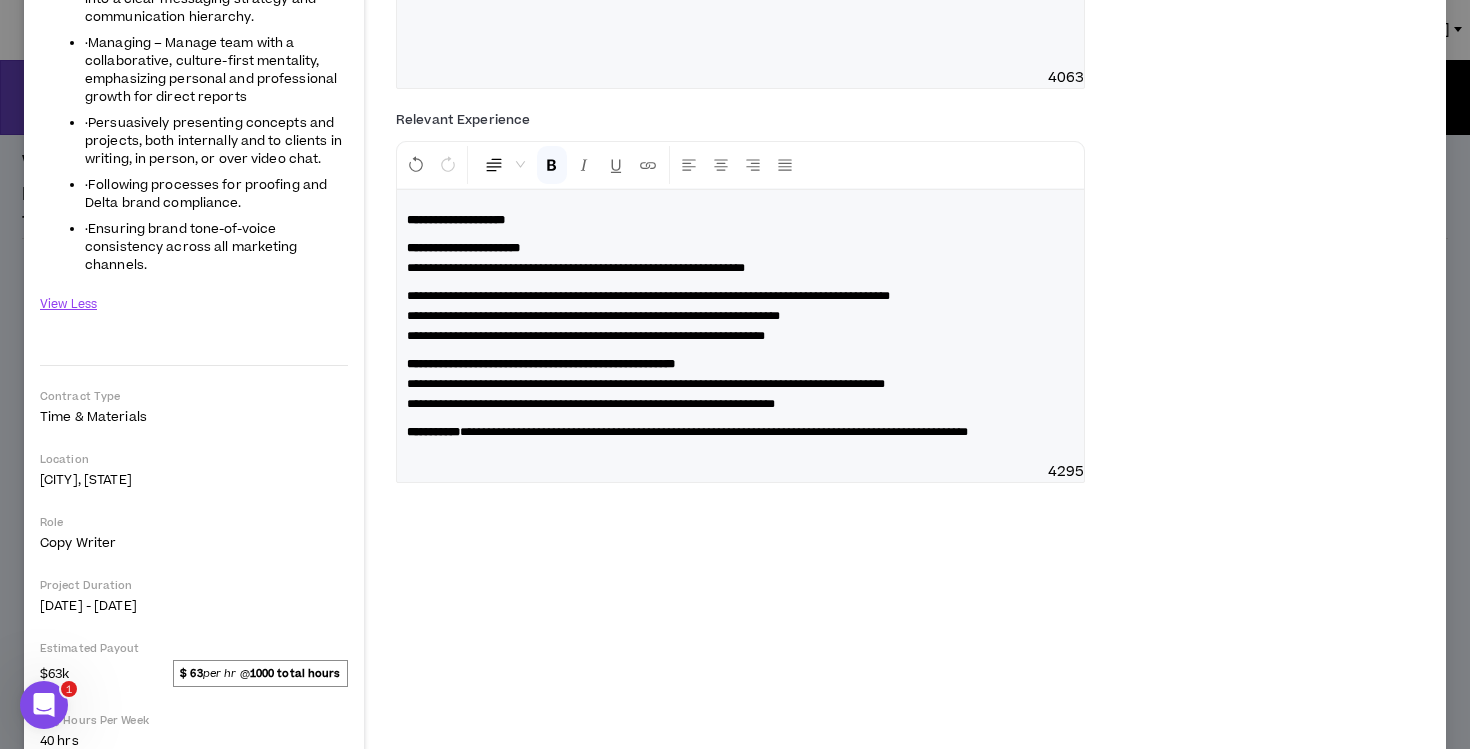 click on "**********" at bounding box center (740, 258) 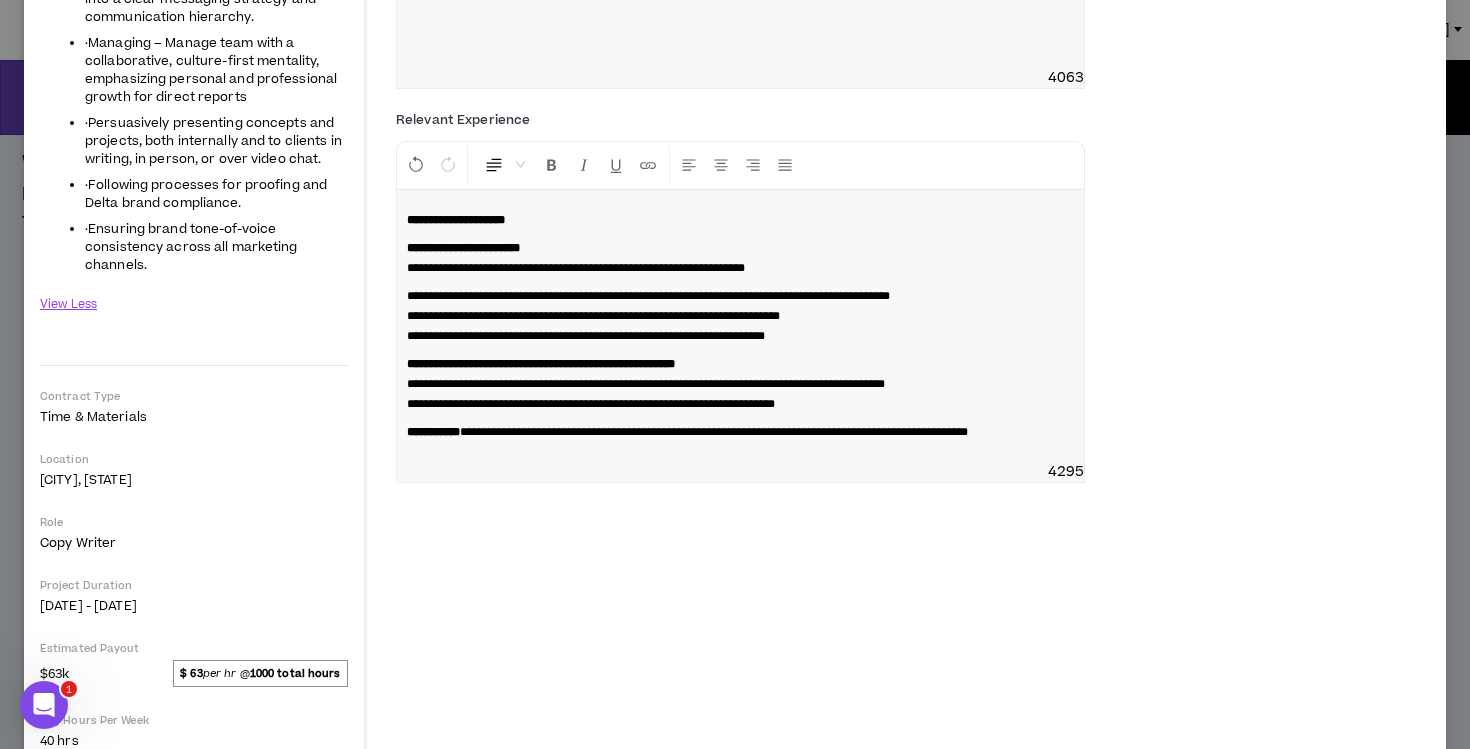 click on "**********" at bounding box center (740, 326) 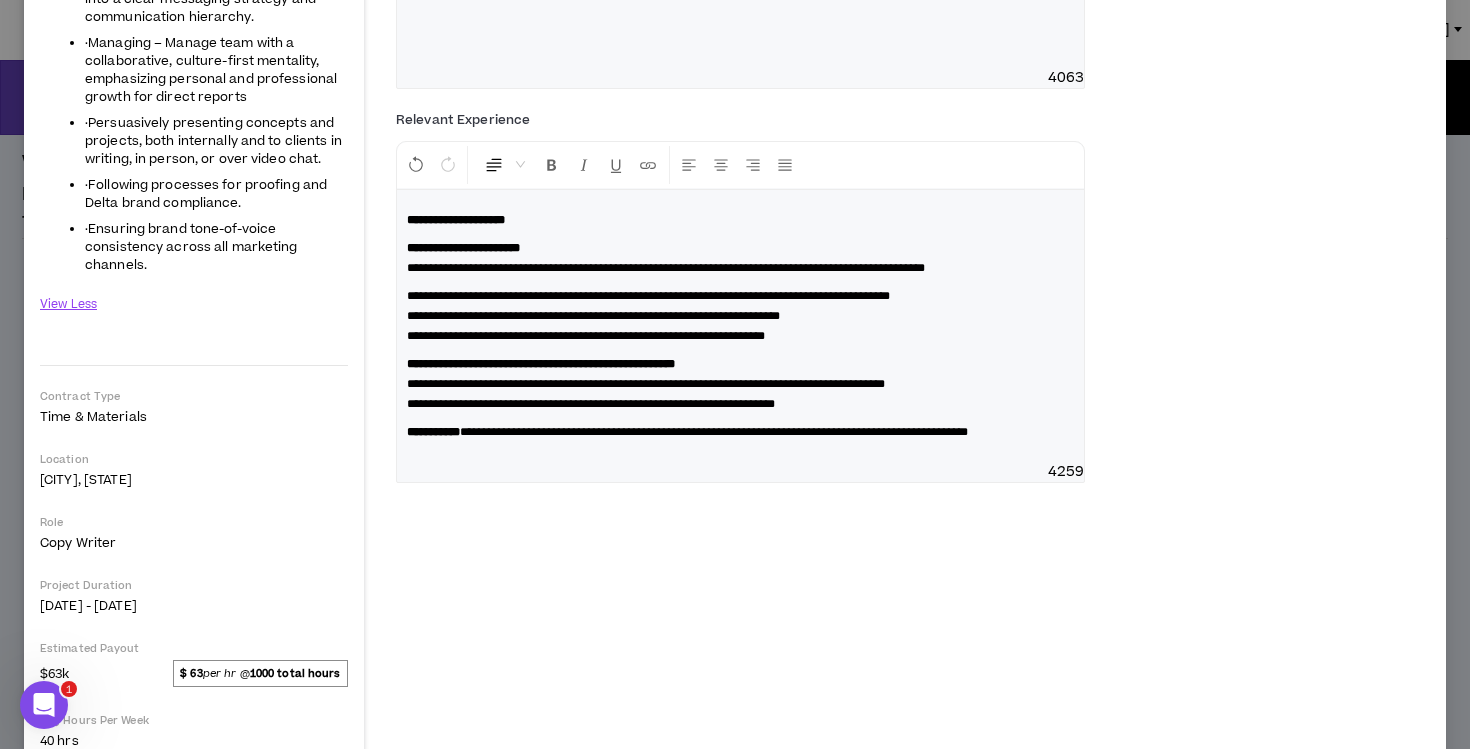 click on "**********" at bounding box center [648, 296] 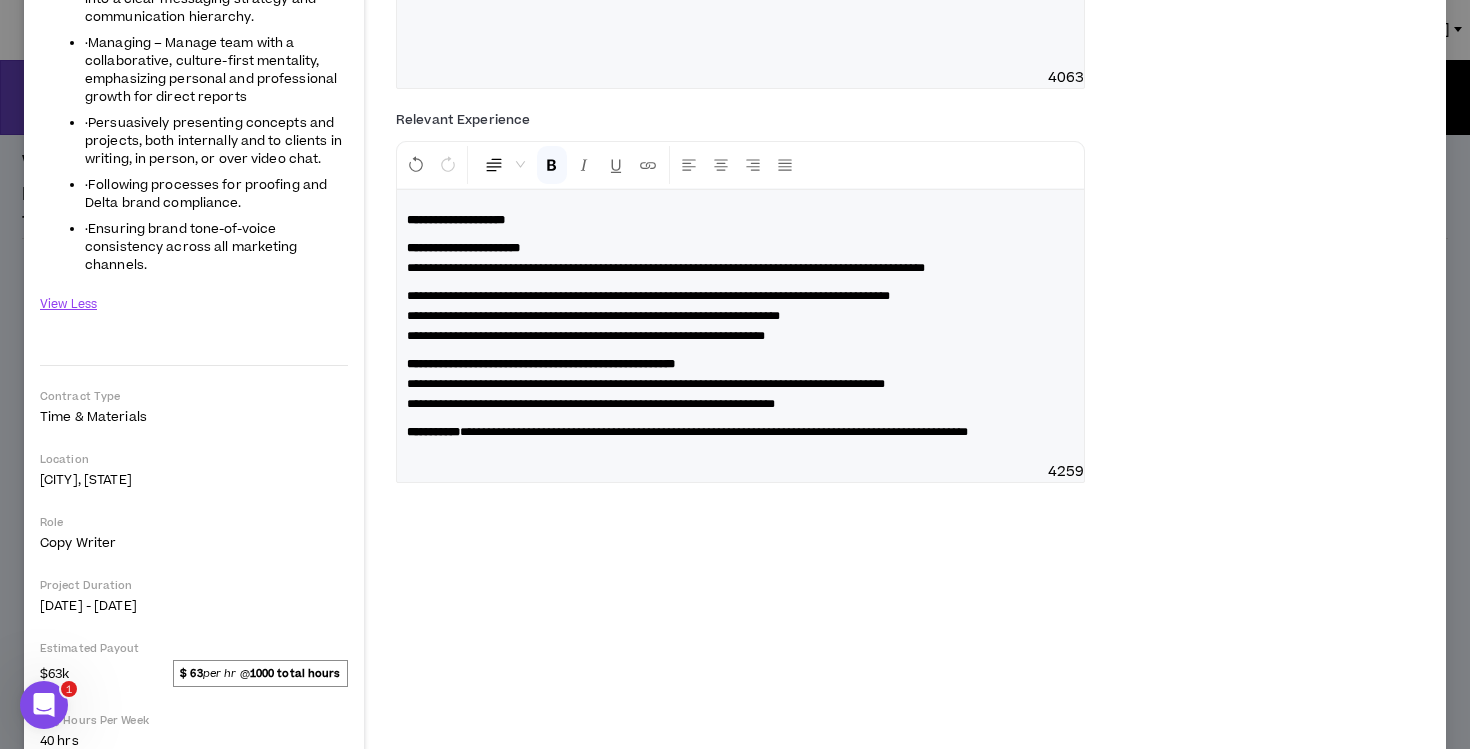 click on "**********" at bounding box center (740, 316) 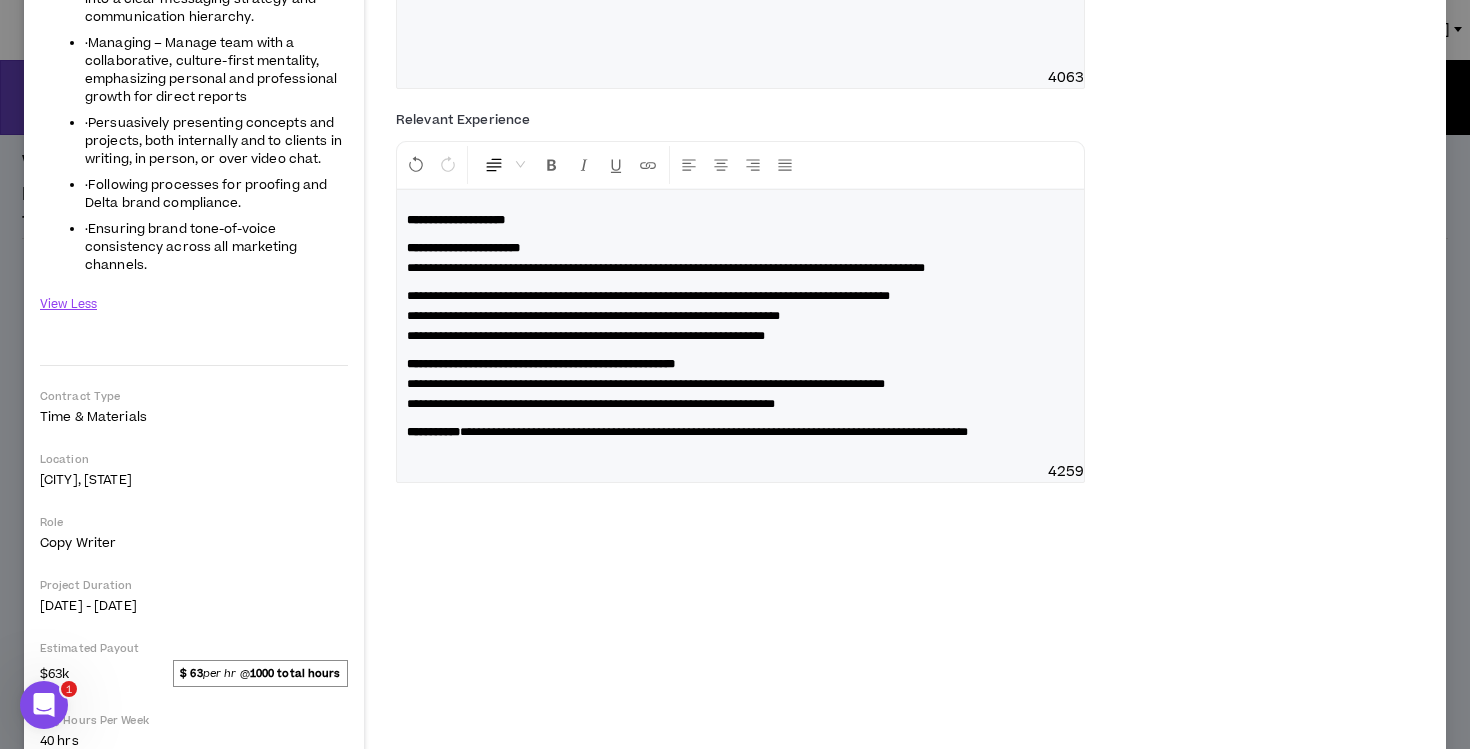click on "**********" at bounding box center [740, 316] 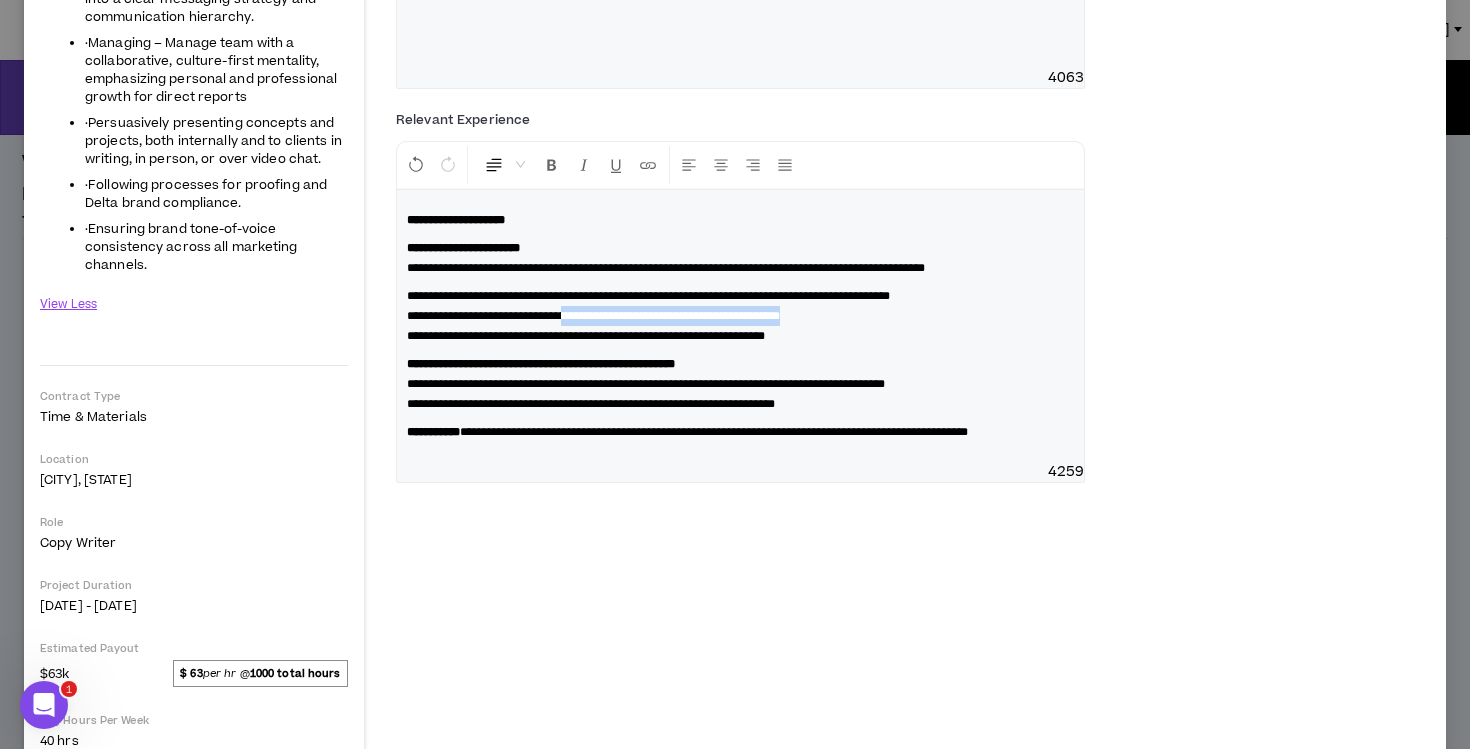 drag, startPoint x: 898, startPoint y: 342, endPoint x: 607, endPoint y: 339, distance: 291.01547 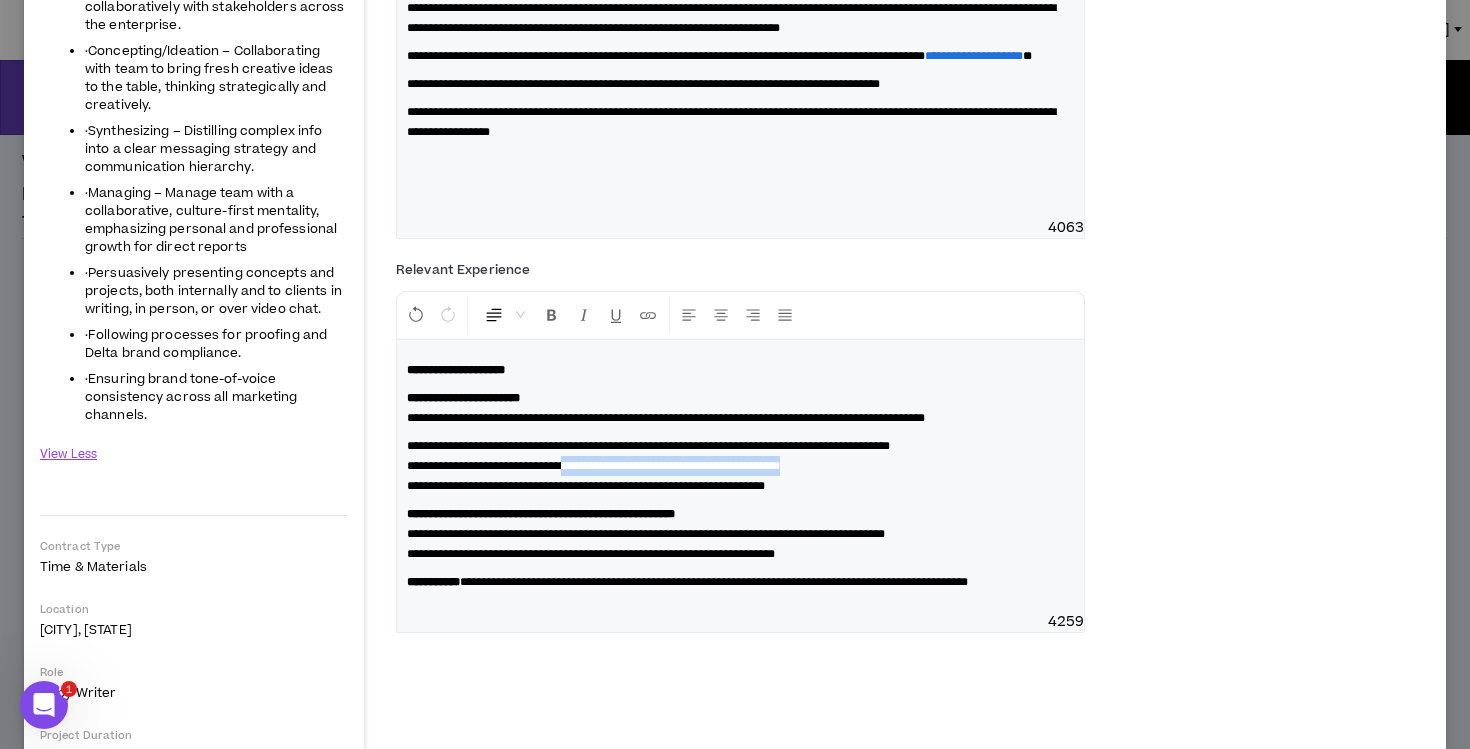 scroll, scrollTop: 485, scrollLeft: 0, axis: vertical 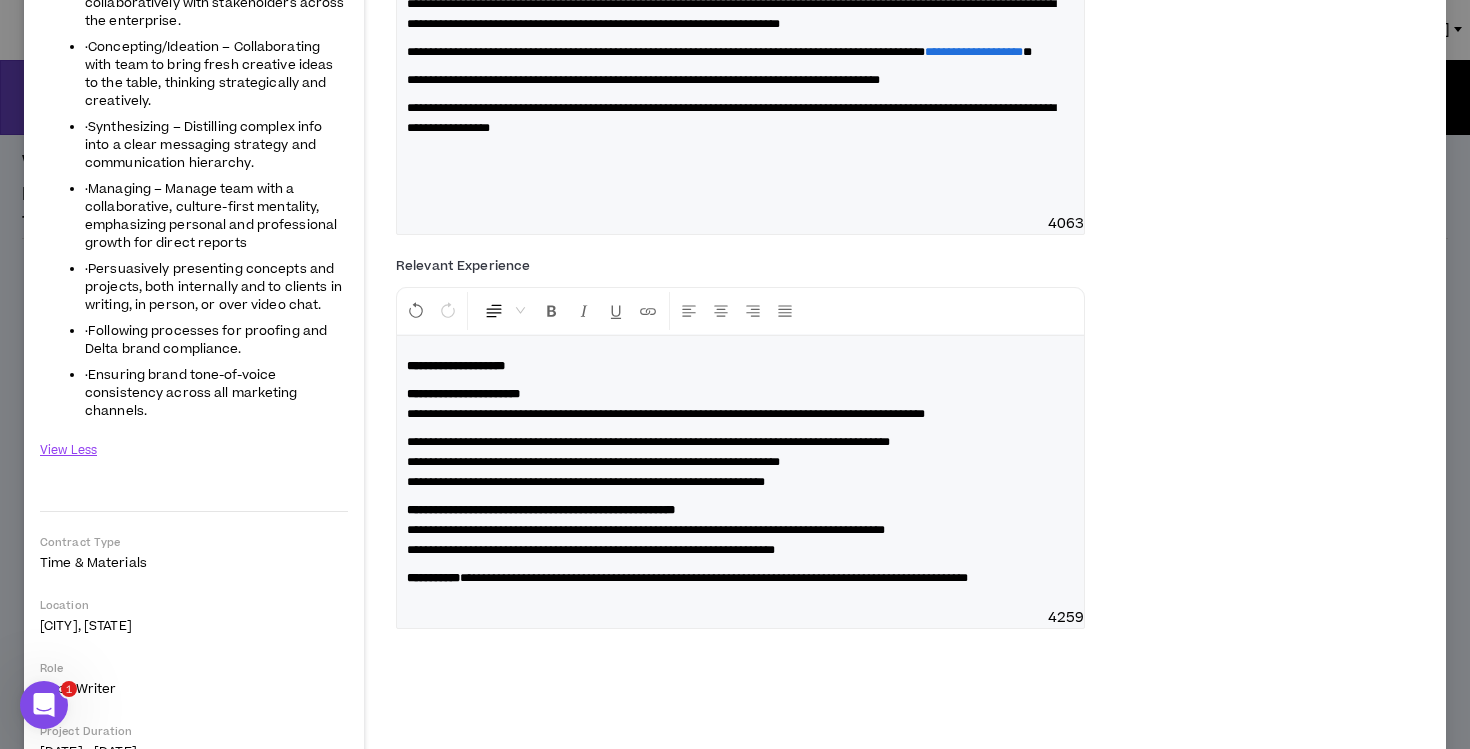 click on "**********" at bounding box center [646, 530] 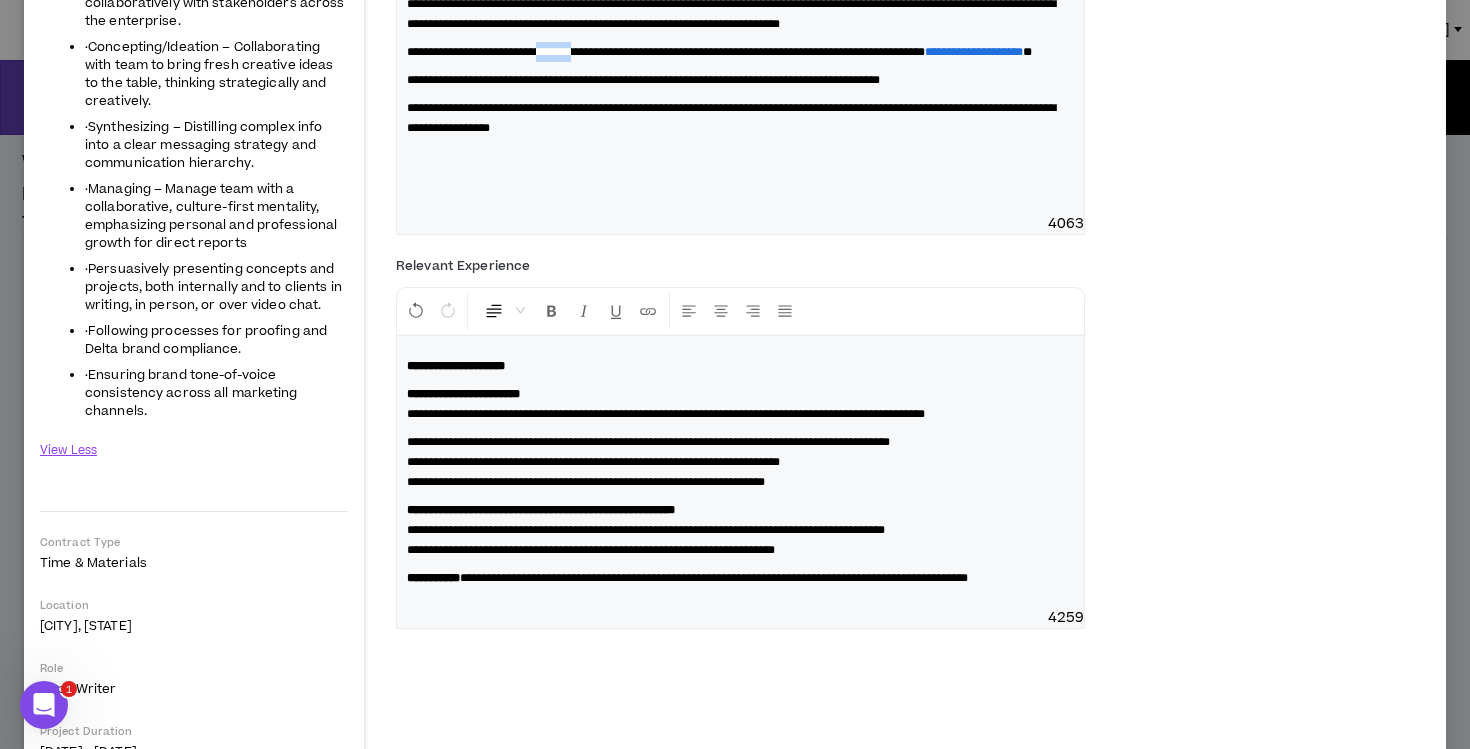 click on "**********" at bounding box center [666, 52] 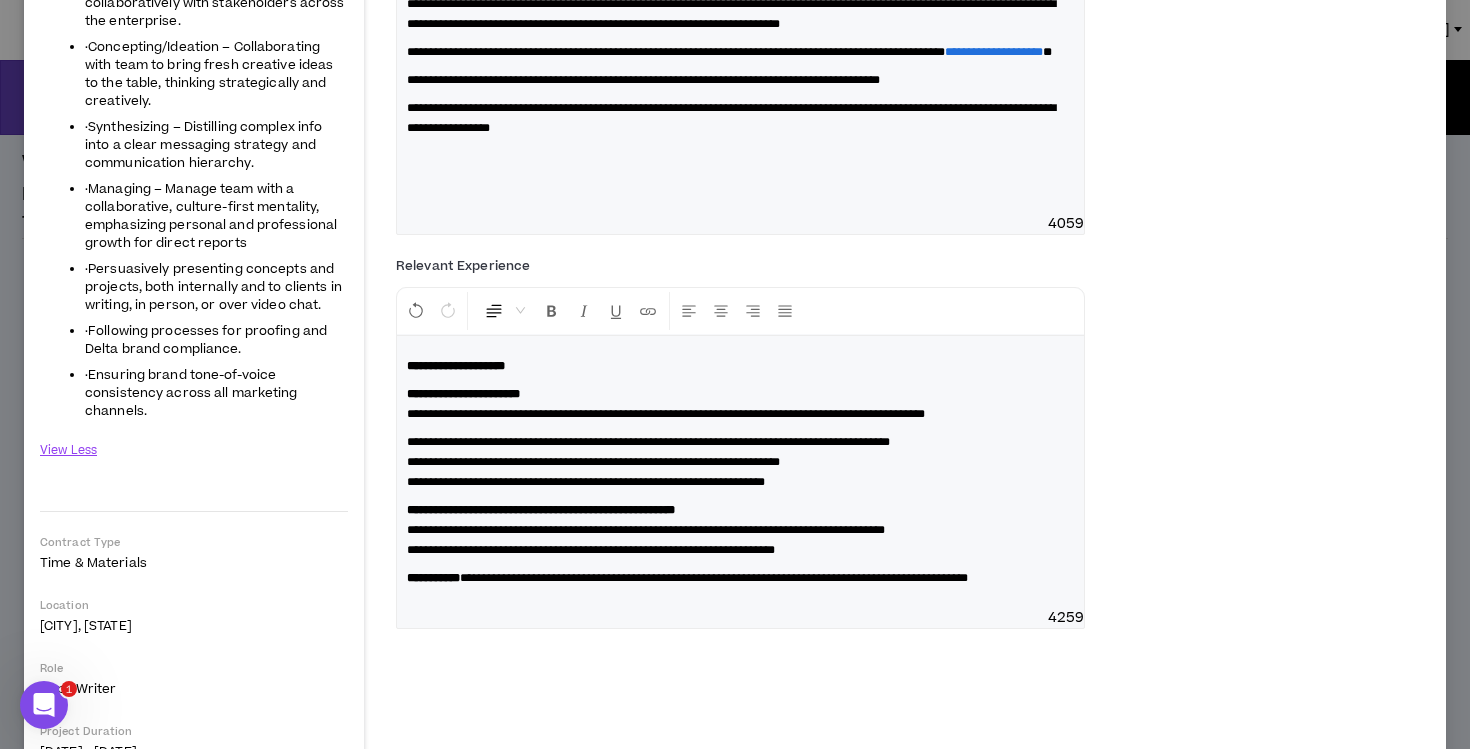 click on "**********" at bounding box center (740, 52) 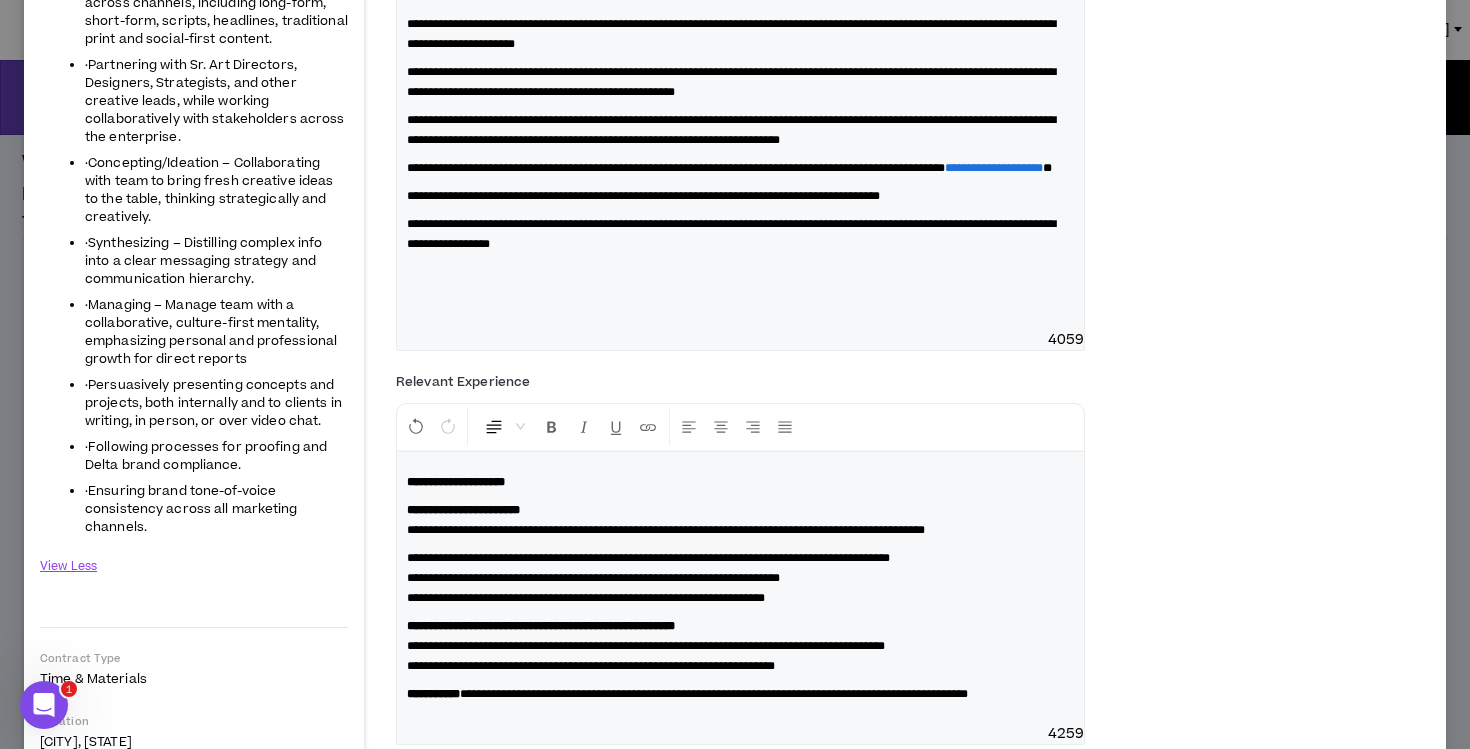 scroll, scrollTop: 365, scrollLeft: 0, axis: vertical 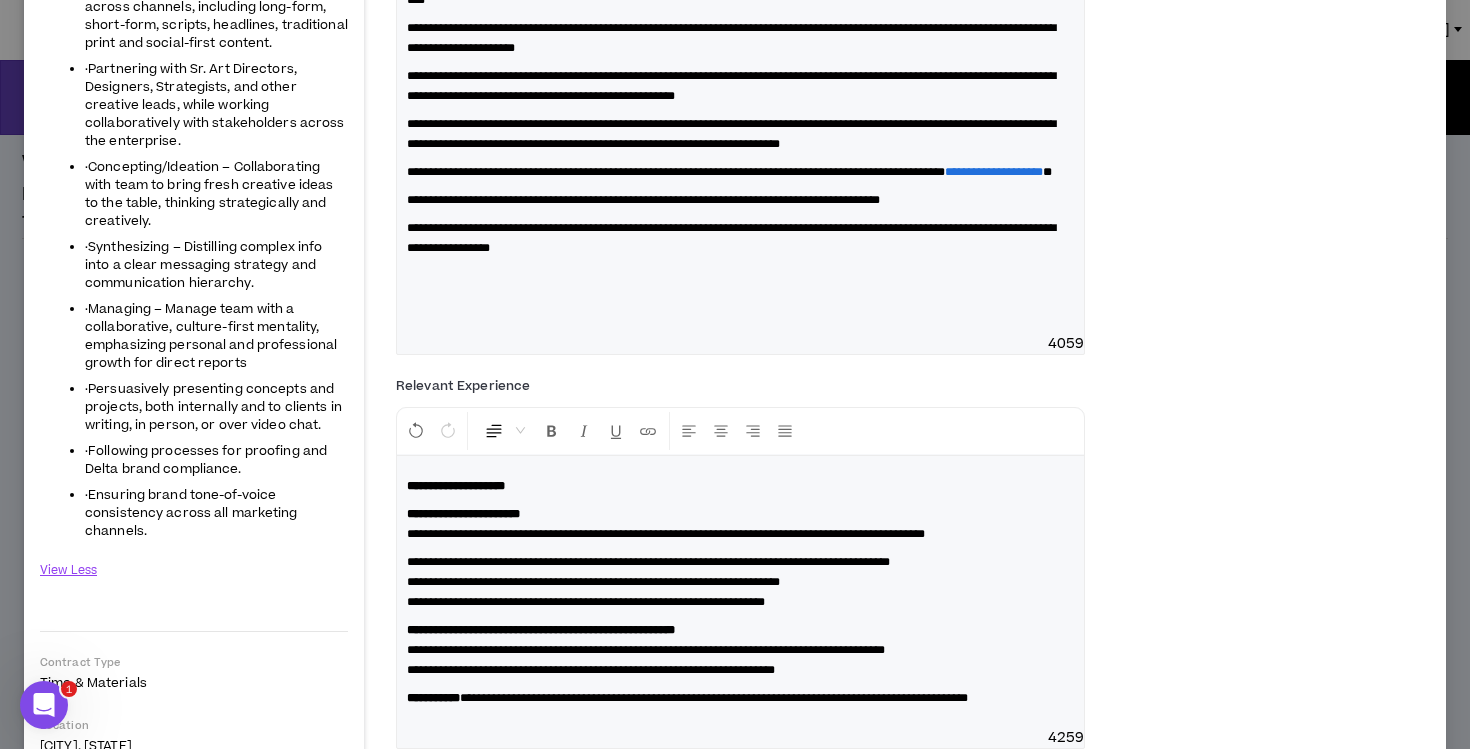 click on "**********" at bounding box center [676, 172] 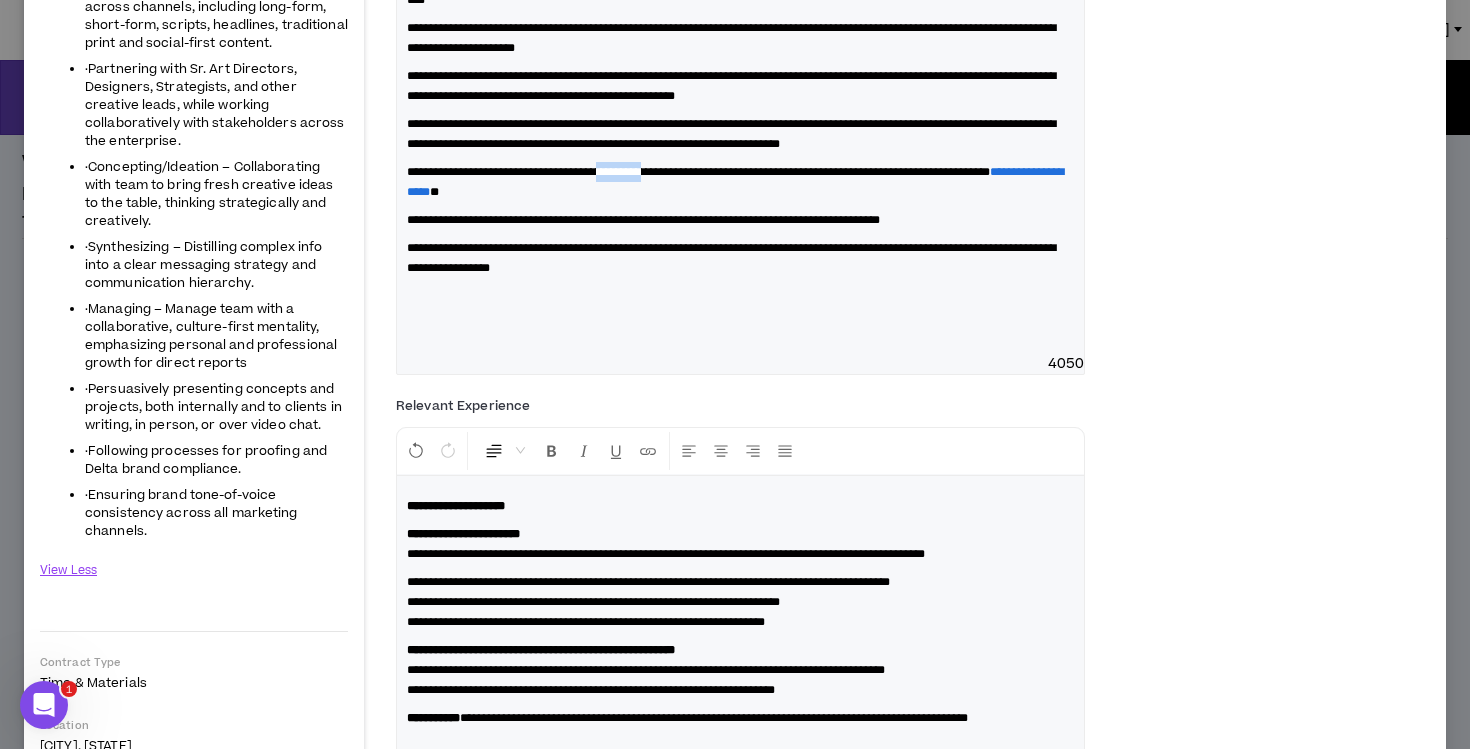 drag, startPoint x: 706, startPoint y: 171, endPoint x: 656, endPoint y: 175, distance: 50.159744 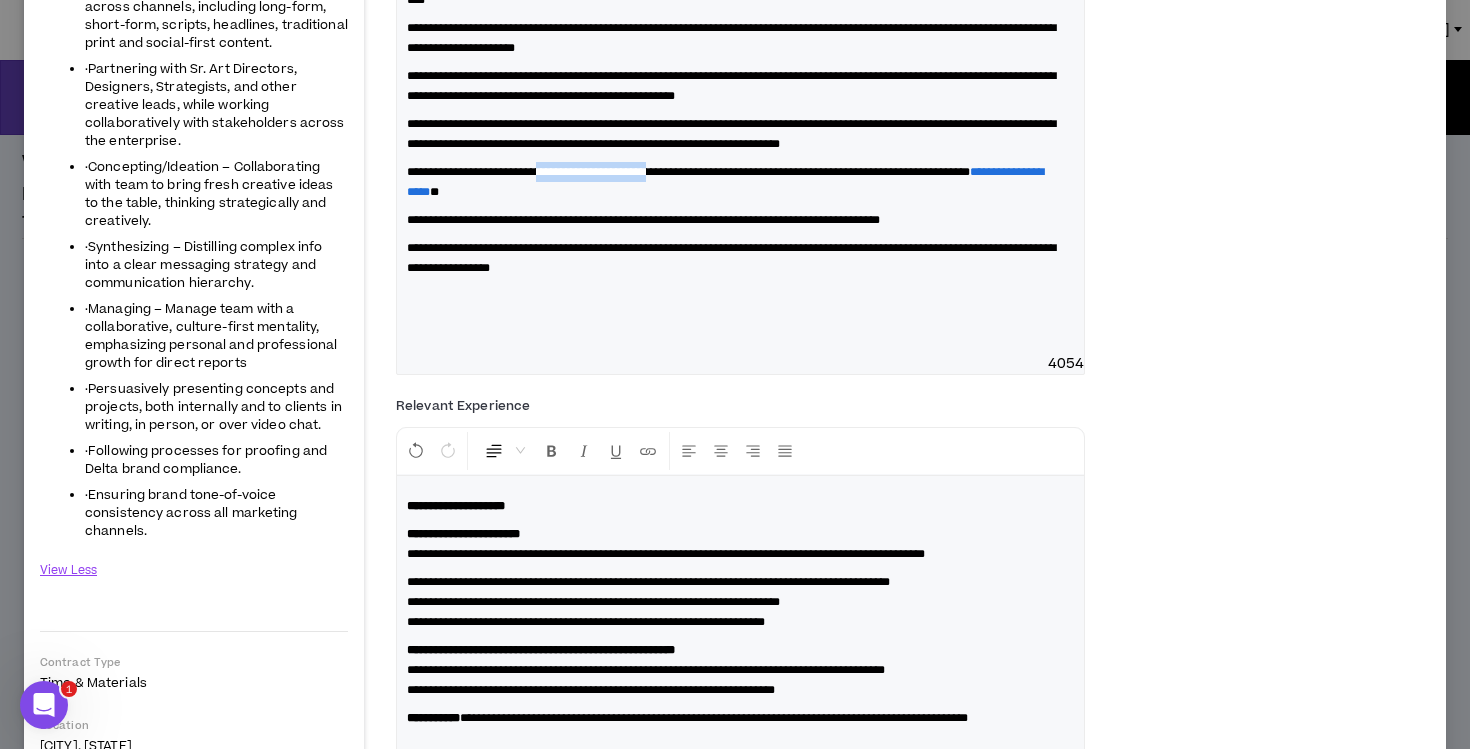 drag, startPoint x: 715, startPoint y: 170, endPoint x: 572, endPoint y: 176, distance: 143.12582 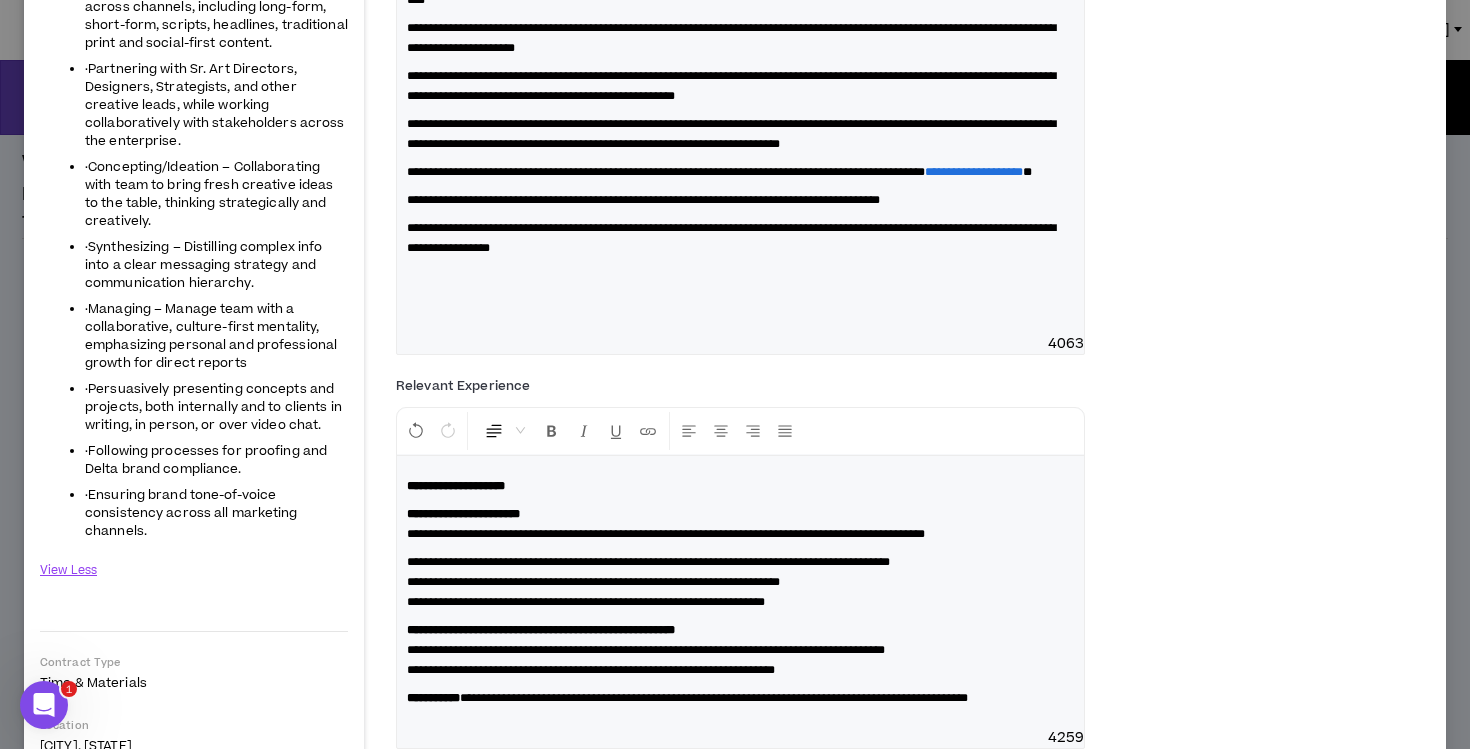 click on "**********" at bounding box center [740, 172] 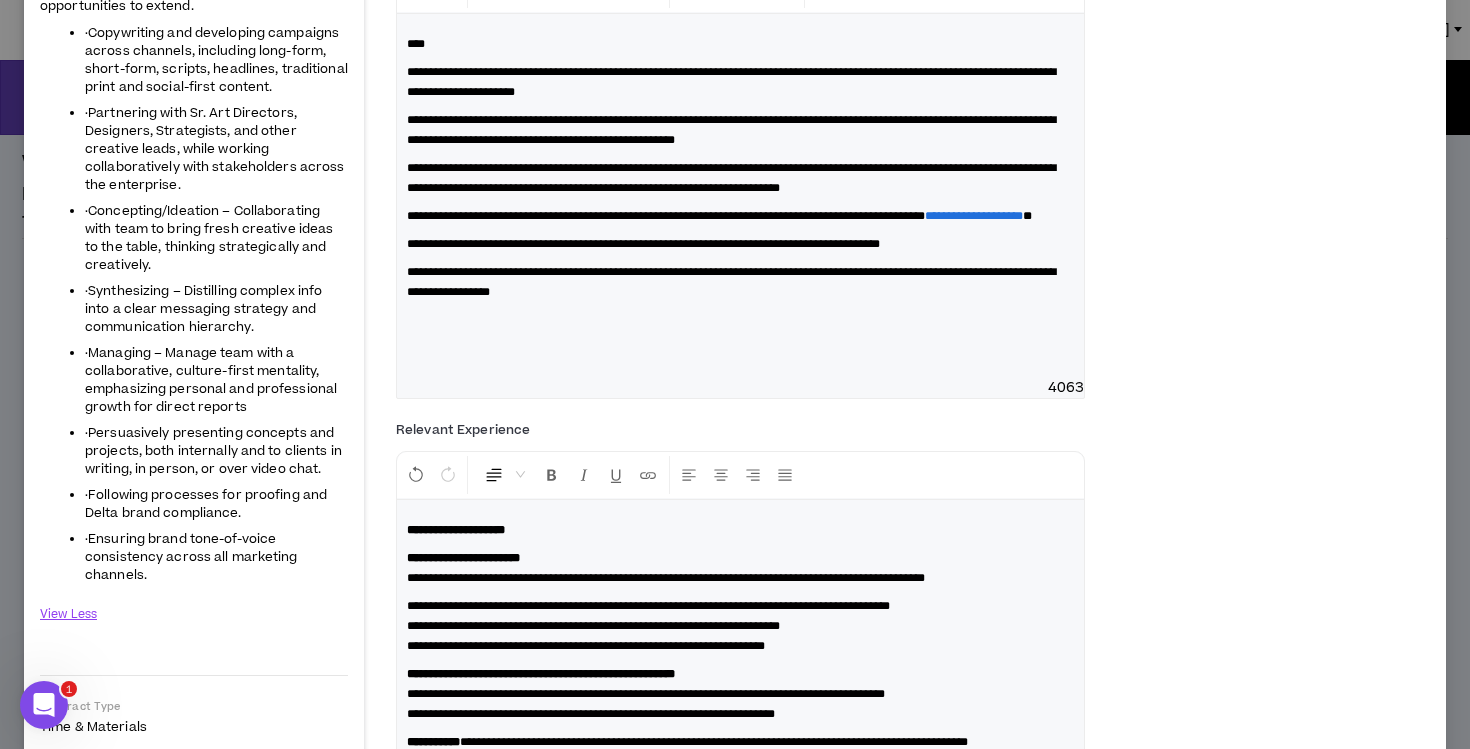 scroll, scrollTop: 306, scrollLeft: 0, axis: vertical 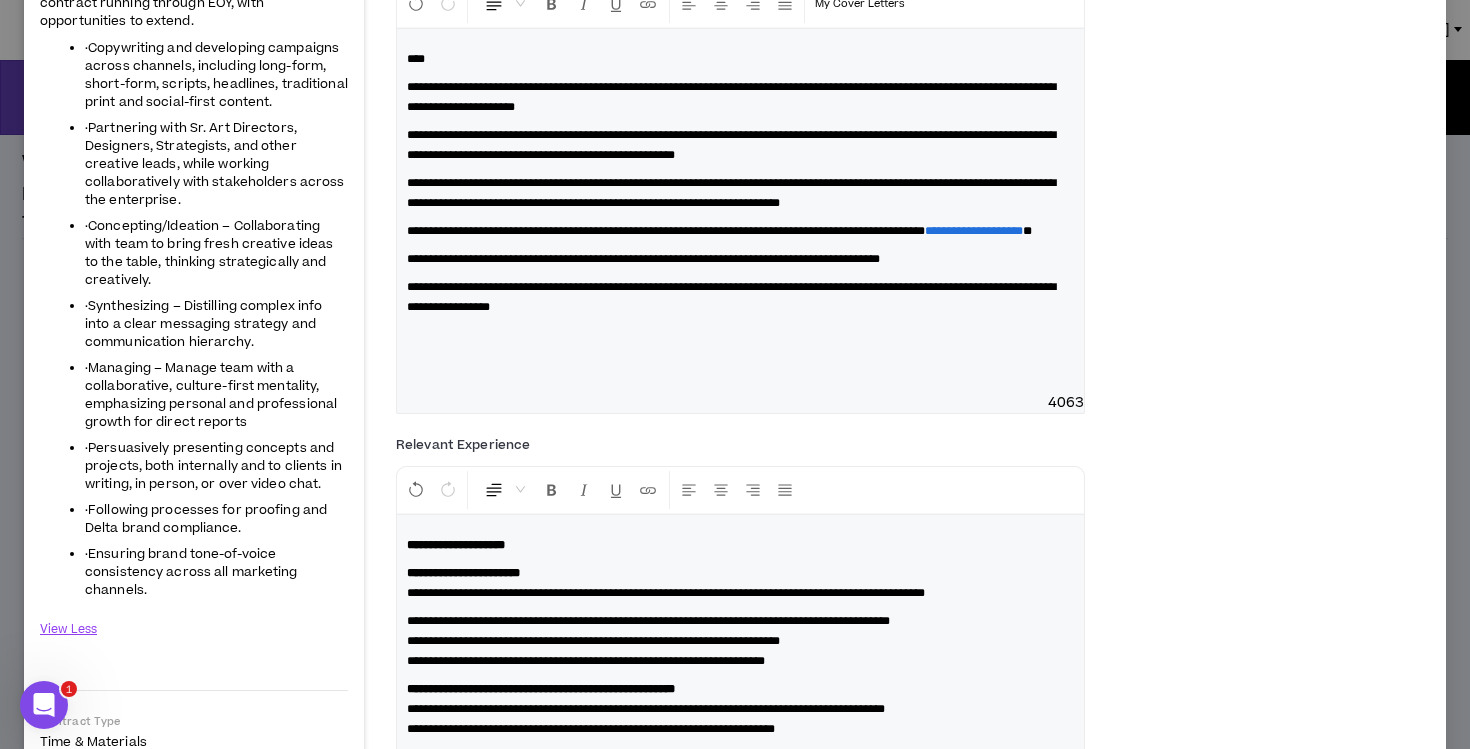 click on "**********" at bounding box center [740, 297] 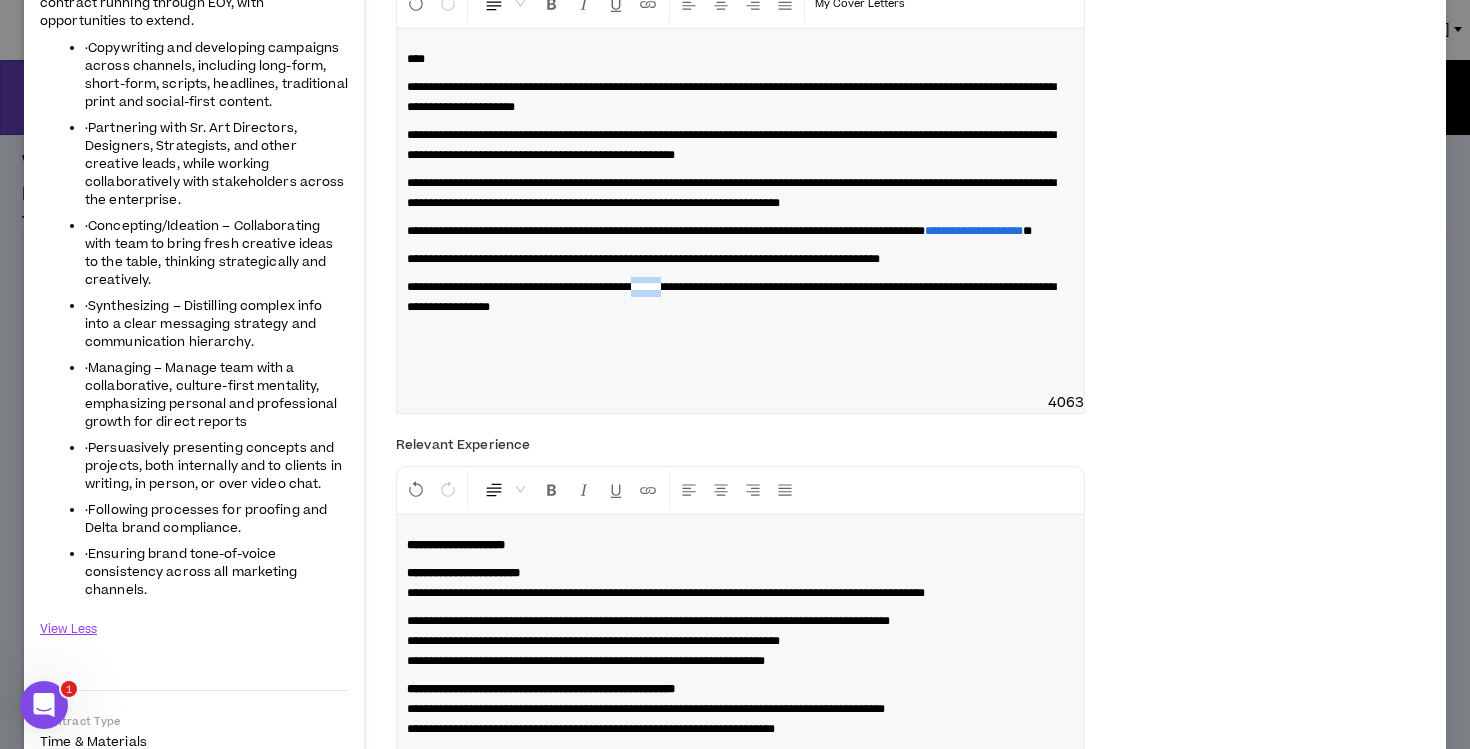 click on "**********" at bounding box center (731, 297) 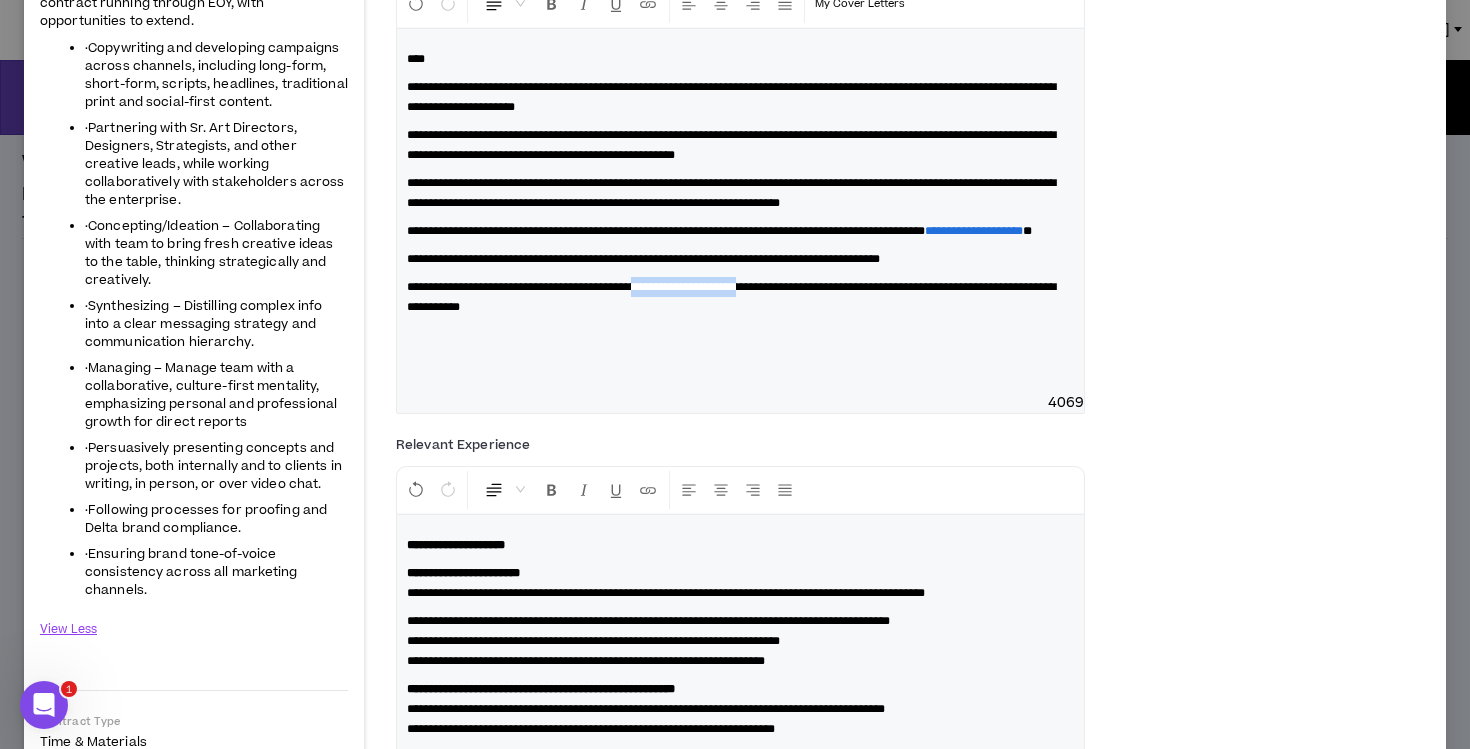drag, startPoint x: 816, startPoint y: 309, endPoint x: 681, endPoint y: 313, distance: 135.05925 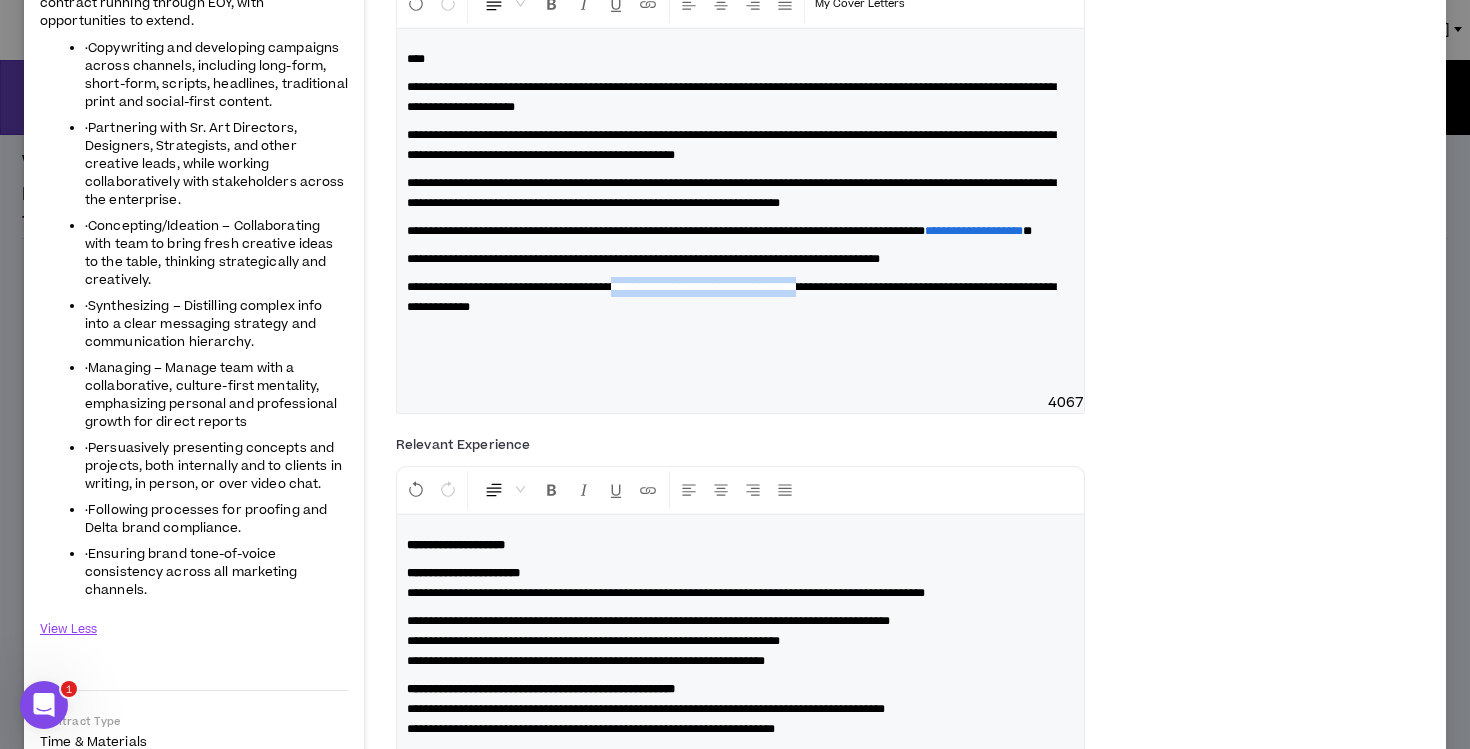 drag, startPoint x: 888, startPoint y: 303, endPoint x: 659, endPoint y: 308, distance: 229.05458 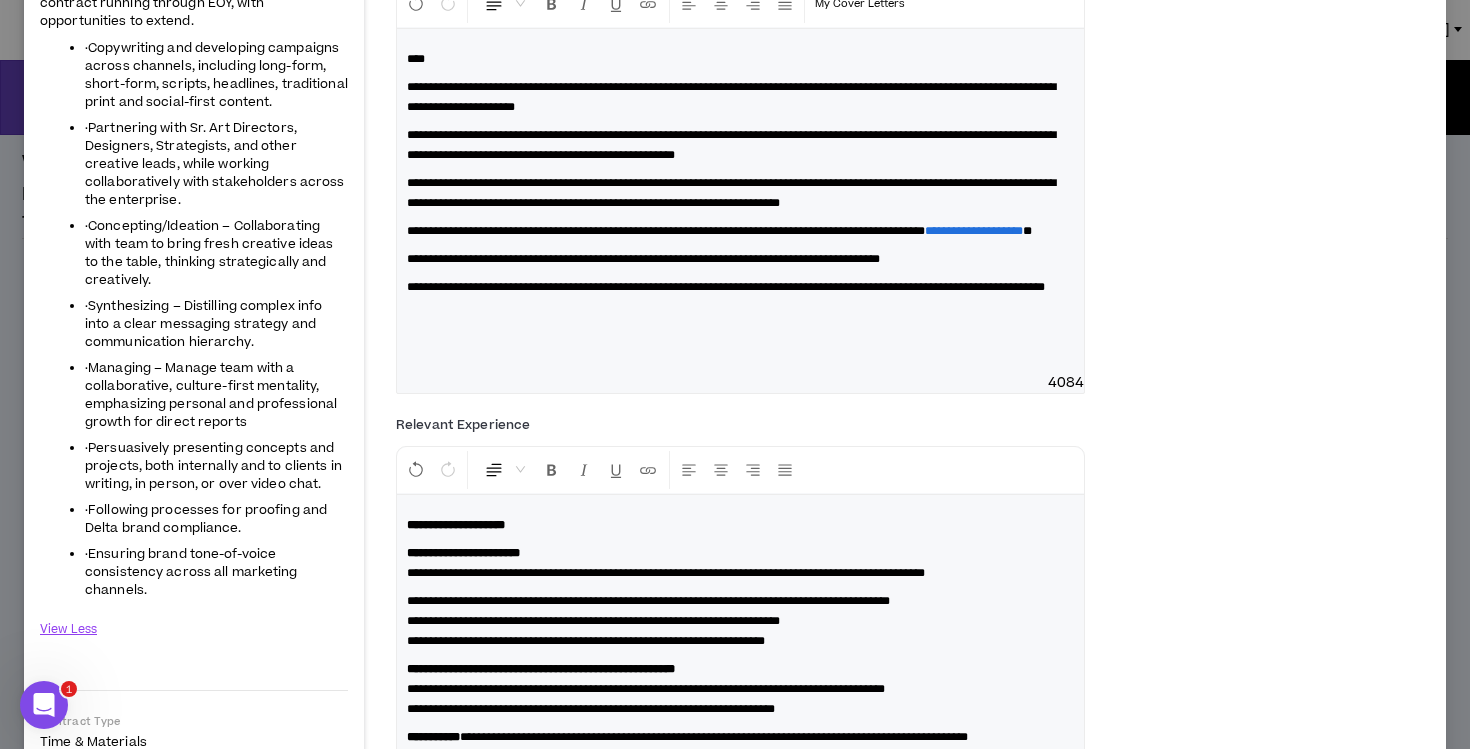 click on "**********" at bounding box center (740, 287) 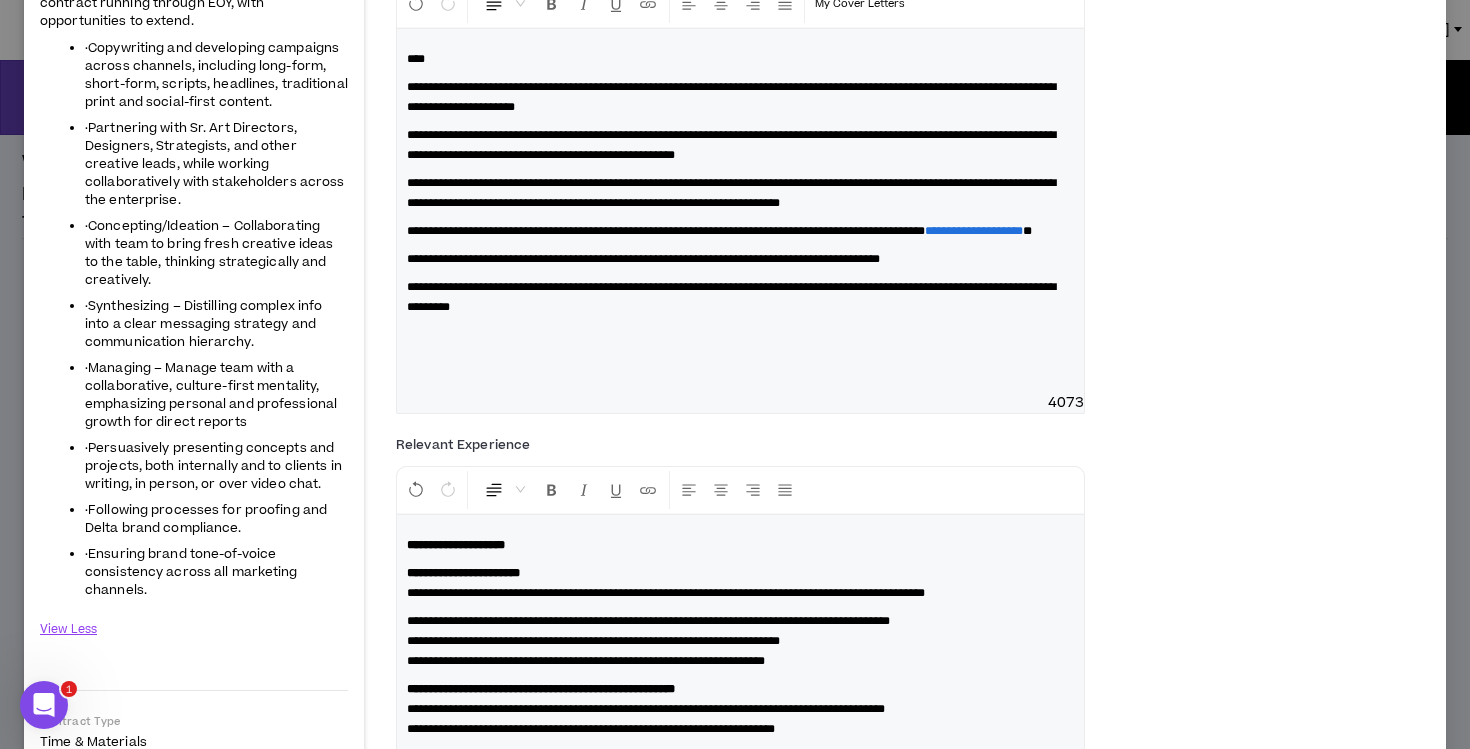 click on "**********" at bounding box center [740, 297] 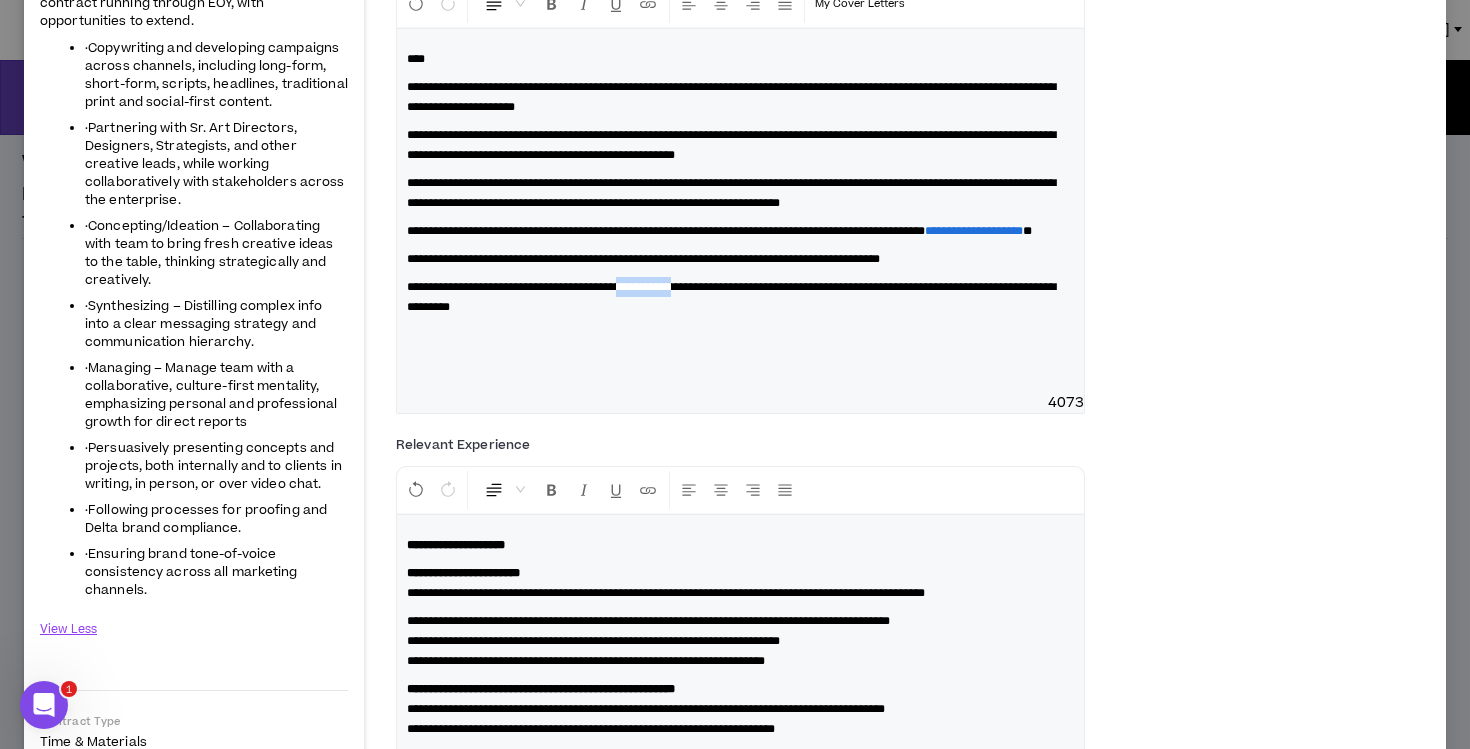 drag, startPoint x: 730, startPoint y: 310, endPoint x: 662, endPoint y: 312, distance: 68.0294 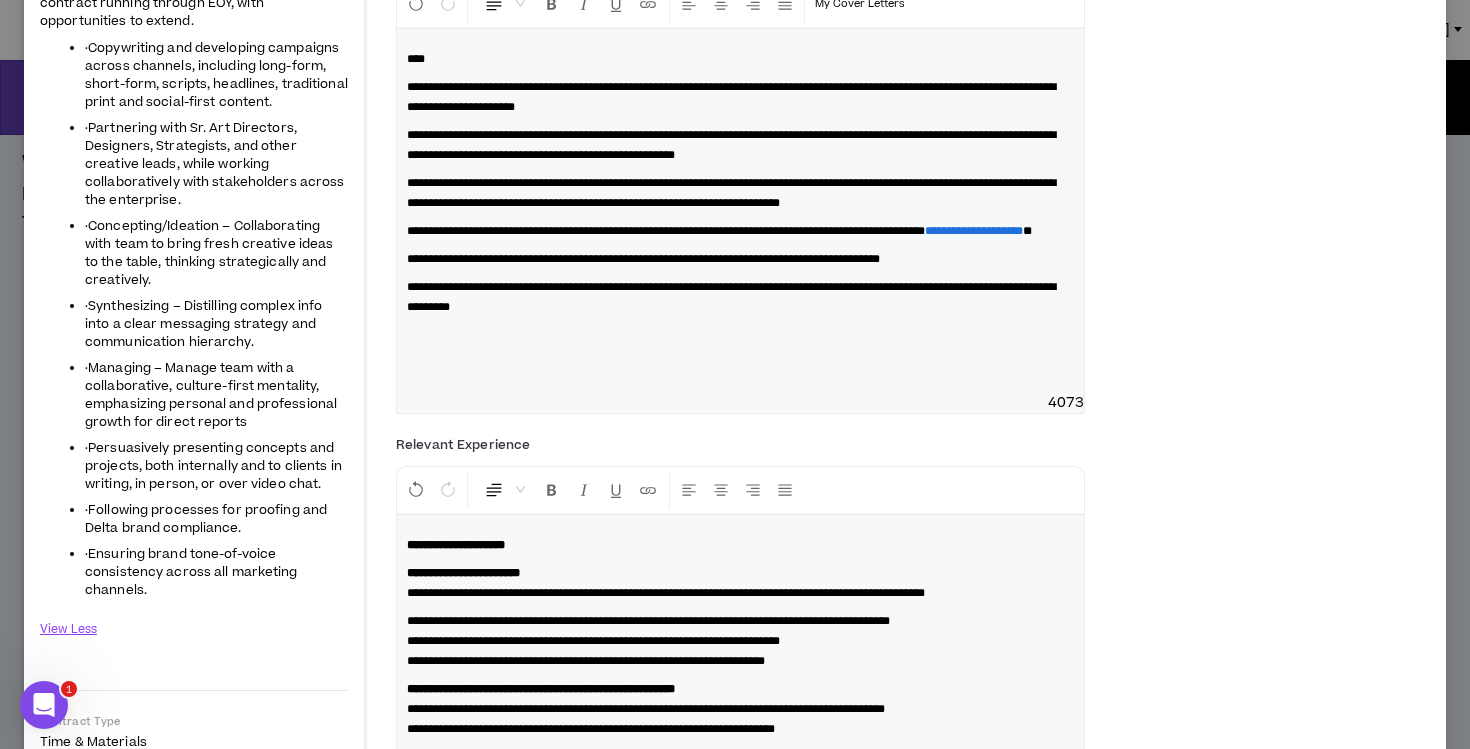 click on "**********" at bounding box center [740, 297] 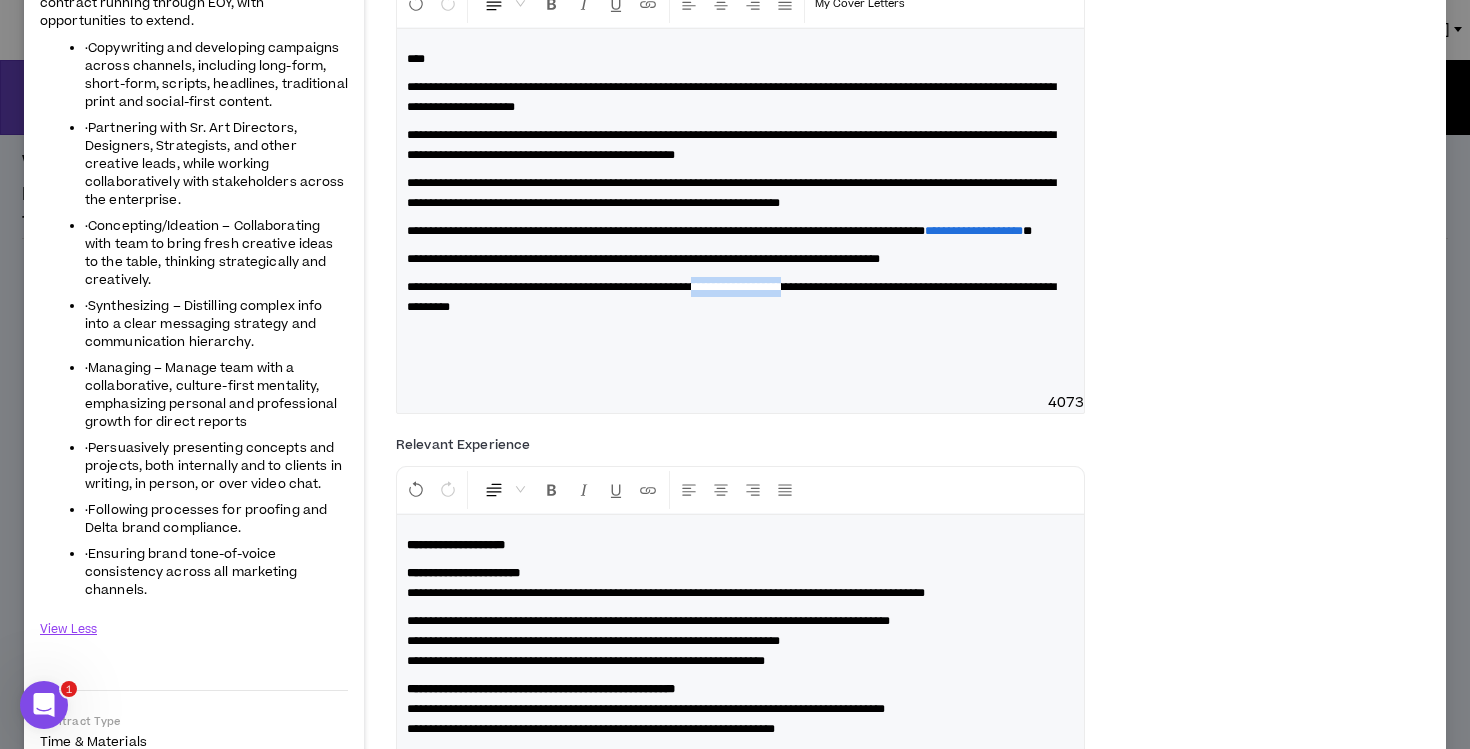 drag, startPoint x: 857, startPoint y: 312, endPoint x: 749, endPoint y: 314, distance: 108.01852 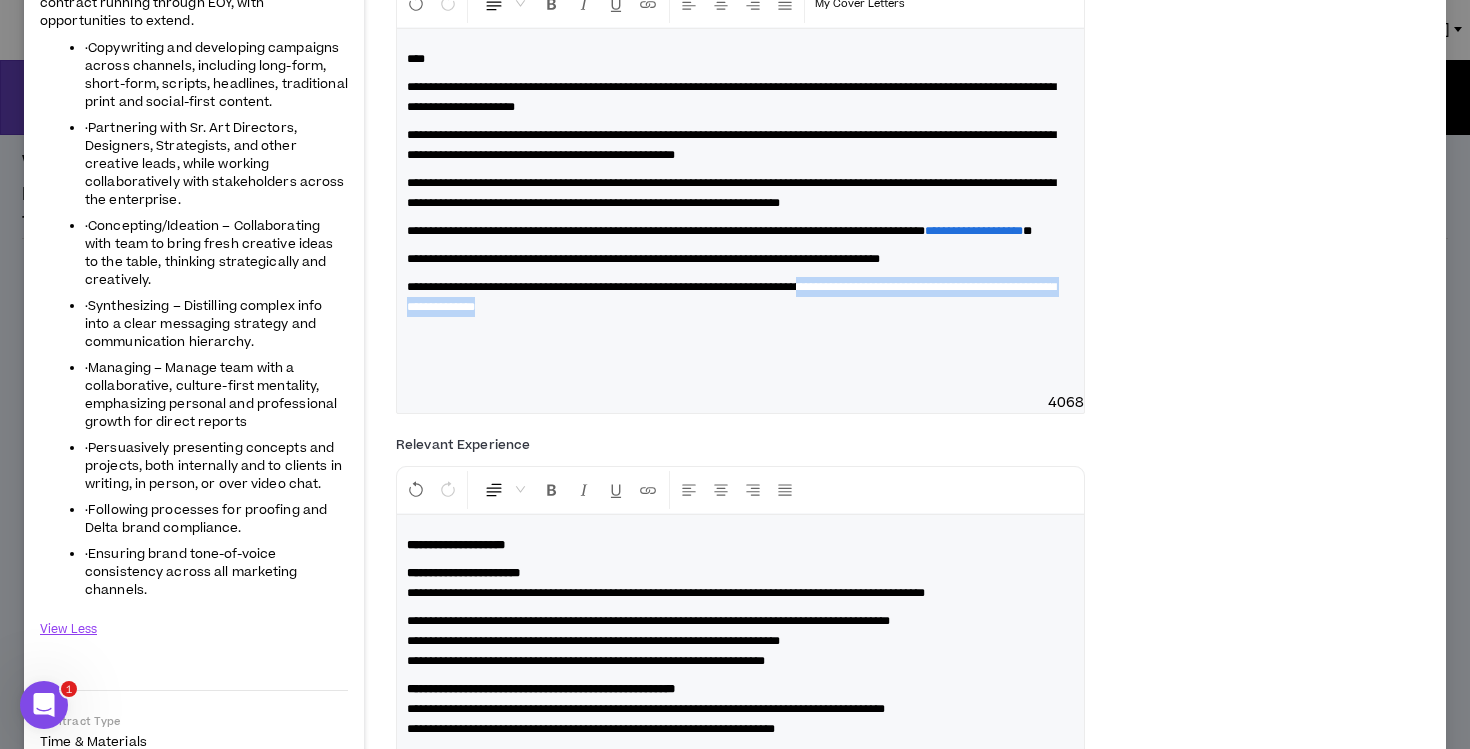 drag, startPoint x: 823, startPoint y: 331, endPoint x: 885, endPoint y: 314, distance: 64.288414 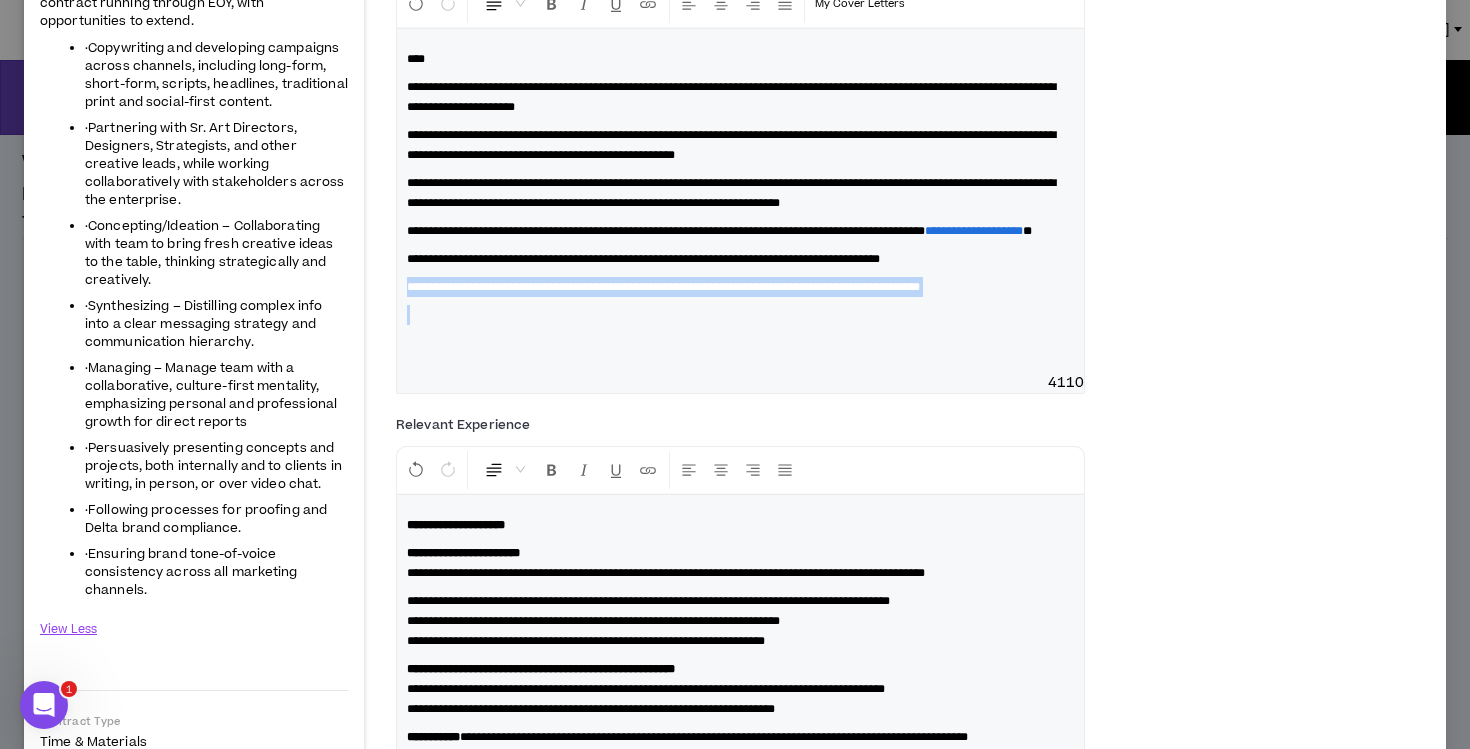 drag, startPoint x: 1061, startPoint y: 295, endPoint x: 809, endPoint y: 319, distance: 253.14027 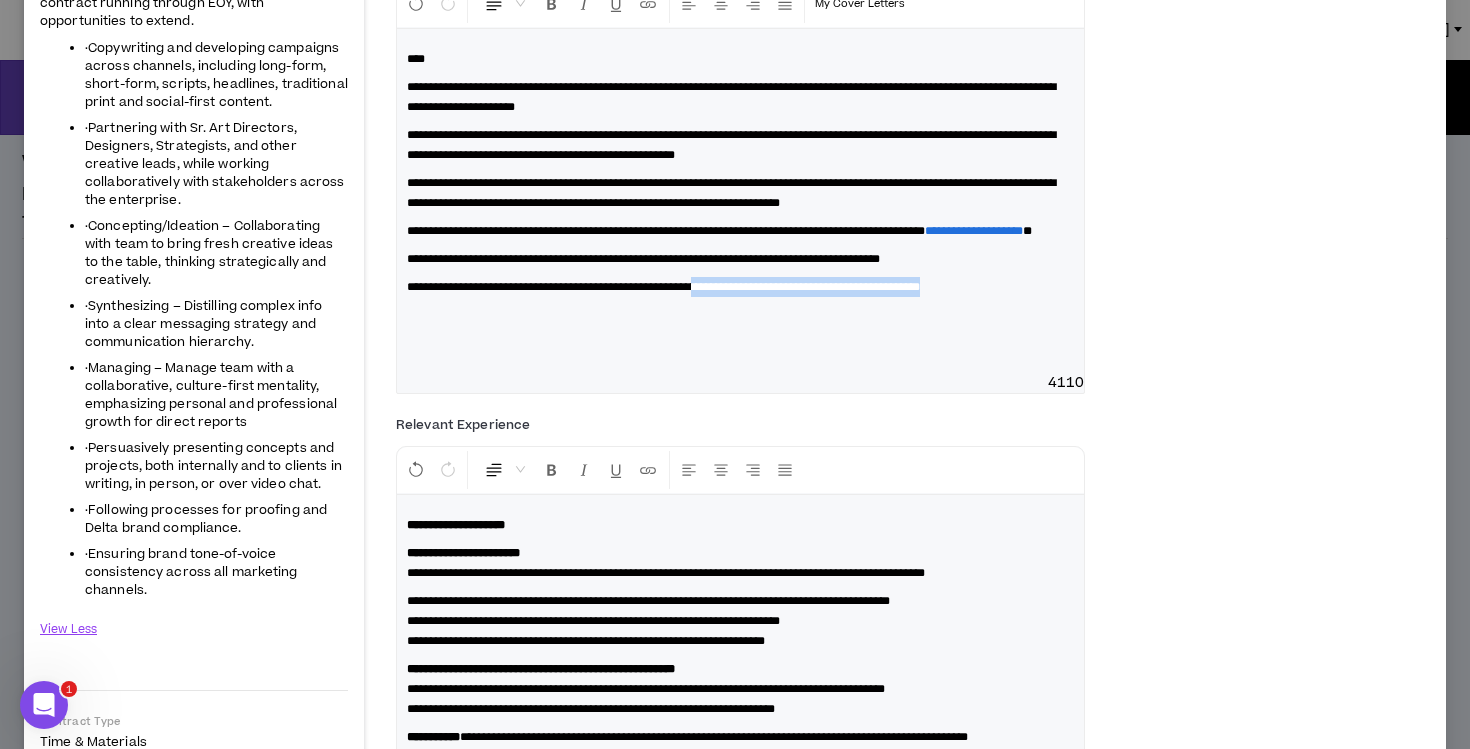 drag, startPoint x: 1066, startPoint y: 310, endPoint x: 752, endPoint y: 314, distance: 314.02548 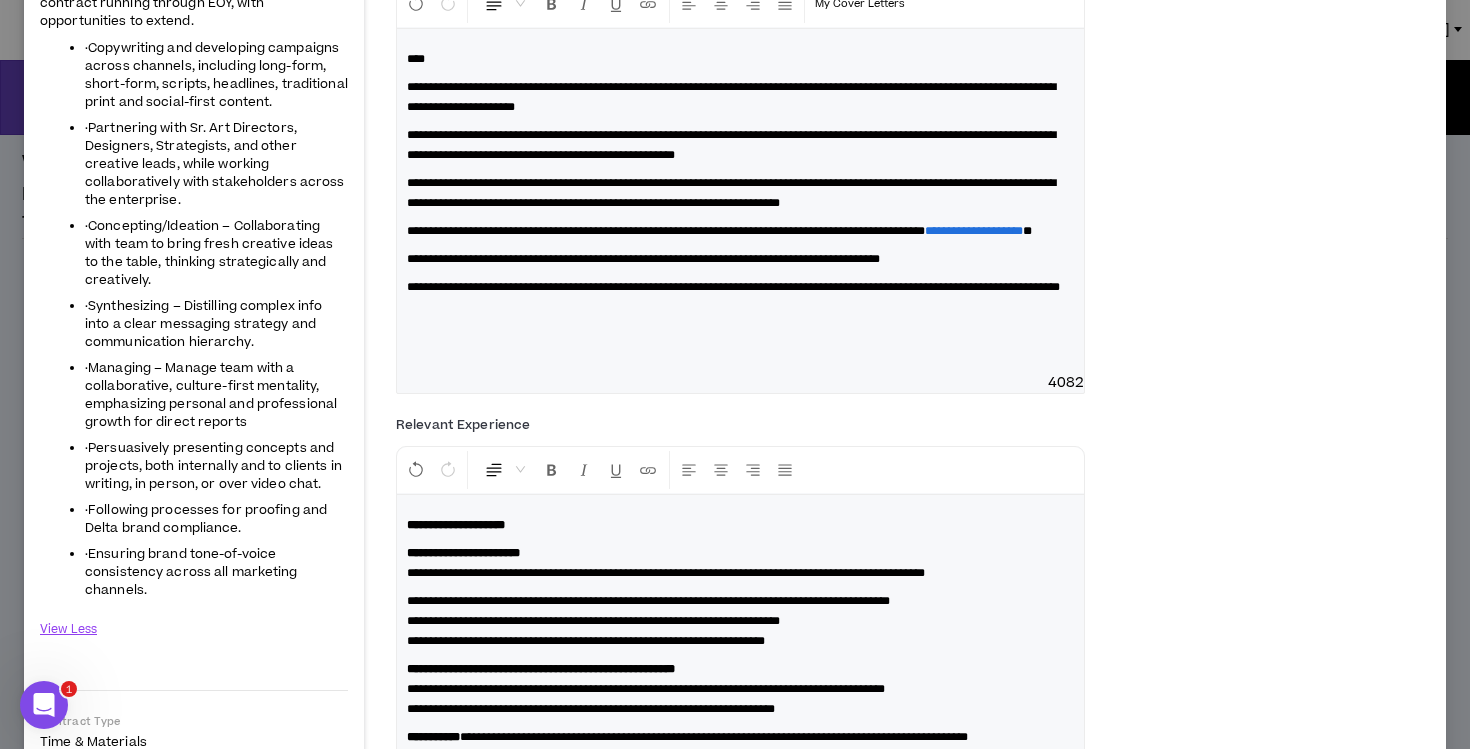 click on "**********" at bounding box center [740, 287] 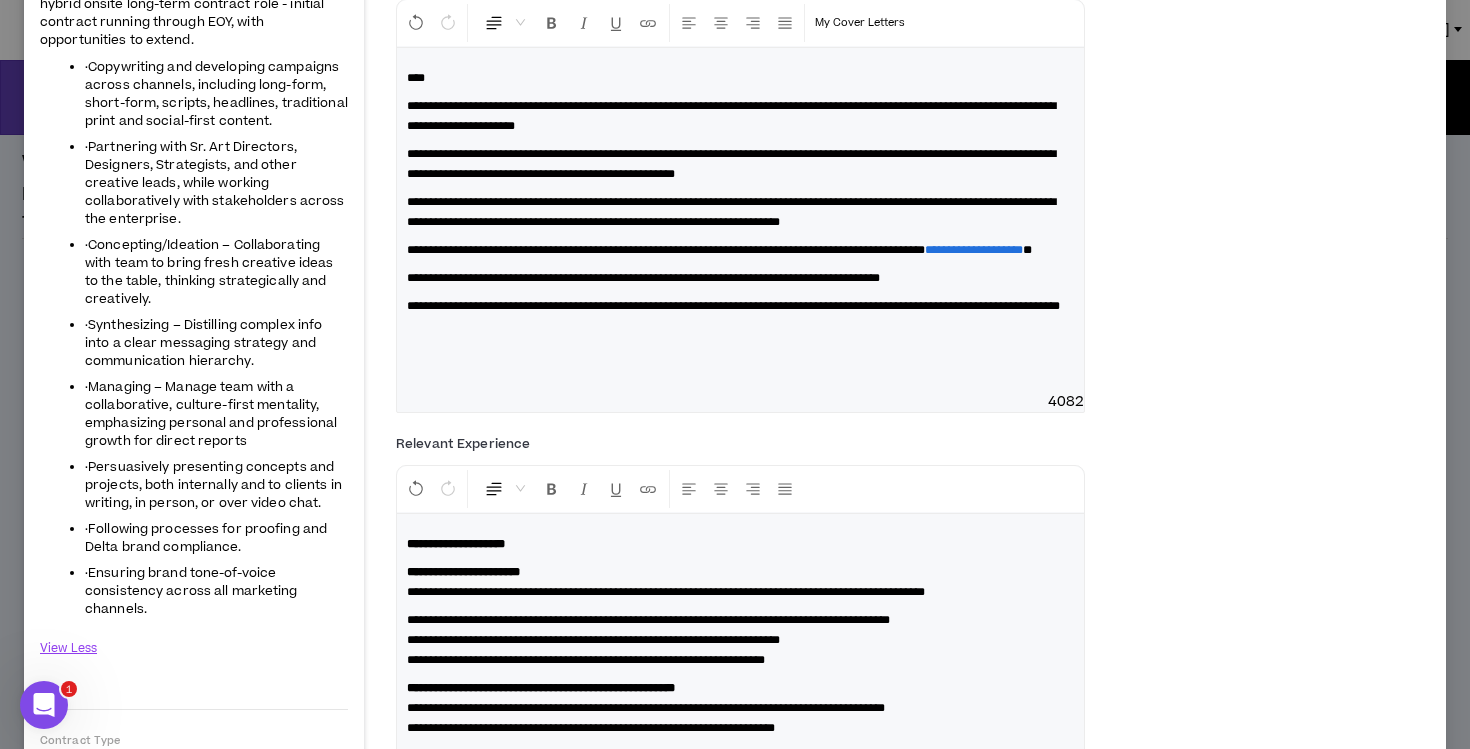 scroll, scrollTop: 278, scrollLeft: 0, axis: vertical 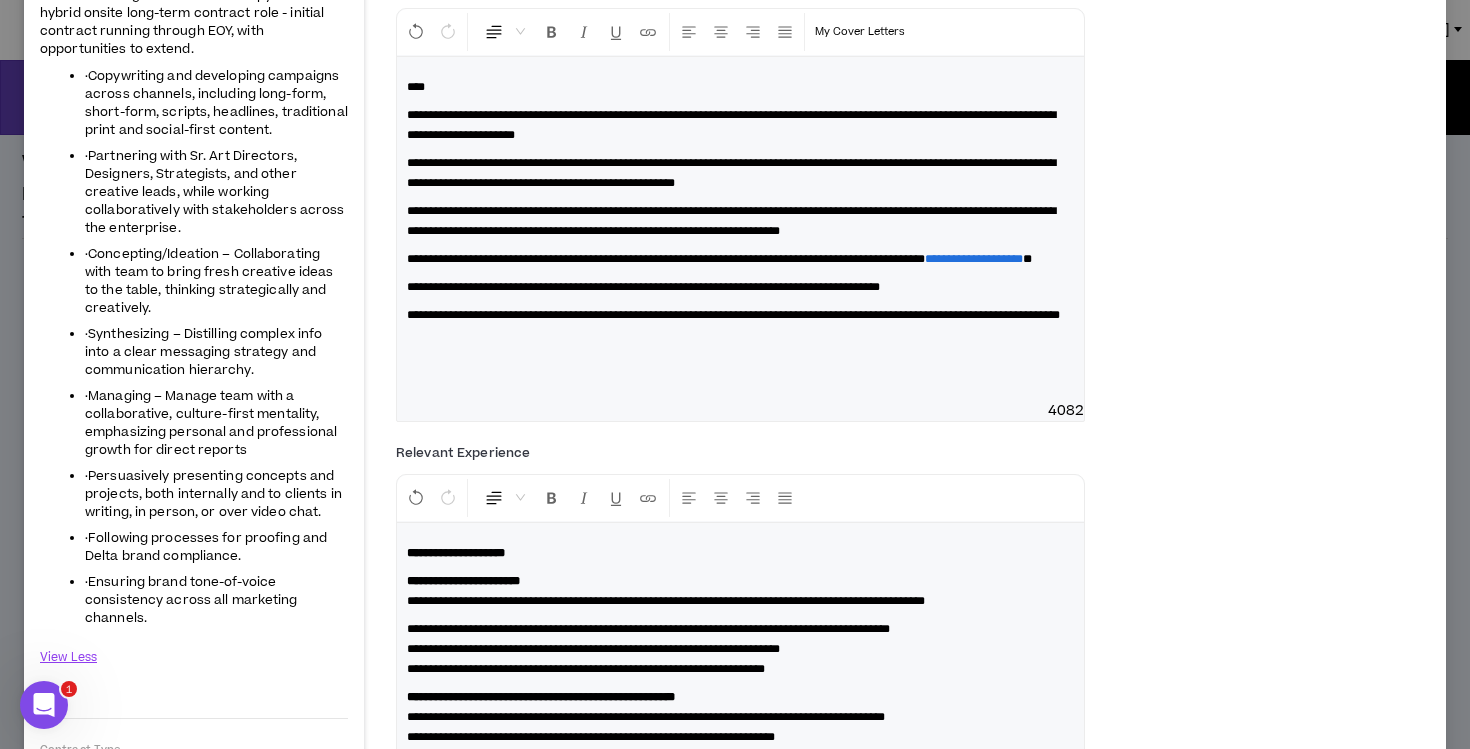 click on "**********" at bounding box center (733, 315) 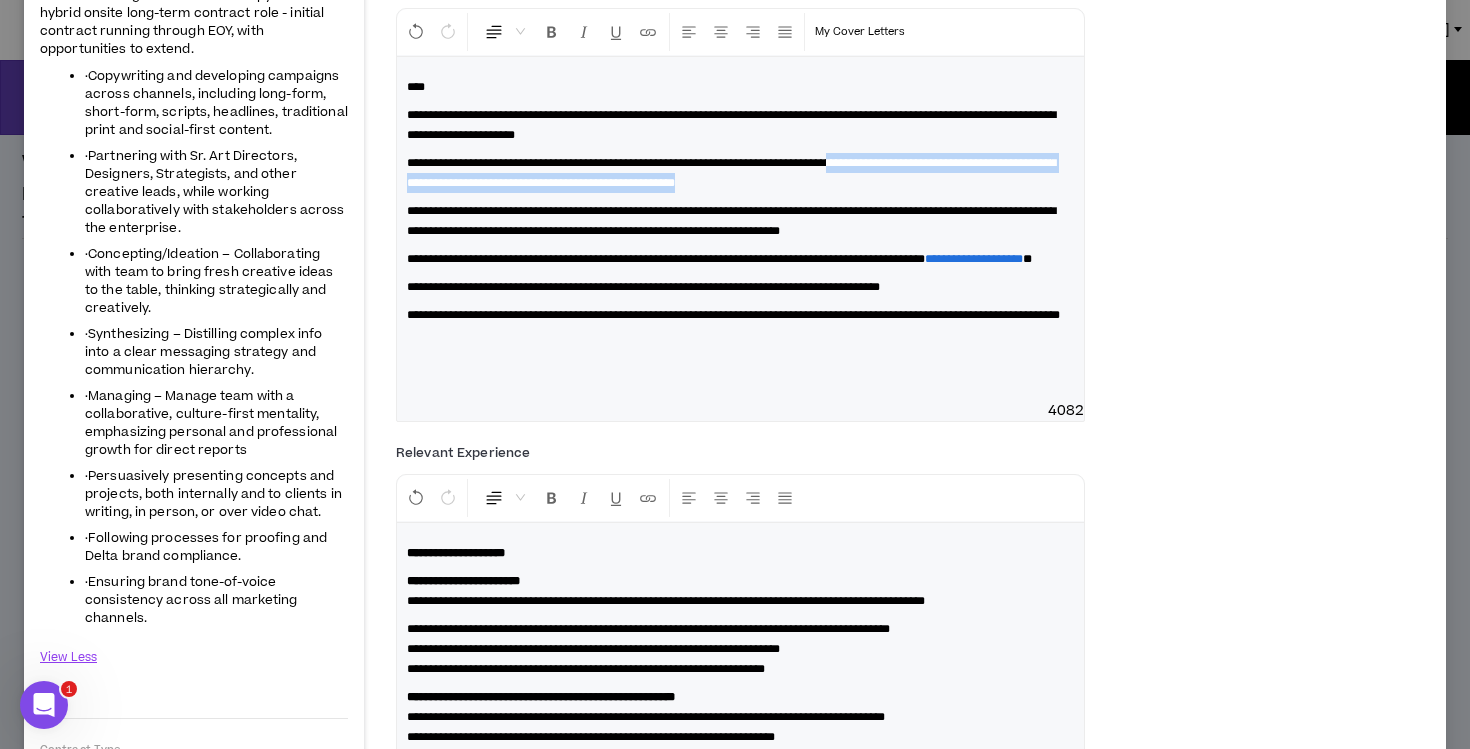 drag, startPoint x: 883, startPoint y: 180, endPoint x: 958, endPoint y: 170, distance: 75.66373 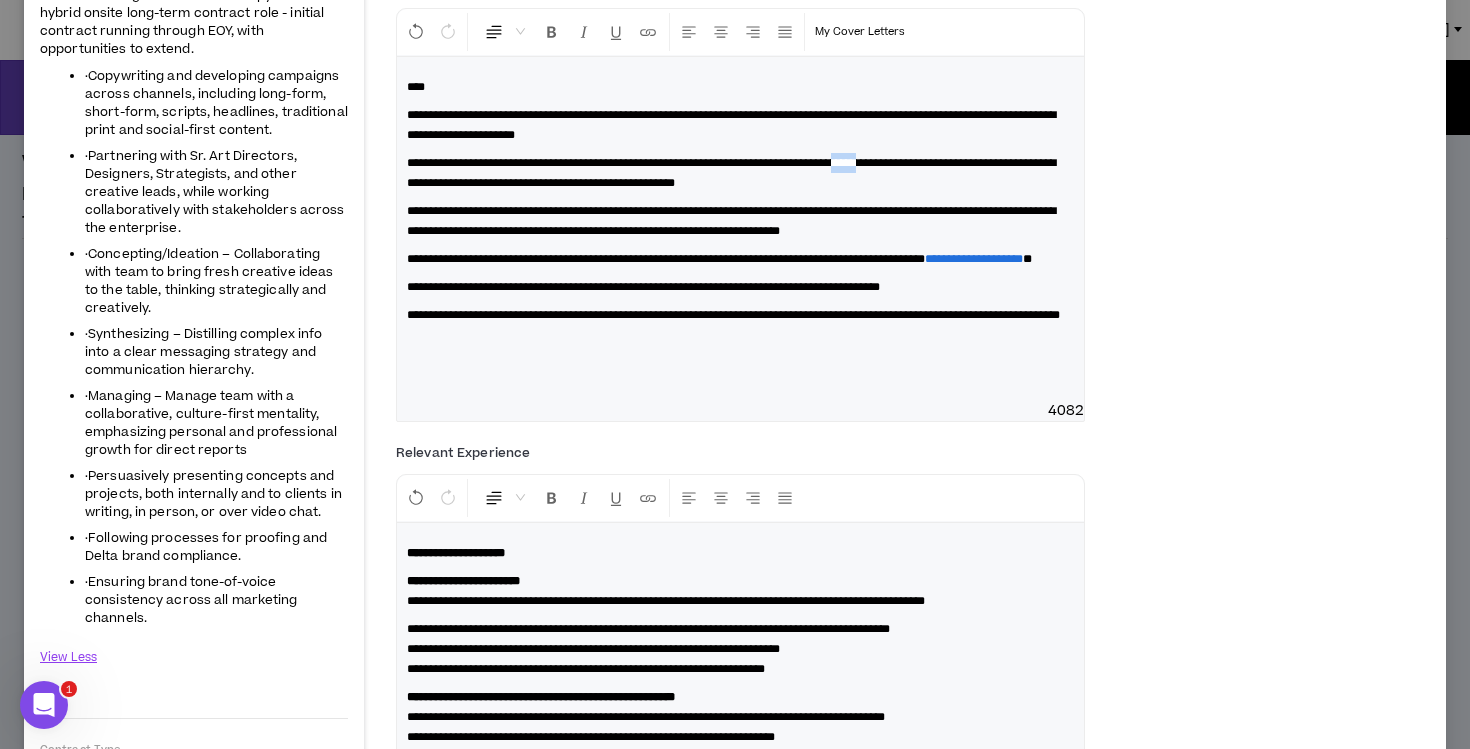 click on "**********" at bounding box center (731, 173) 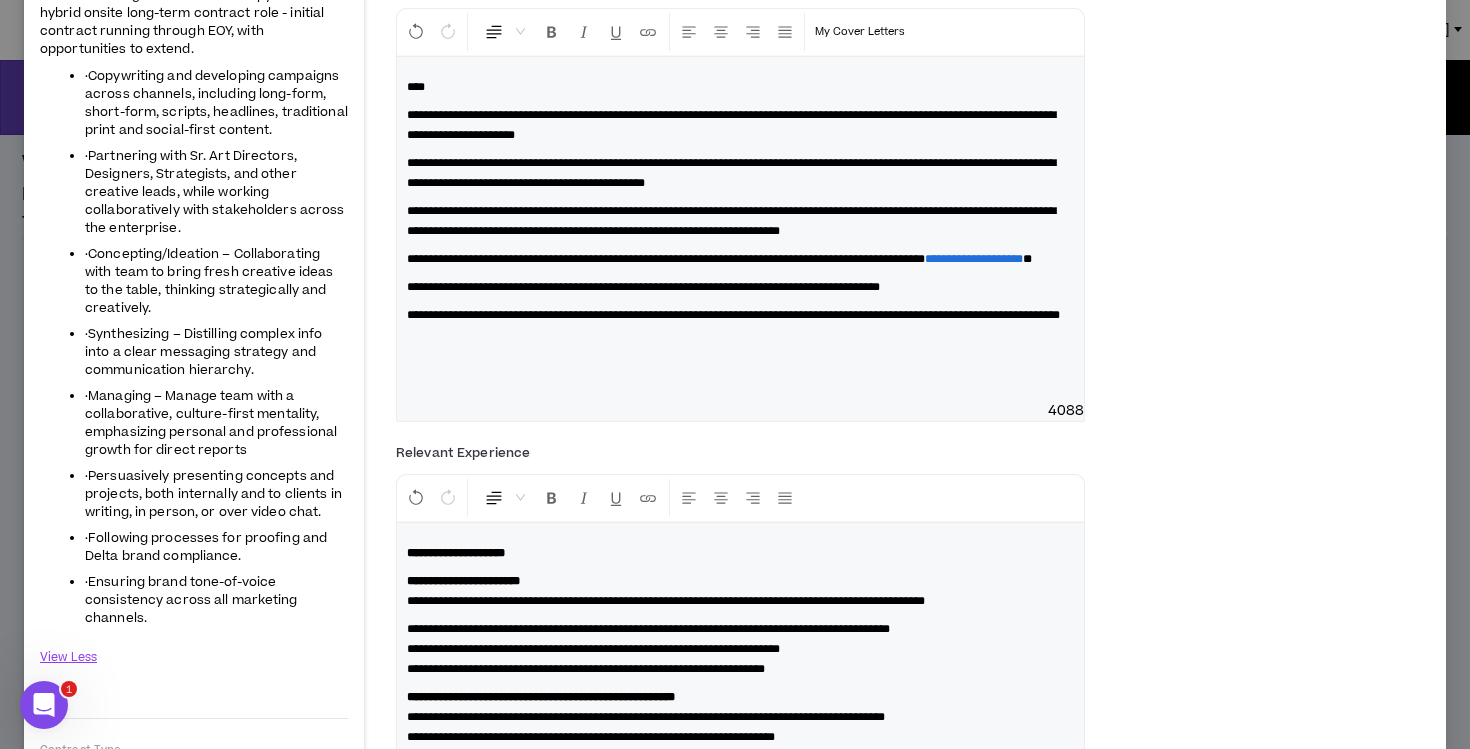 click on "**********" at bounding box center [740, 173] 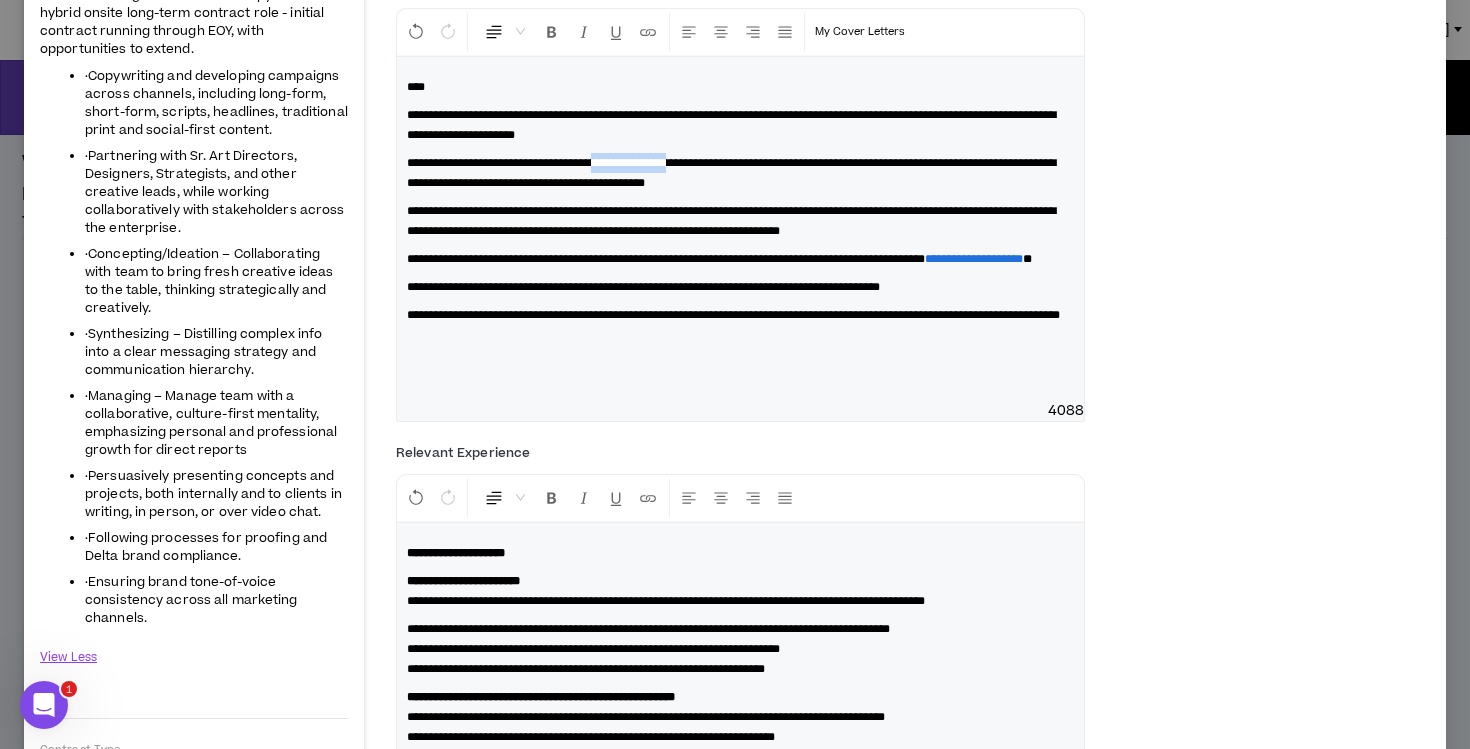 drag, startPoint x: 741, startPoint y: 162, endPoint x: 641, endPoint y: 164, distance: 100.02 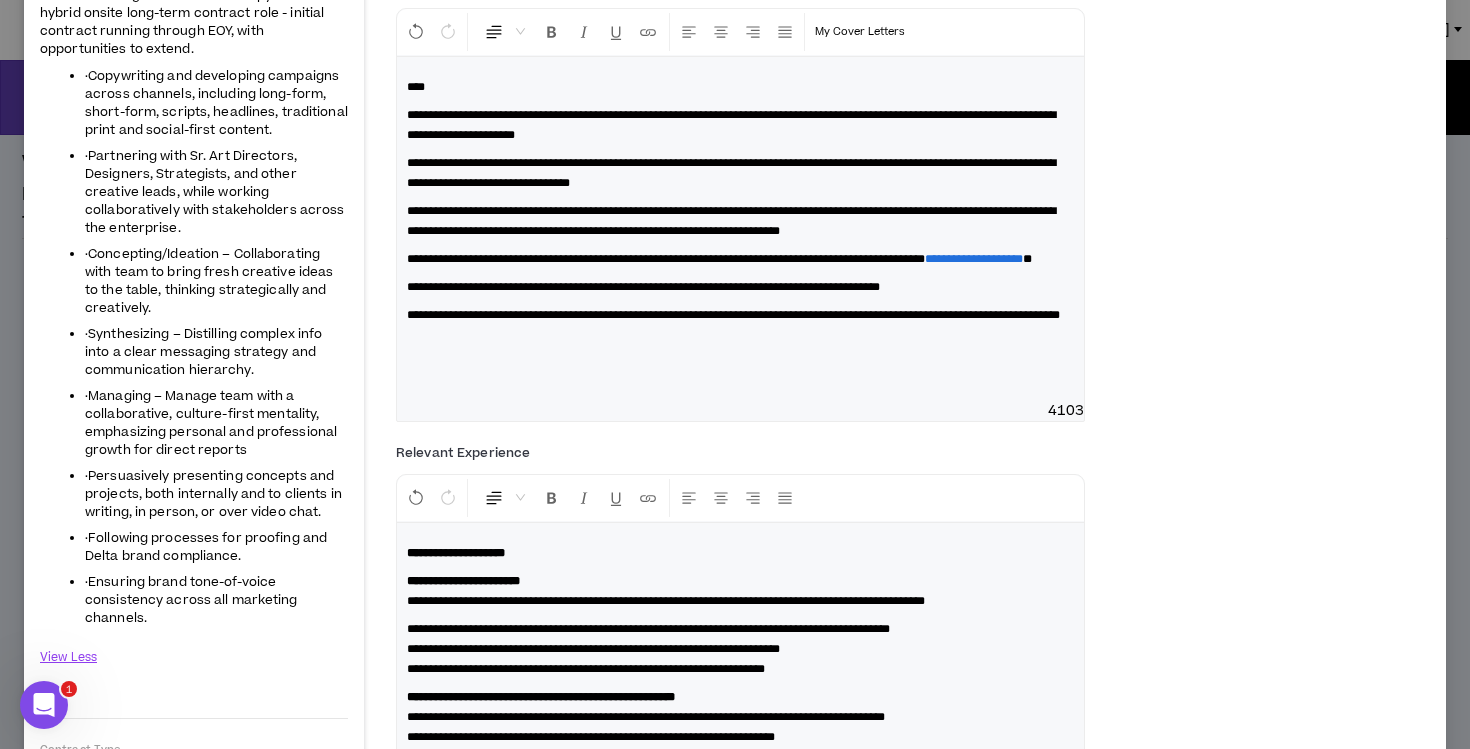 click on "**********" at bounding box center [731, 173] 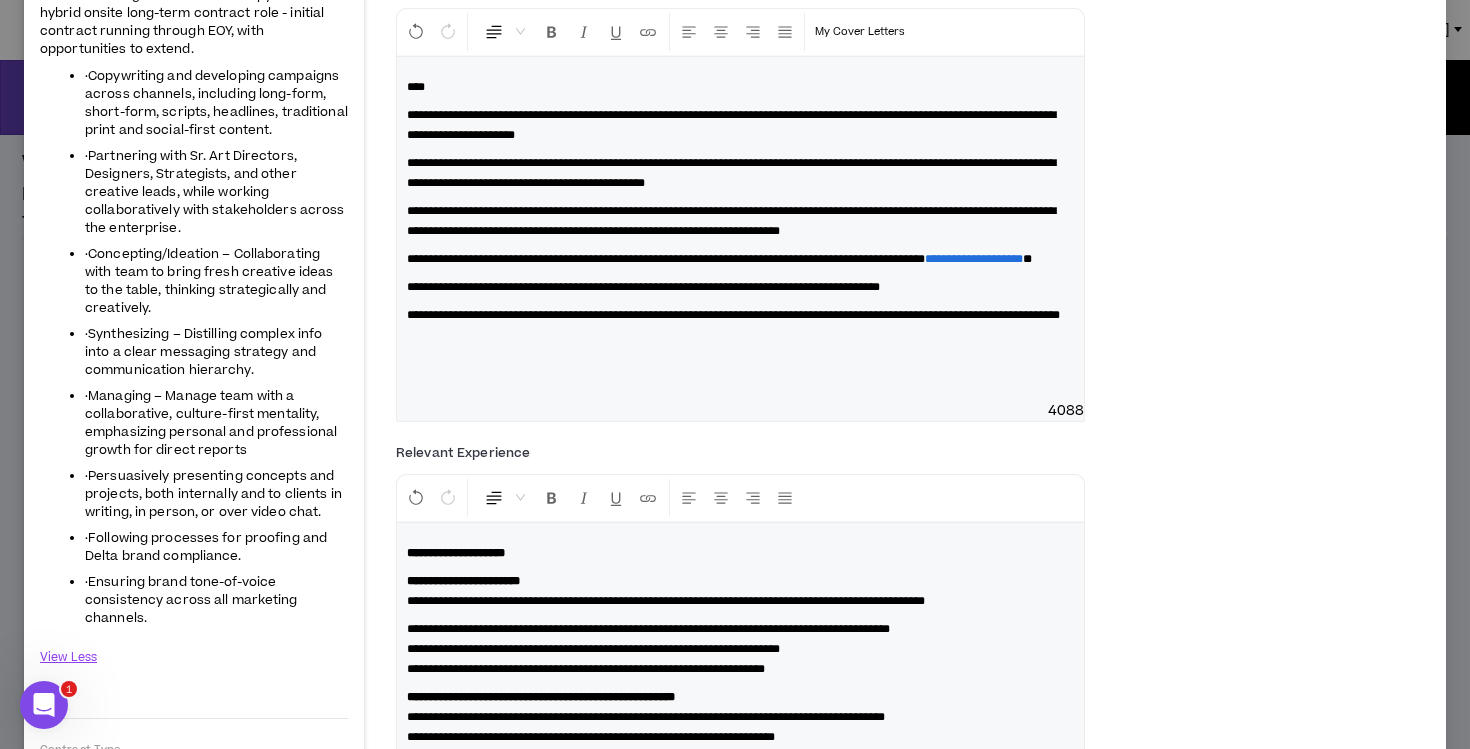 click on "**********" at bounding box center [731, 173] 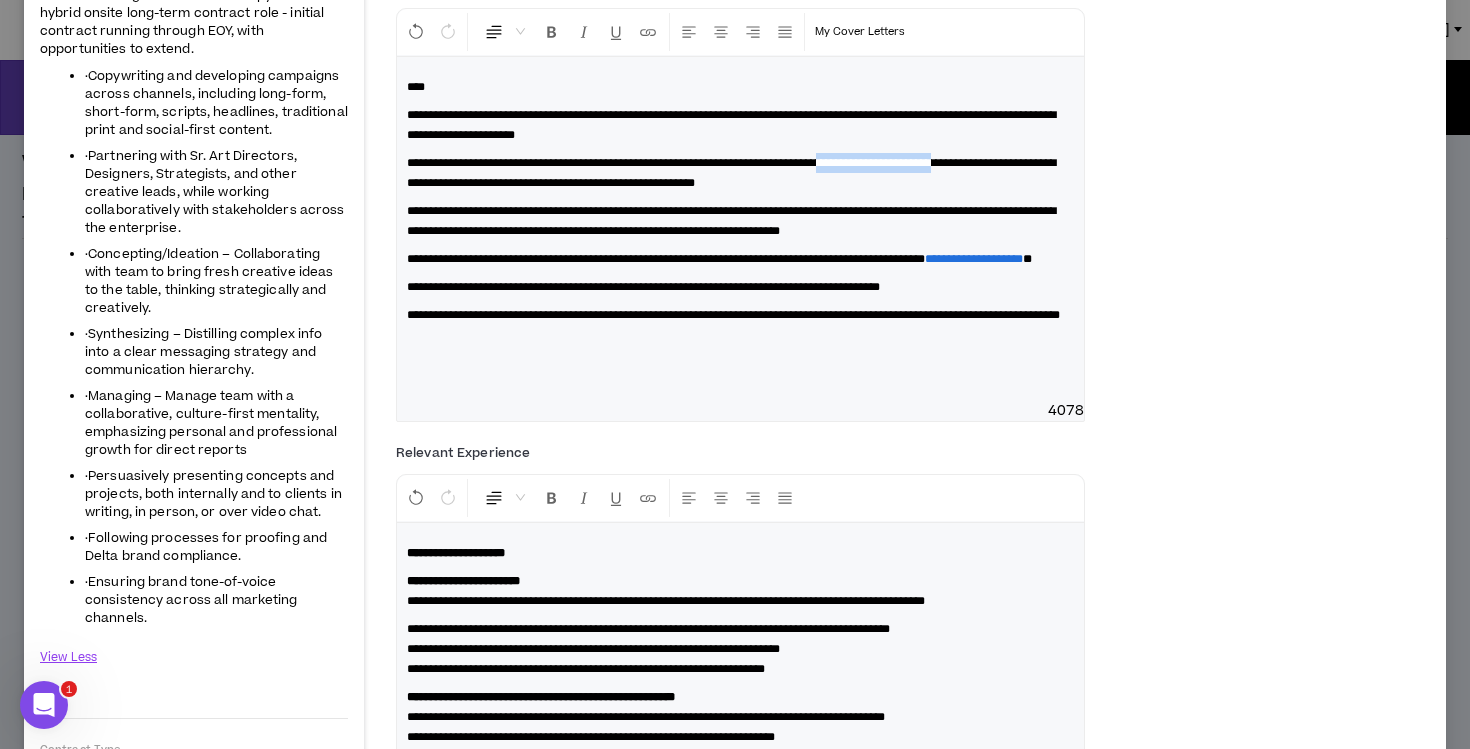 drag, startPoint x: 478, startPoint y: 184, endPoint x: 951, endPoint y: 166, distance: 473.34238 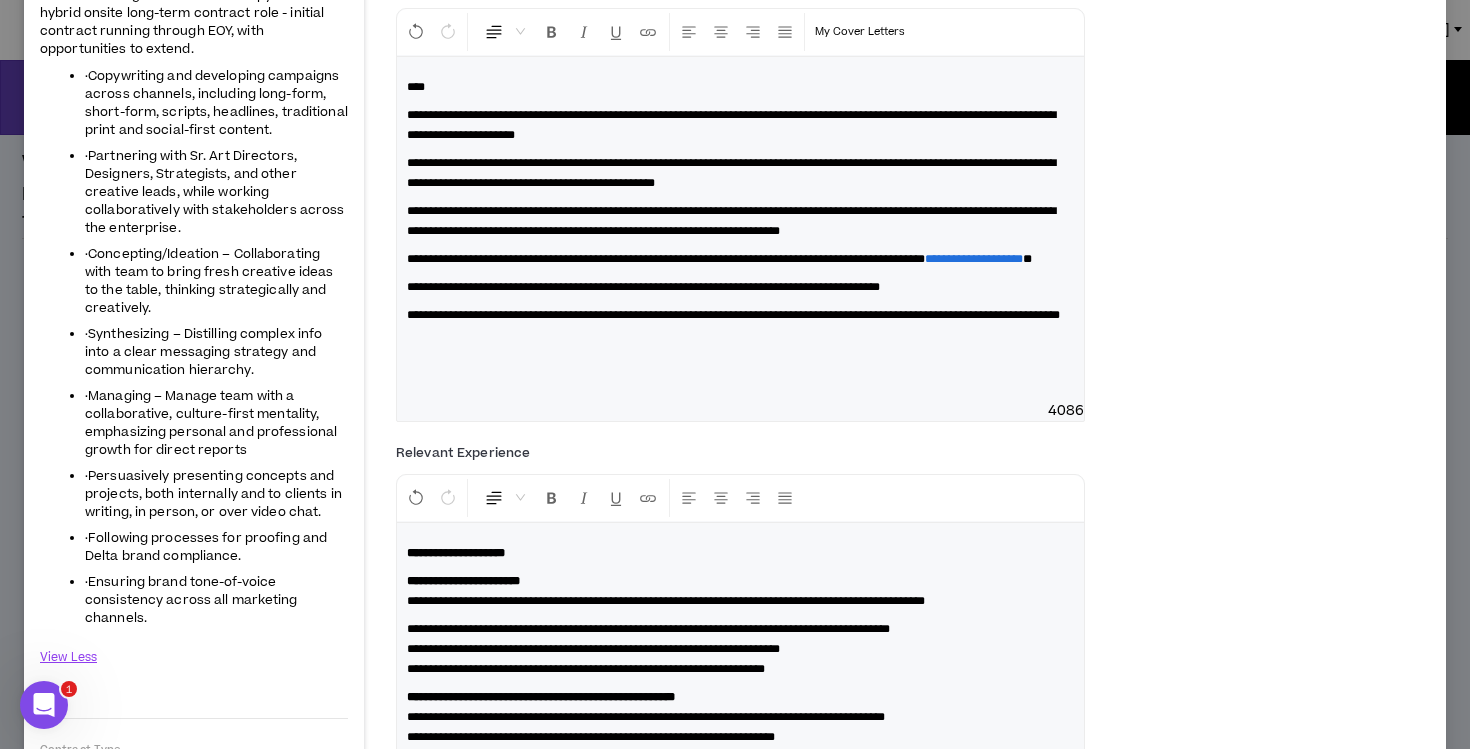 click on "**********" at bounding box center [740, 229] 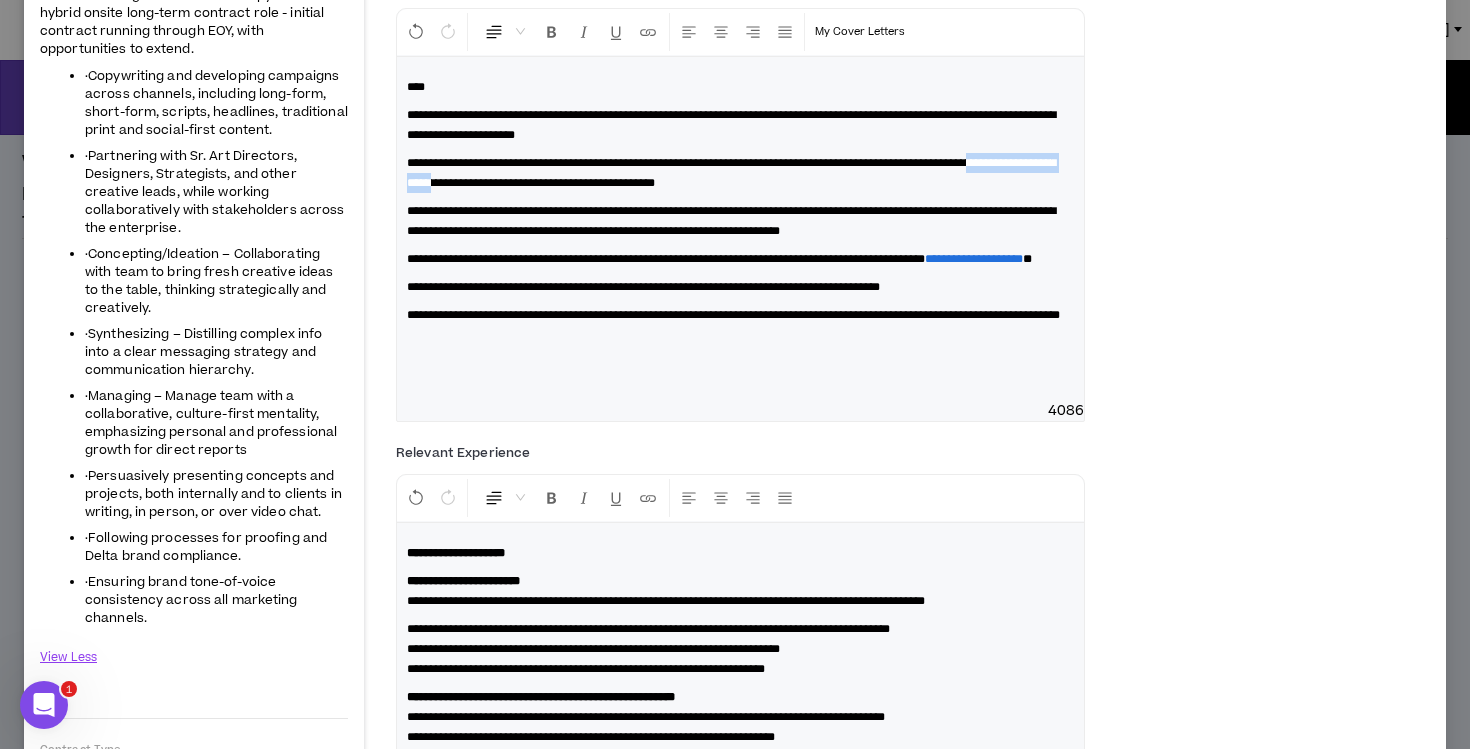 drag, startPoint x: 623, startPoint y: 183, endPoint x: 489, endPoint y: 189, distance: 134.13426 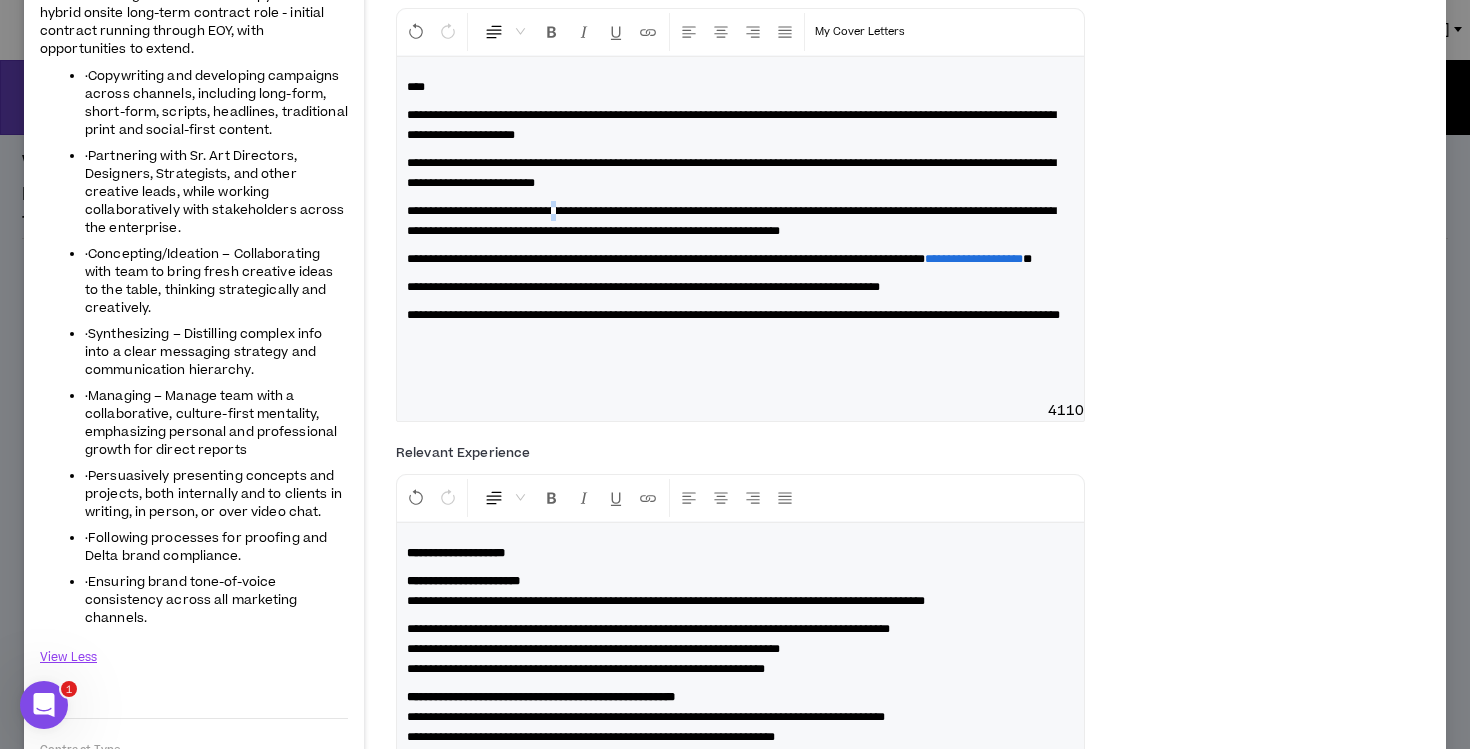 click on "**********" at bounding box center (731, 221) 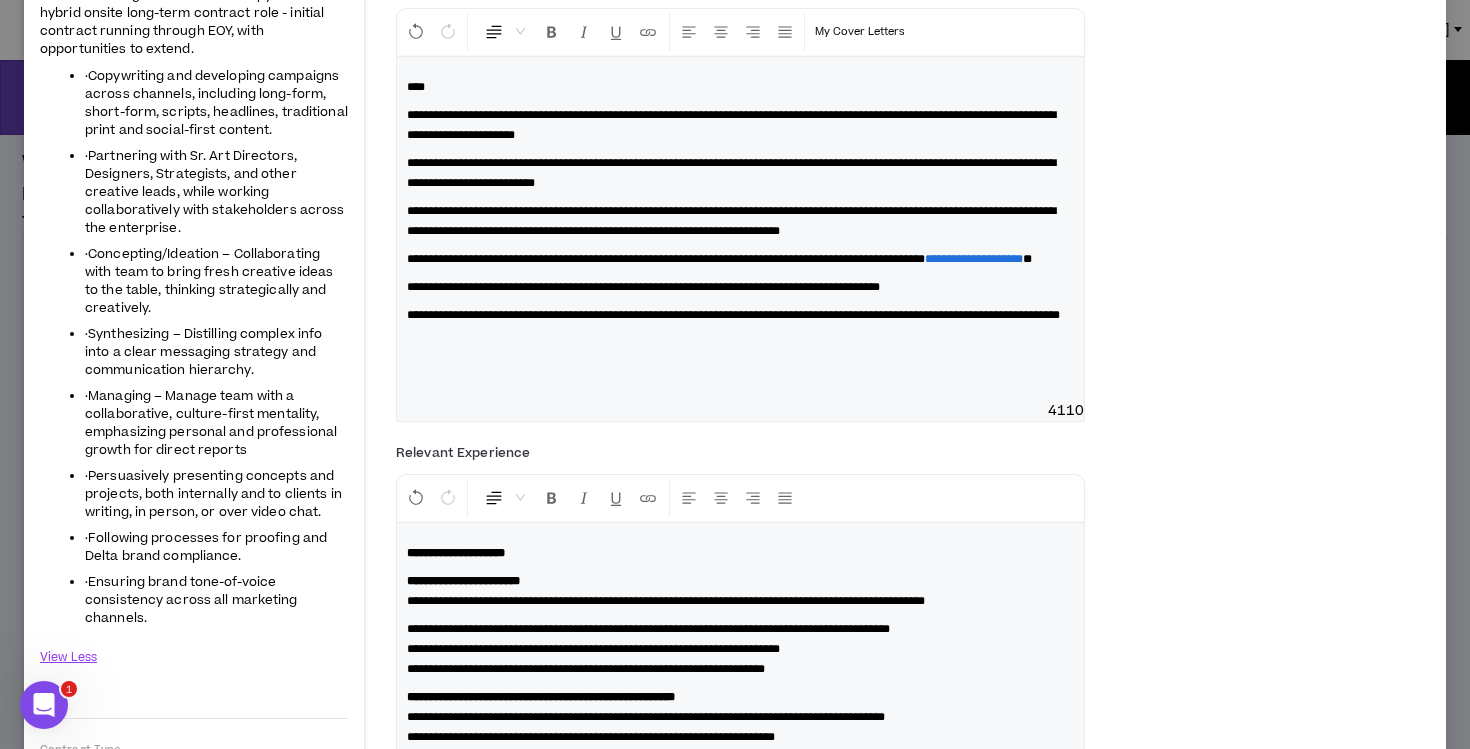 click on "**********" at bounding box center [731, 173] 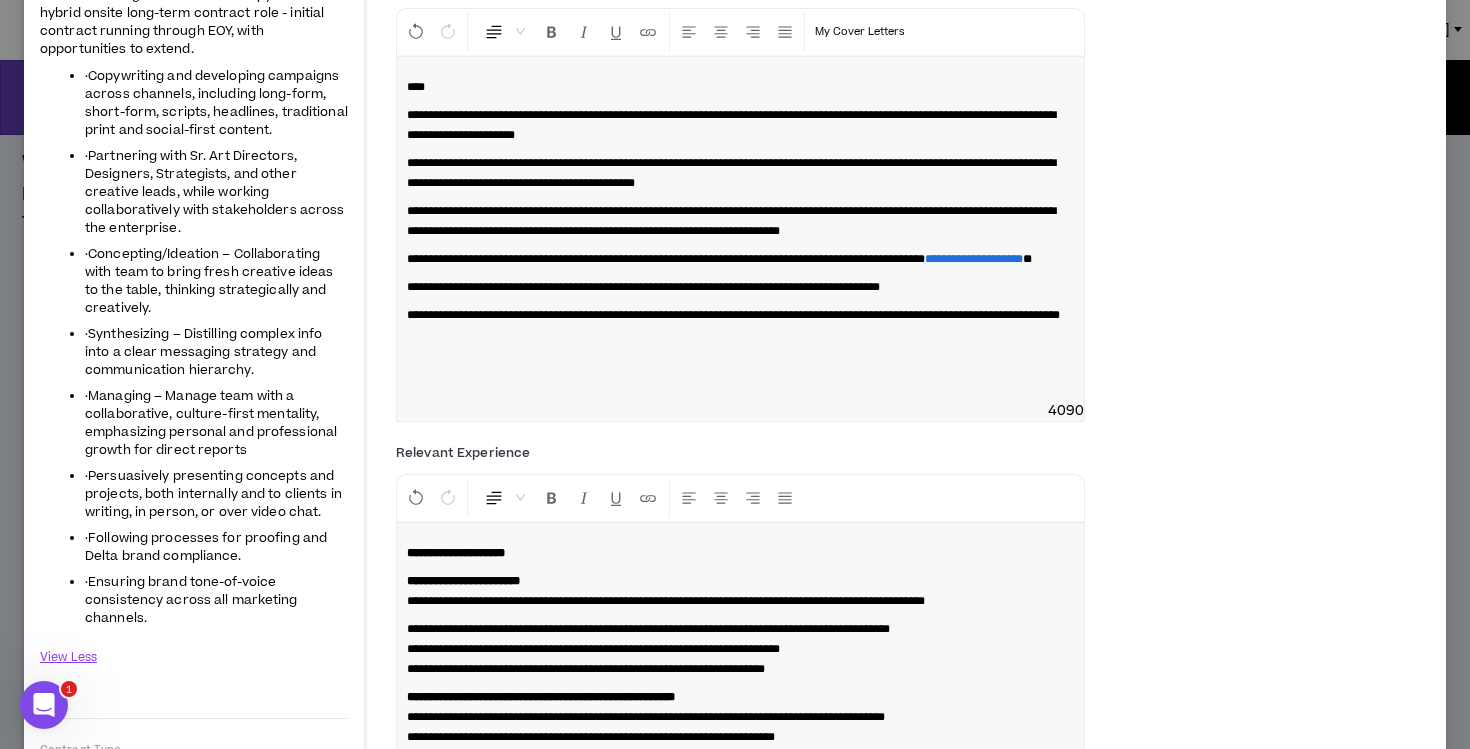 click on "**********" at bounding box center [740, 221] 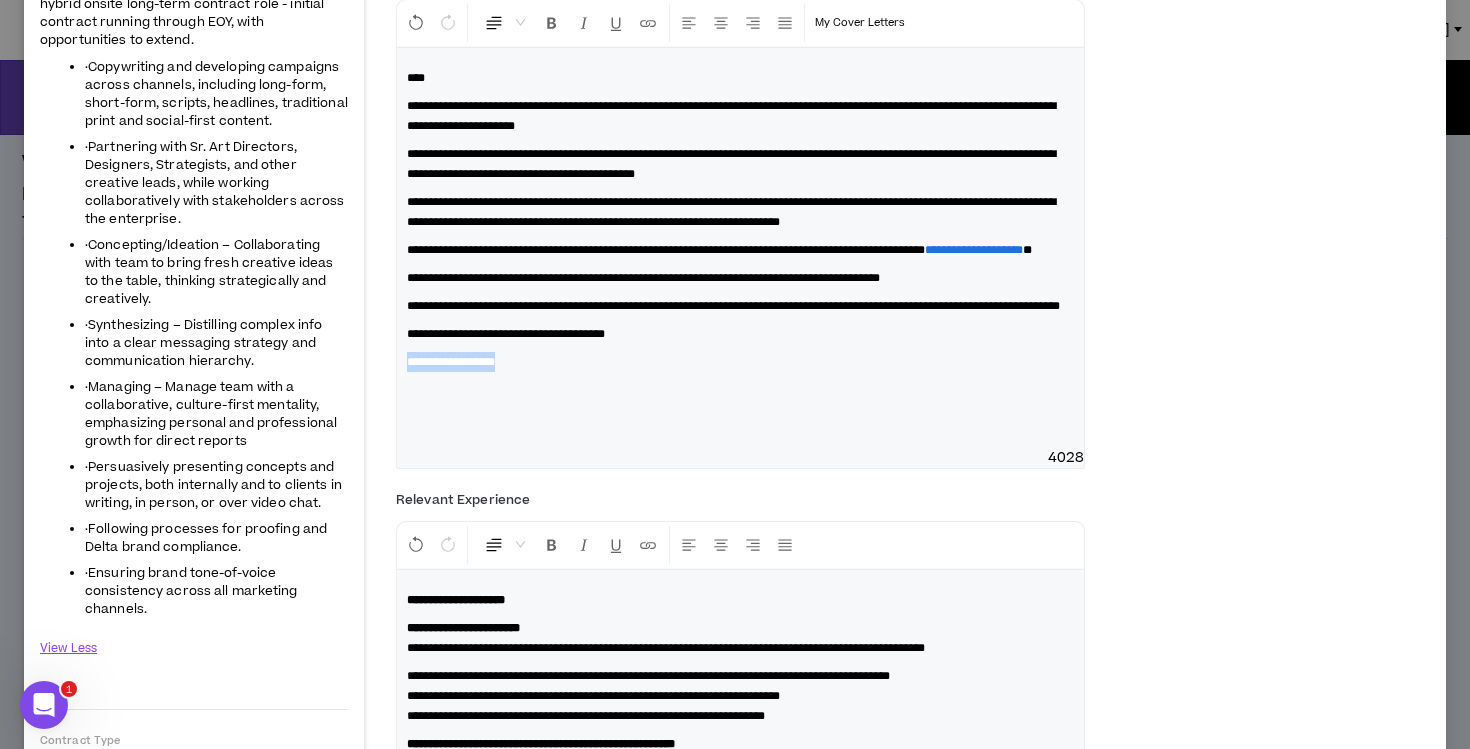 drag, startPoint x: 578, startPoint y: 409, endPoint x: 390, endPoint y: 402, distance: 188.13028 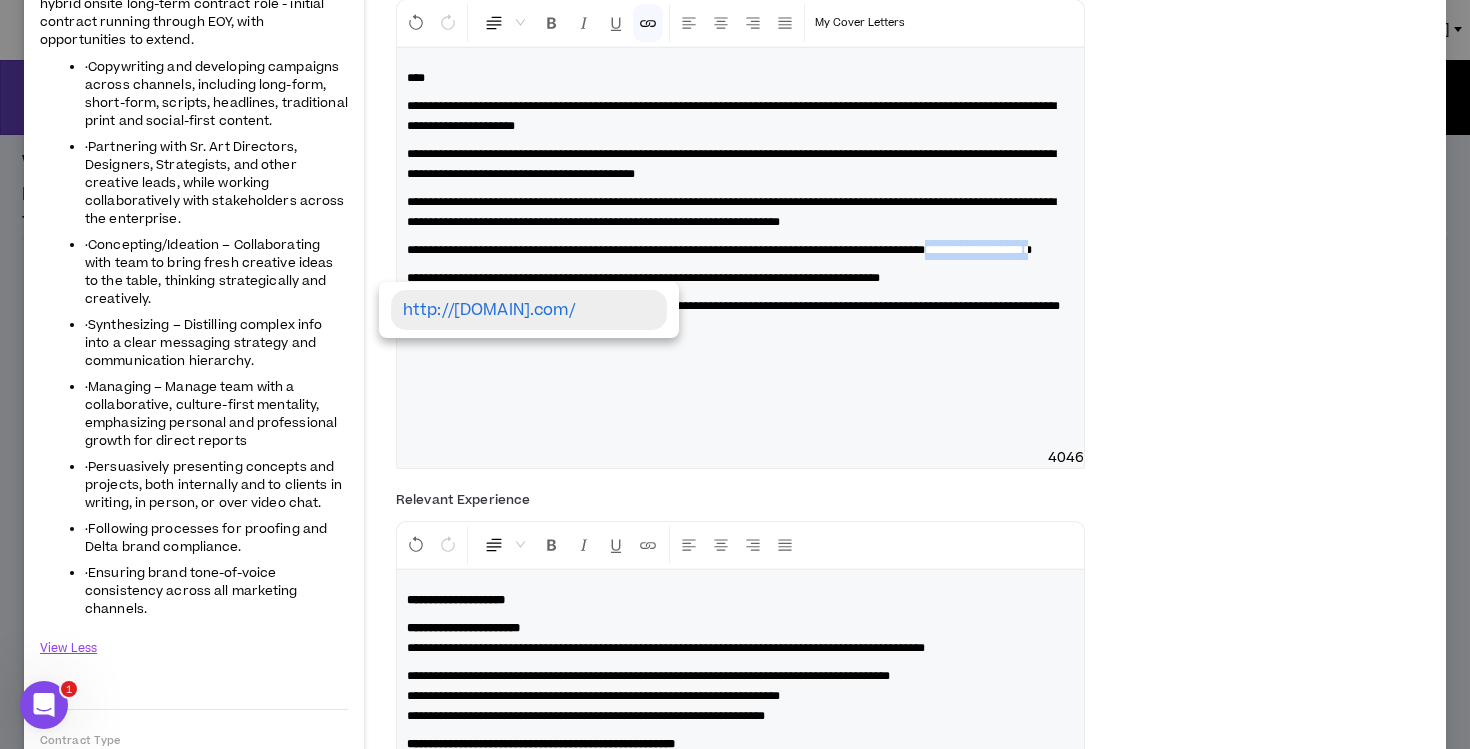 drag, startPoint x: 595, startPoint y: 272, endPoint x: 460, endPoint y: 276, distance: 135.05925 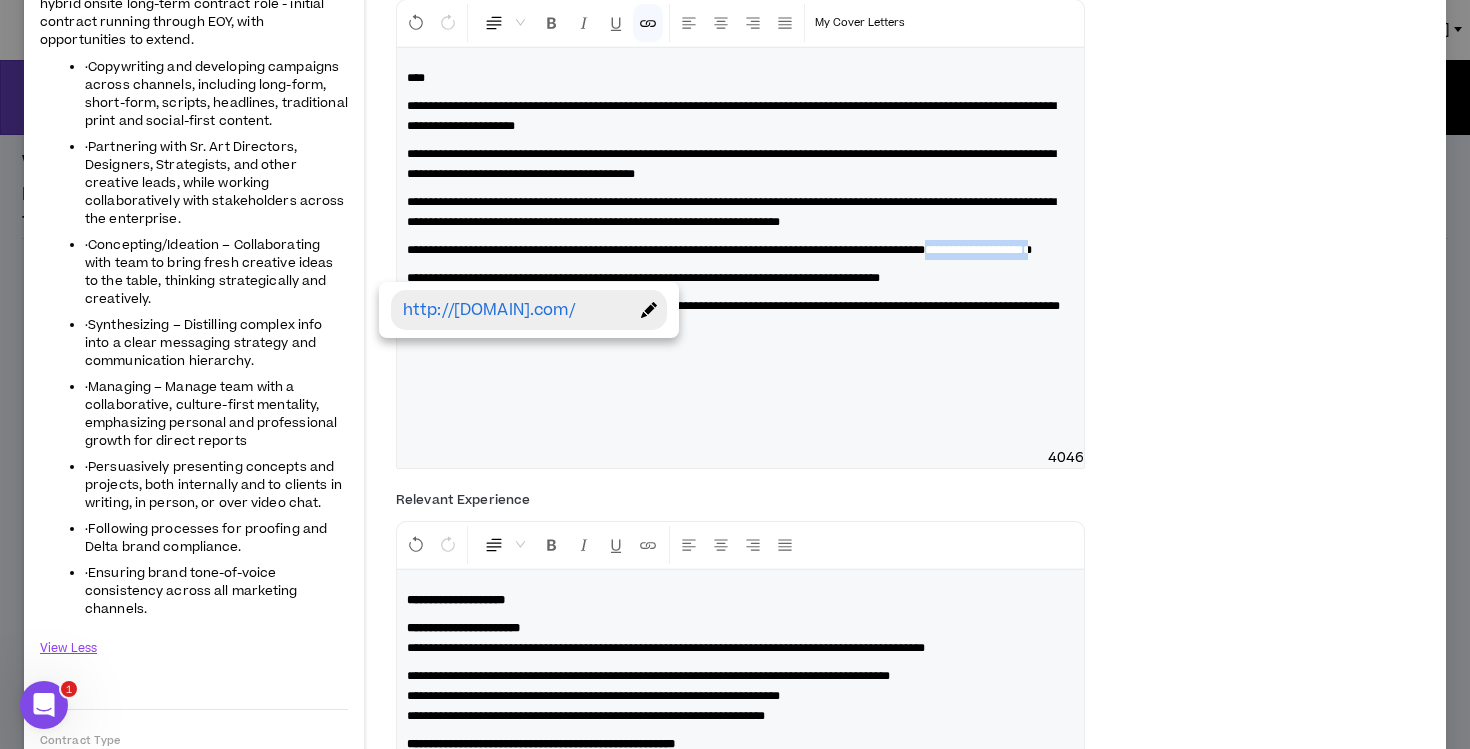 click on "**********" at bounding box center [740, 250] 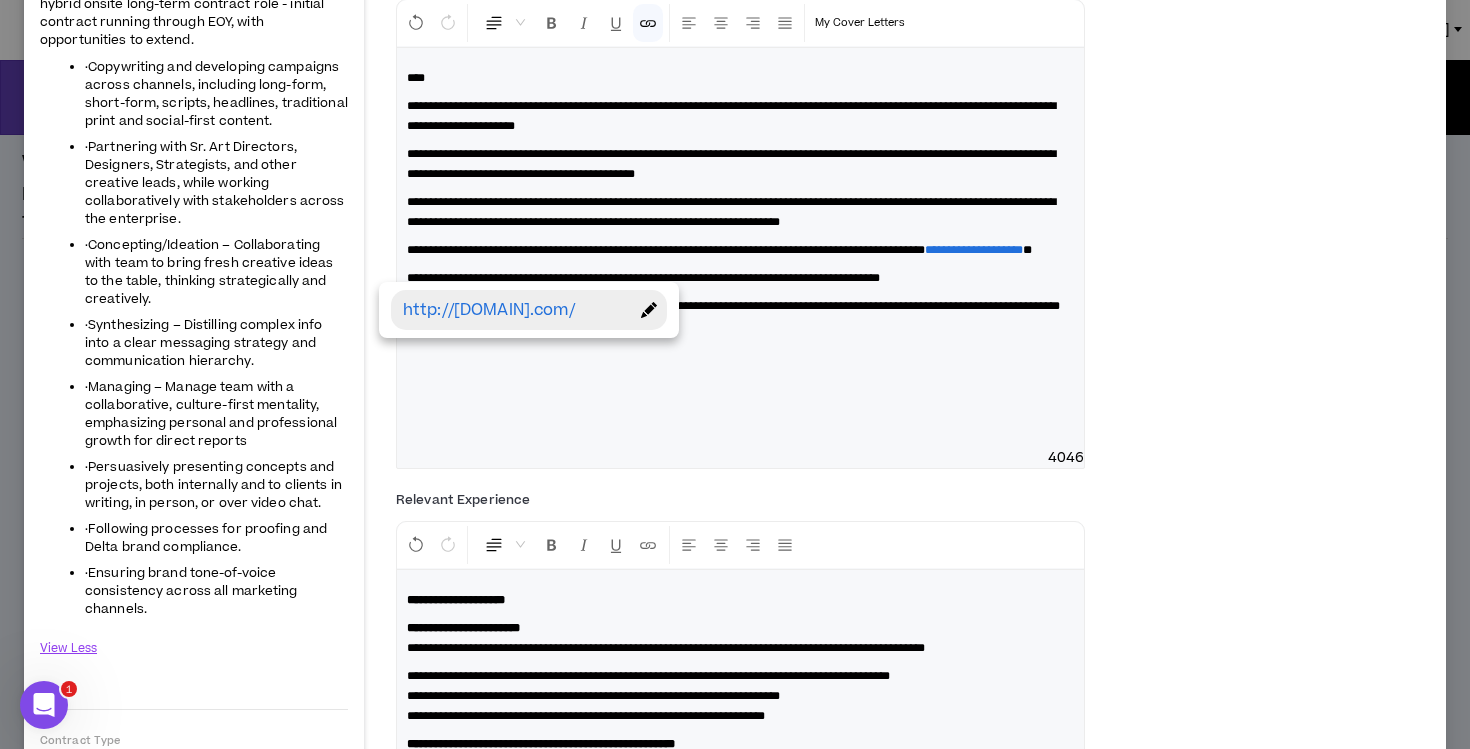 click on "**********" at bounding box center (740, 334) 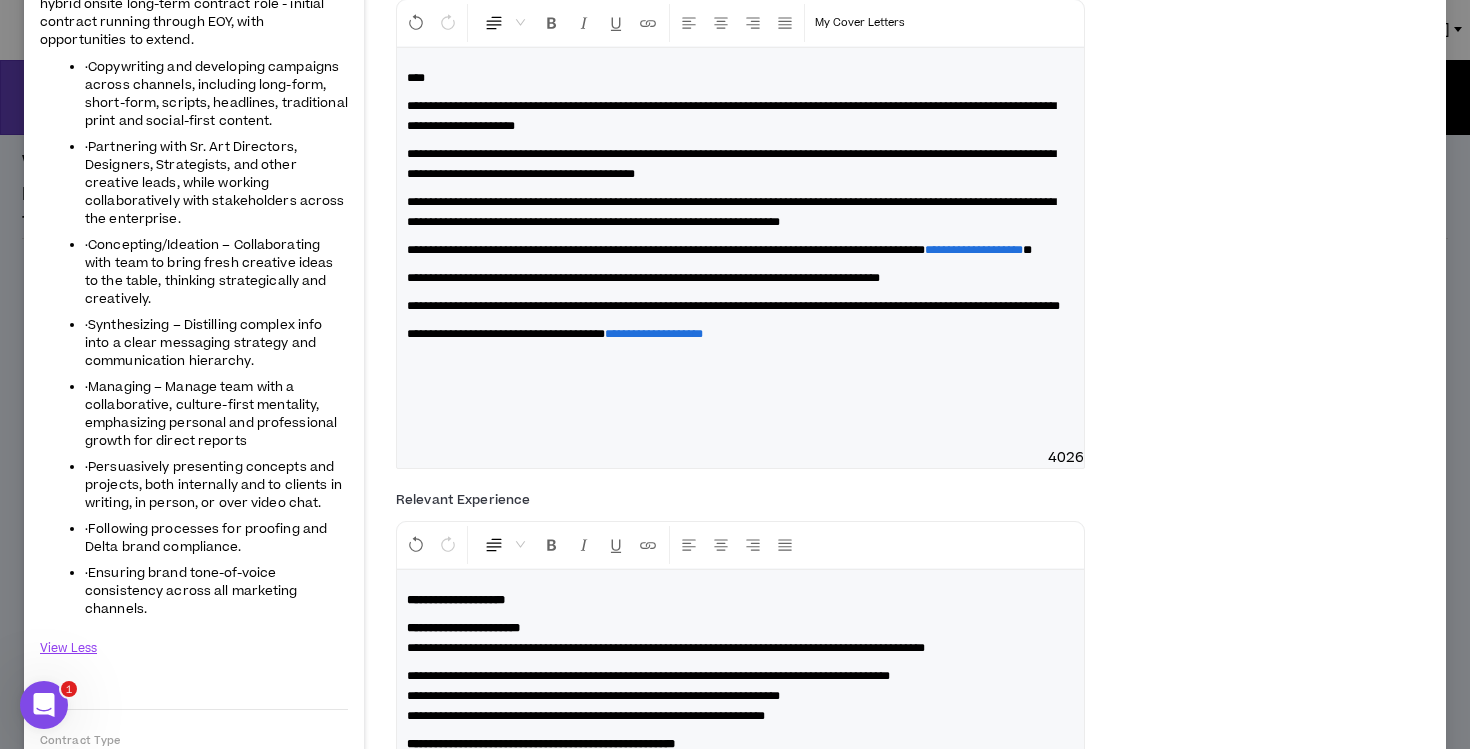 click on "**********" at bounding box center [740, 250] 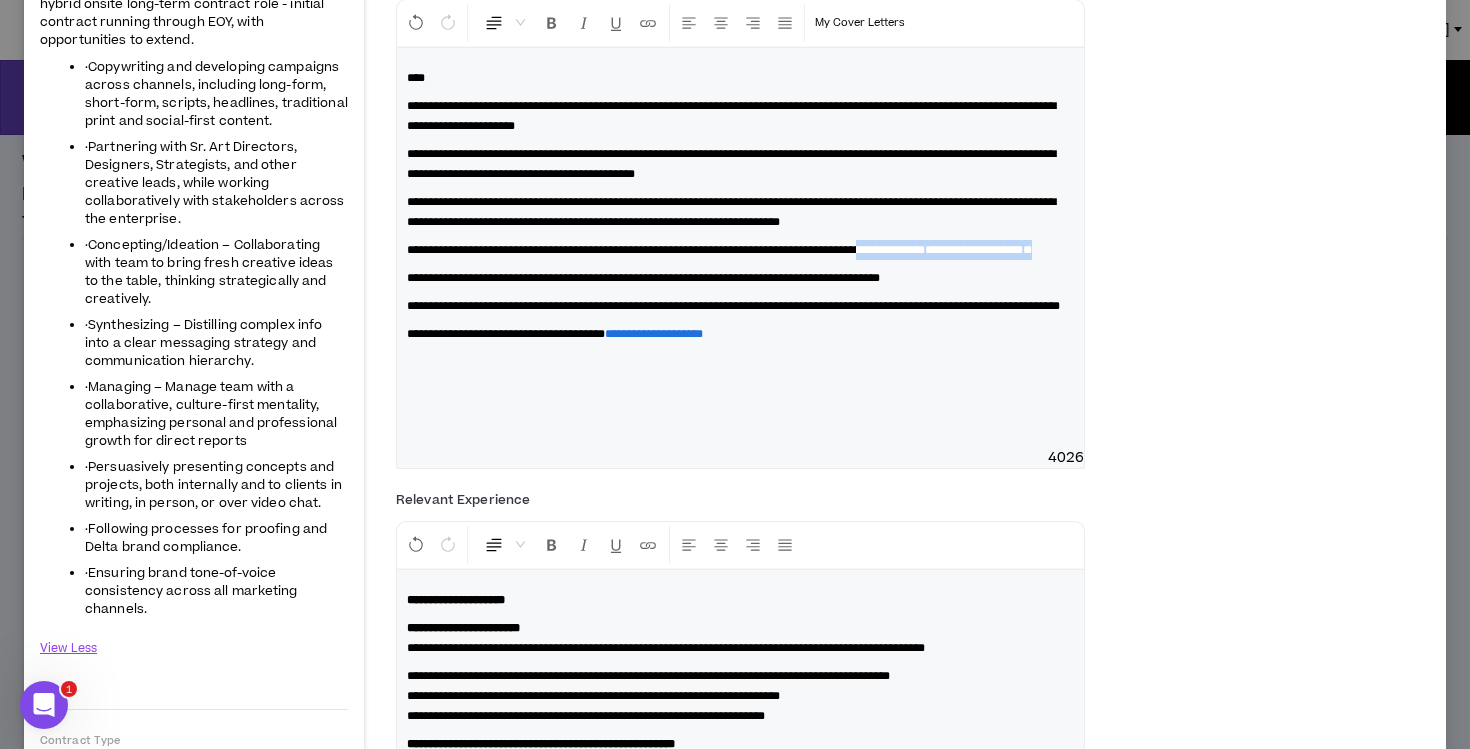 drag, startPoint x: 778, startPoint y: 262, endPoint x: 996, endPoint y: 252, distance: 218.22923 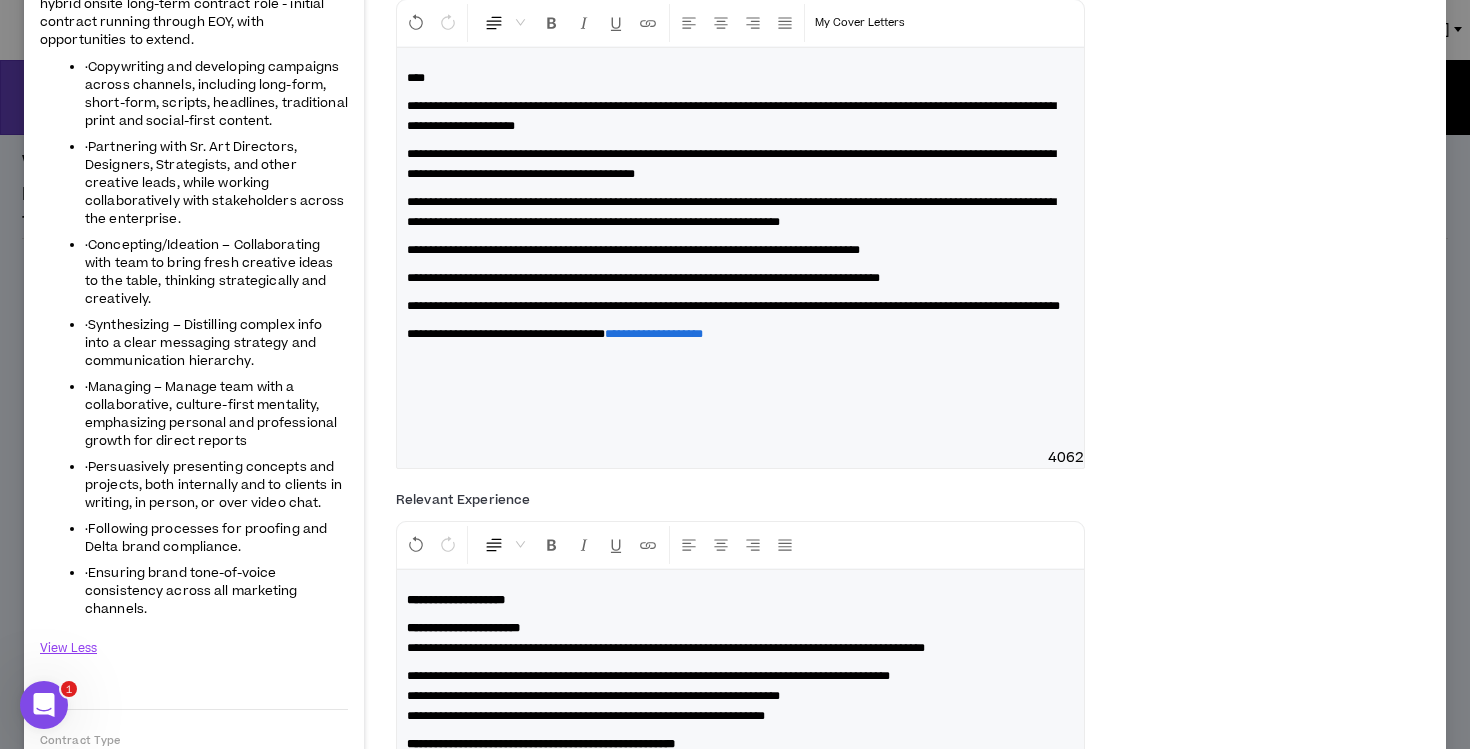 click on "**********" at bounding box center [740, 248] 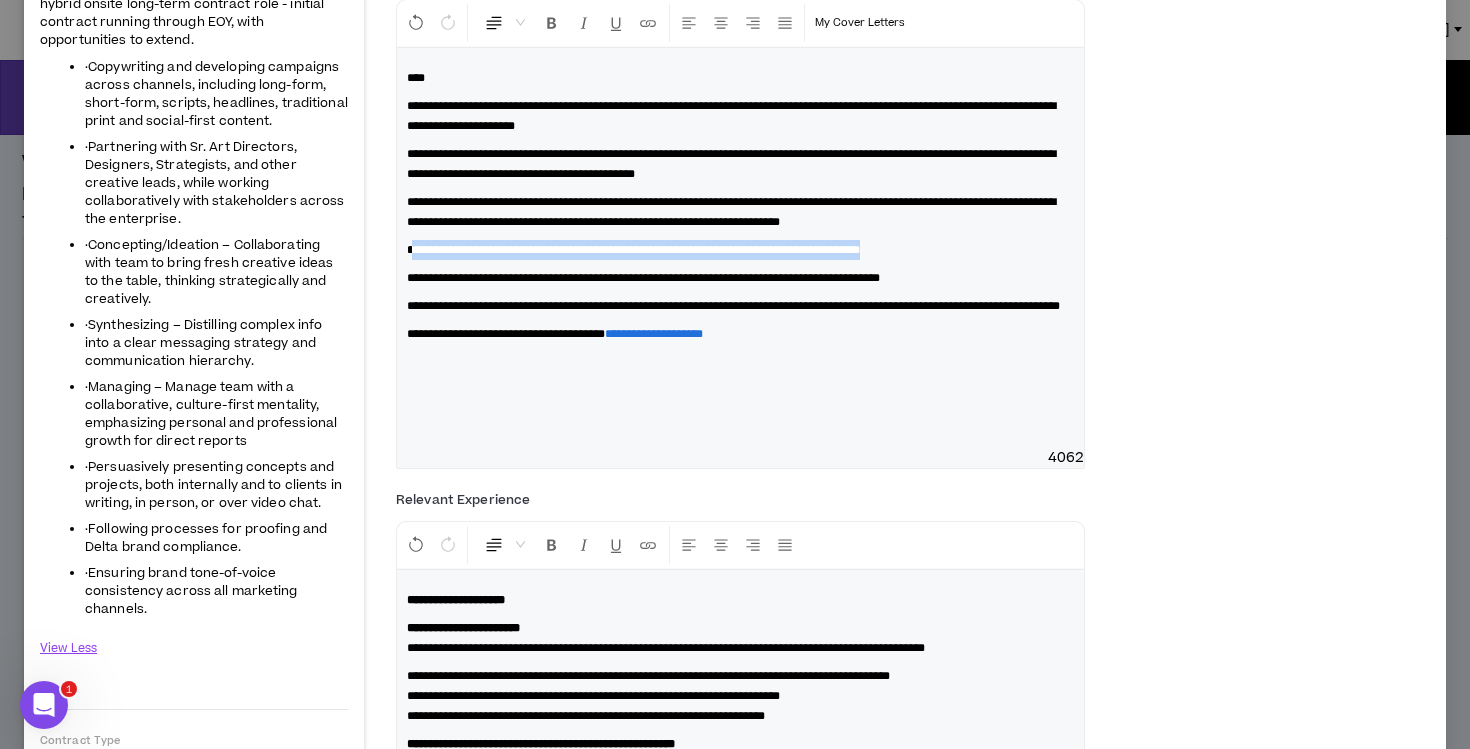 drag, startPoint x: 1025, startPoint y: 258, endPoint x: 412, endPoint y: 253, distance: 613.0204 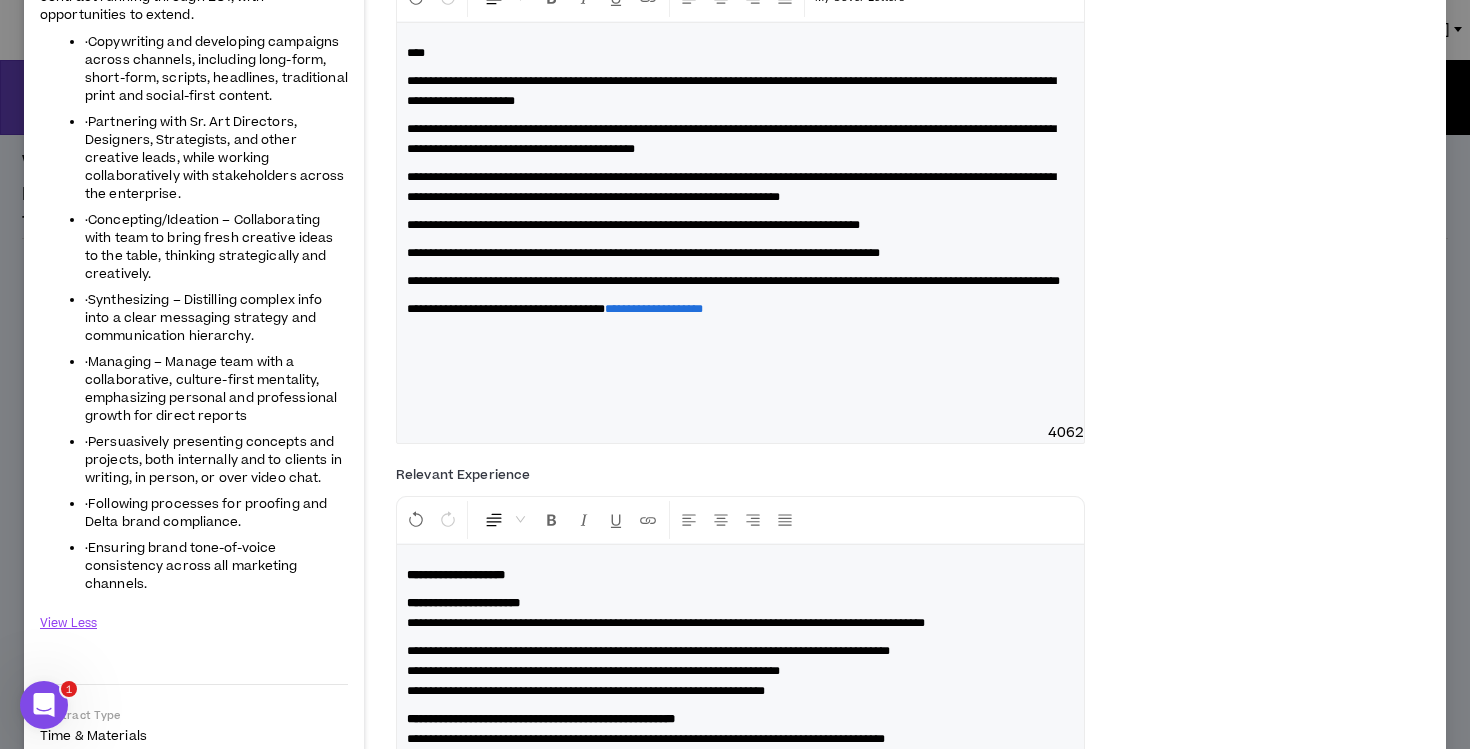 scroll, scrollTop: 304, scrollLeft: 0, axis: vertical 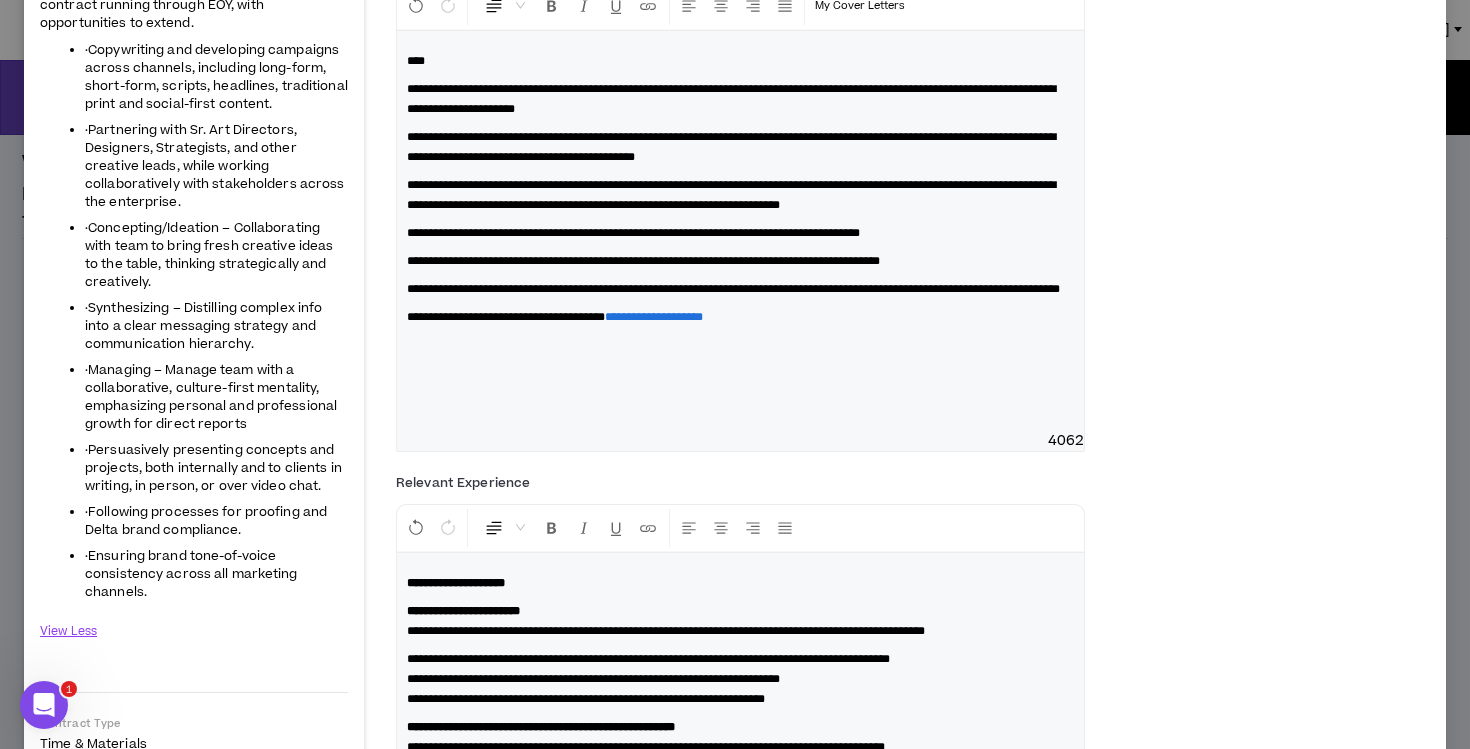 click on "**********" at bounding box center [731, 99] 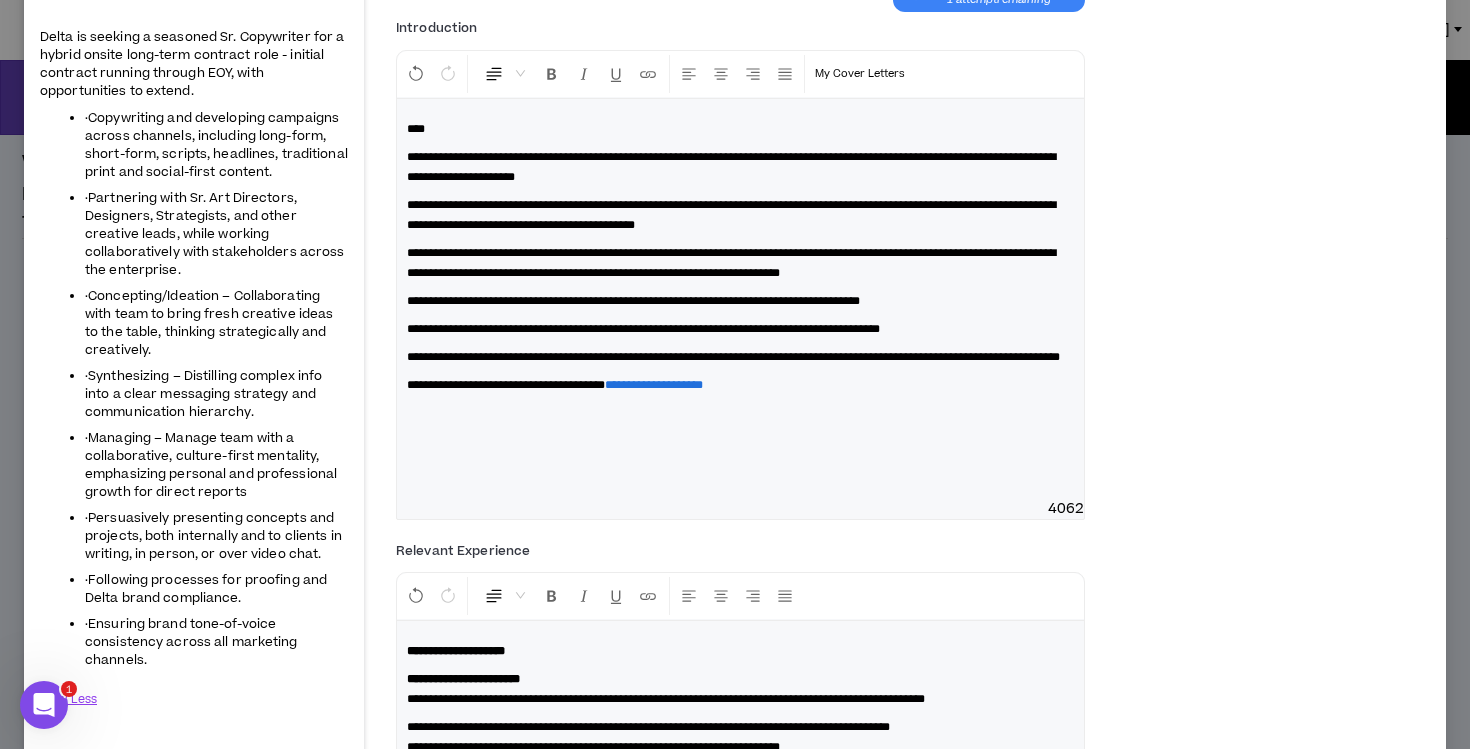 scroll, scrollTop: 234, scrollLeft: 0, axis: vertical 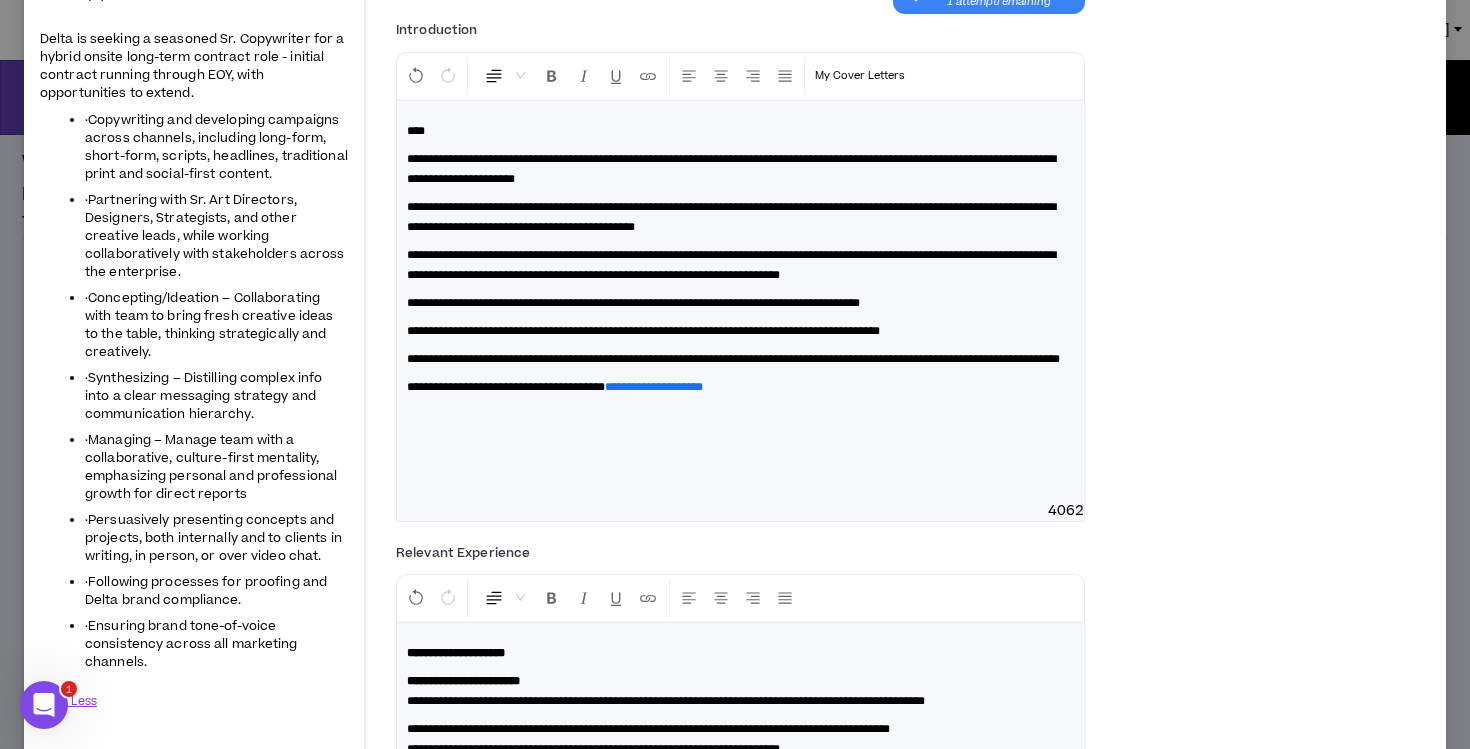 click on "**********" at bounding box center (740, 301) 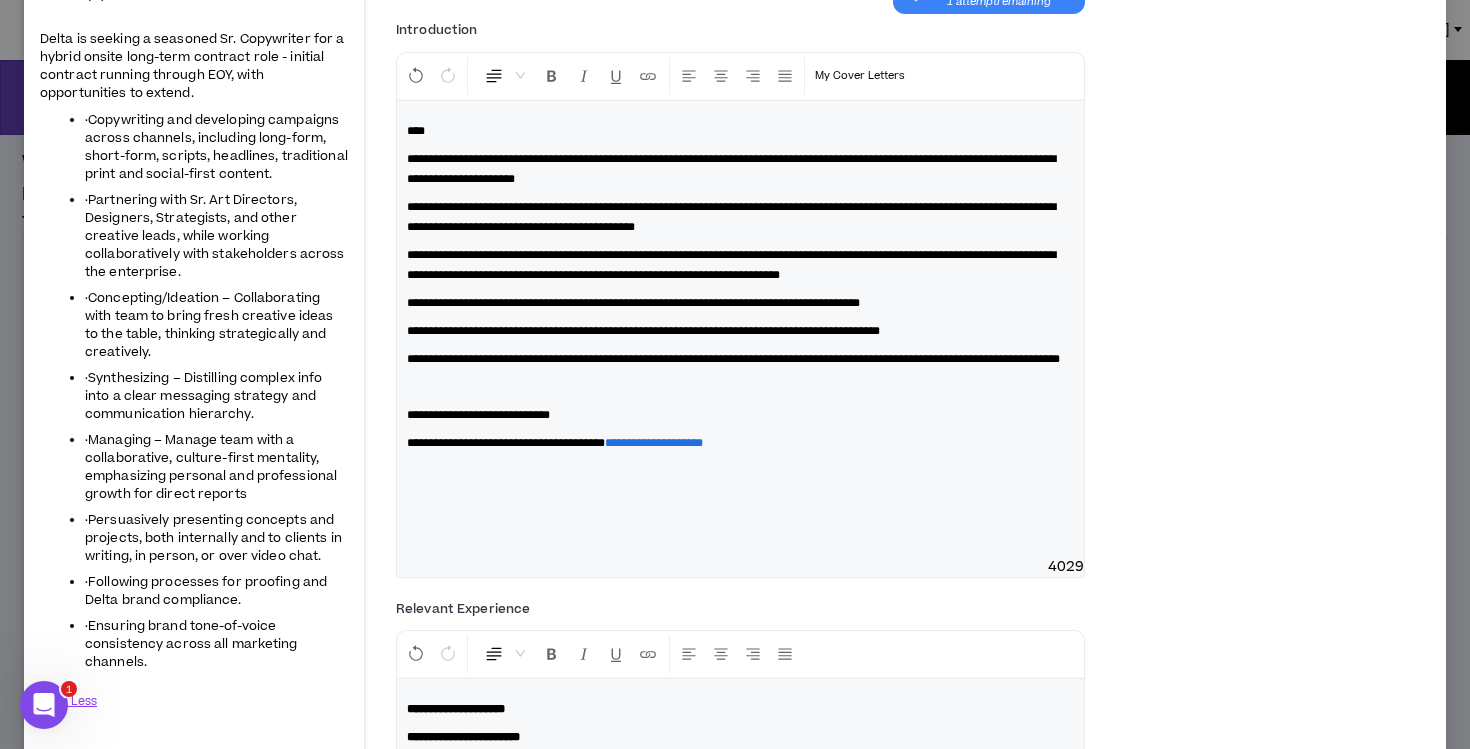 click on "**********" at bounding box center (740, 329) 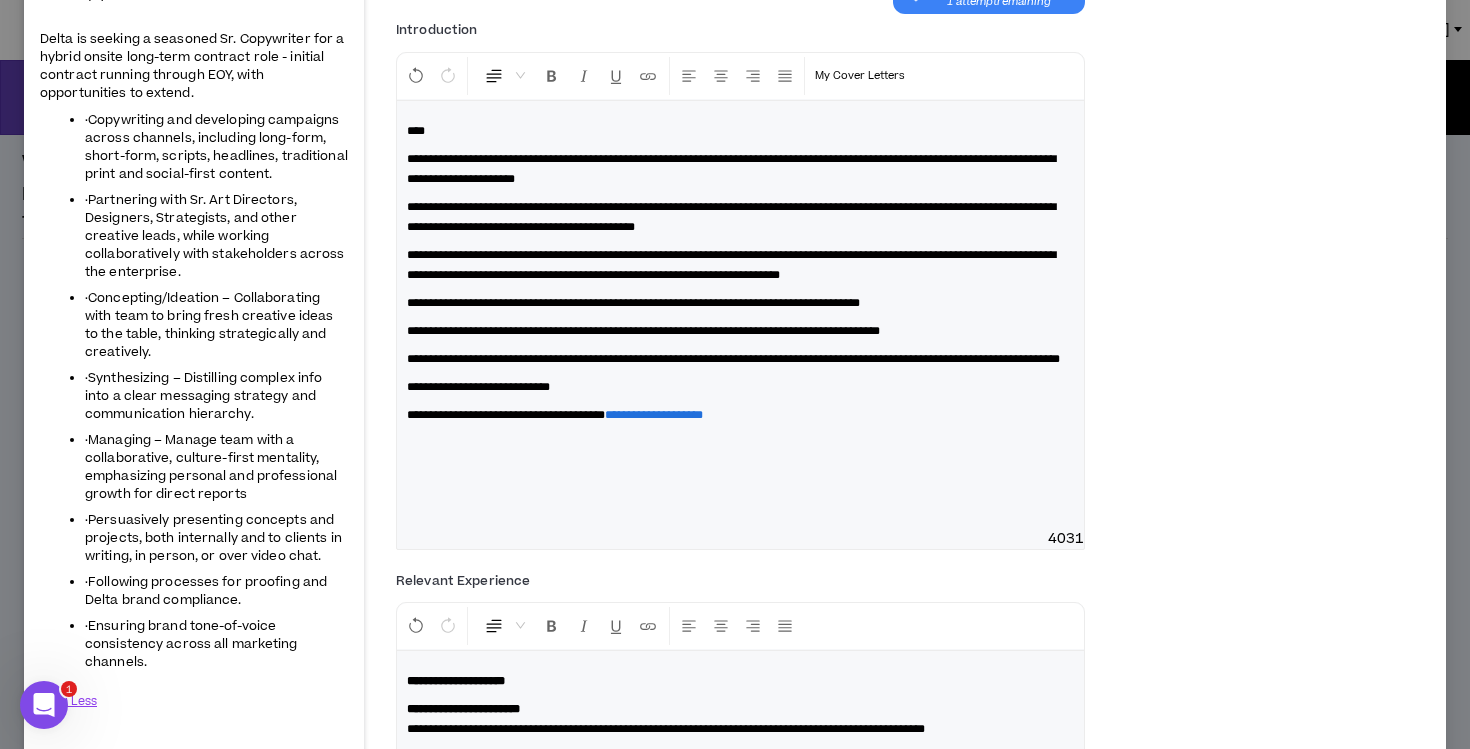 click on "**********" at bounding box center [740, 359] 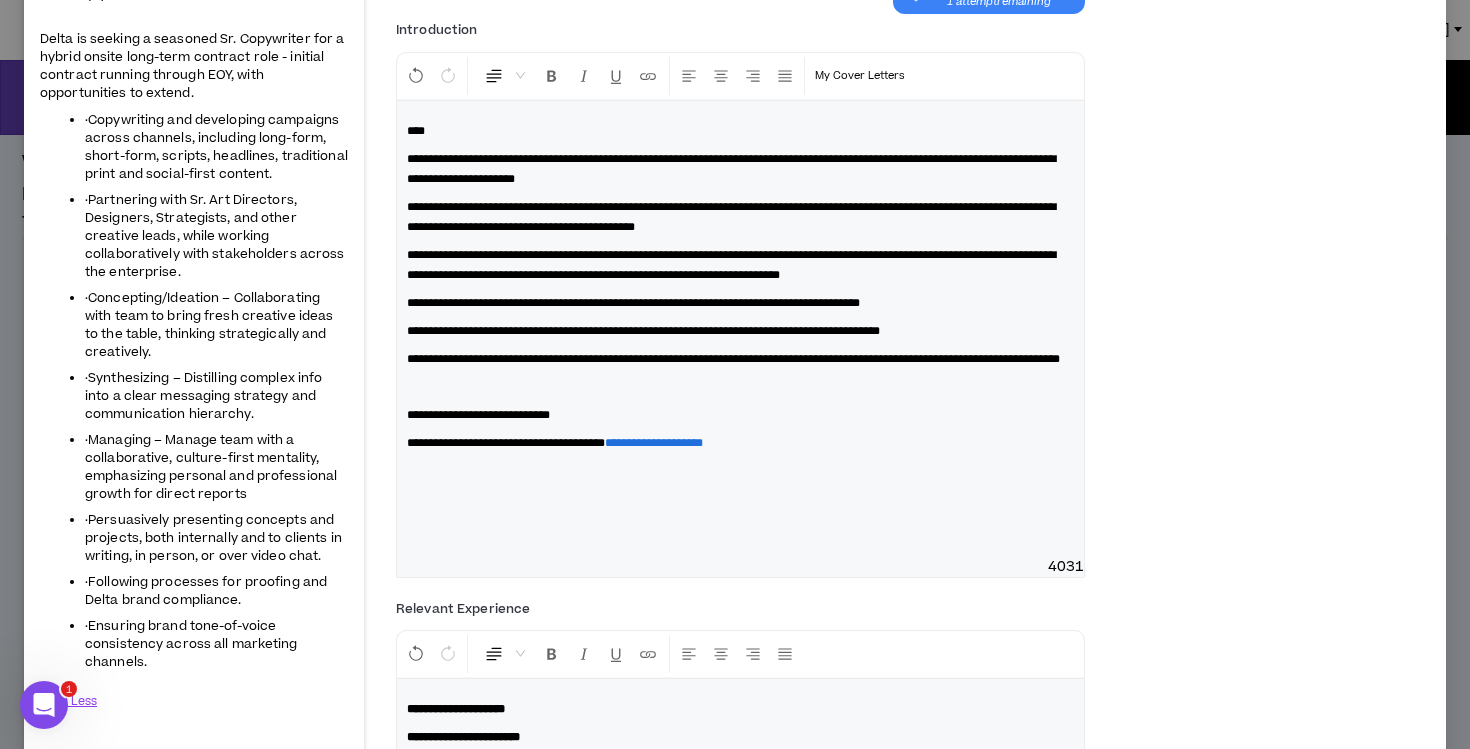 click on "**********" at bounding box center (740, 329) 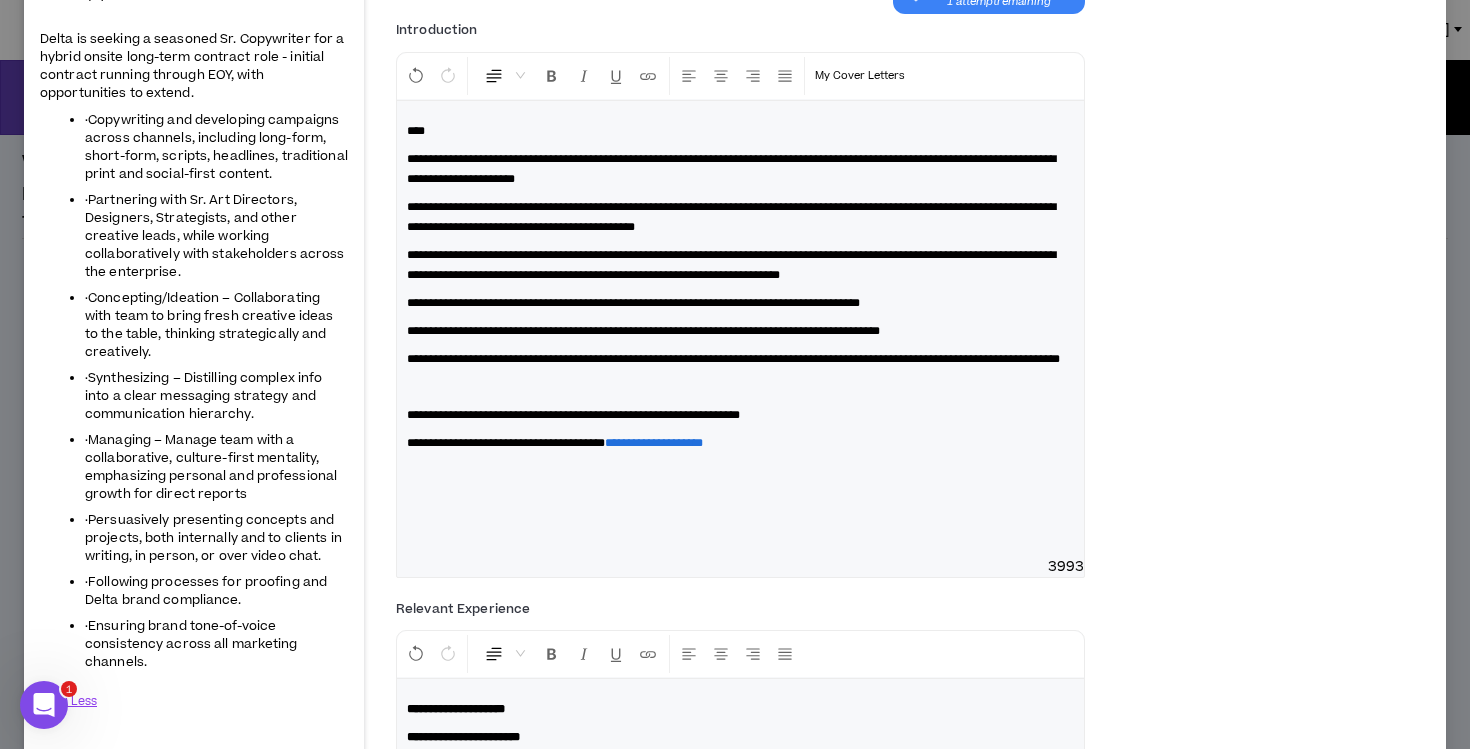 click on "**********" at bounding box center [573, 415] 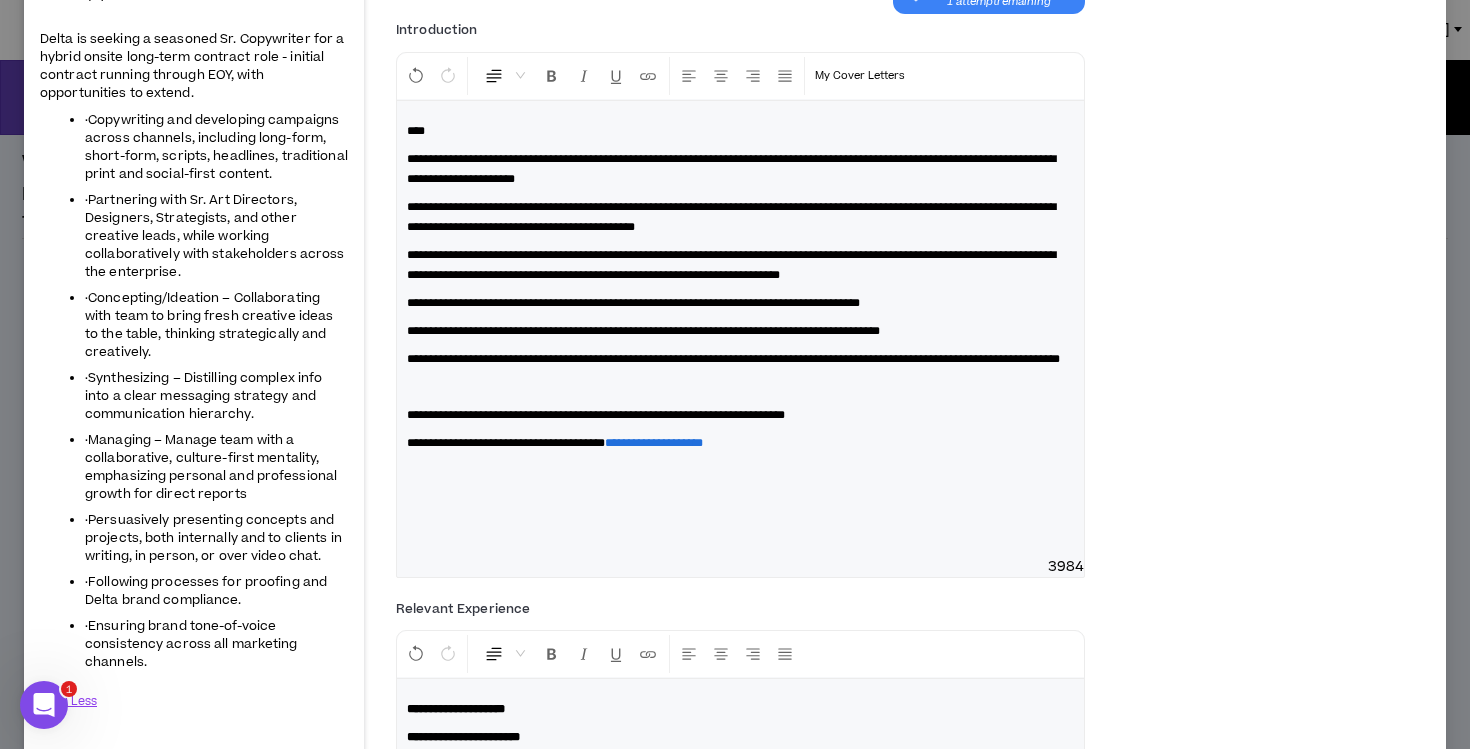 click on "**********" at bounding box center [740, 415] 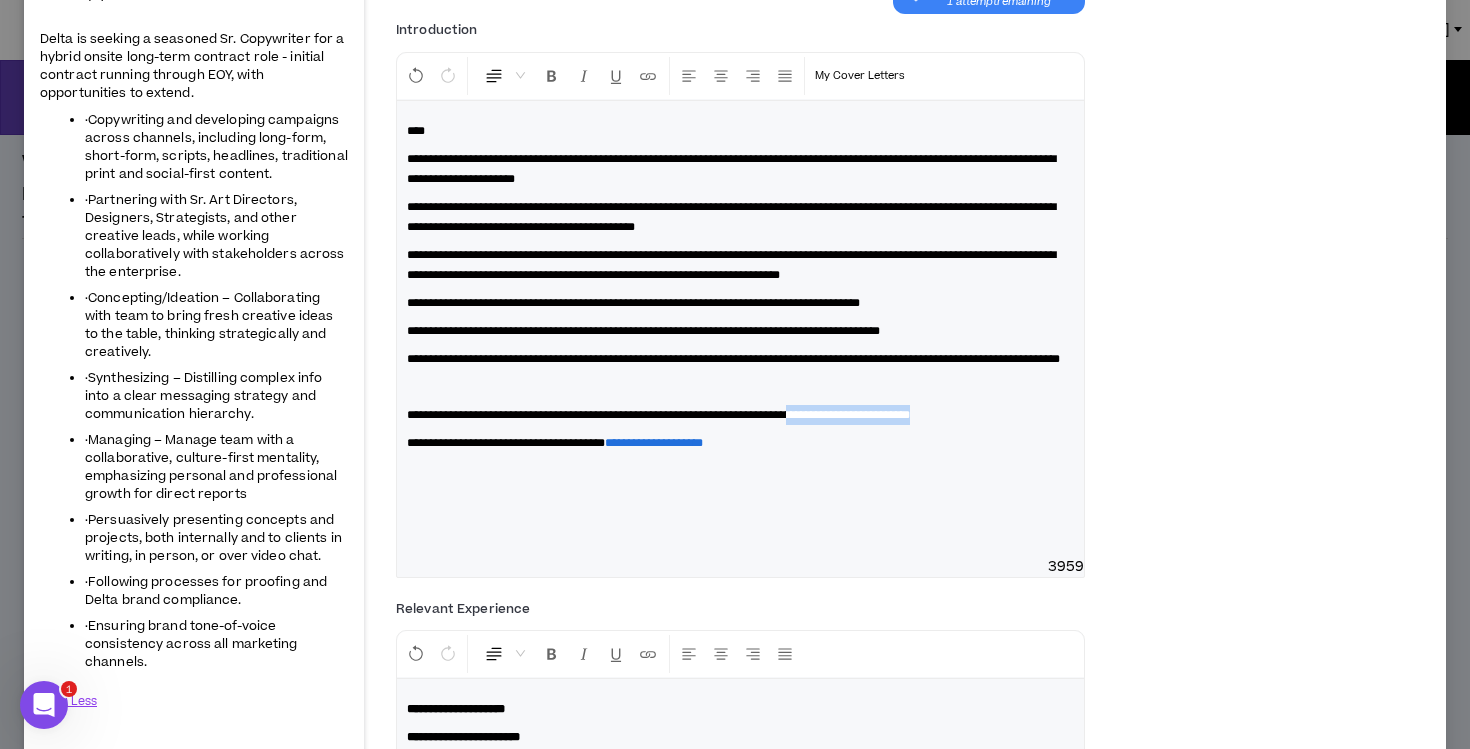 drag, startPoint x: 1073, startPoint y: 431, endPoint x: 897, endPoint y: 434, distance: 176.02557 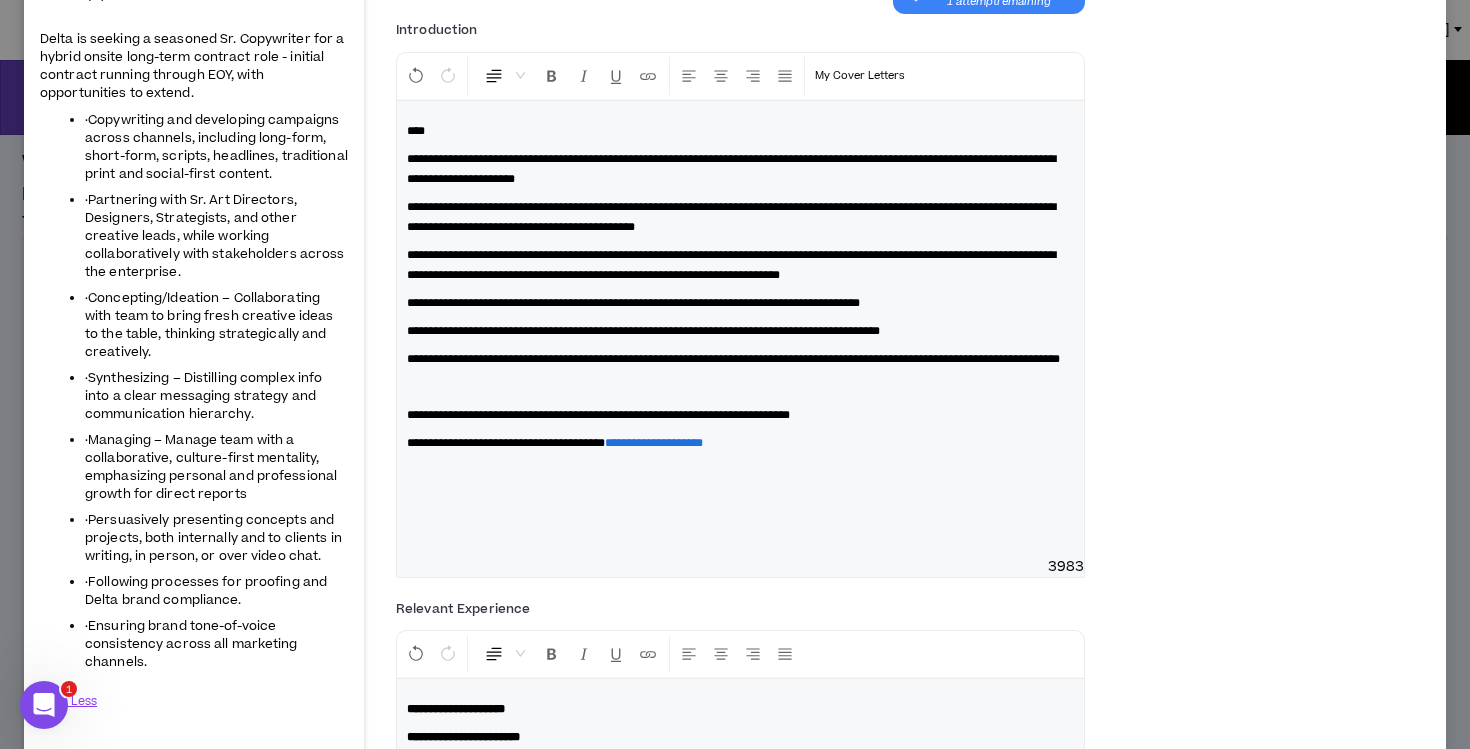 click on "**********" at bounding box center [598, 415] 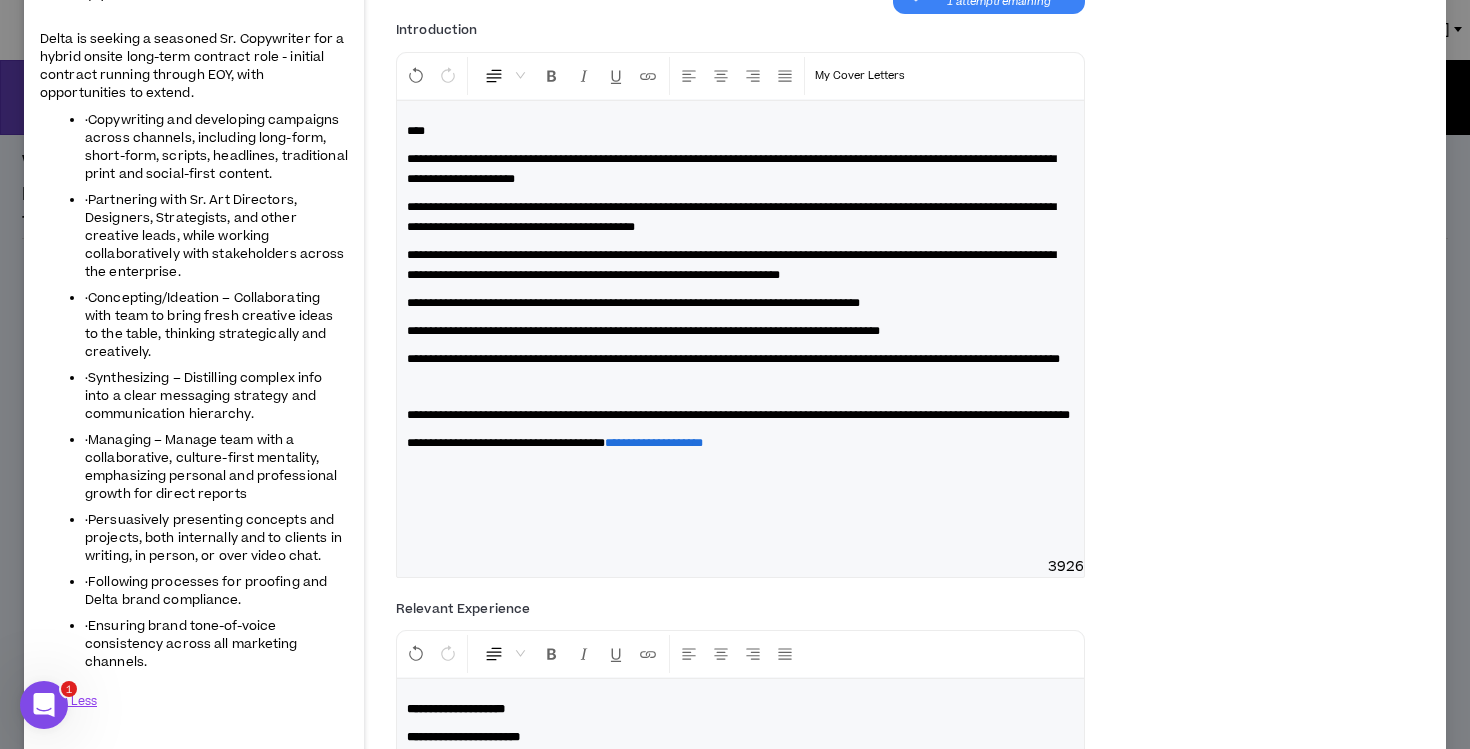 click at bounding box center (740, 387) 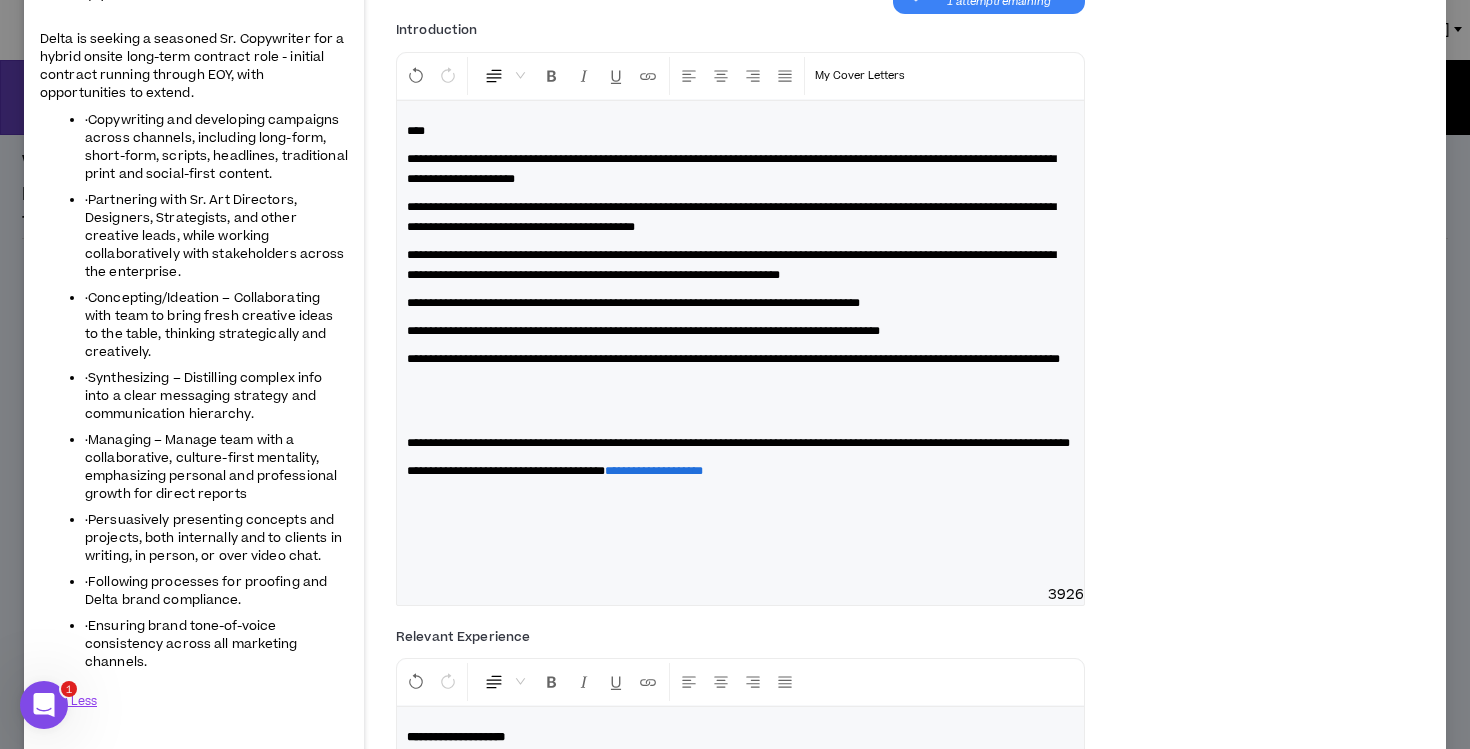 click at bounding box center (740, 499) 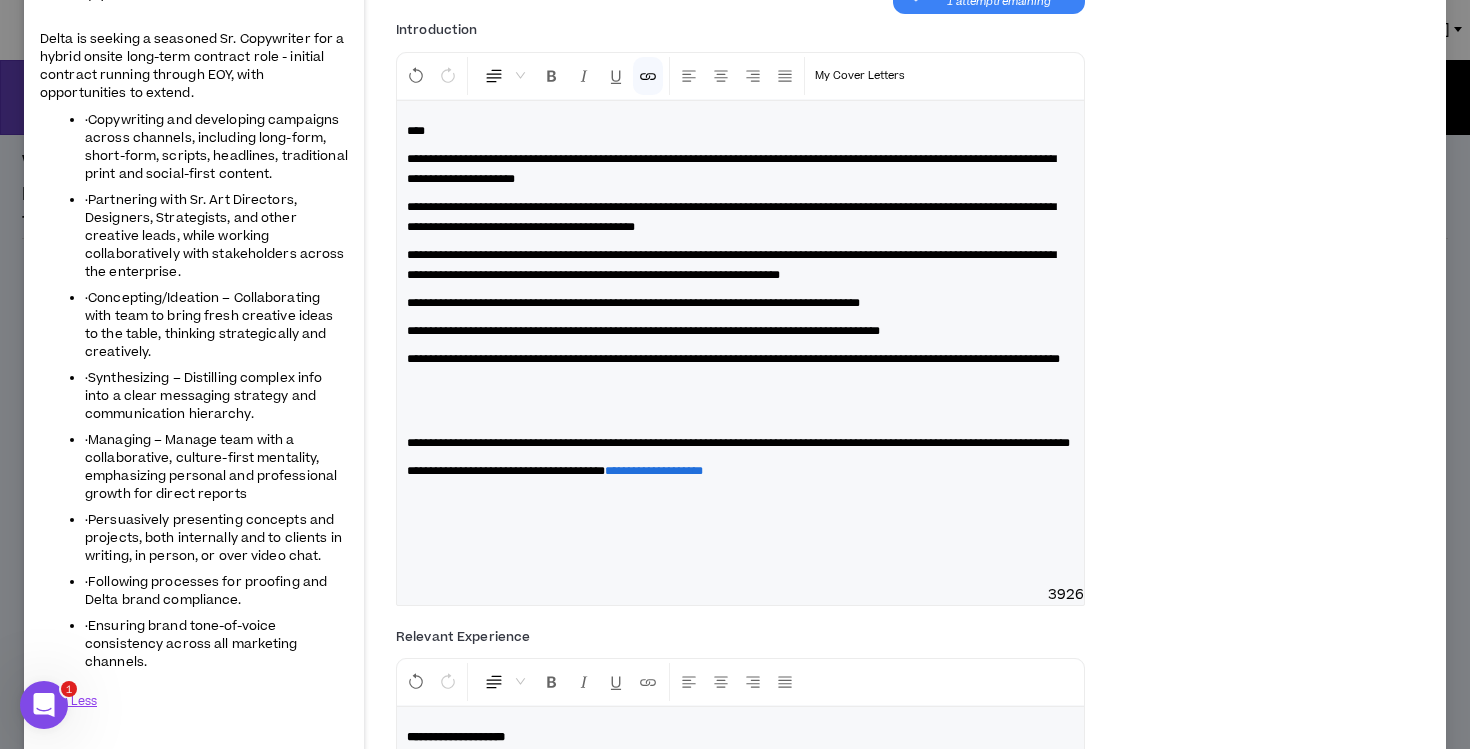 click on "**********" at bounding box center [740, 471] 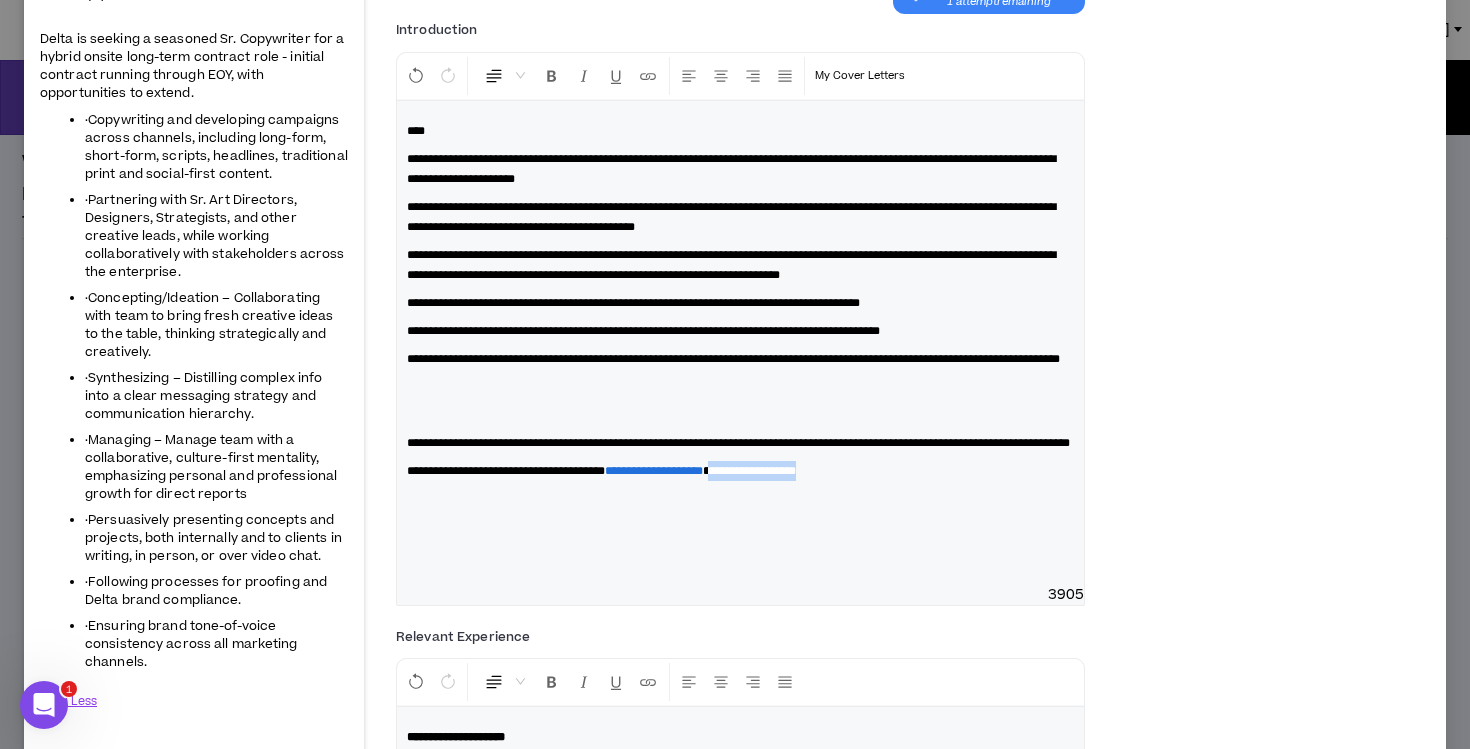 drag, startPoint x: 929, startPoint y: 513, endPoint x: 813, endPoint y: 515, distance: 116.01724 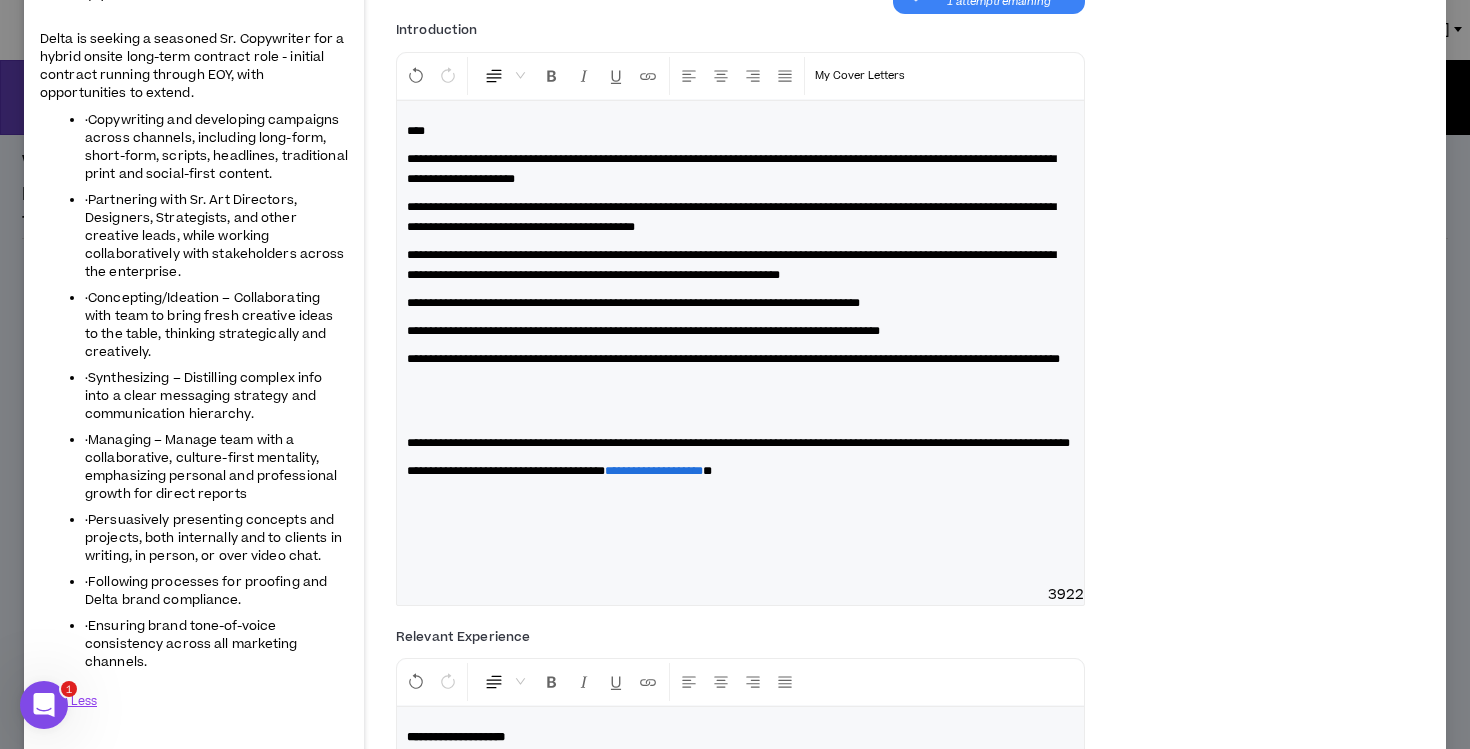 click on "**********" at bounding box center [740, 443] 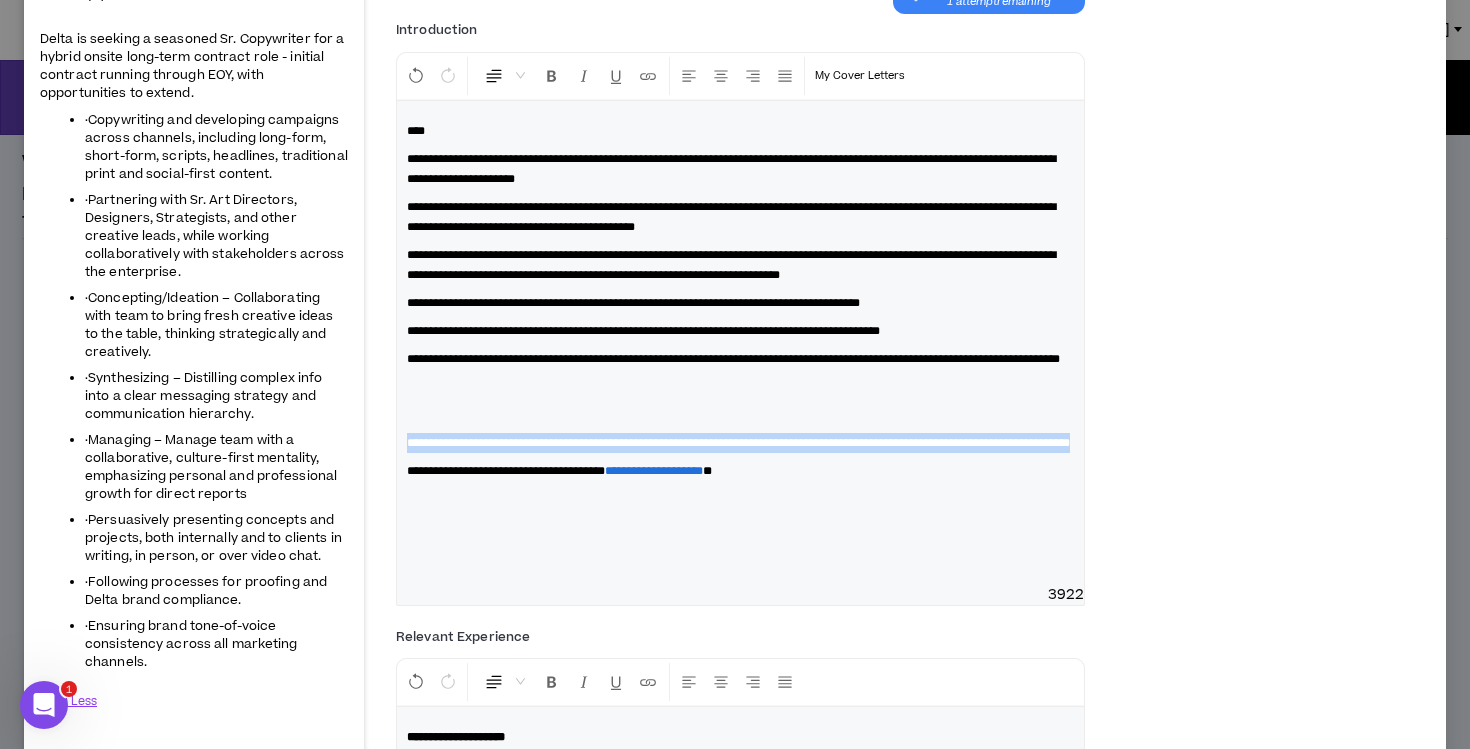 drag, startPoint x: 783, startPoint y: 482, endPoint x: 397, endPoint y: 454, distance: 387.01422 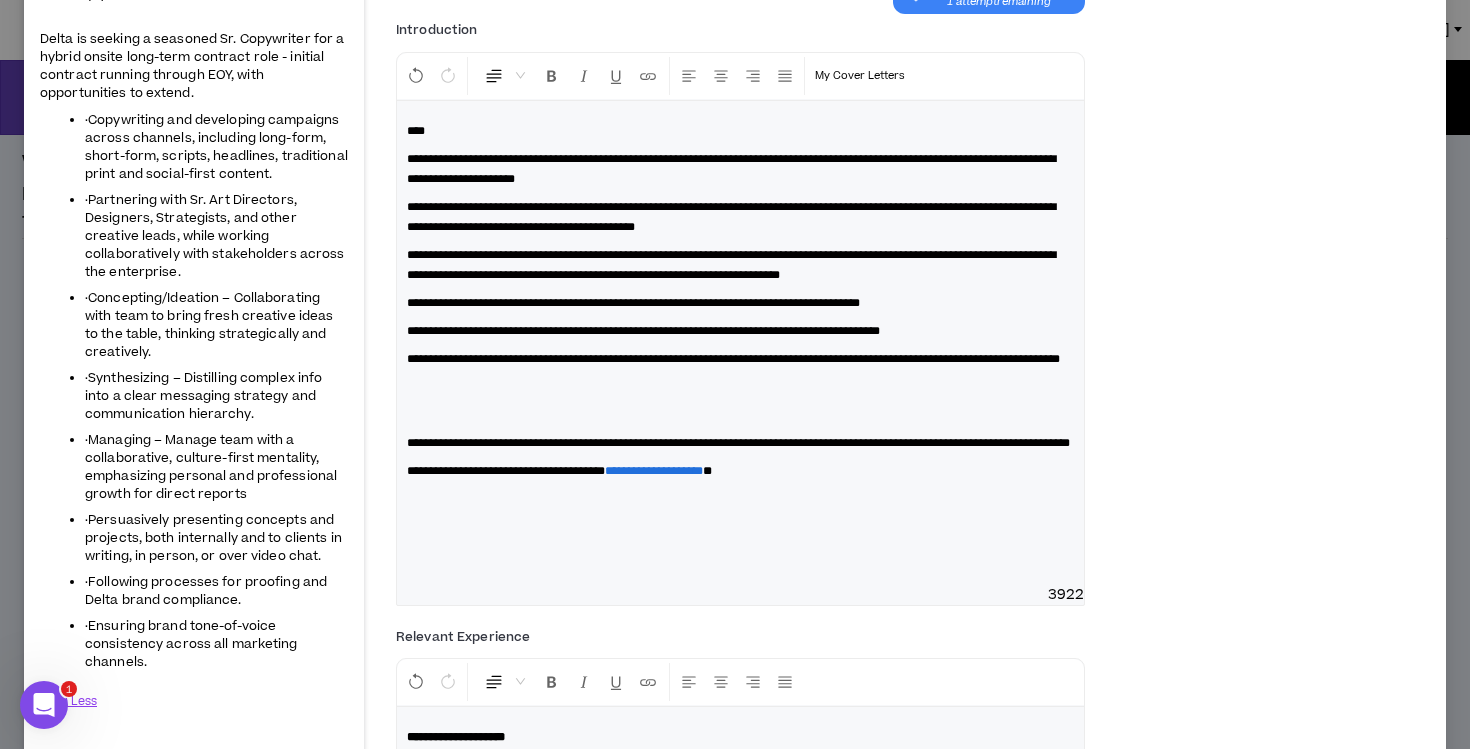click on "**********" at bounding box center [740, 443] 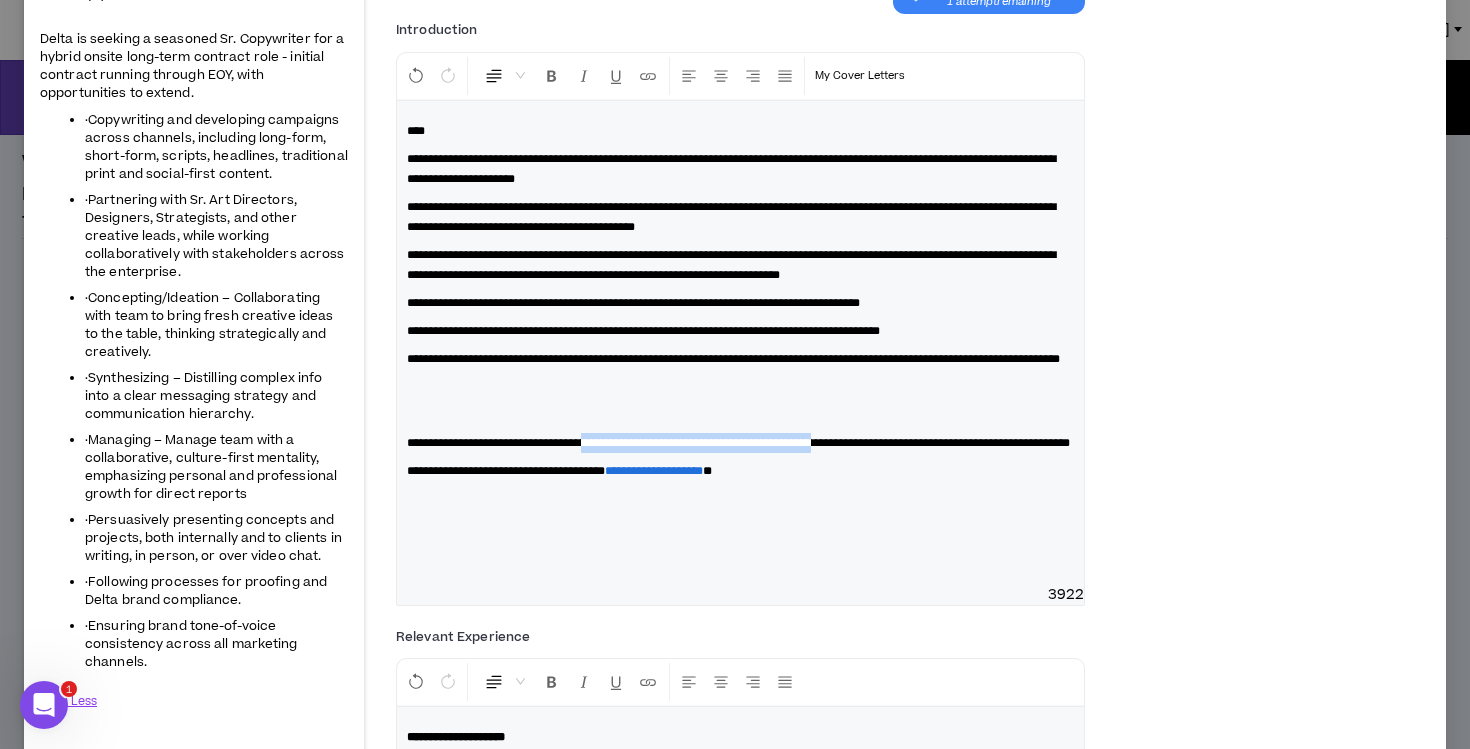 drag, startPoint x: 944, startPoint y: 463, endPoint x: 643, endPoint y: 464, distance: 301.00165 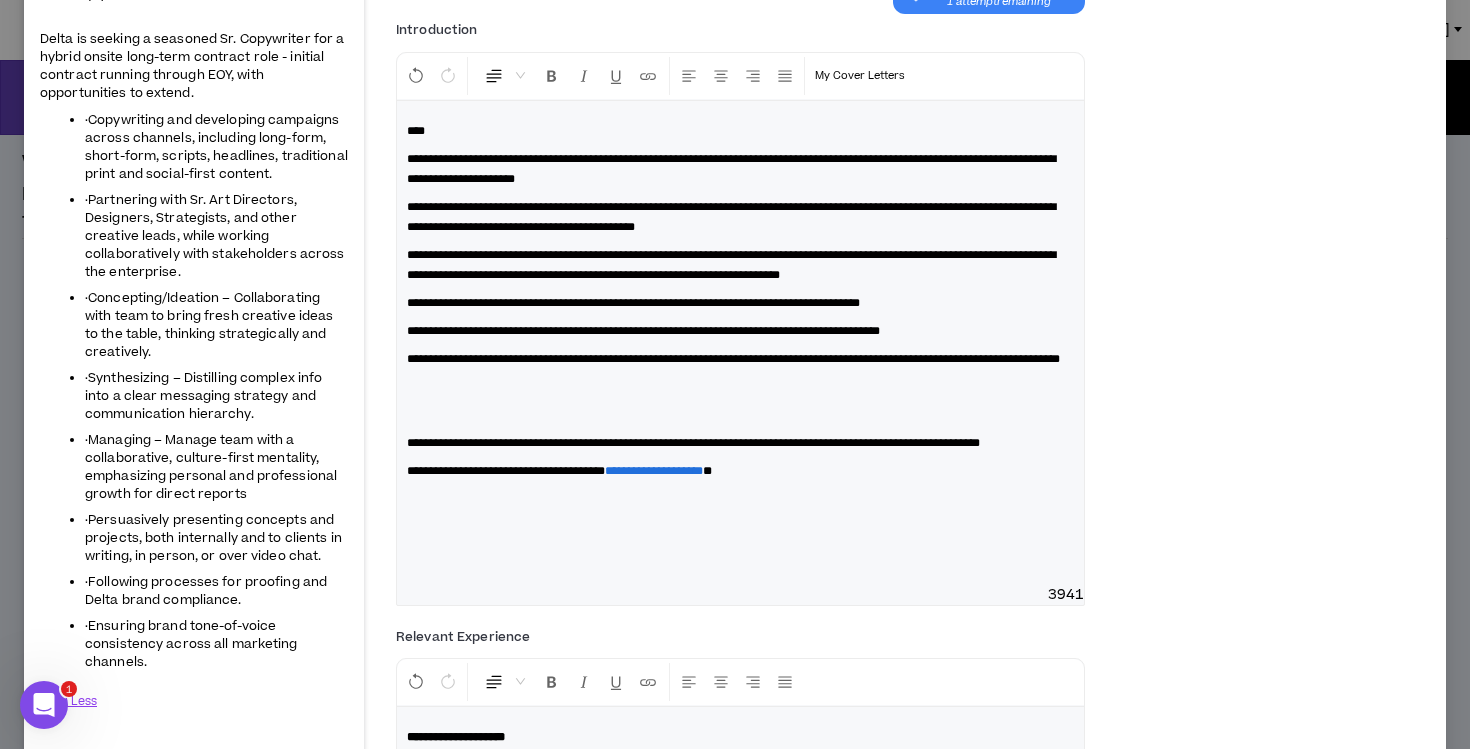 click on "**********" at bounding box center [693, 443] 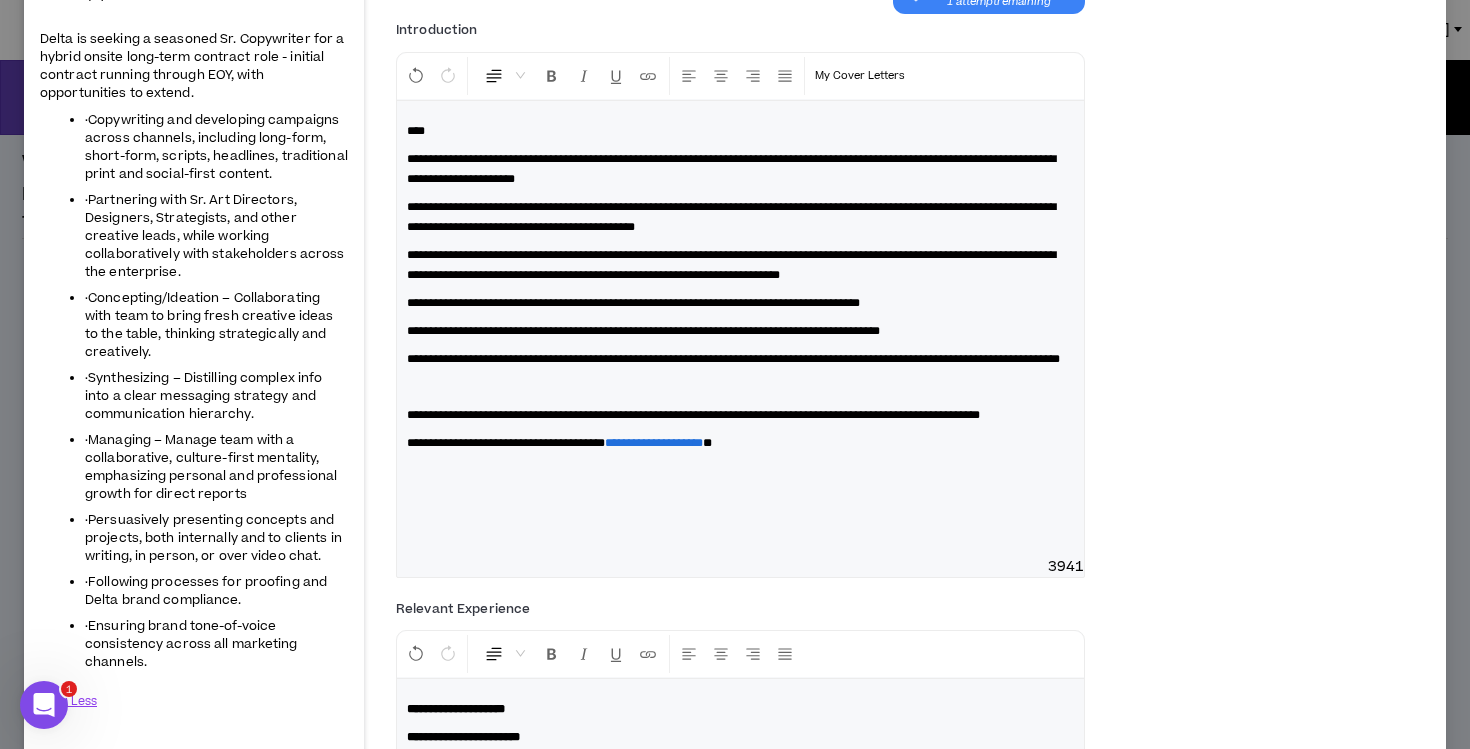 click on "**********" at bounding box center [740, 415] 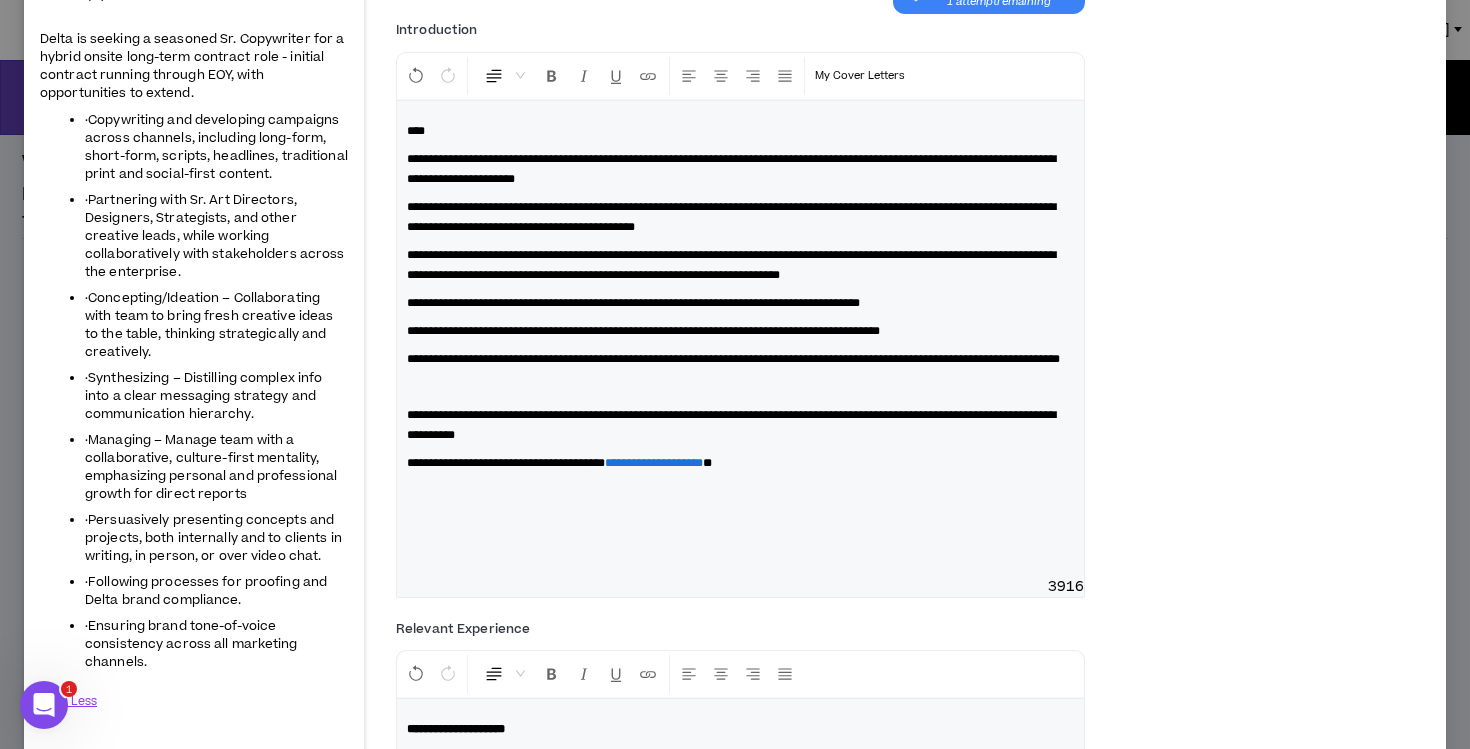 click on "**********" at bounding box center [731, 425] 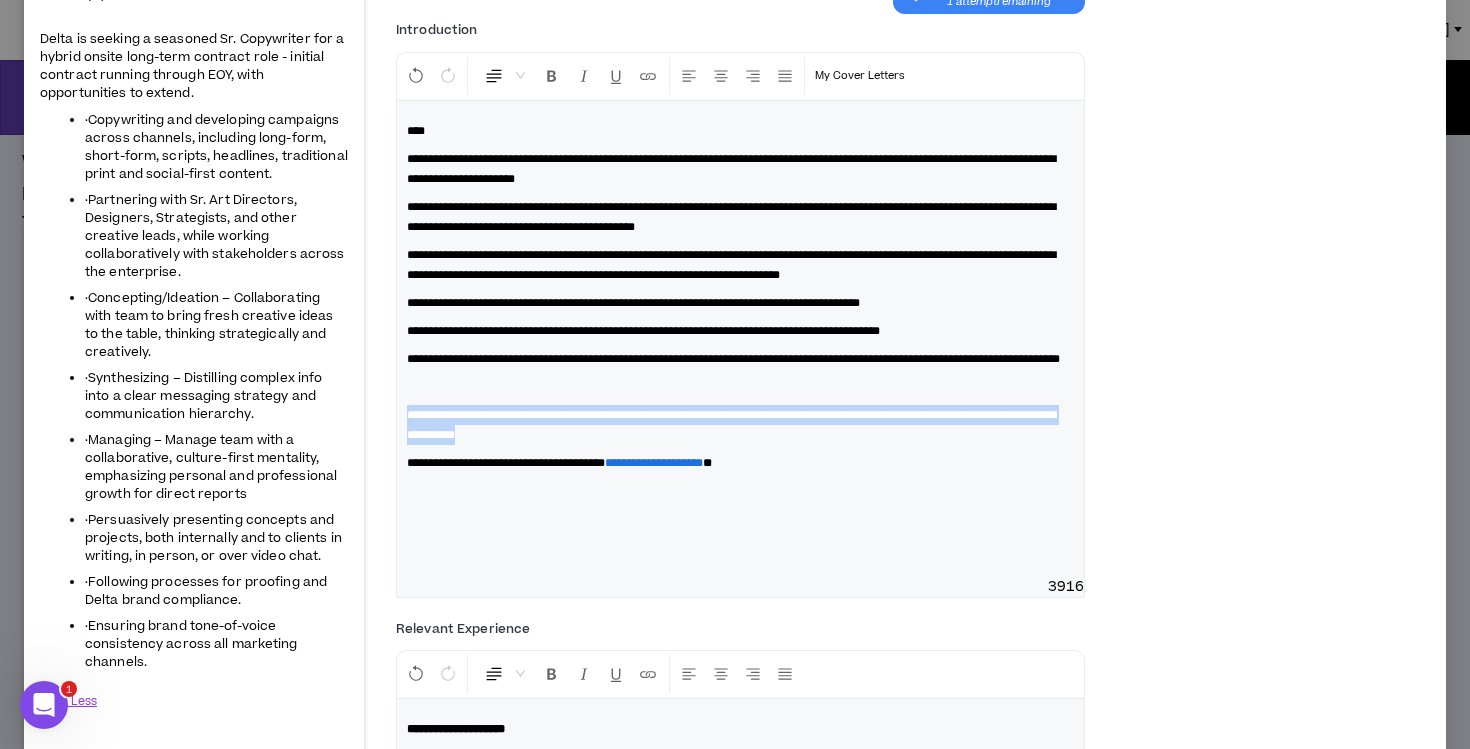 drag, startPoint x: 747, startPoint y: 456, endPoint x: 380, endPoint y: 425, distance: 368.30695 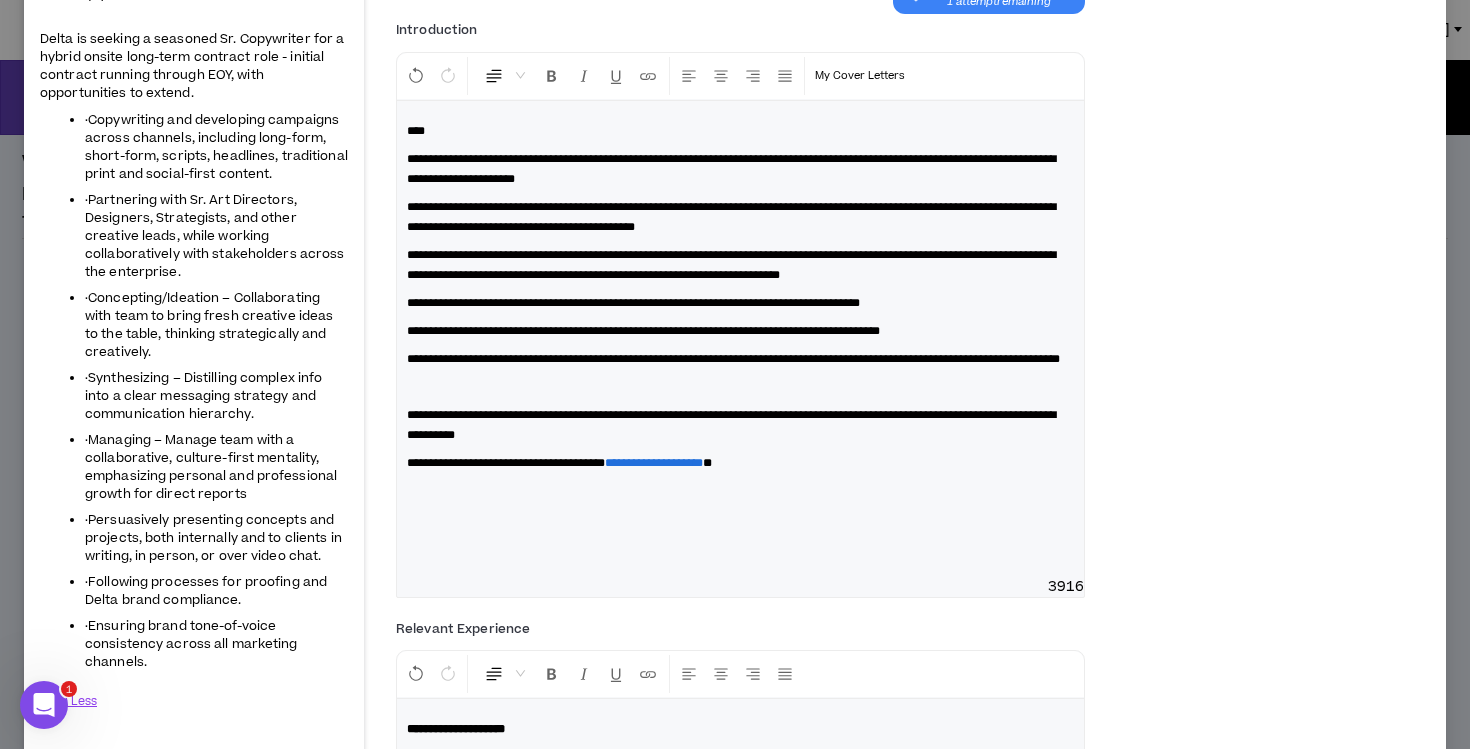 click on "**********" at bounding box center (740, 425) 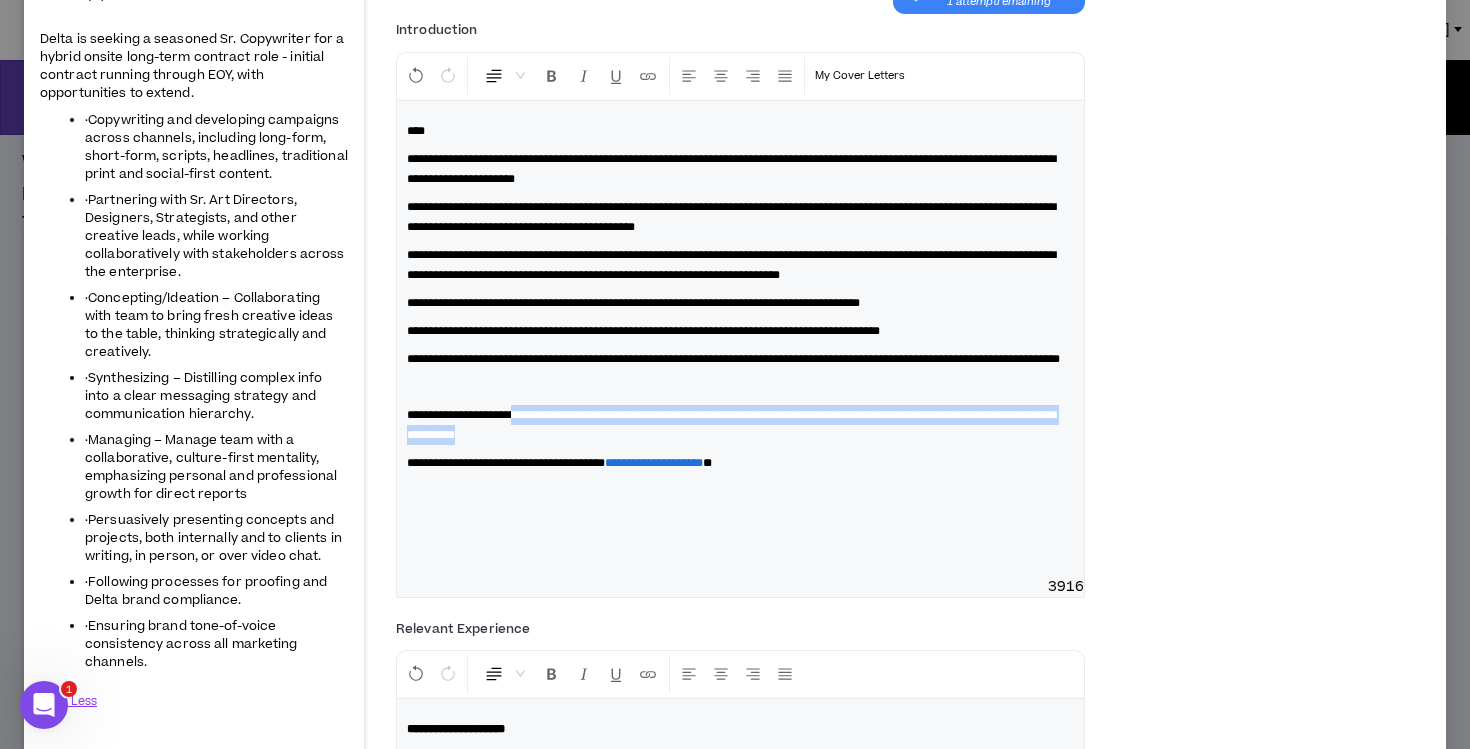 drag, startPoint x: 652, startPoint y: 458, endPoint x: 553, endPoint y: 435, distance: 101.636604 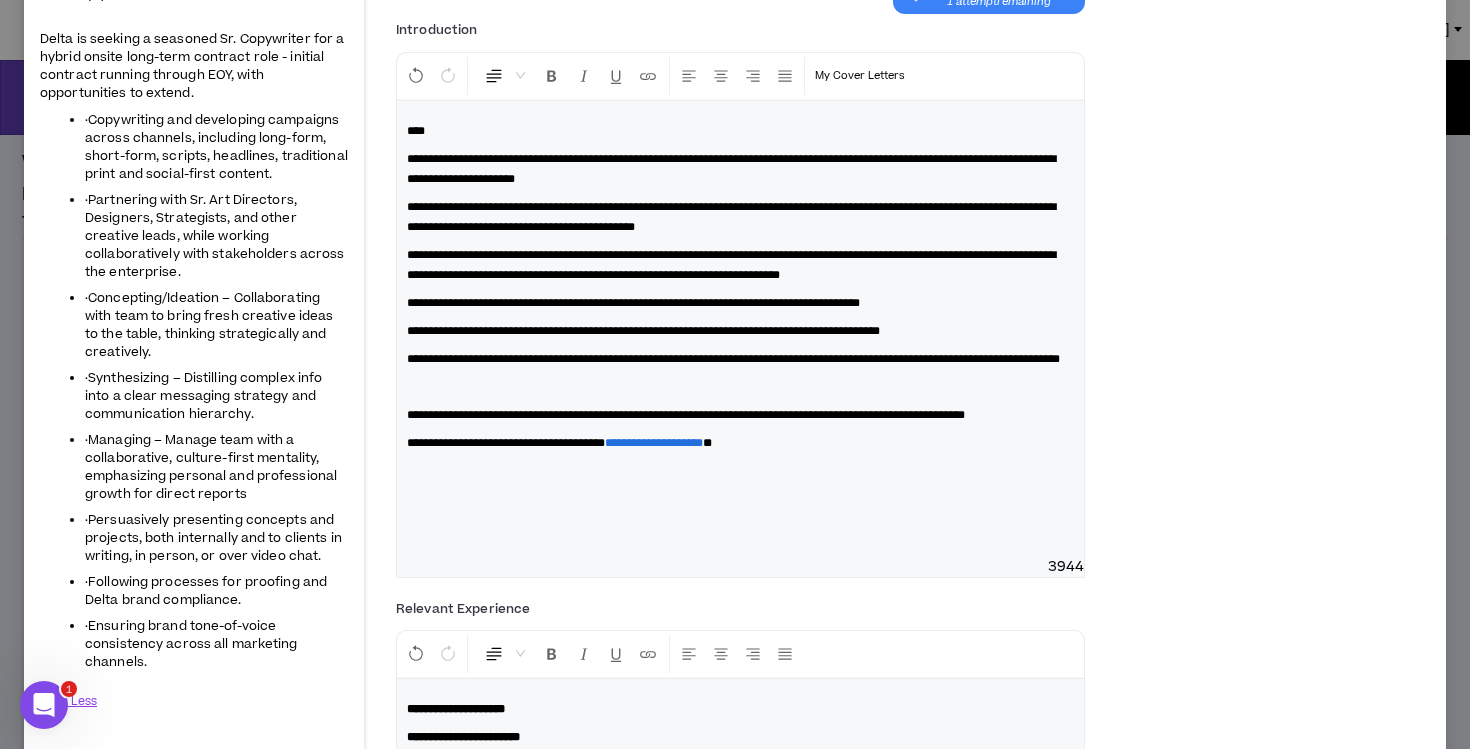 click on "**********" at bounding box center [740, 443] 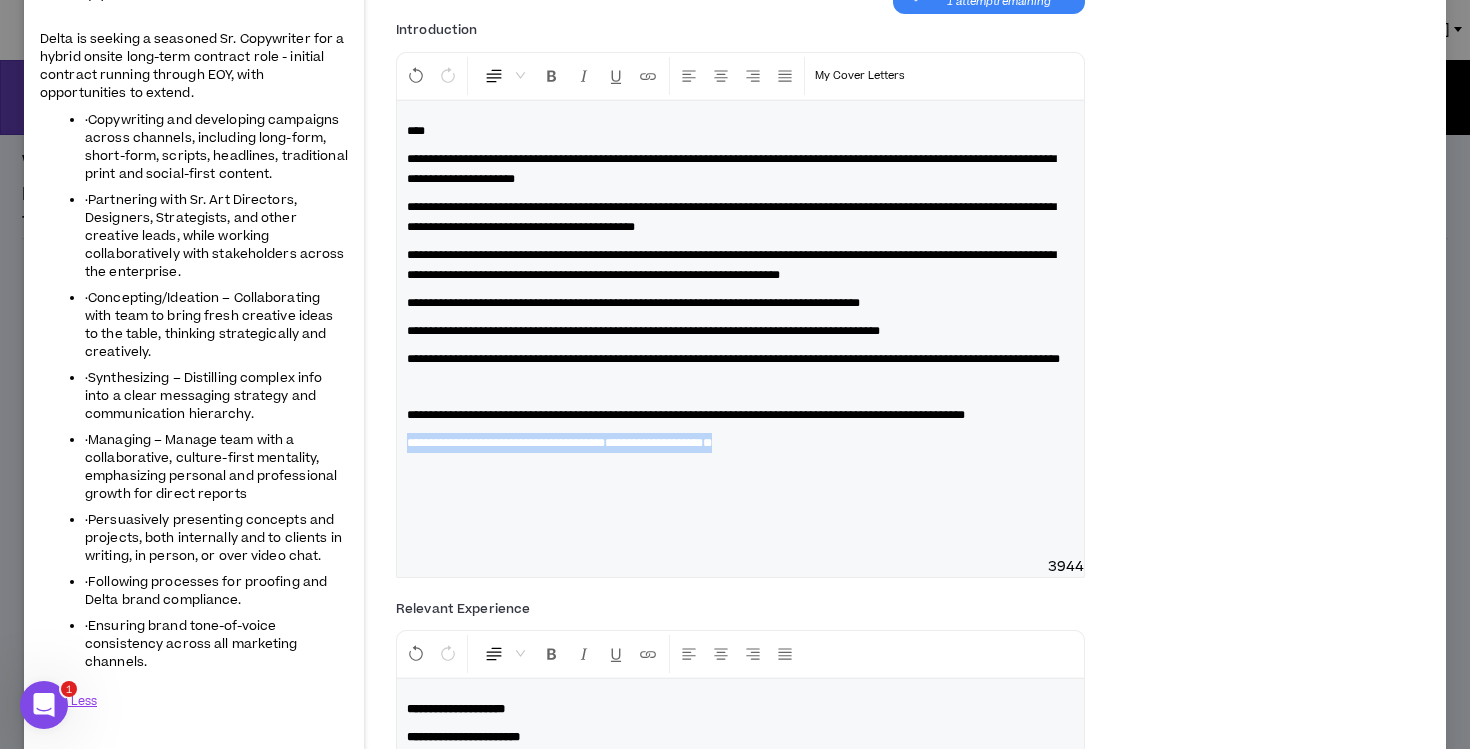 drag, startPoint x: 854, startPoint y: 480, endPoint x: 390, endPoint y: 482, distance: 464.0043 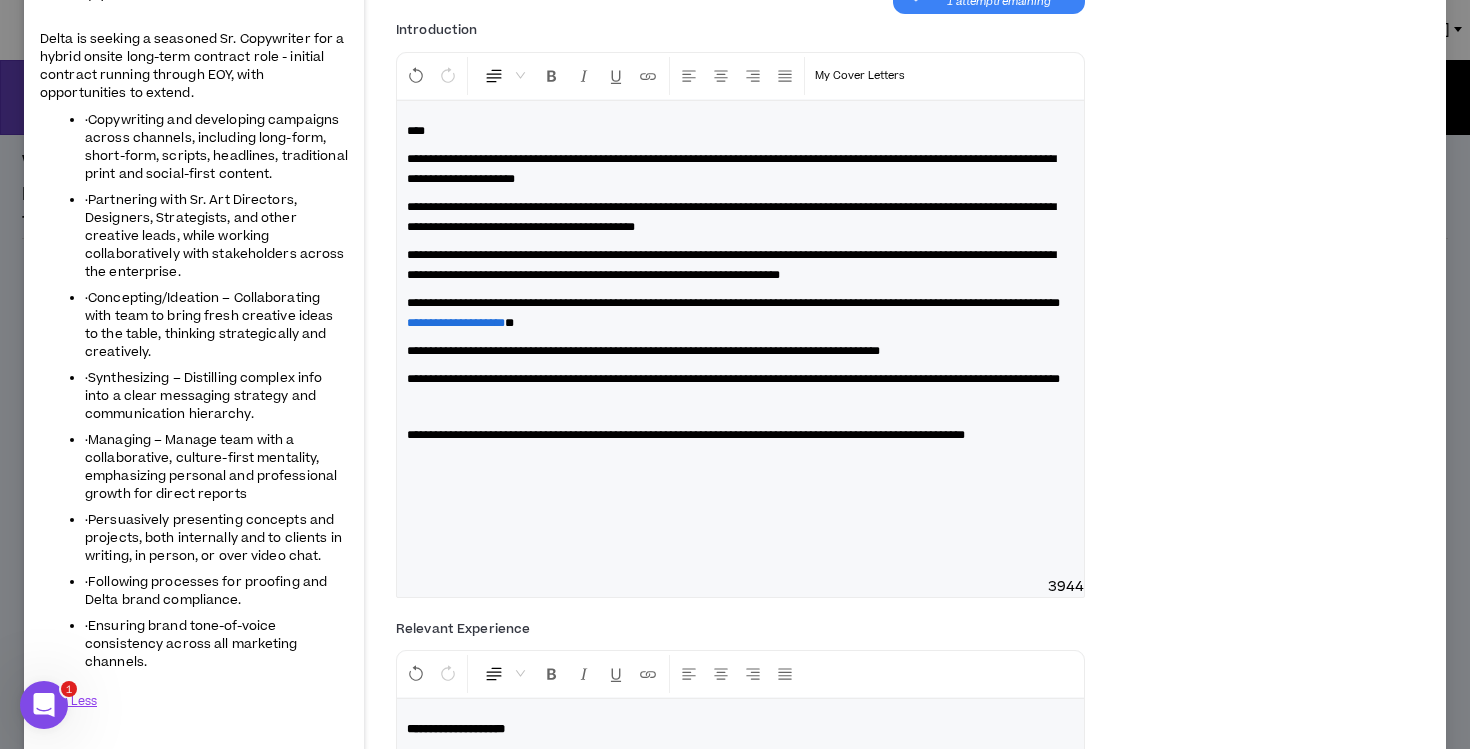 click on "**********" at bounding box center [733, 303] 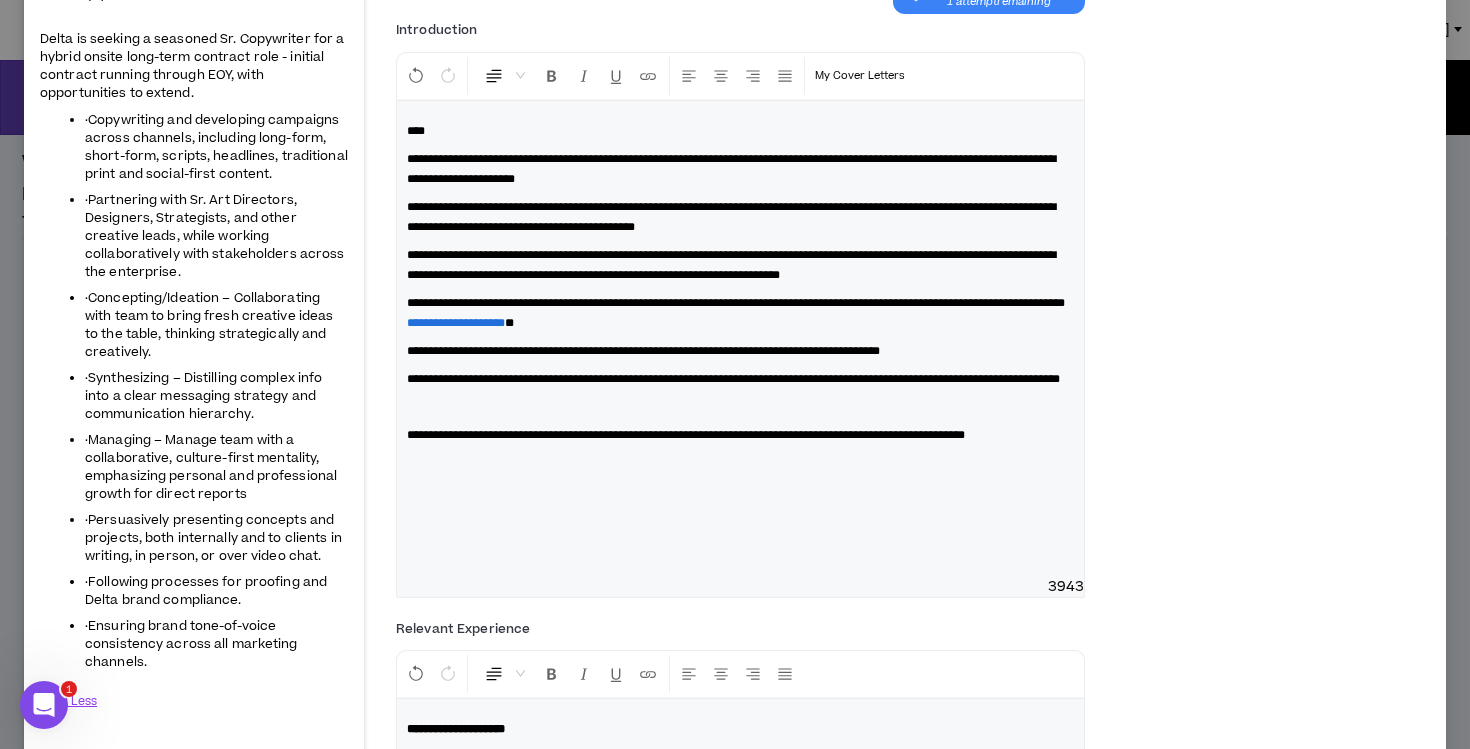 click on "**********" at bounding box center [736, 303] 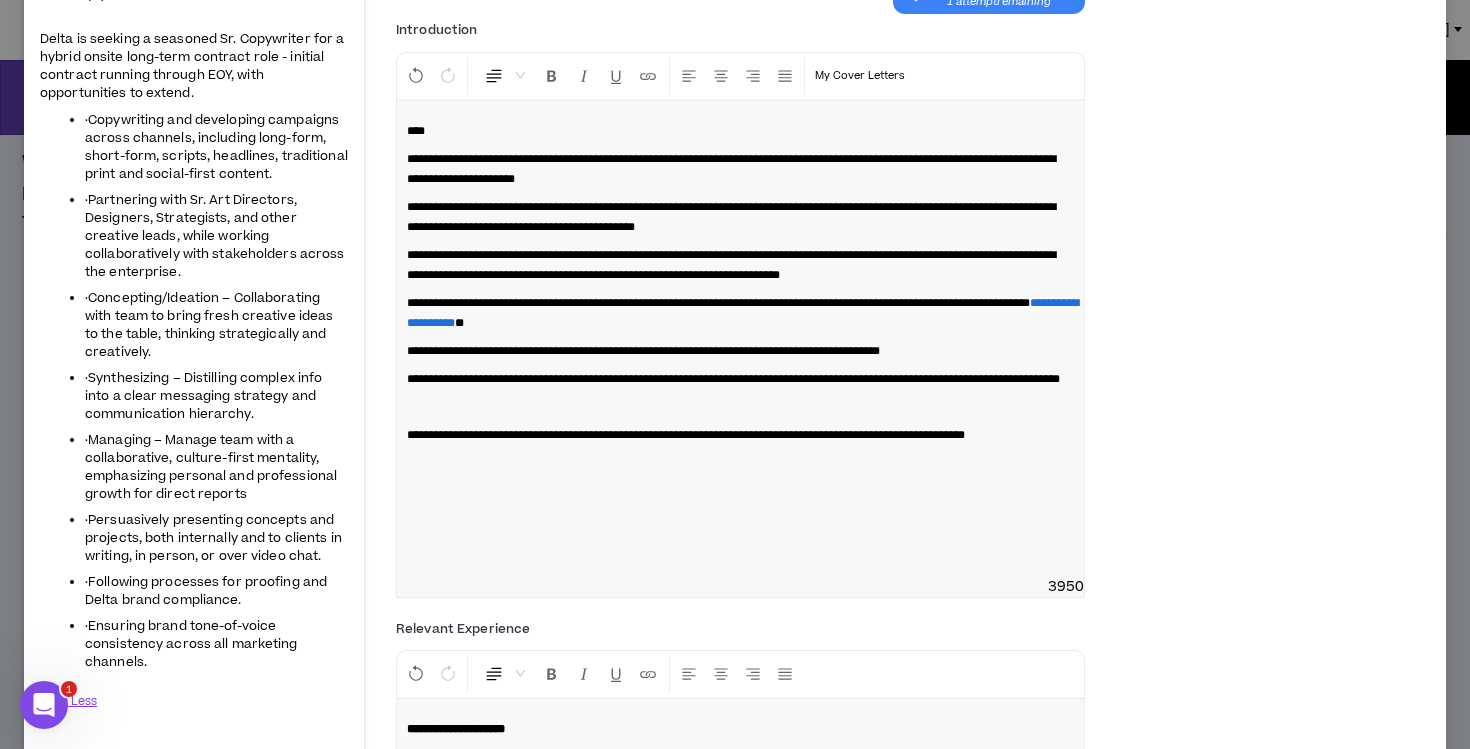 click on "**********" at bounding box center (740, 339) 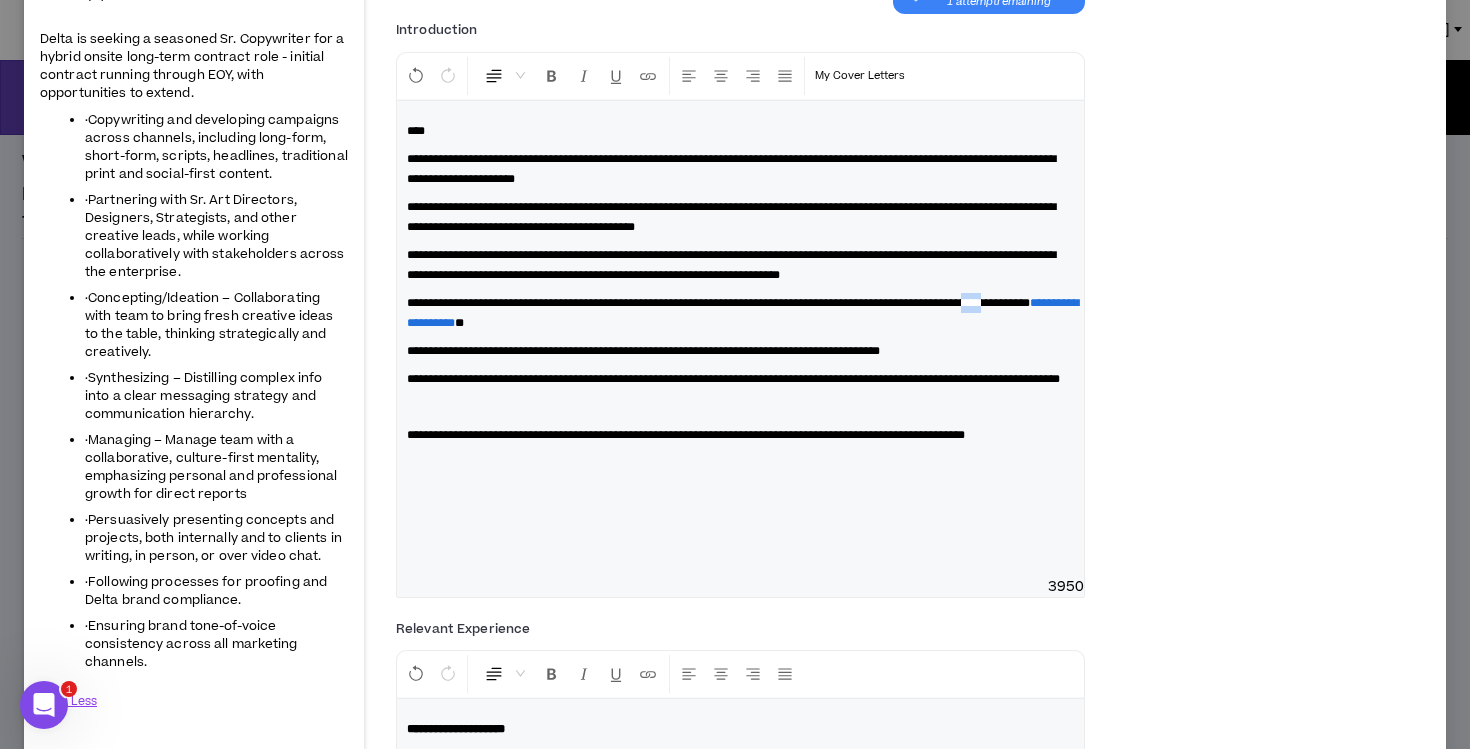 click on "**********" at bounding box center [718, 303] 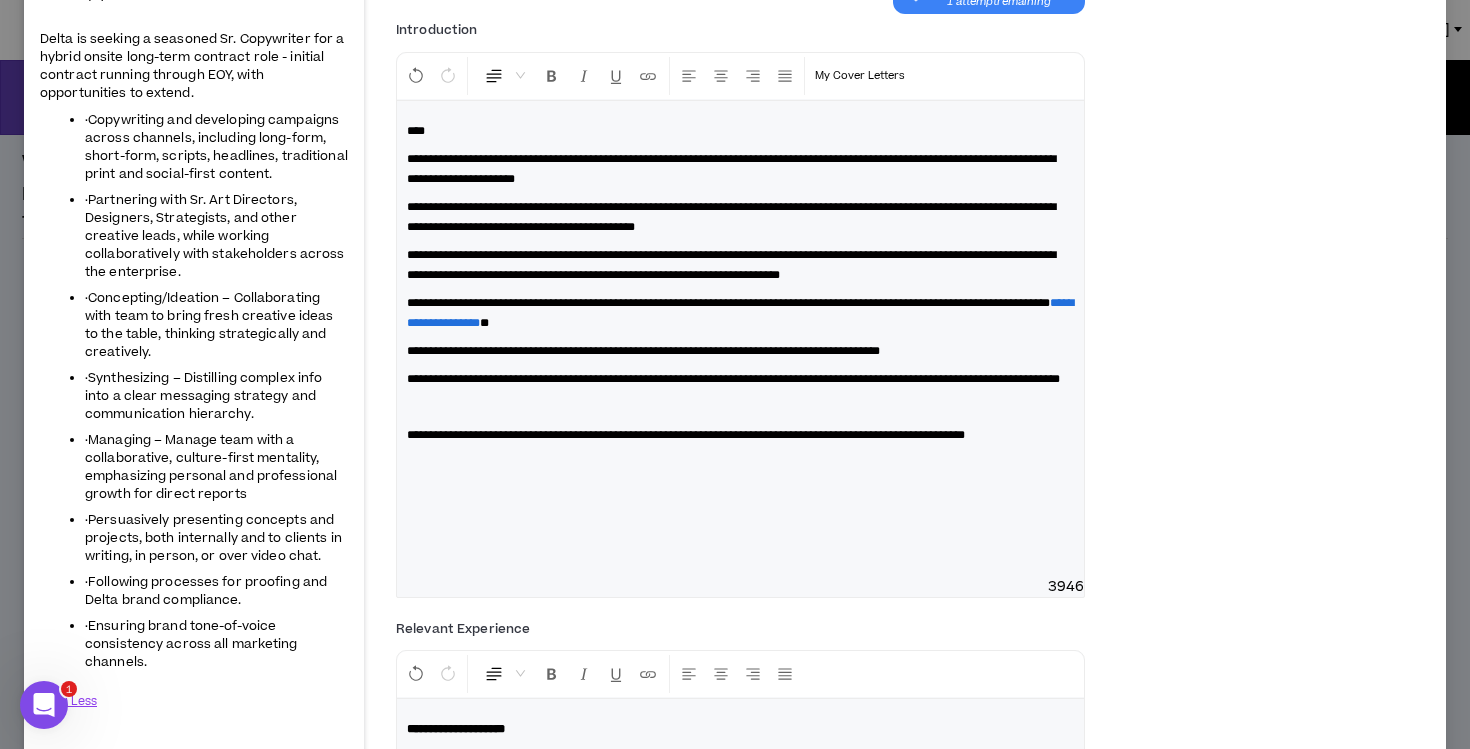 click on "**********" at bounding box center (728, 303) 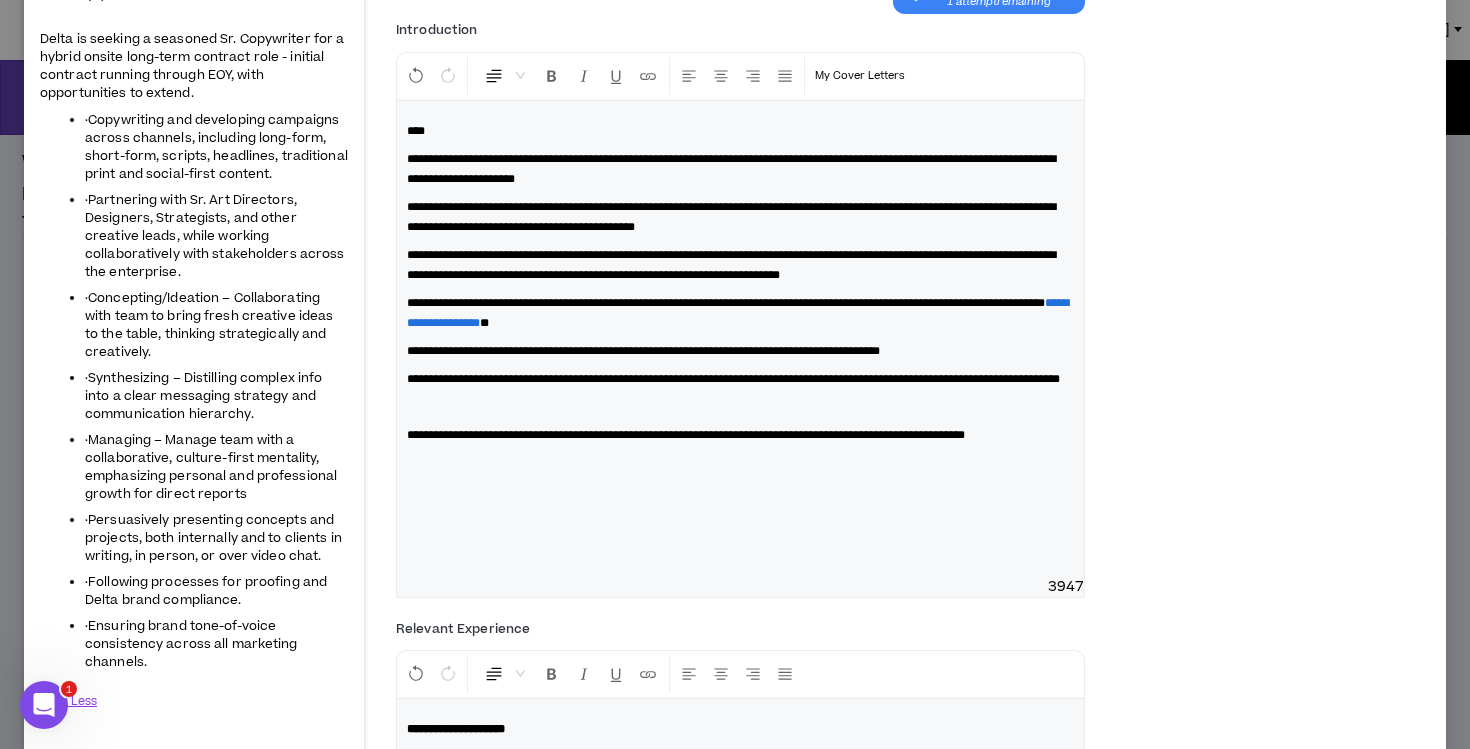 click on "**********" at bounding box center [686, 435] 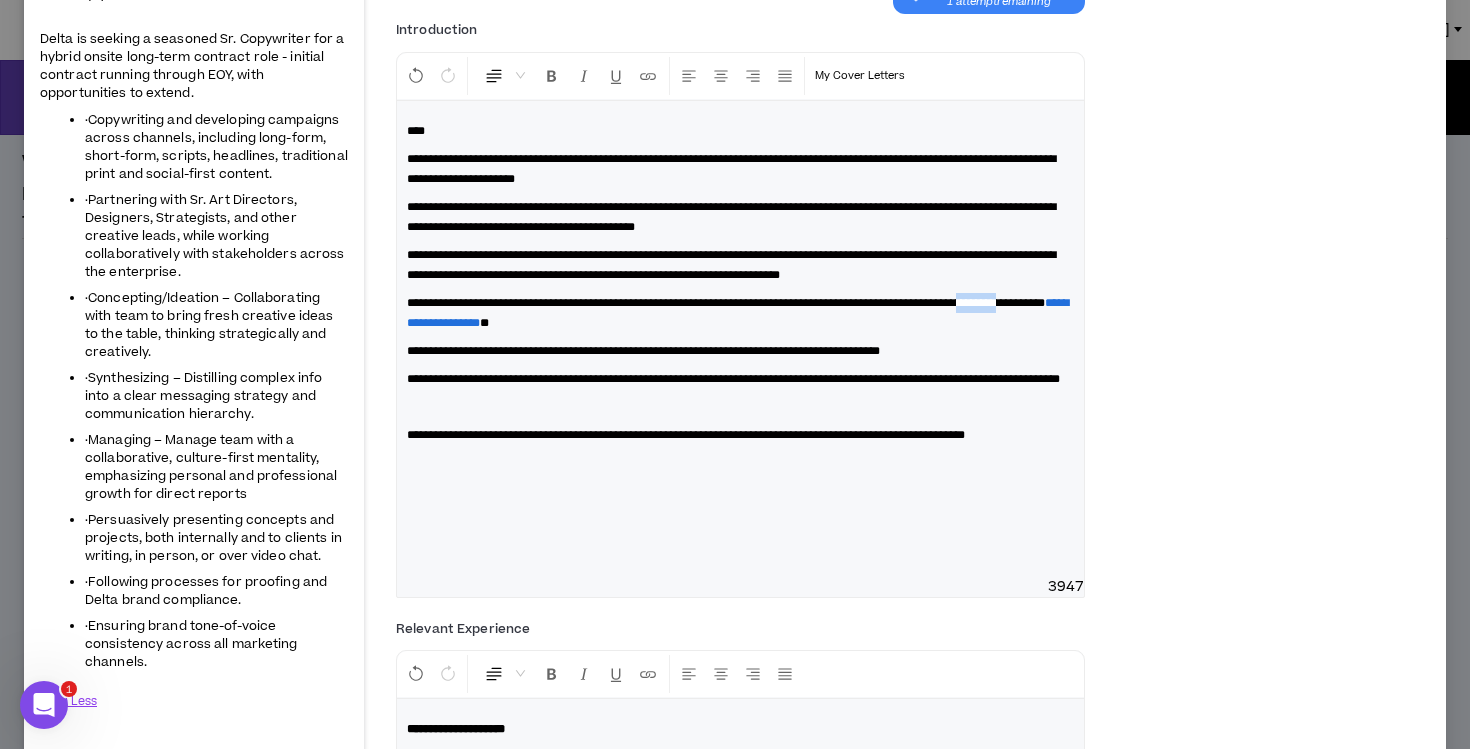 drag, startPoint x: 535, startPoint y: 322, endPoint x: 478, endPoint y: 323, distance: 57.00877 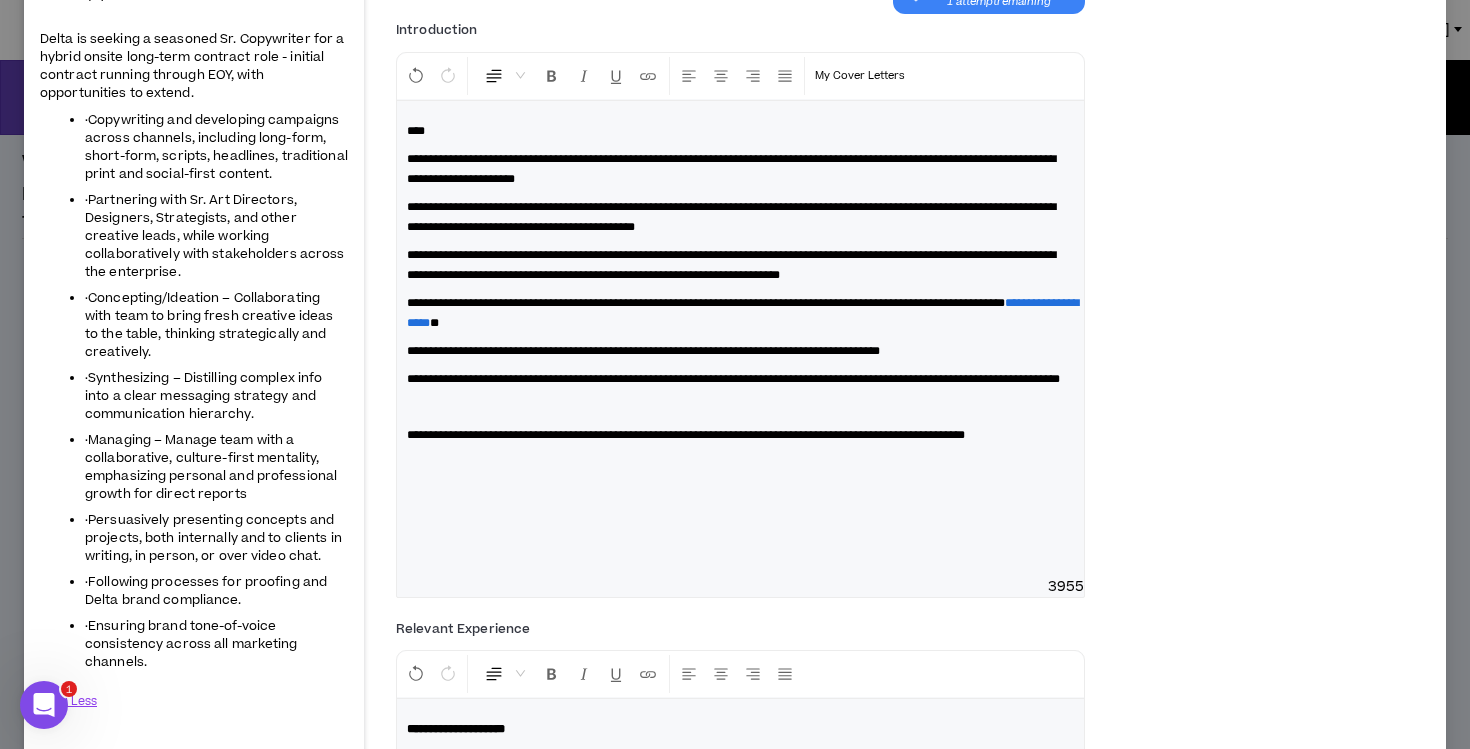 click on "**********" at bounding box center (740, 435) 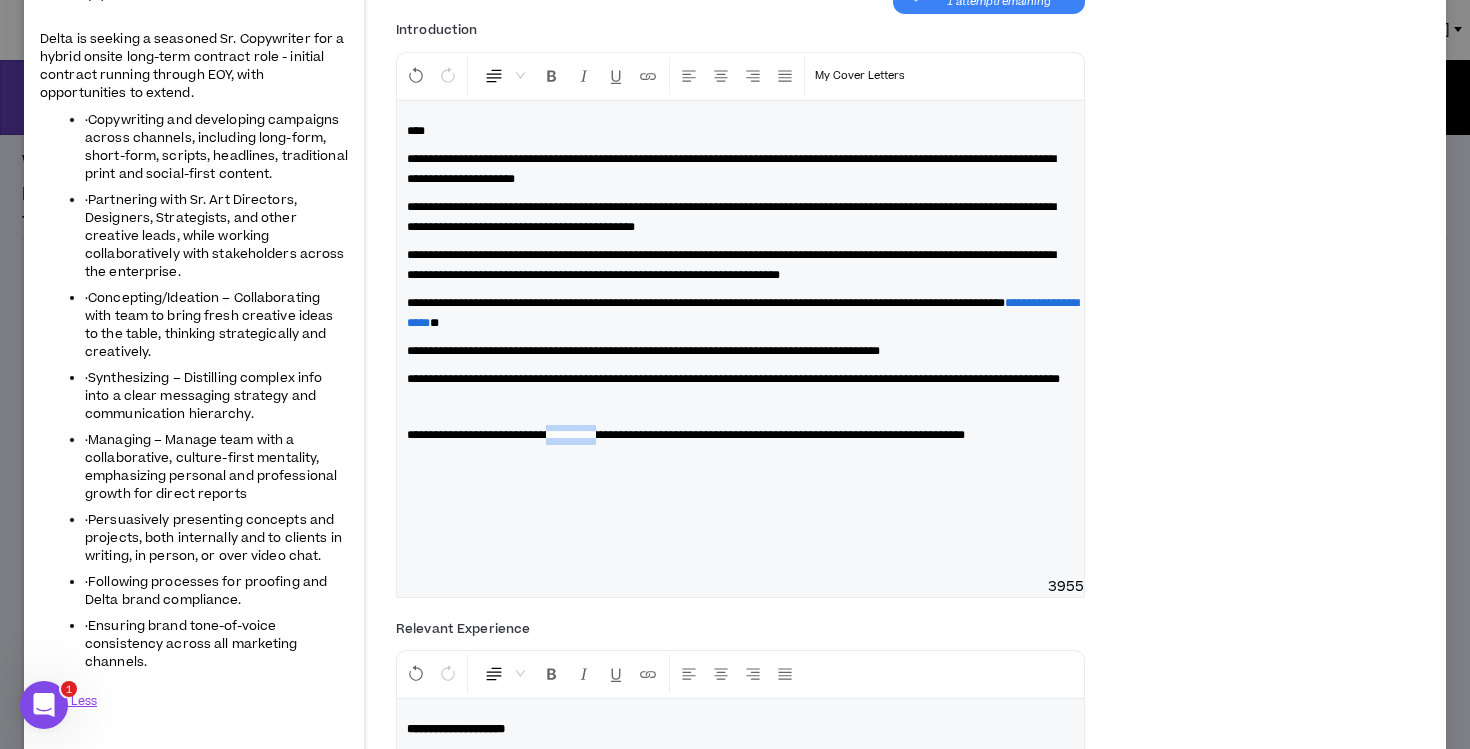 click on "**********" at bounding box center (686, 435) 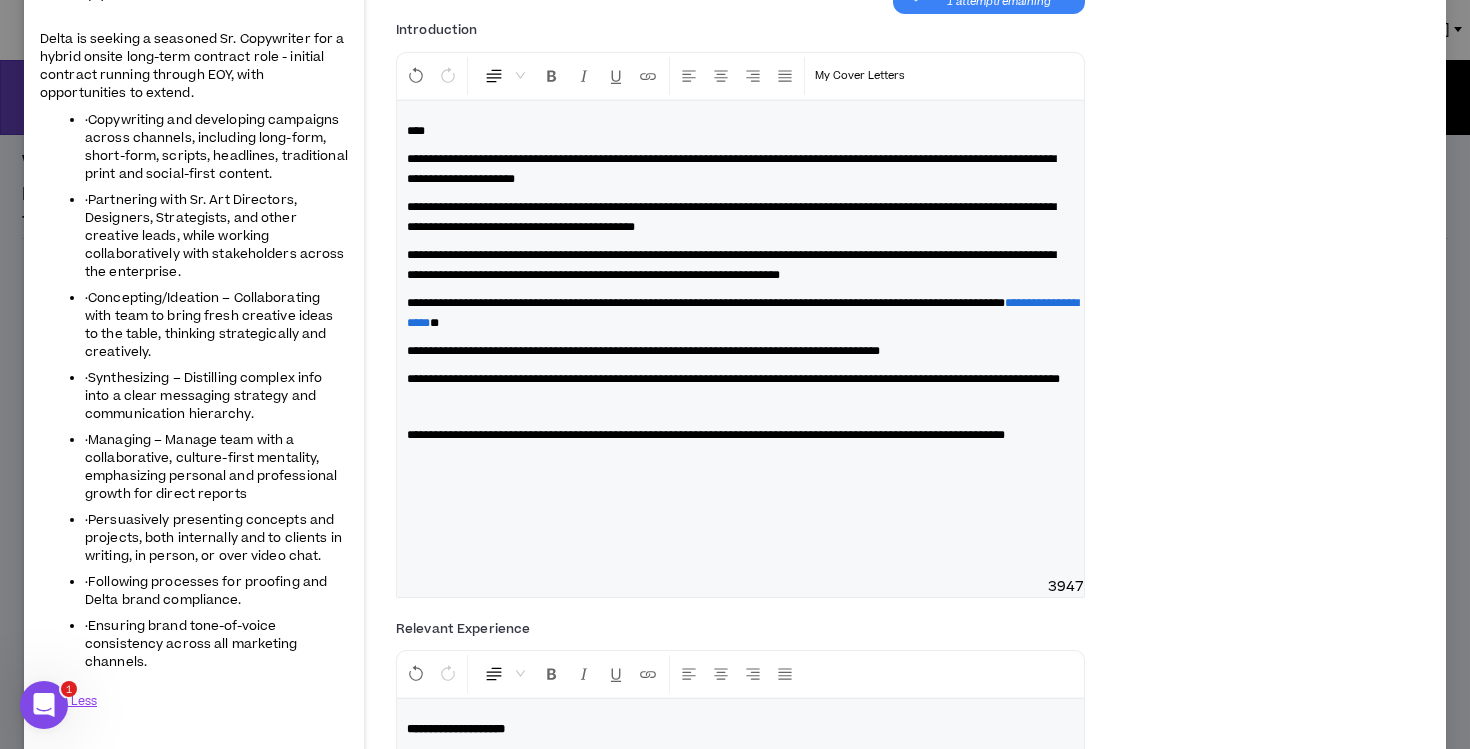 click on "**********" at bounding box center (706, 435) 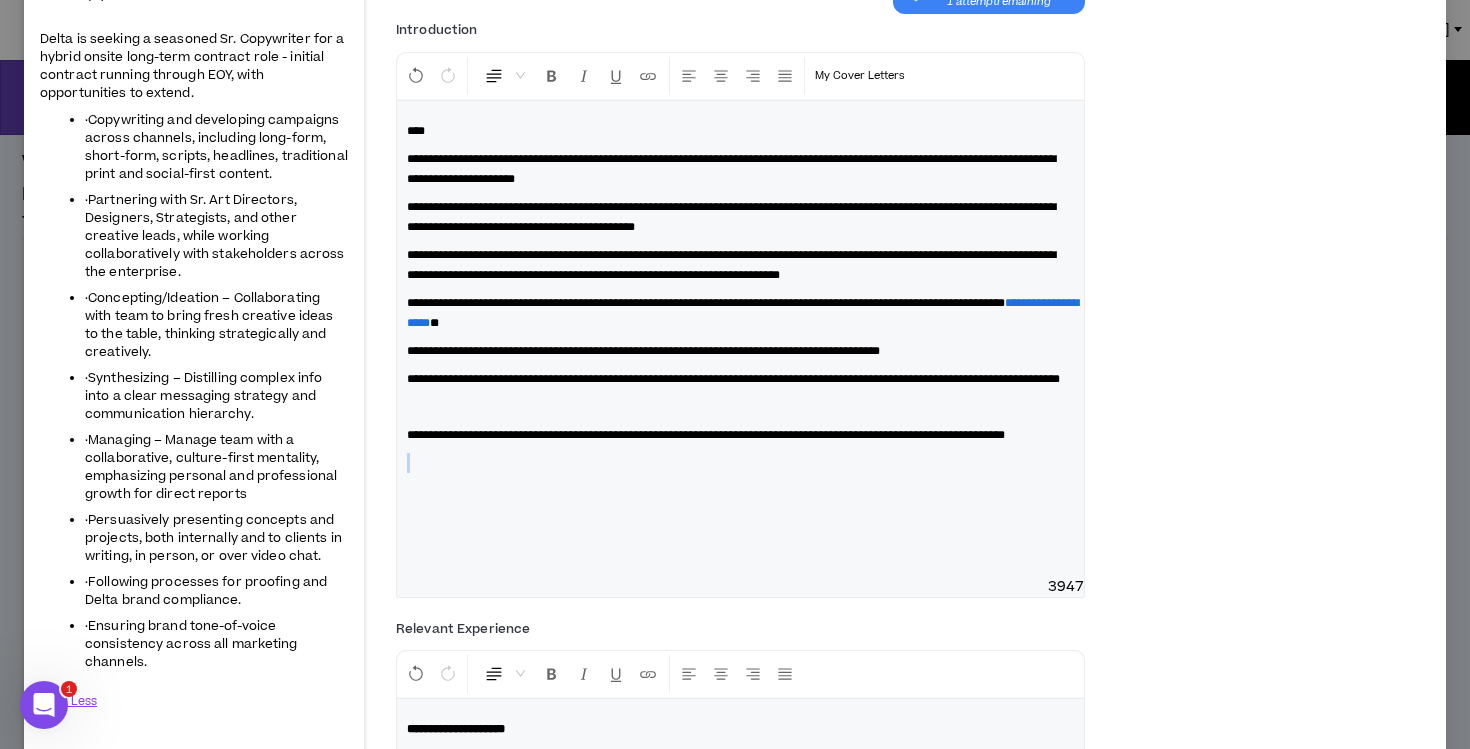 click on "**********" at bounding box center [740, 435] 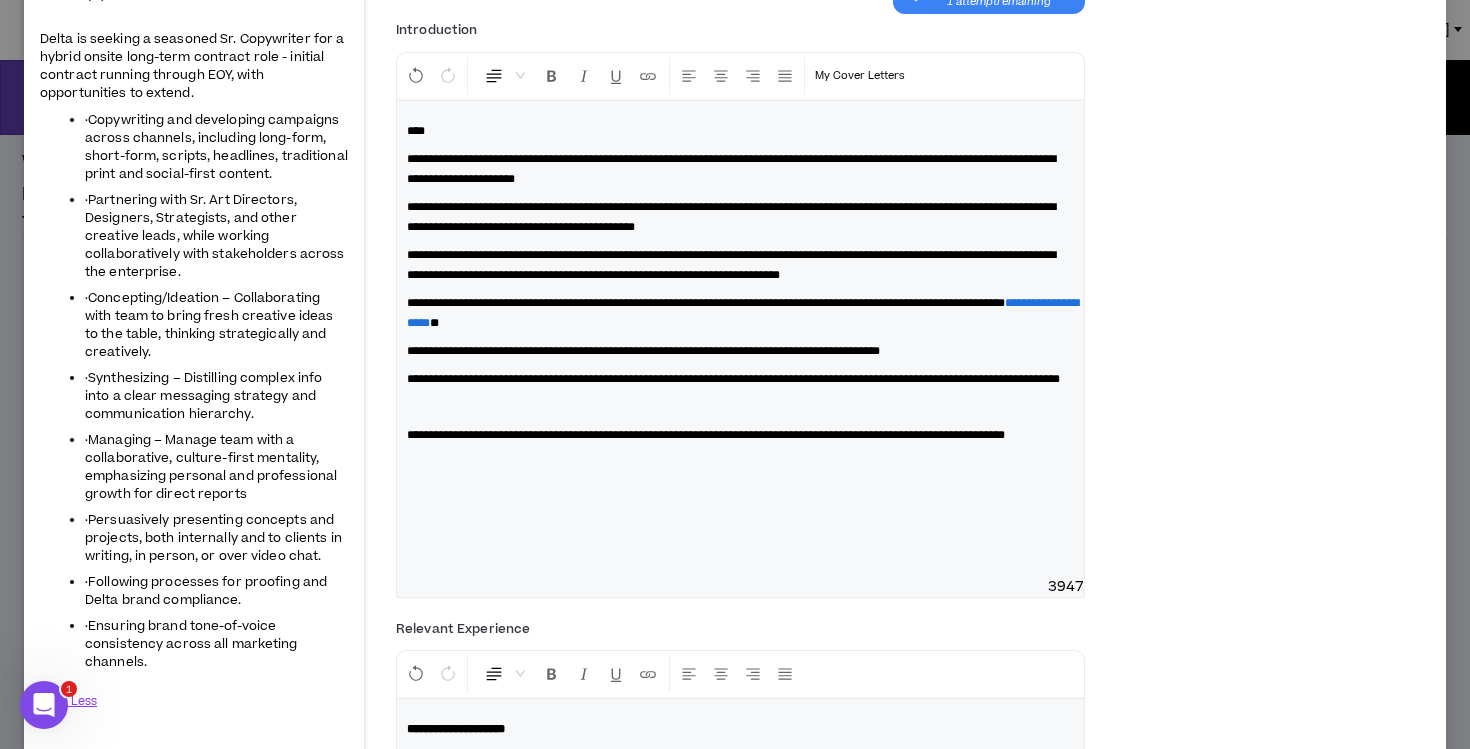 click on "**********" at bounding box center [706, 435] 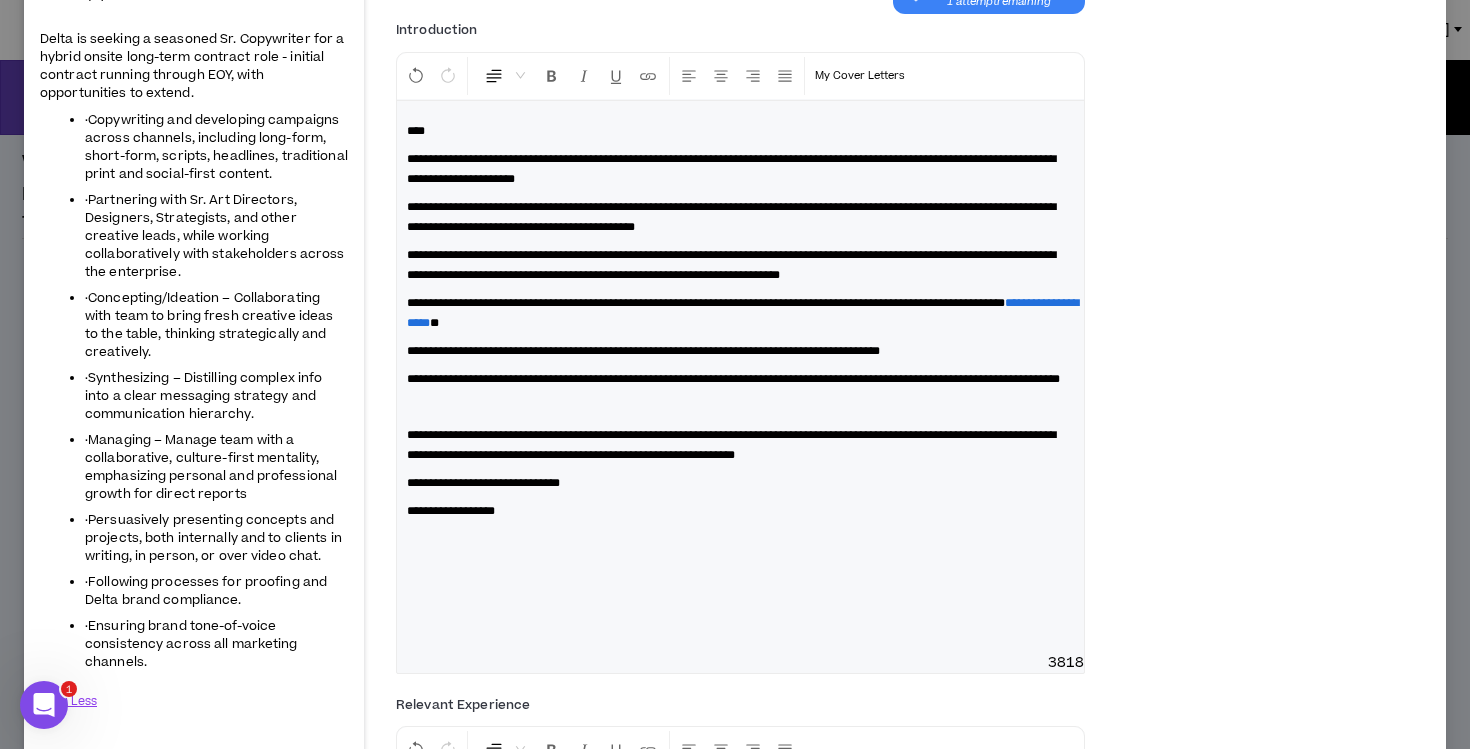 click on "**********" at bounding box center [740, 377] 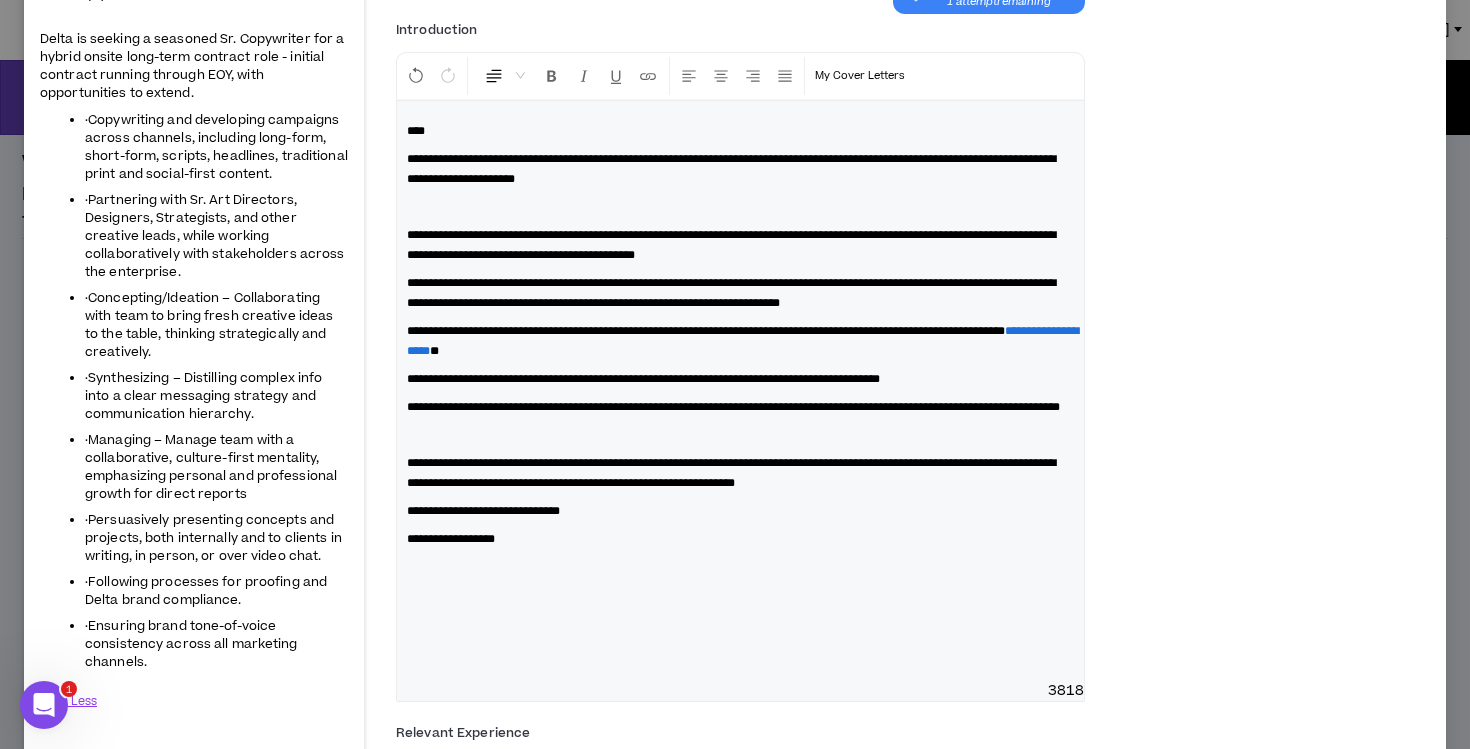 click at bounding box center (740, 207) 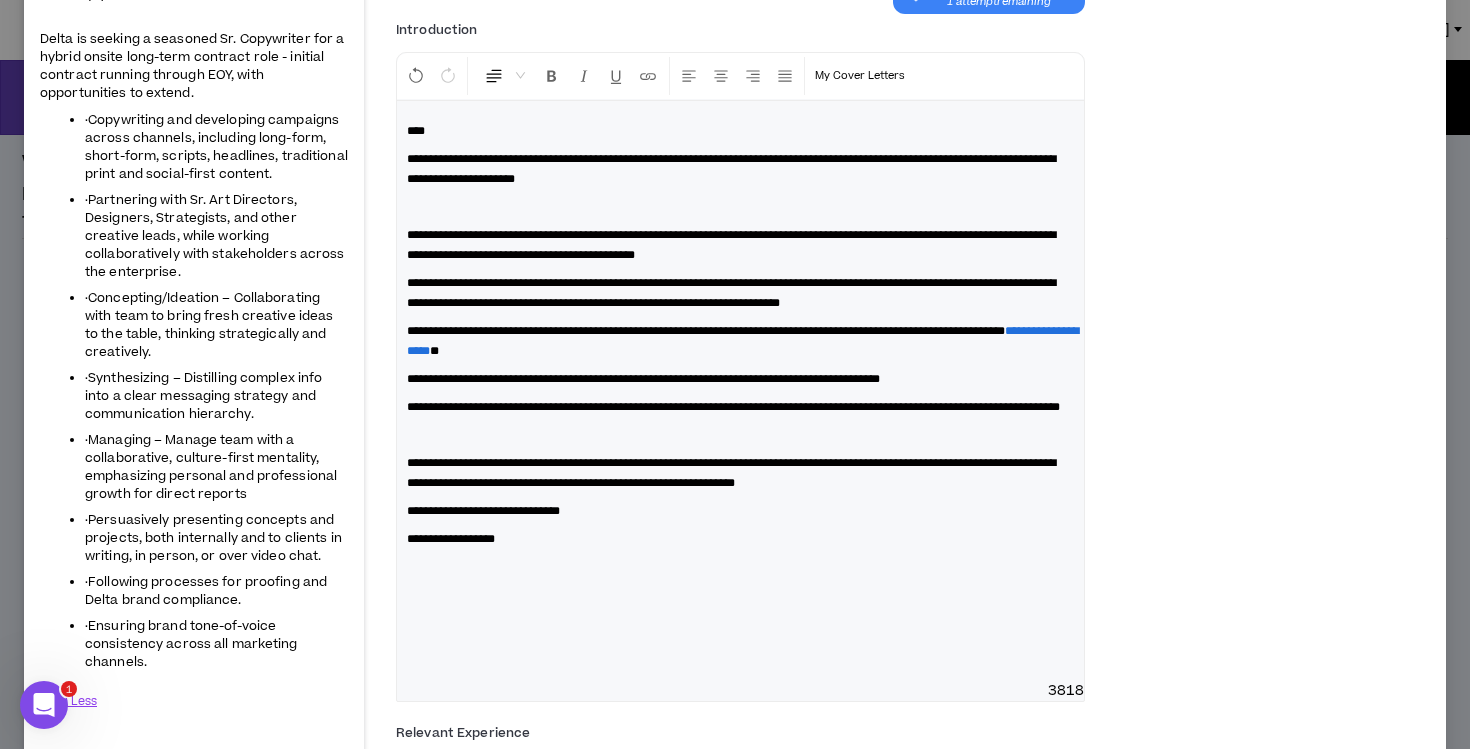 click at bounding box center (740, 207) 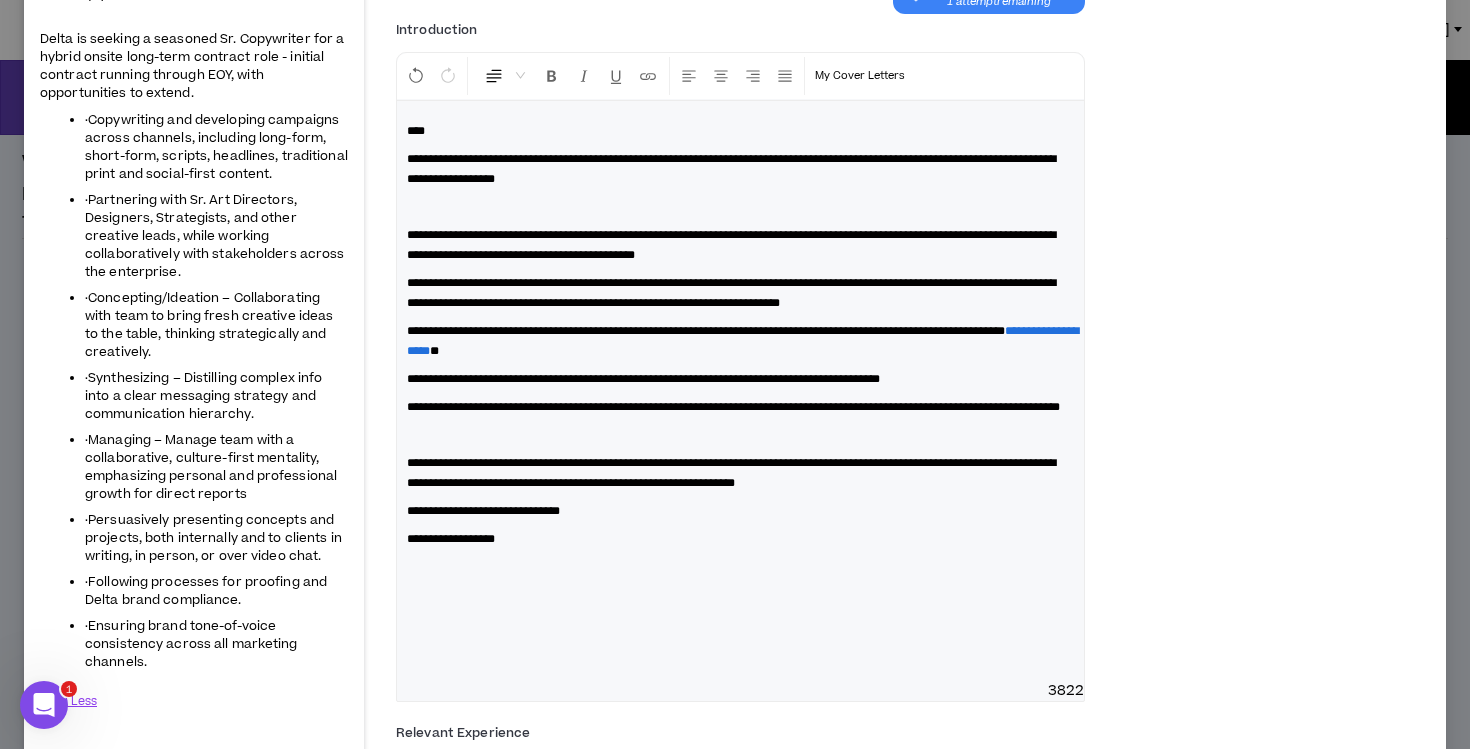click at bounding box center [740, 207] 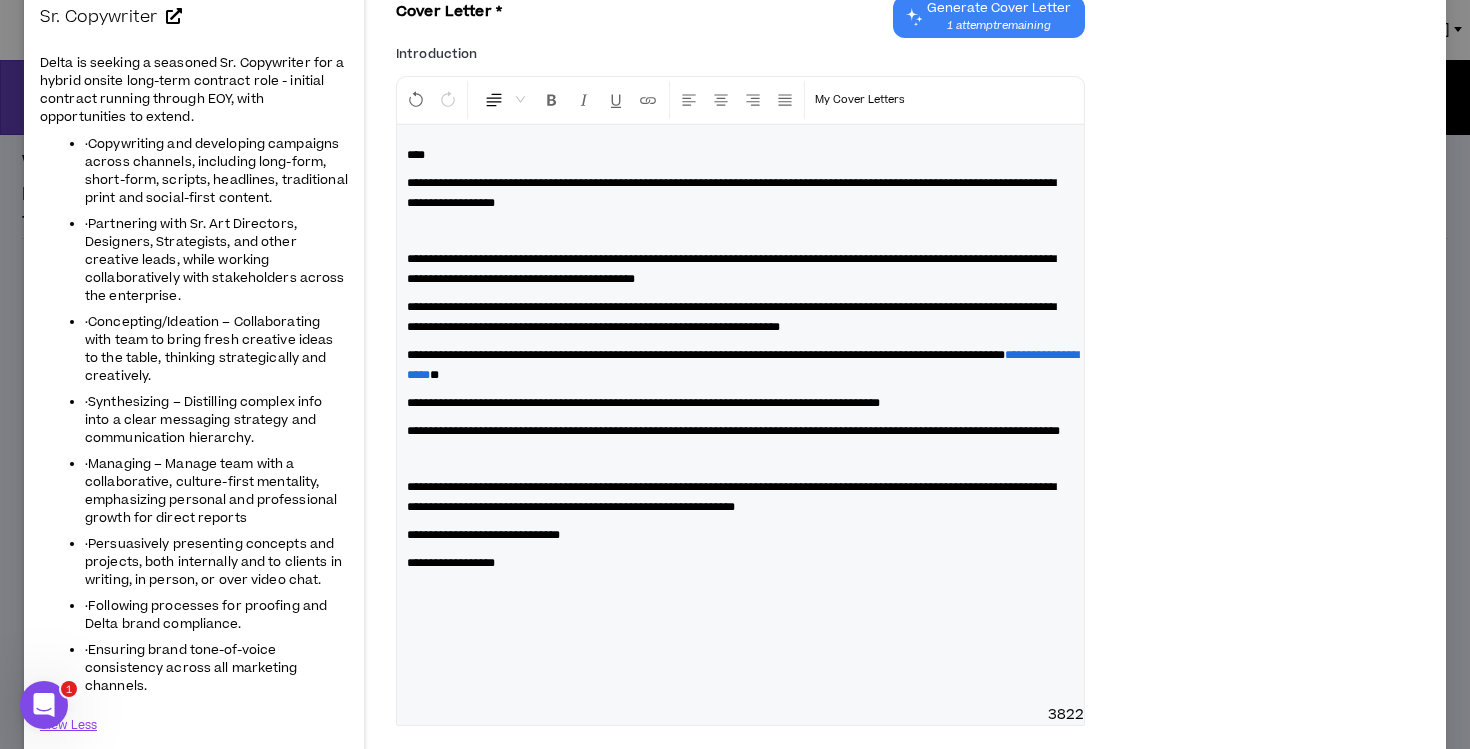 scroll, scrollTop: 199, scrollLeft: 0, axis: vertical 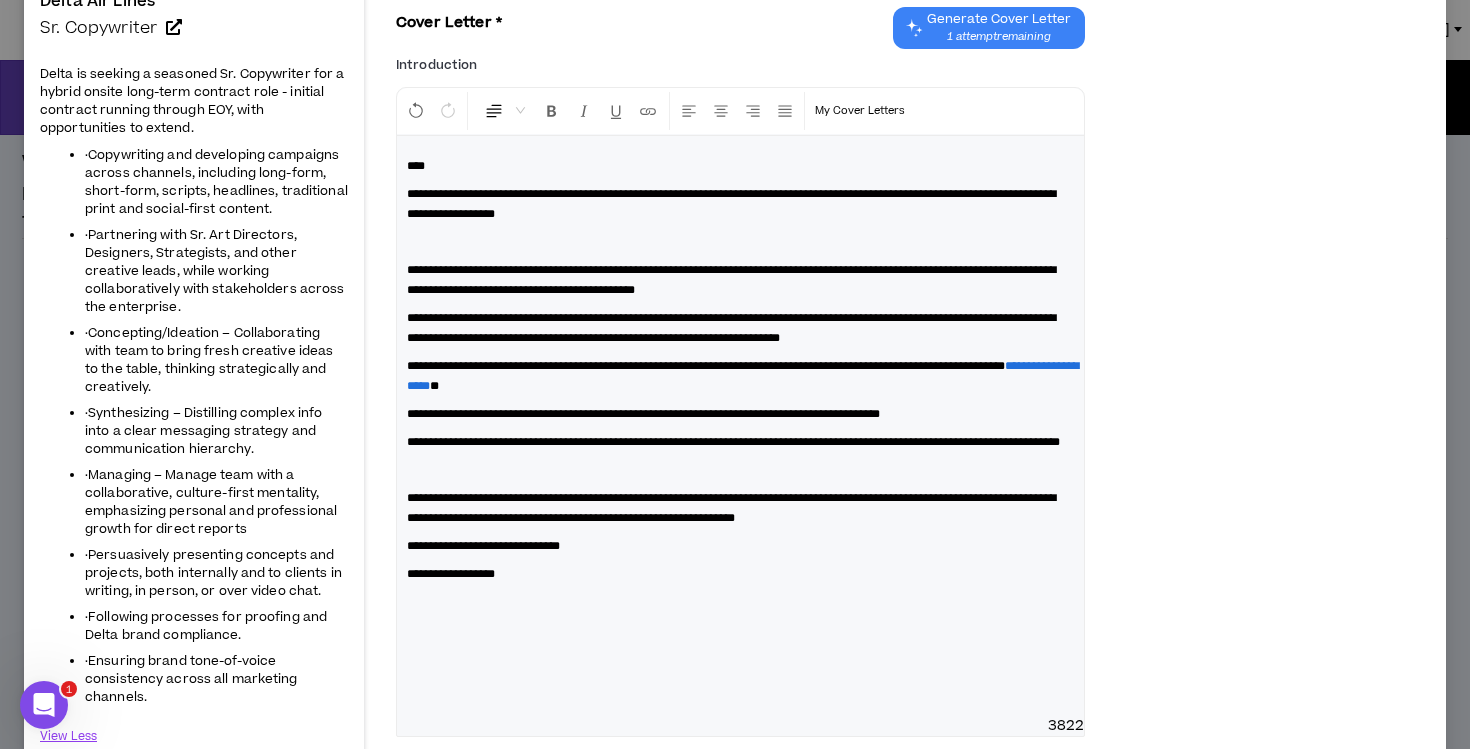 click on "**********" at bounding box center (731, 204) 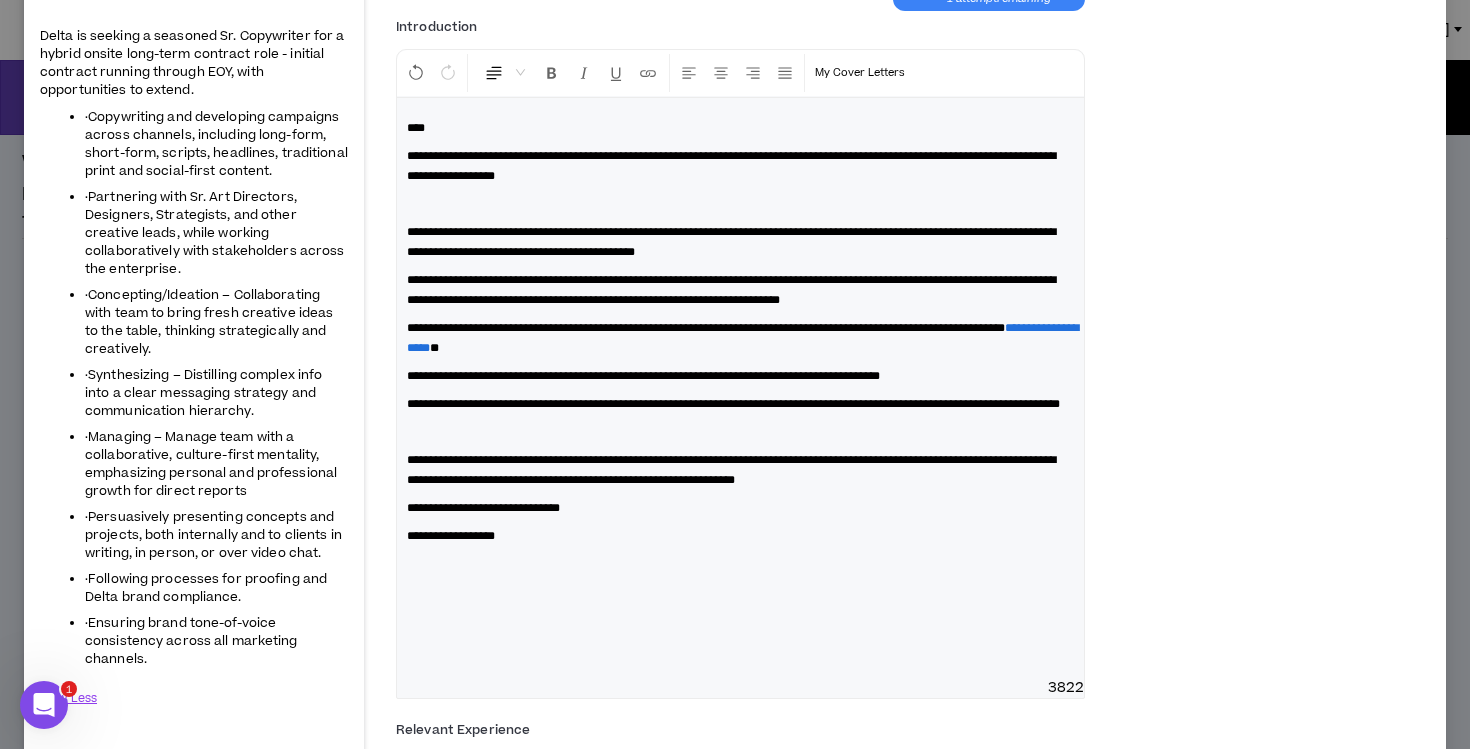 click on "**********" at bounding box center [731, 166] 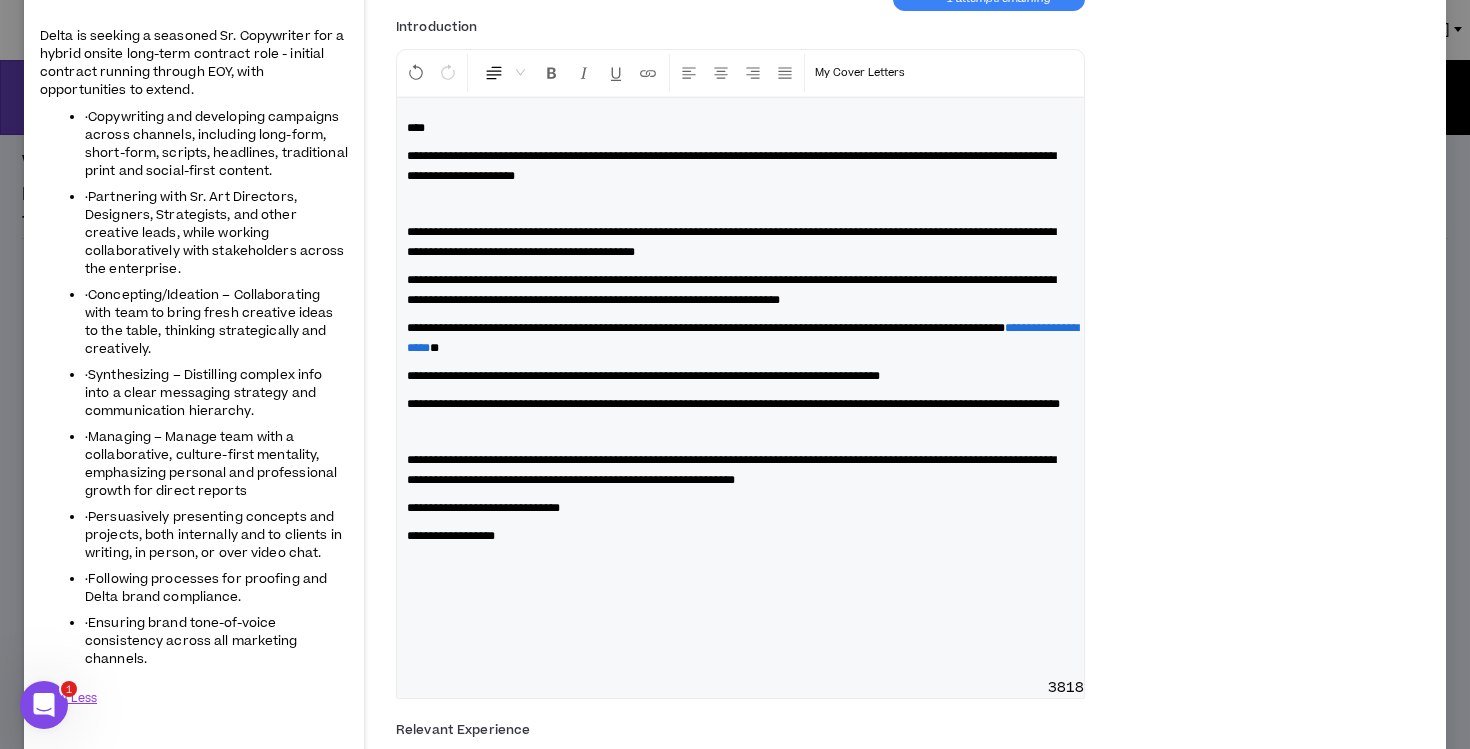 click on "**********" at bounding box center [740, 388] 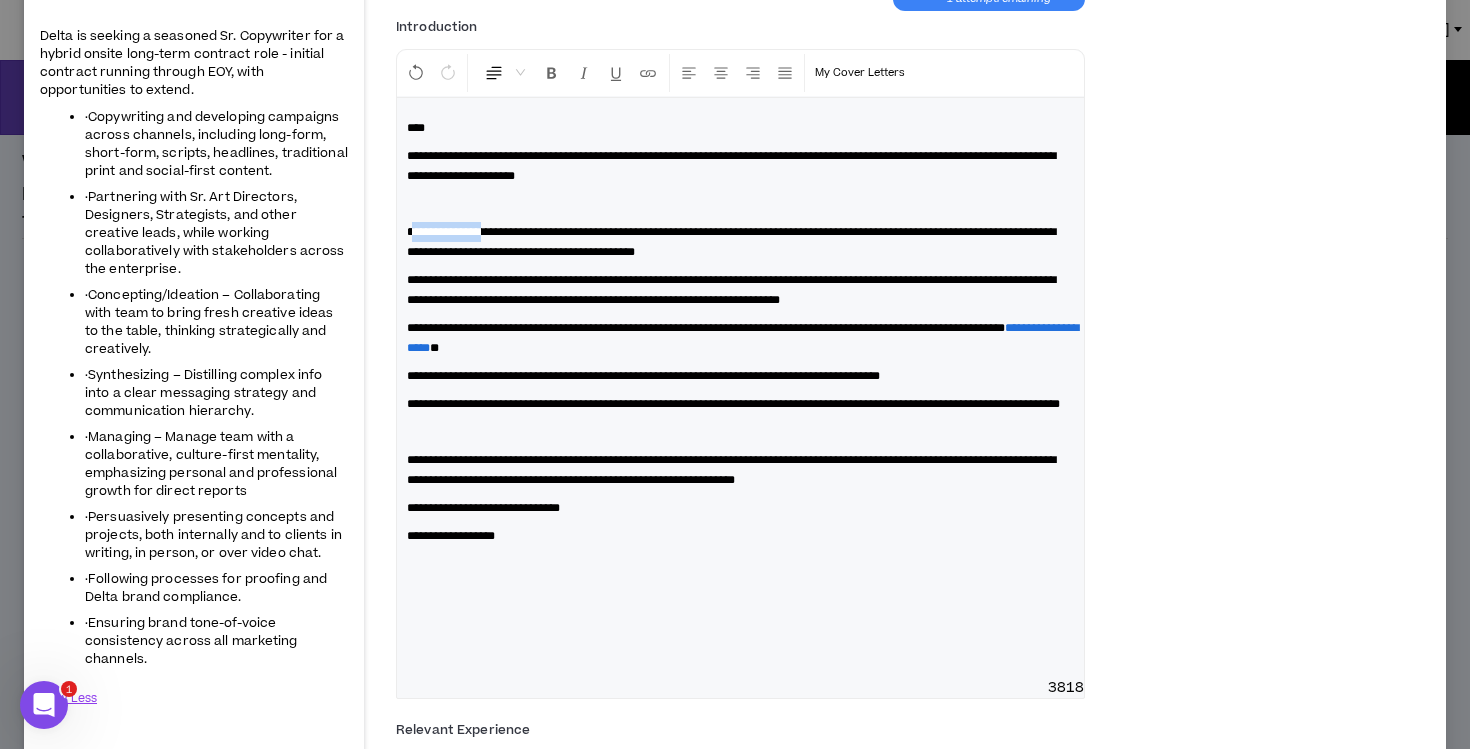 drag, startPoint x: 498, startPoint y: 227, endPoint x: 412, endPoint y: 234, distance: 86.28442 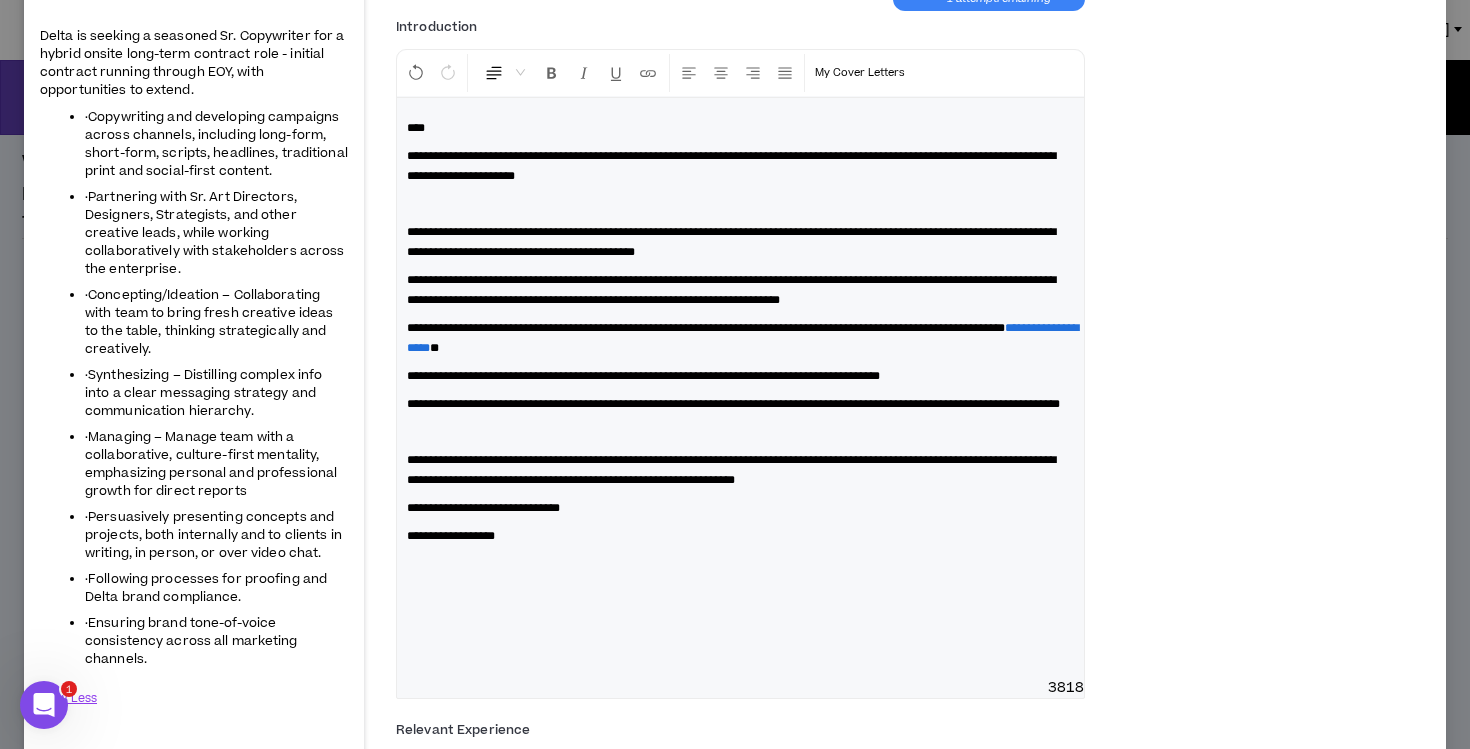 click on "**********" at bounding box center [731, 242] 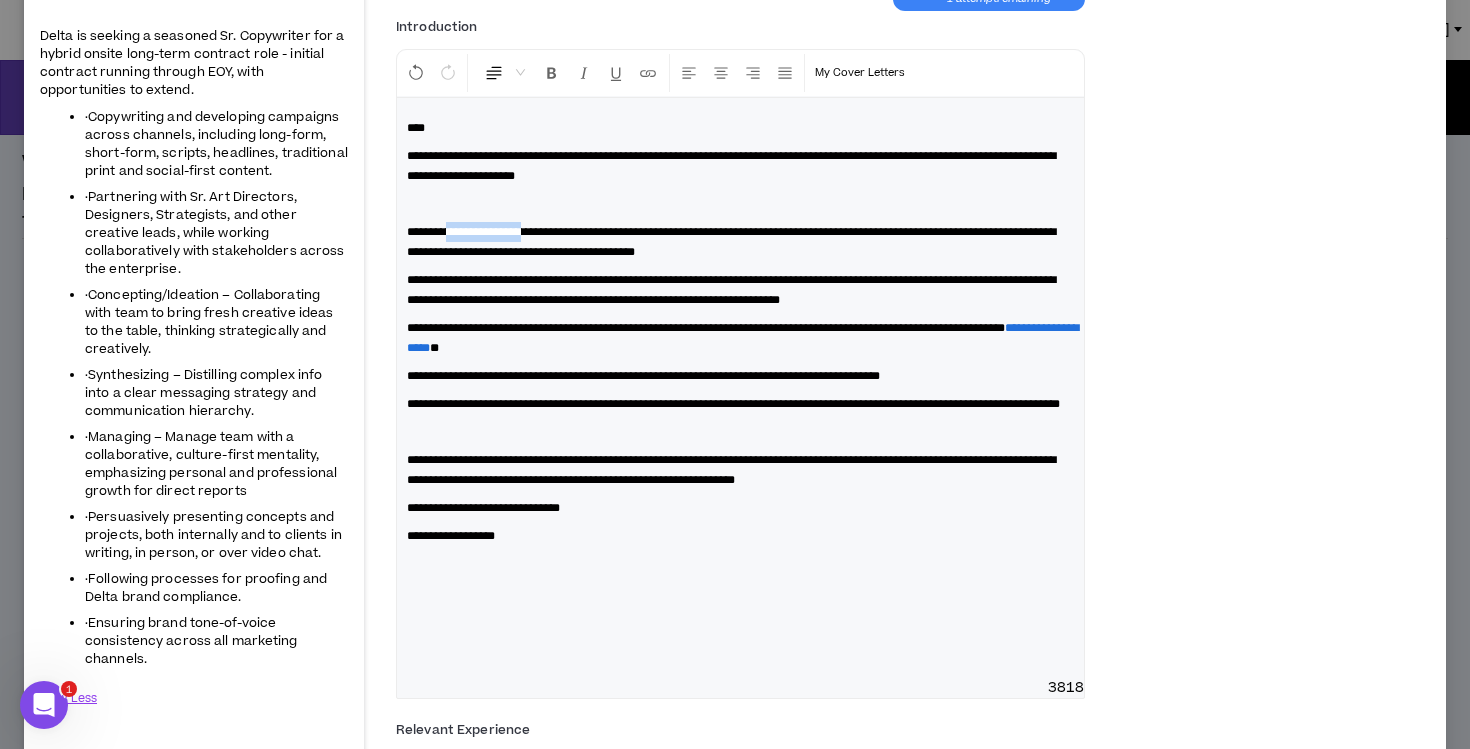 drag, startPoint x: 548, startPoint y: 232, endPoint x: 452, endPoint y: 237, distance: 96.13012 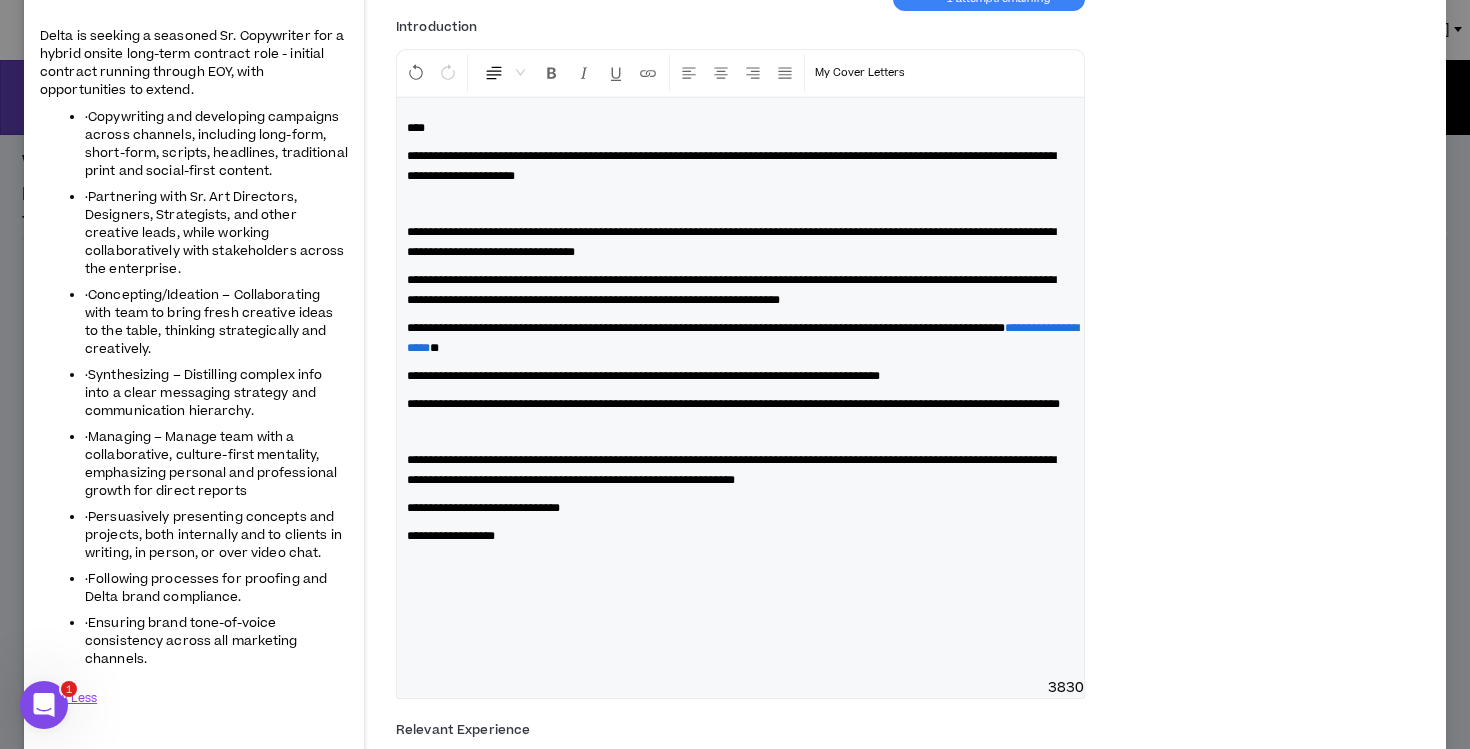 click on "**********" at bounding box center [731, 290] 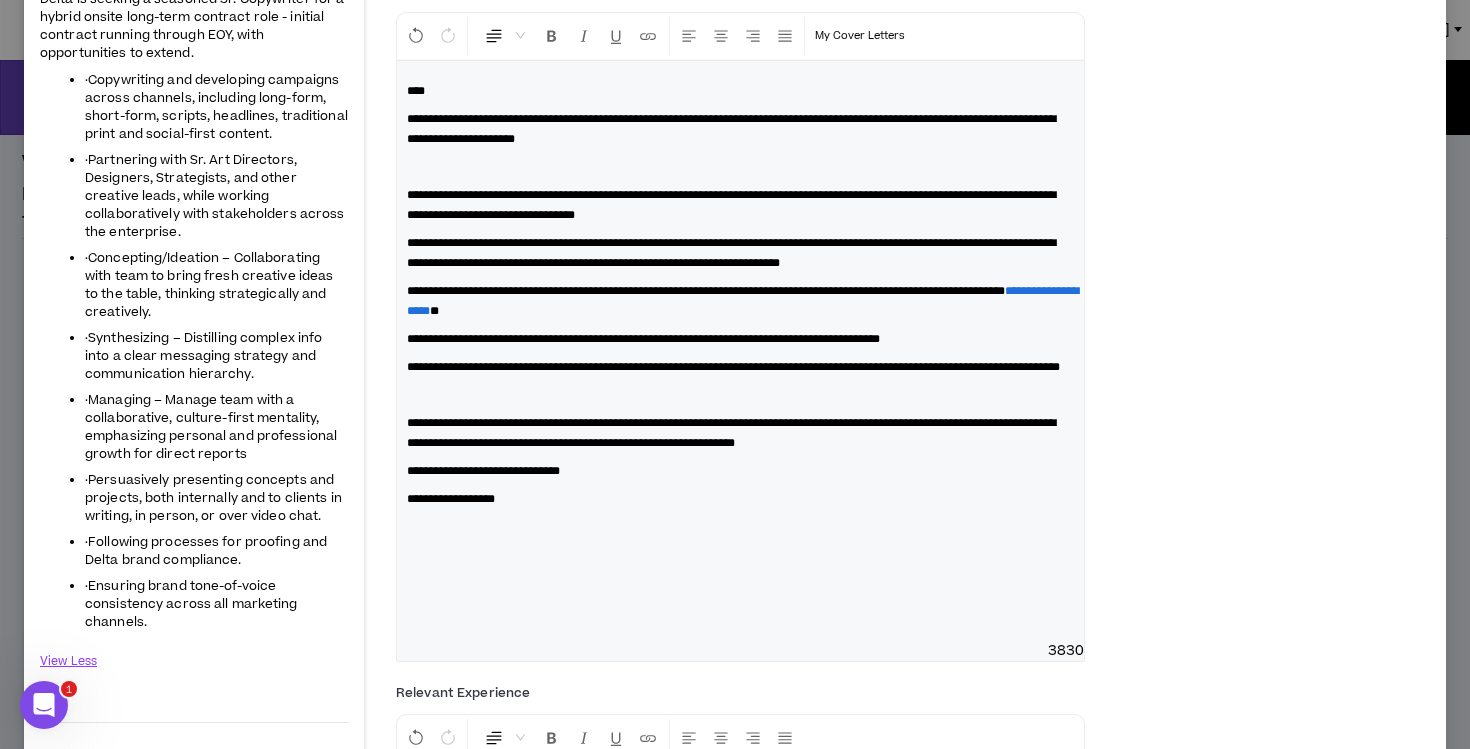 click on "**********" at bounding box center (740, 253) 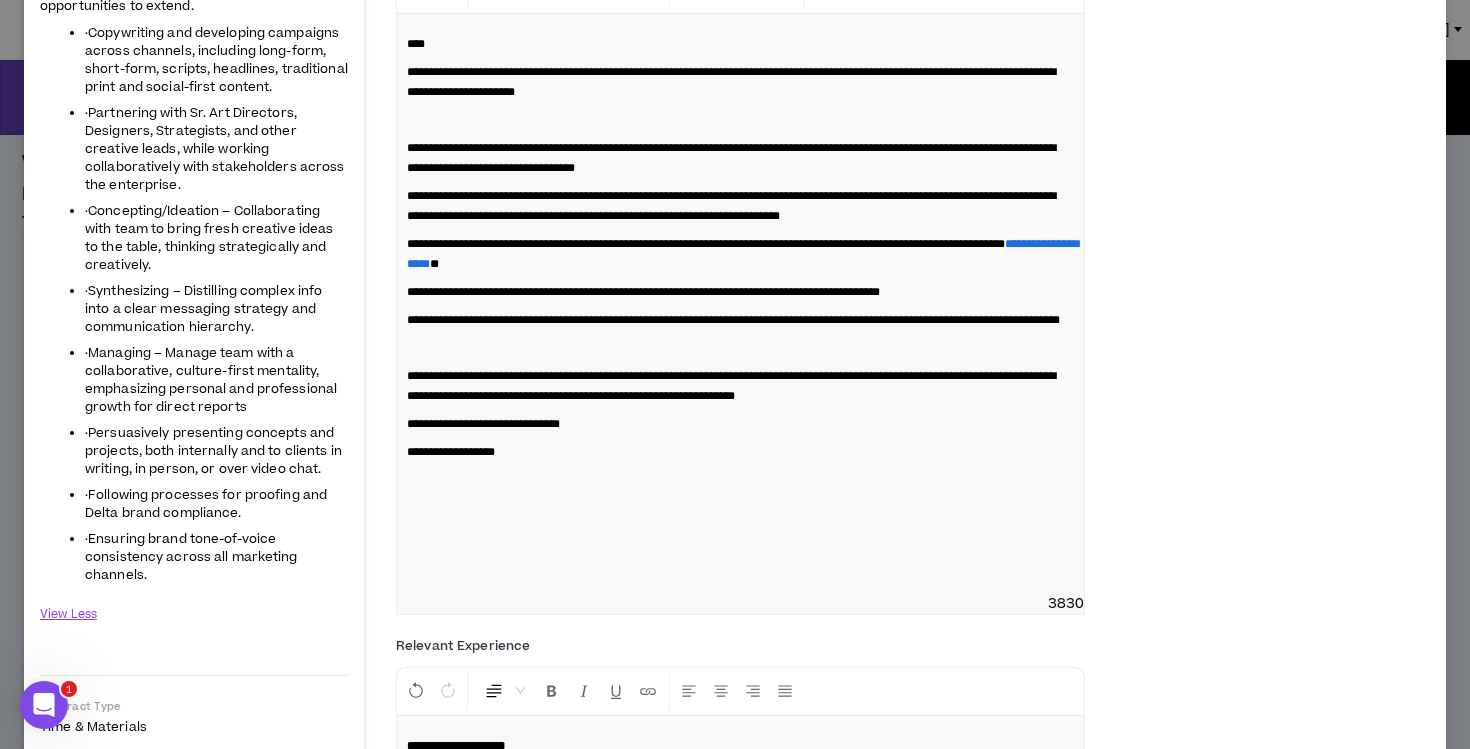 click on "**********" at bounding box center (740, 304) 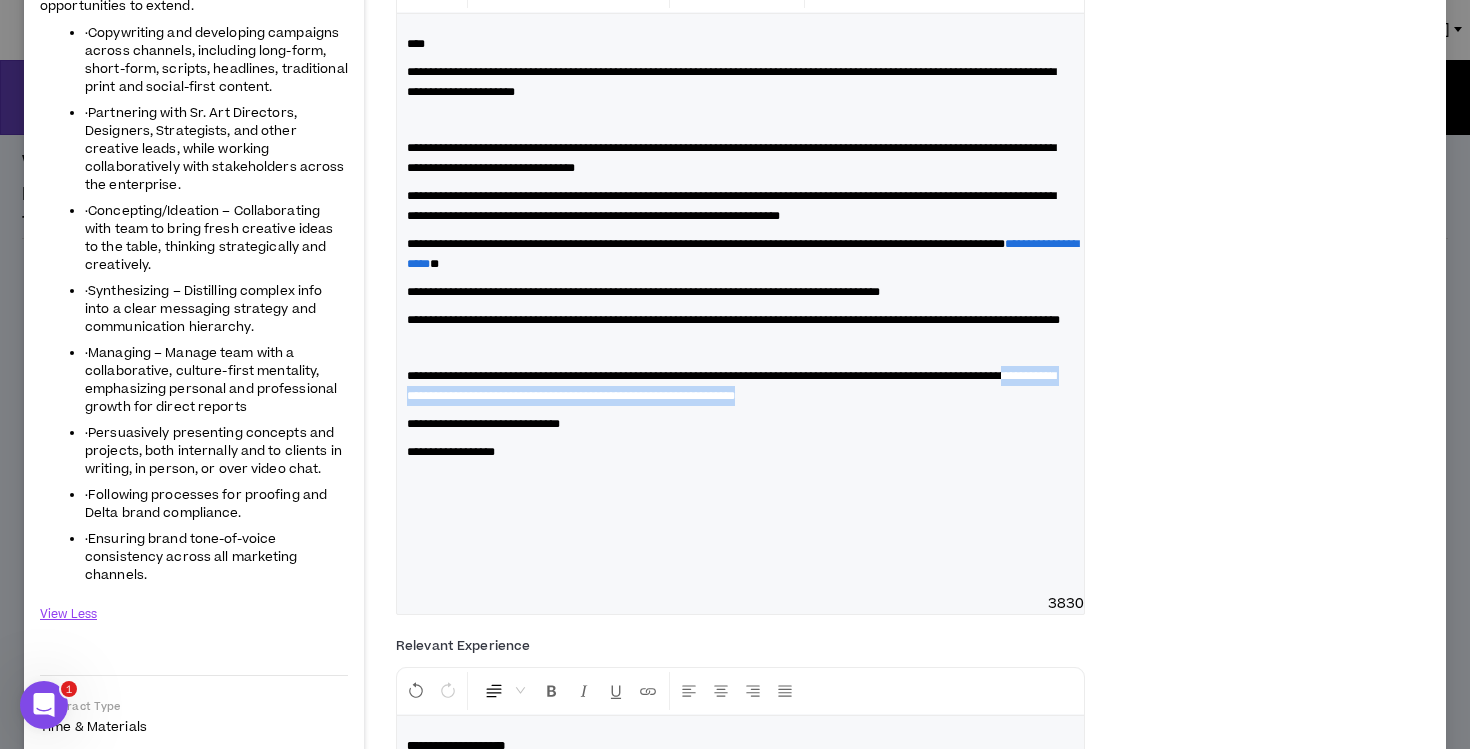 drag, startPoint x: 1042, startPoint y: 425, endPoint x: 514, endPoint y: 416, distance: 528.0767 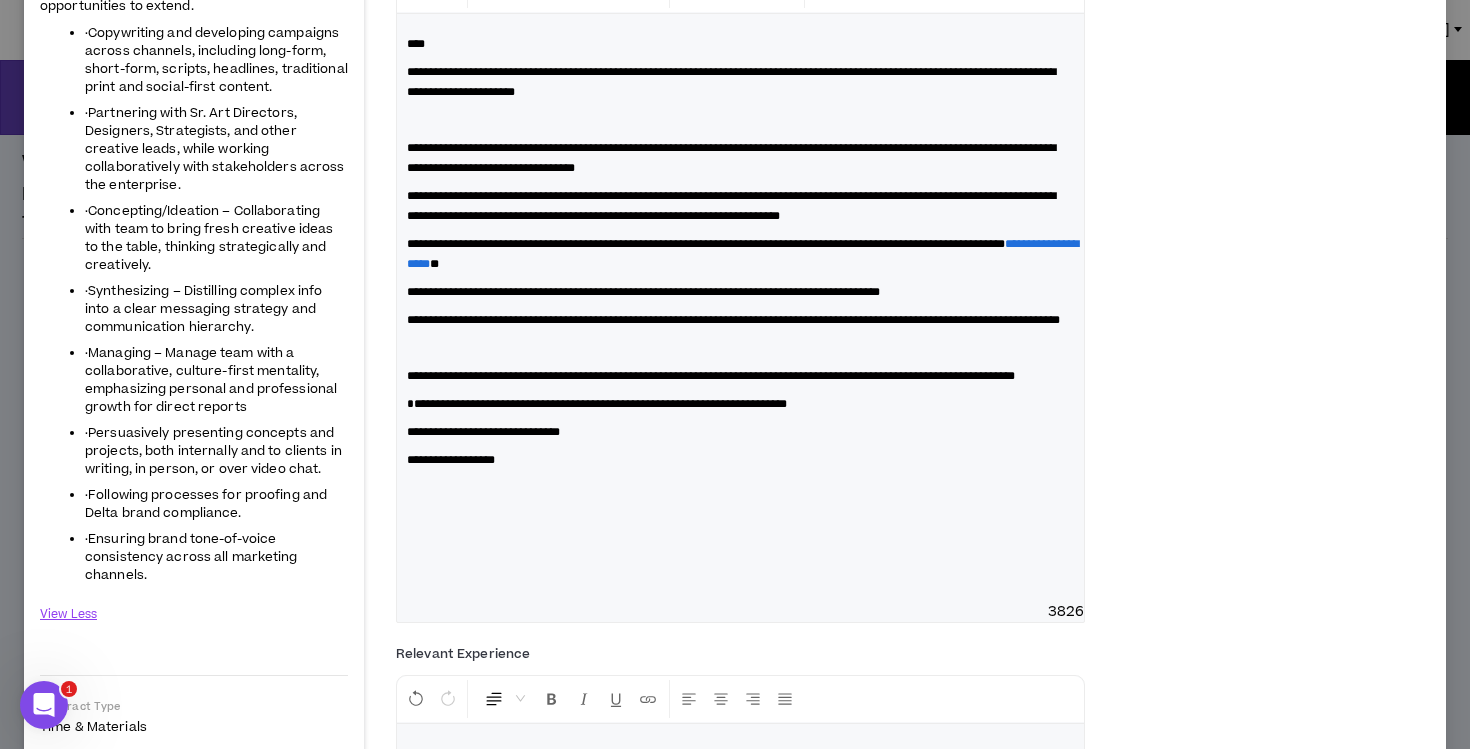 click on "**********" at bounding box center (740, 376) 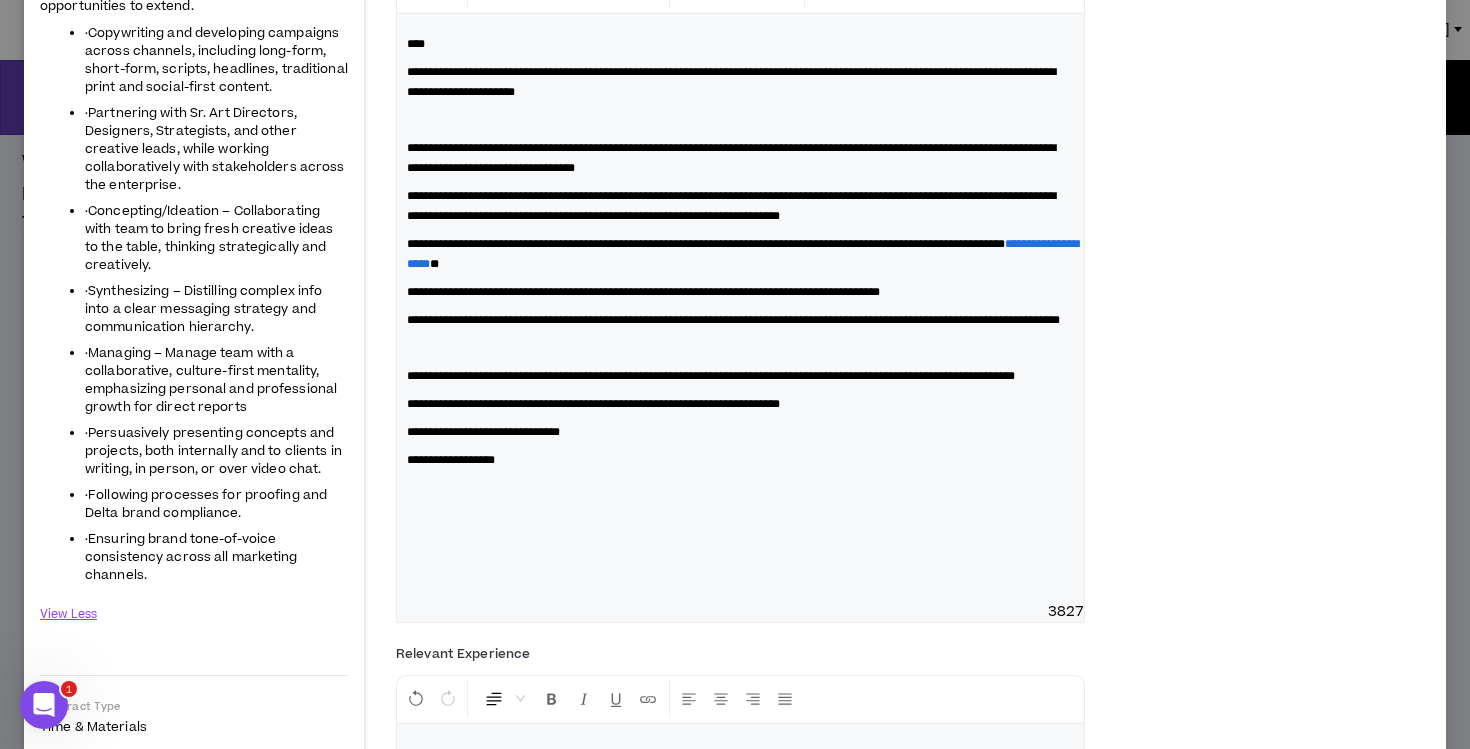 click on "**********" at bounding box center (740, 308) 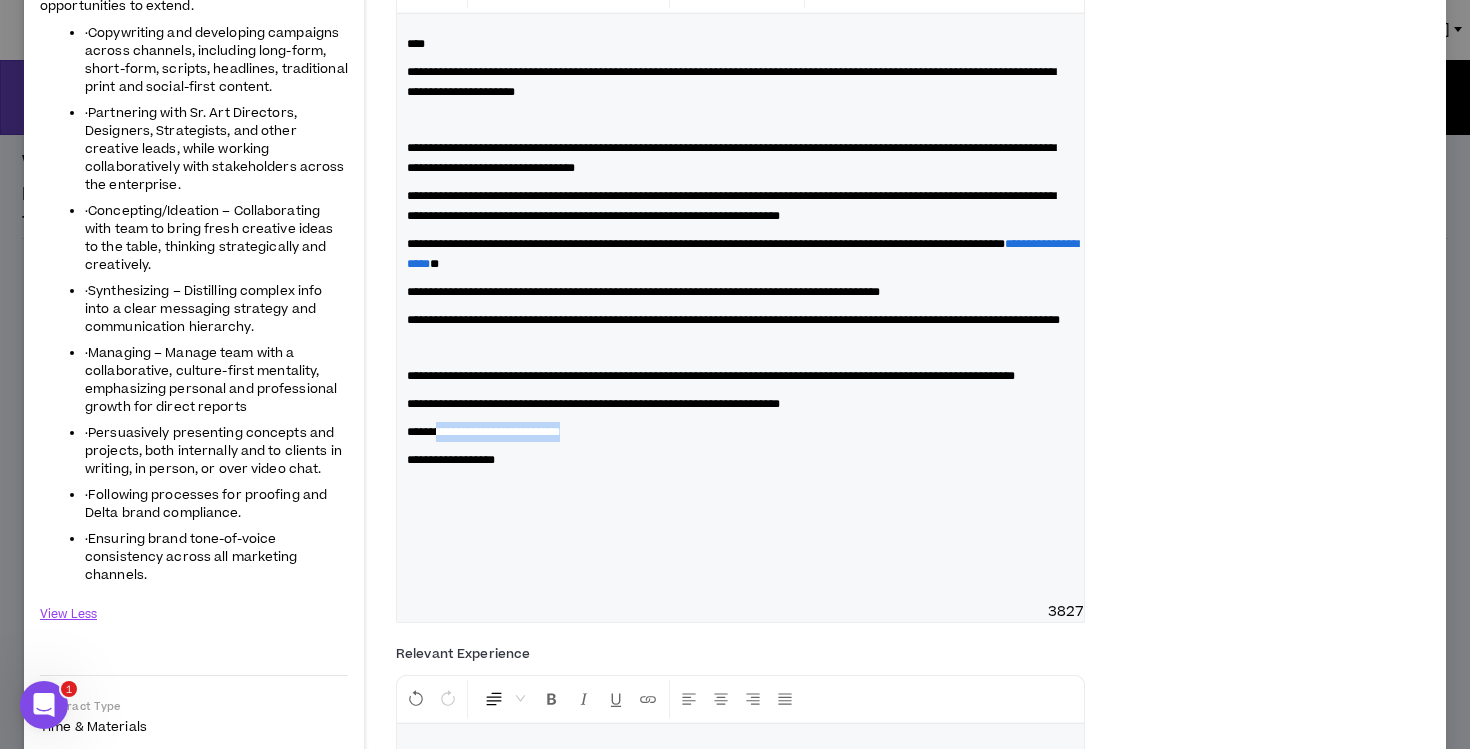 drag, startPoint x: 624, startPoint y: 478, endPoint x: 453, endPoint y: 471, distance: 171.14322 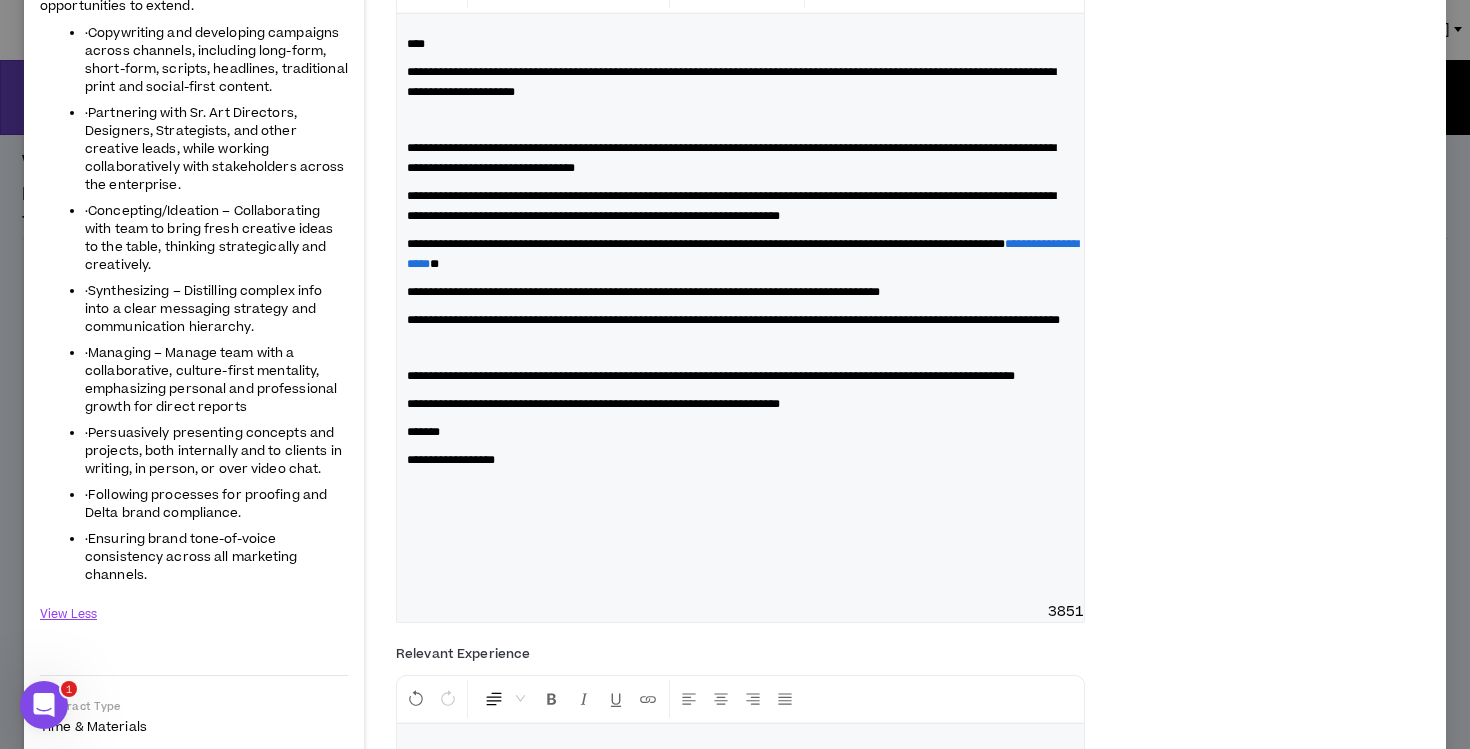 click on "**********" at bounding box center (740, 308) 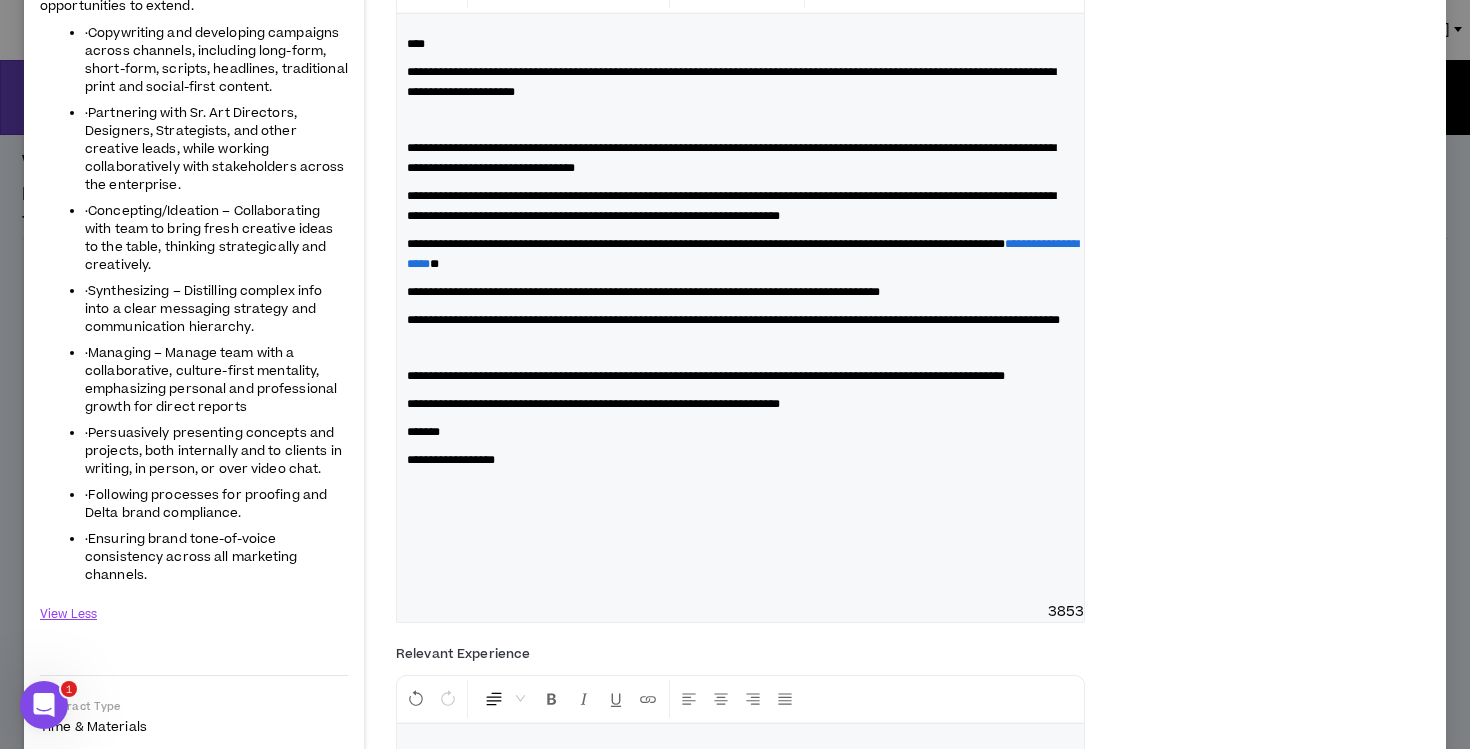click on "**********" at bounding box center [740, 320] 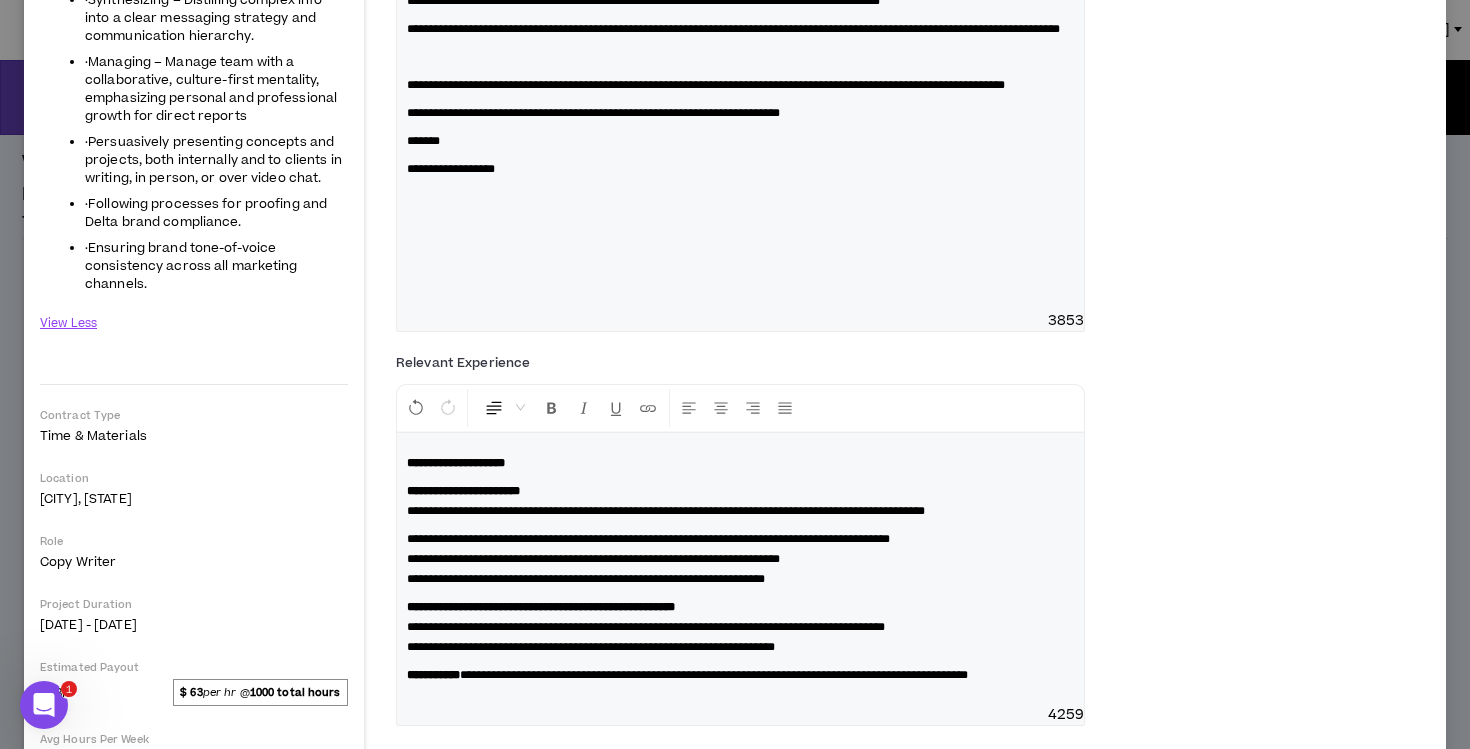 scroll, scrollTop: 882, scrollLeft: 0, axis: vertical 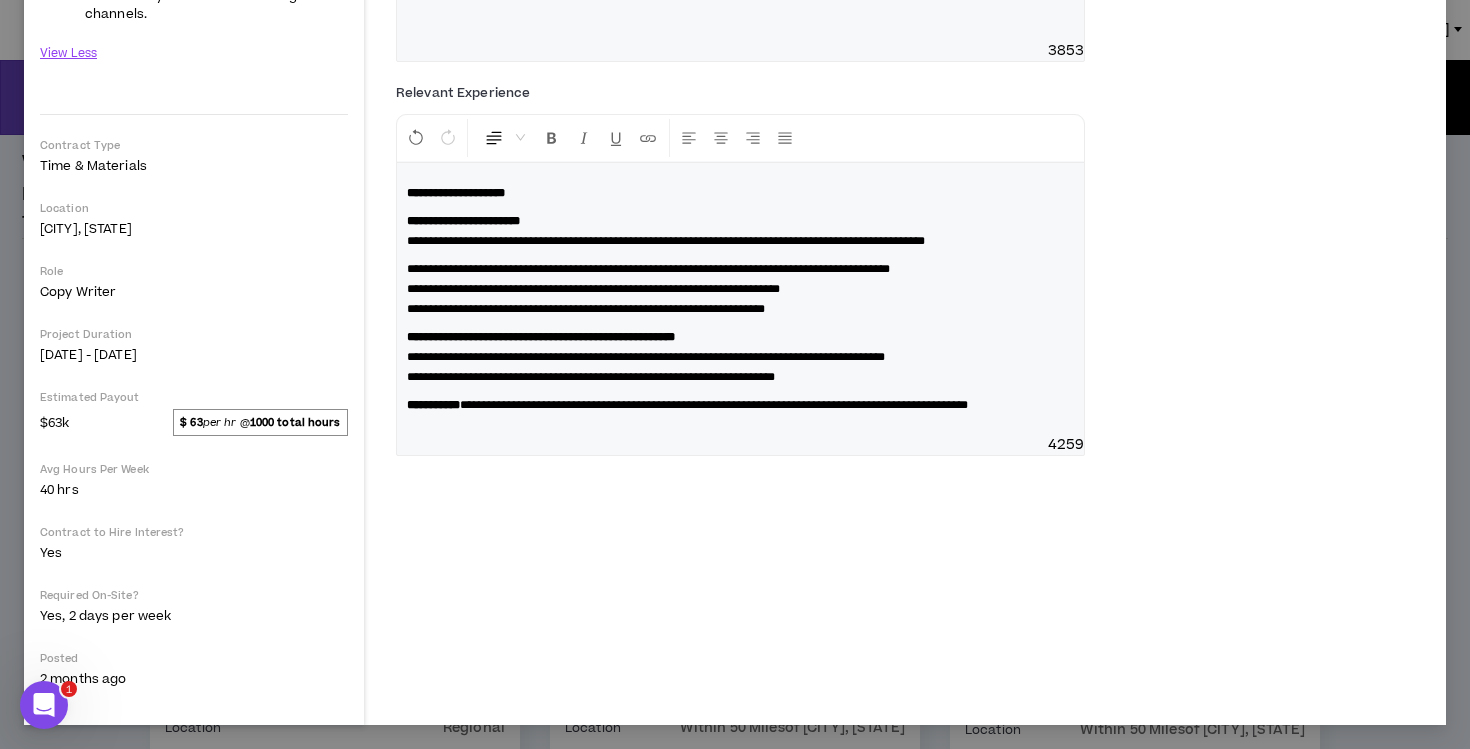 click on "**********" at bounding box center (586, 309) 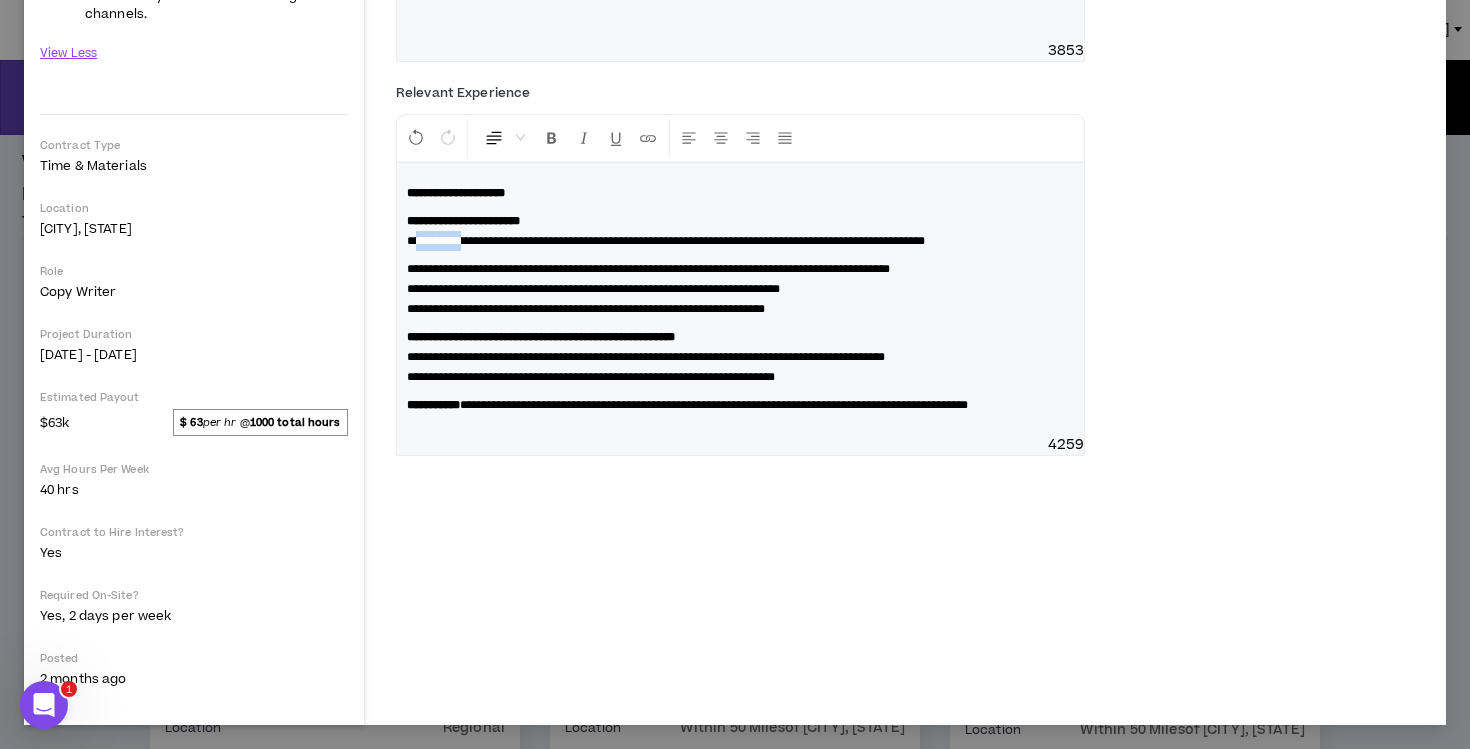 click on "**********" at bounding box center (666, 241) 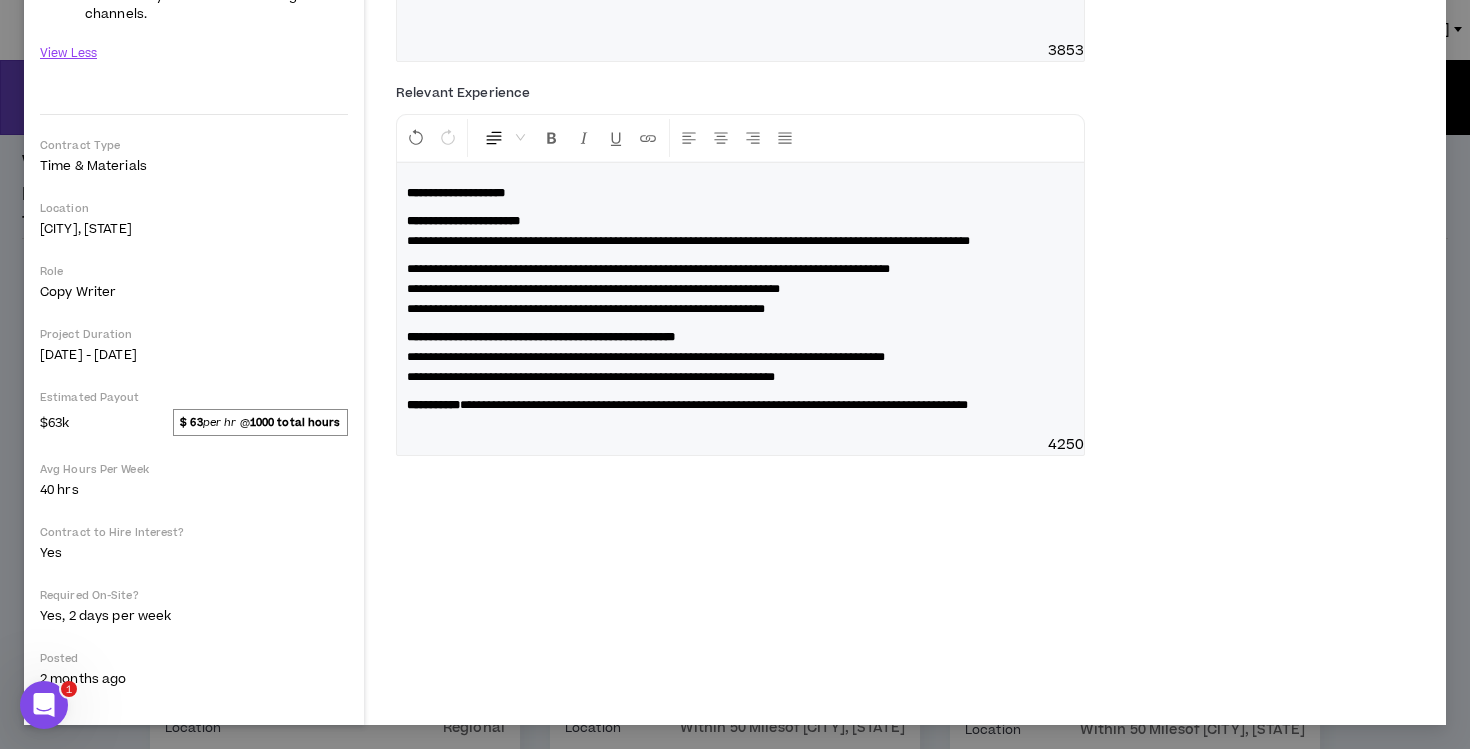 click on "**********" at bounding box center [593, 289] 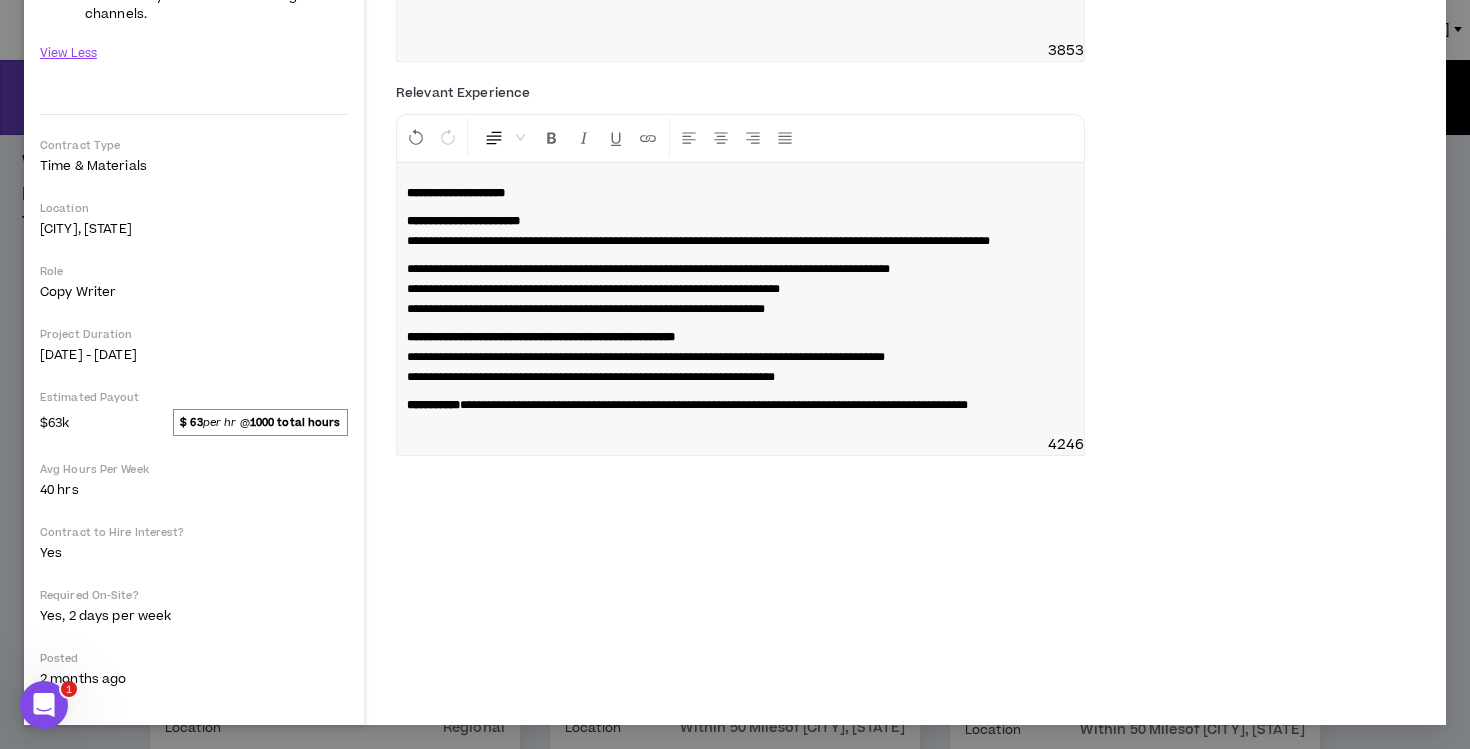 click on "**********" at bounding box center [593, 289] 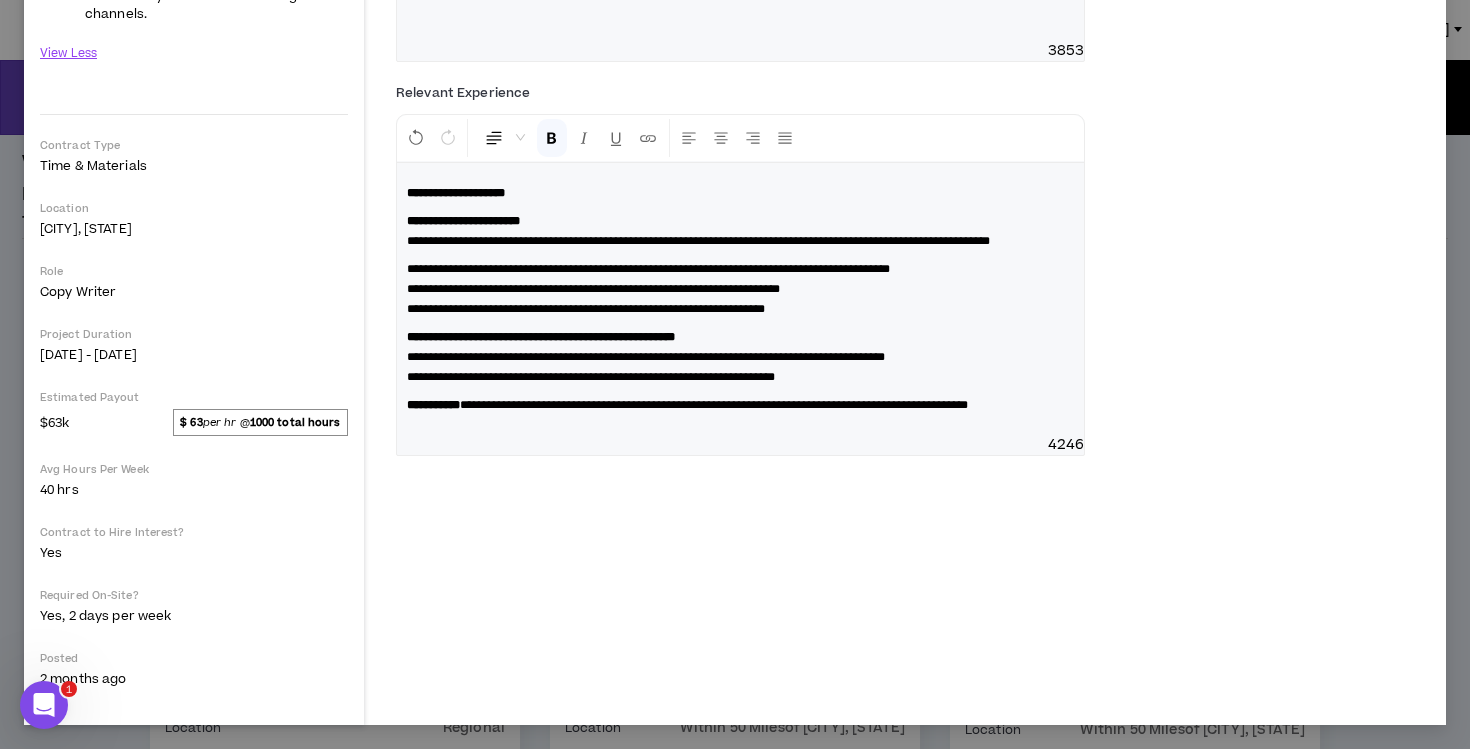 click on "**********" at bounding box center (740, 289) 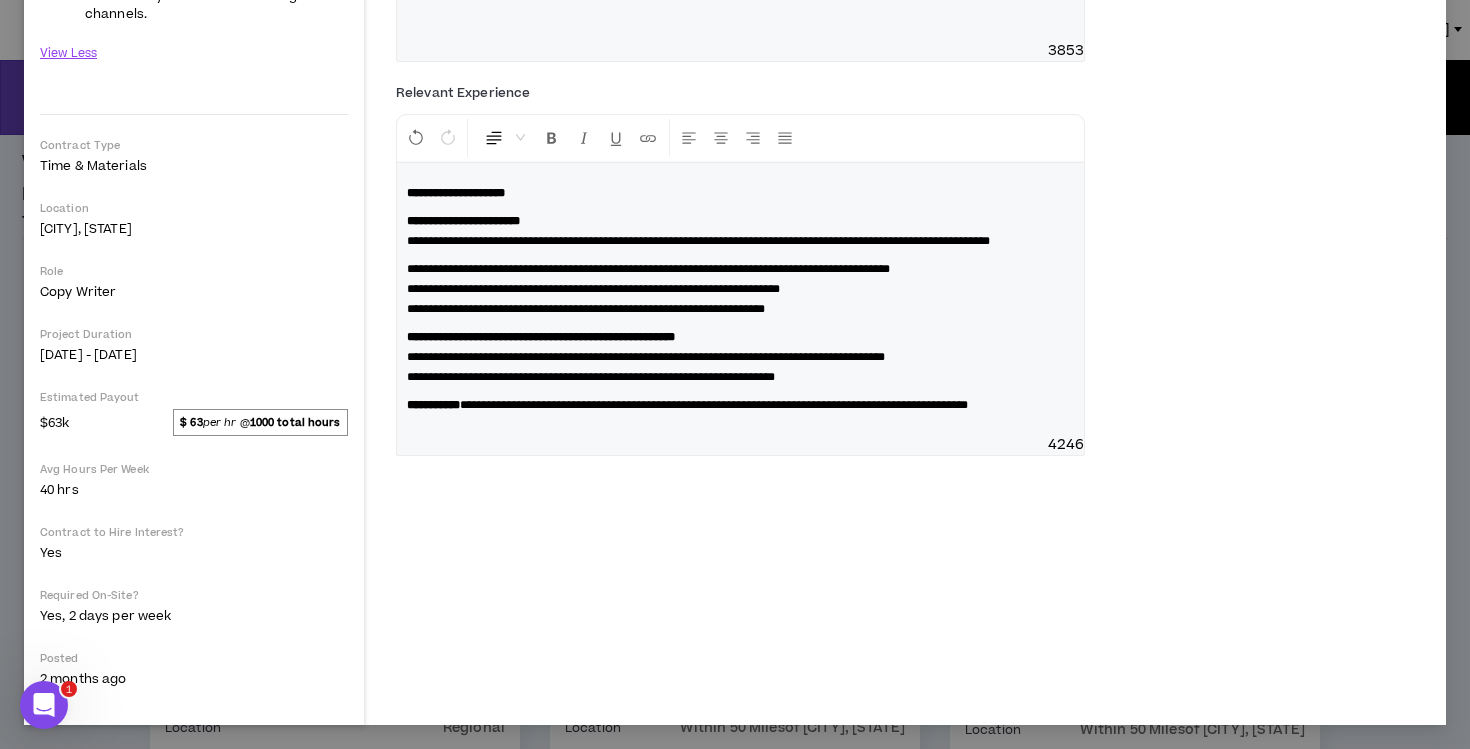 click on "**********" at bounding box center (740, 231) 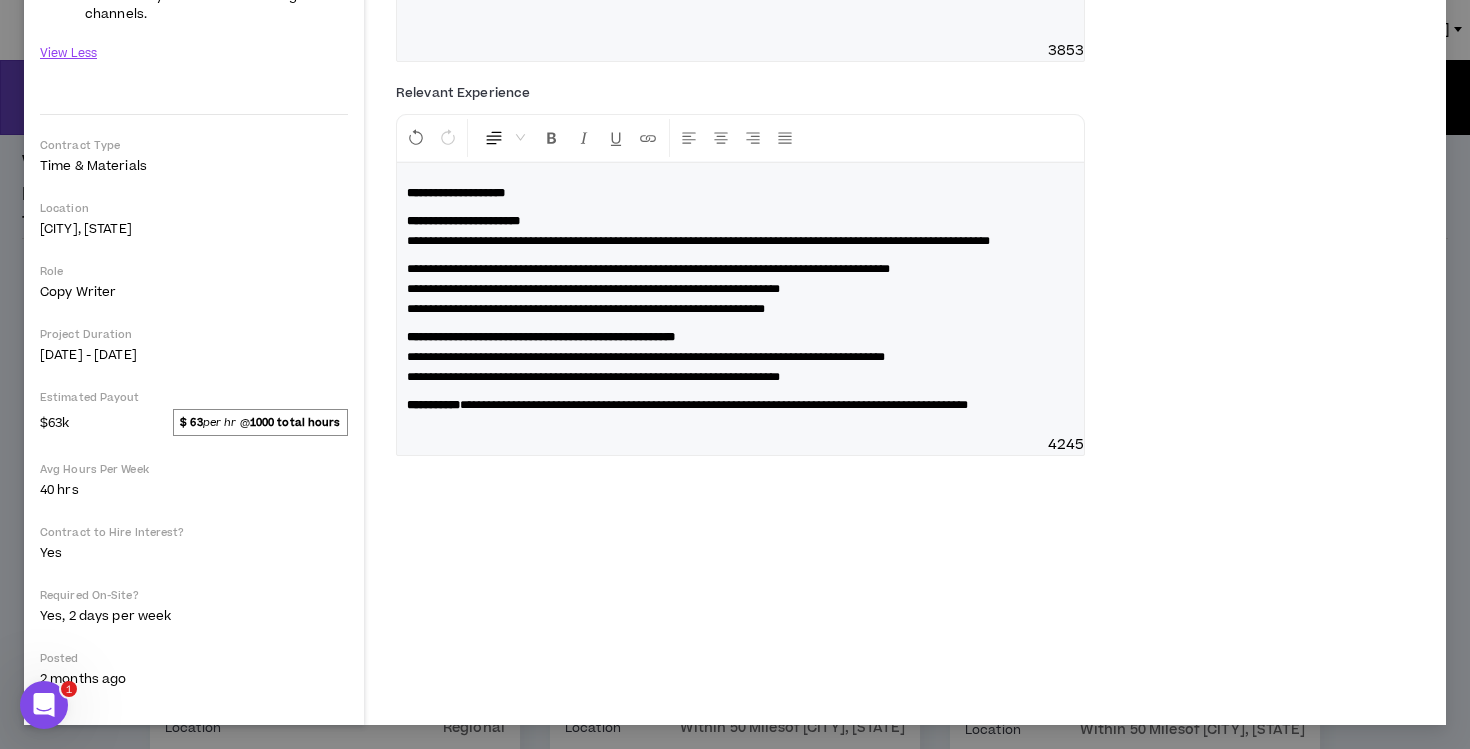 click on "**********" at bounding box center [740, 289] 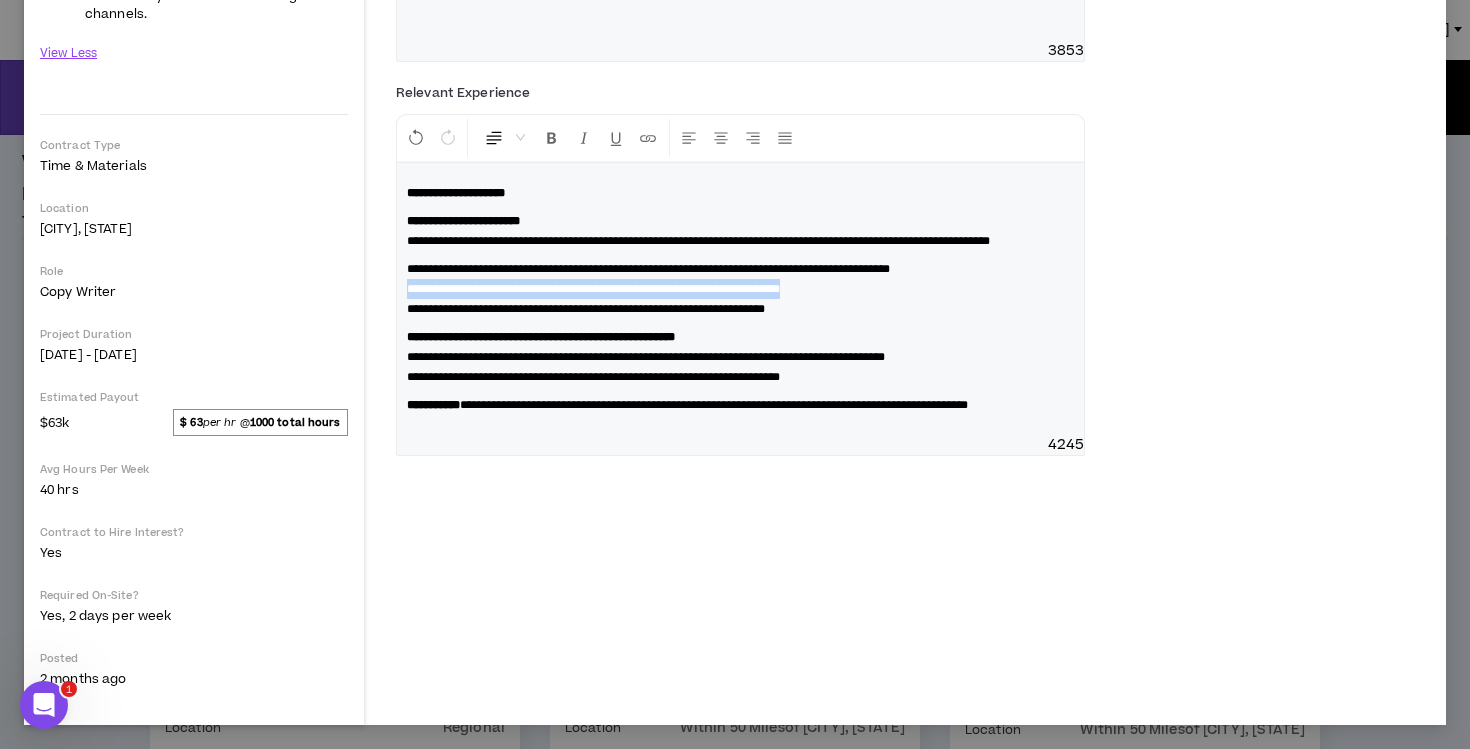 drag, startPoint x: 942, startPoint y: 343, endPoint x: 396, endPoint y: 352, distance: 546.07416 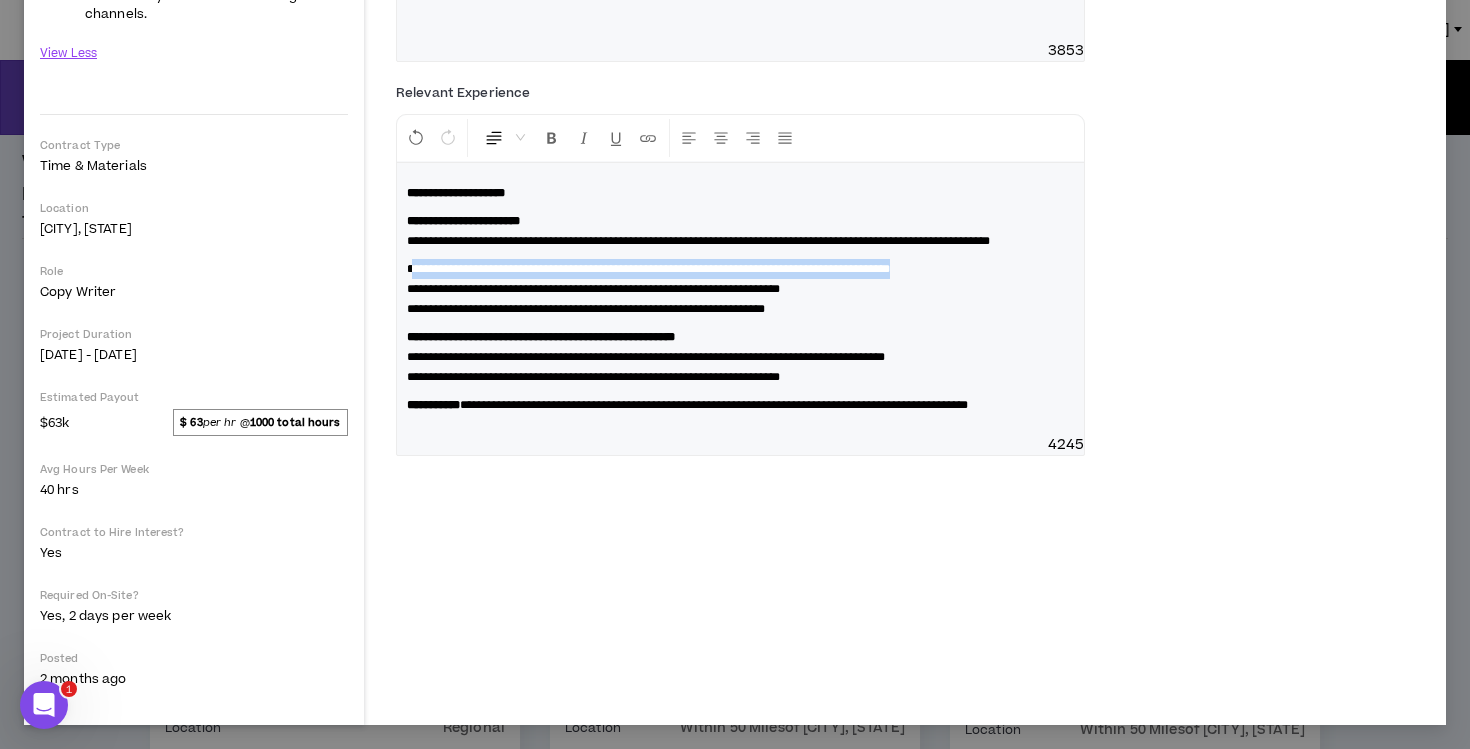 drag, startPoint x: 1041, startPoint y: 327, endPoint x: 415, endPoint y: 332, distance: 626.01996 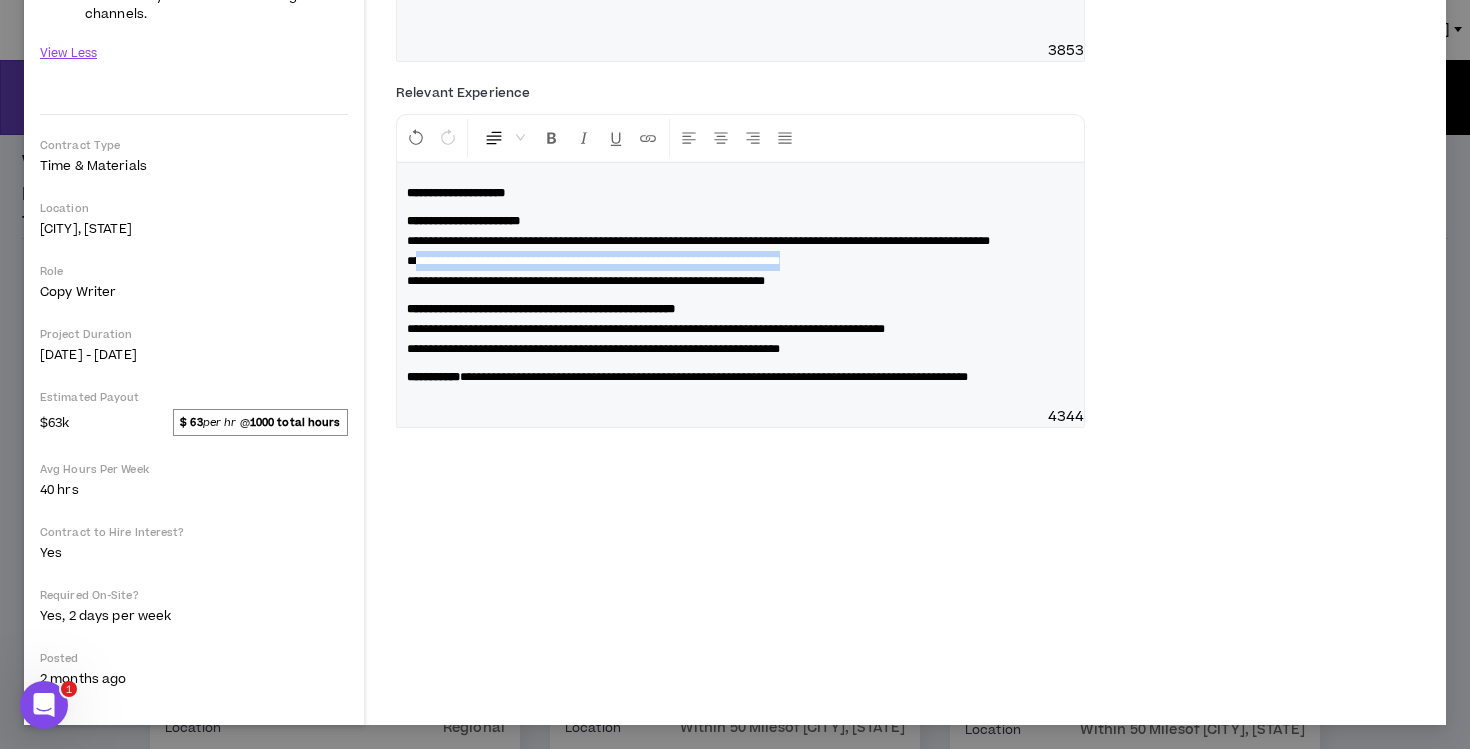 drag, startPoint x: 891, startPoint y: 325, endPoint x: 420, endPoint y: 322, distance: 471.00955 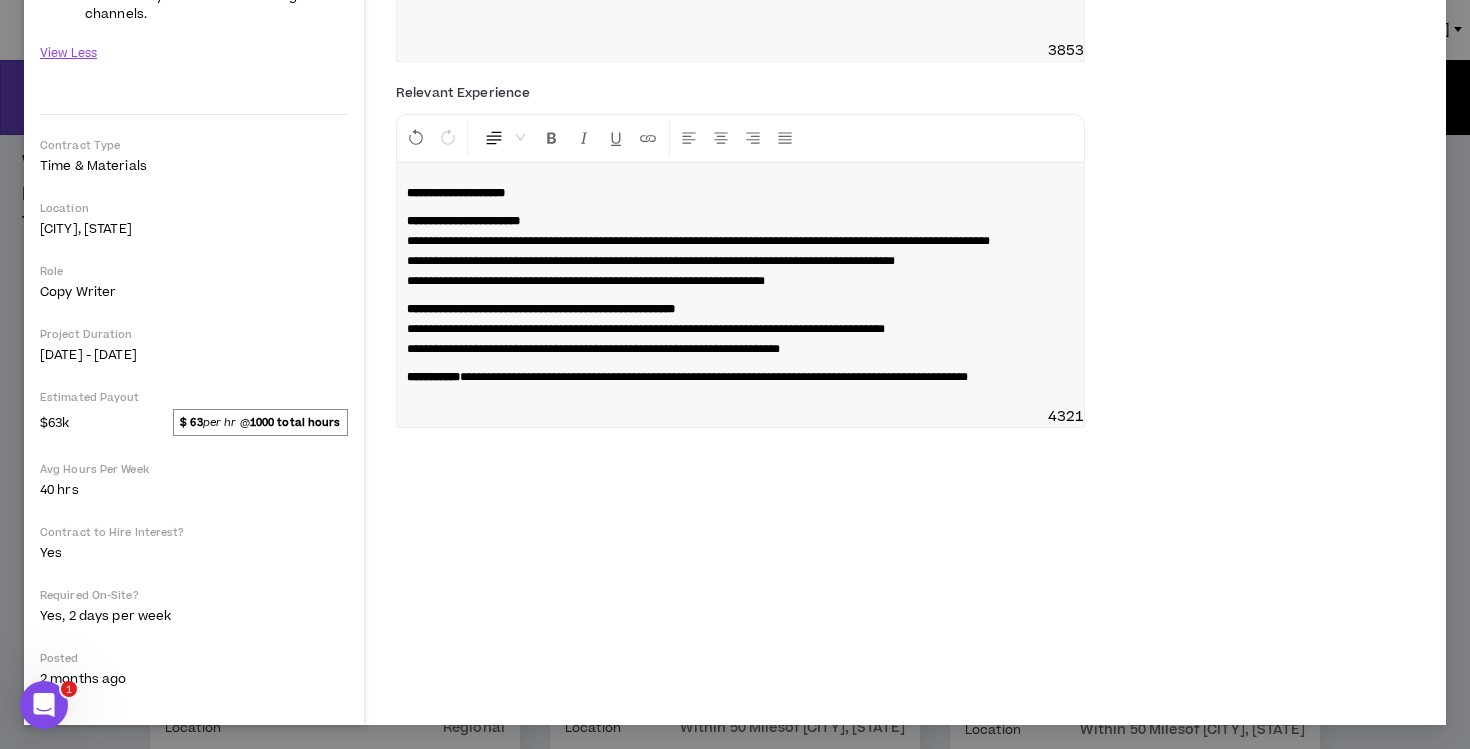 click on "**********" at bounding box center [646, 329] 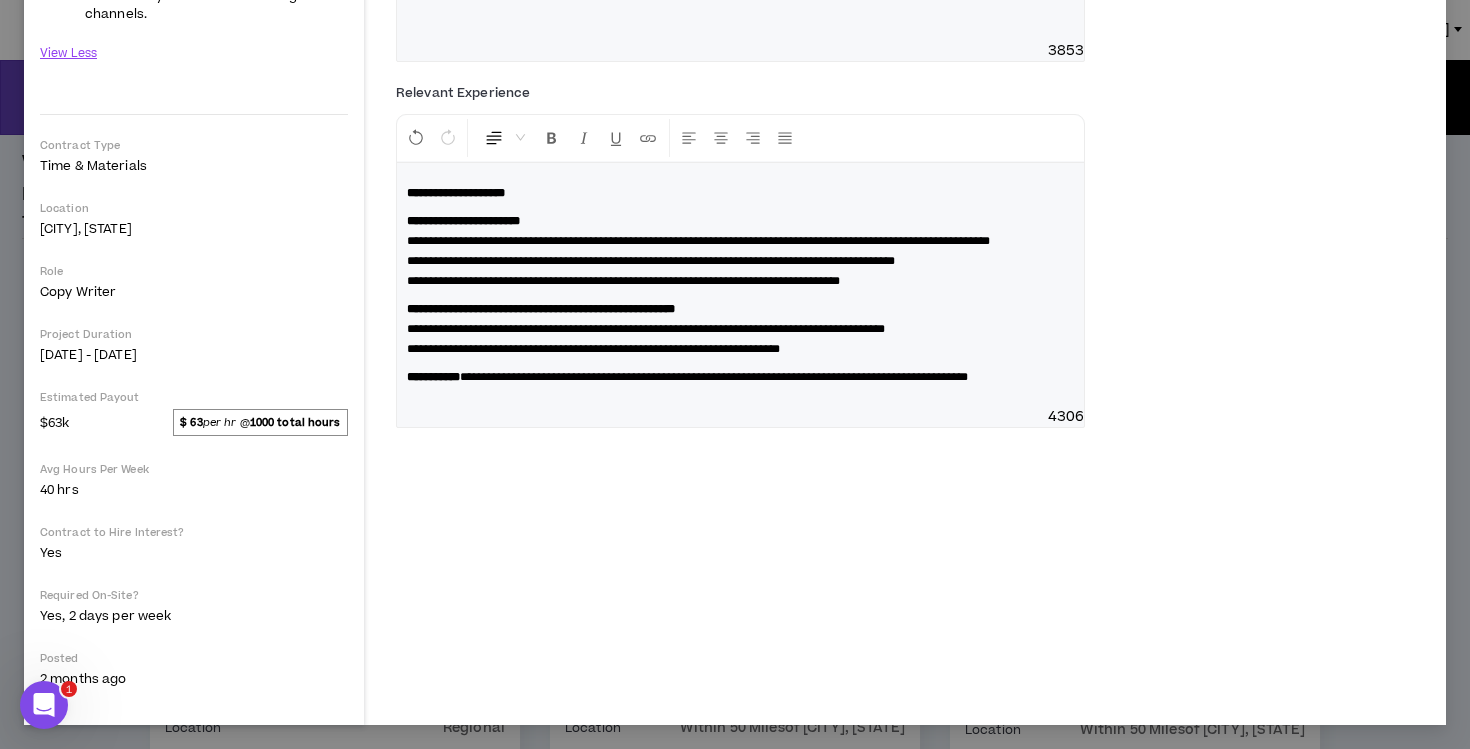 click on "**********" at bounding box center (541, 309) 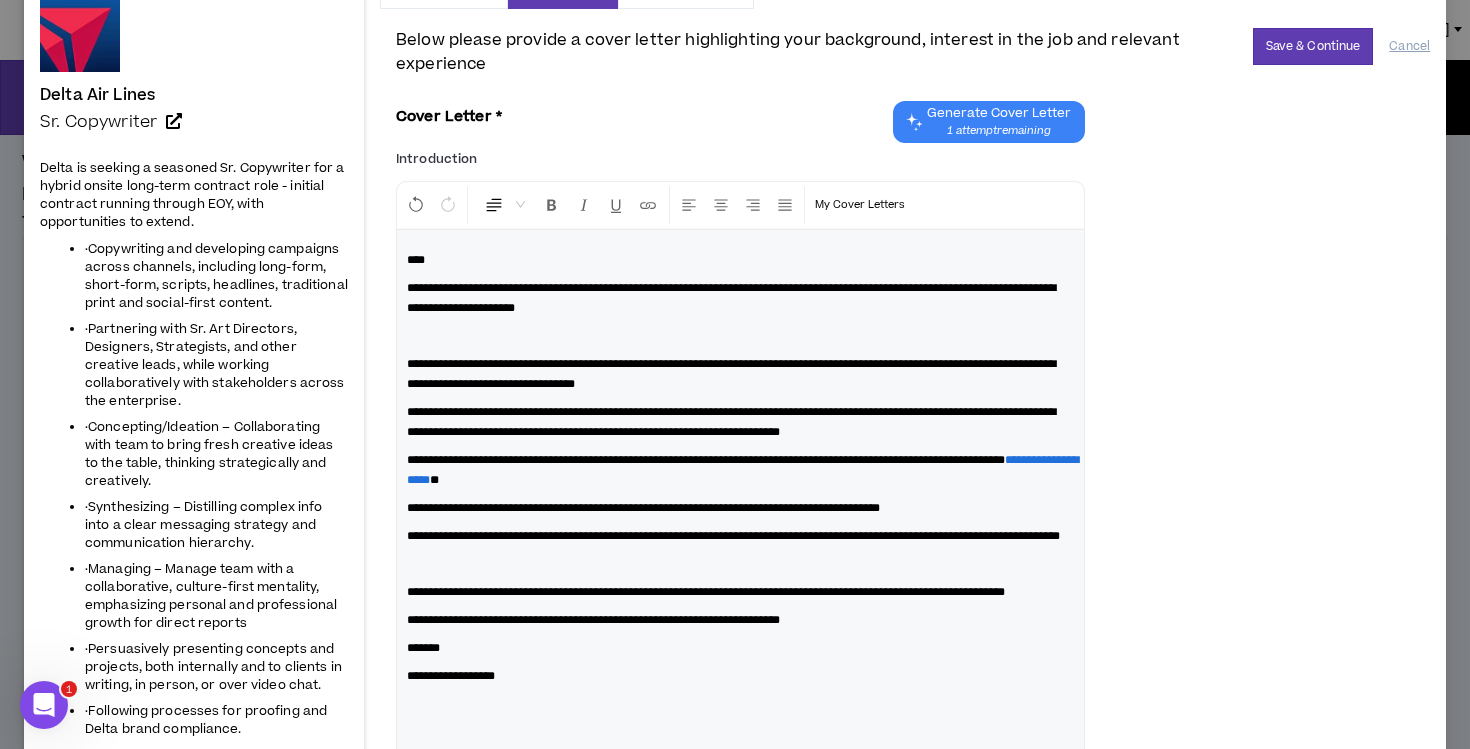 scroll, scrollTop: 102, scrollLeft: 0, axis: vertical 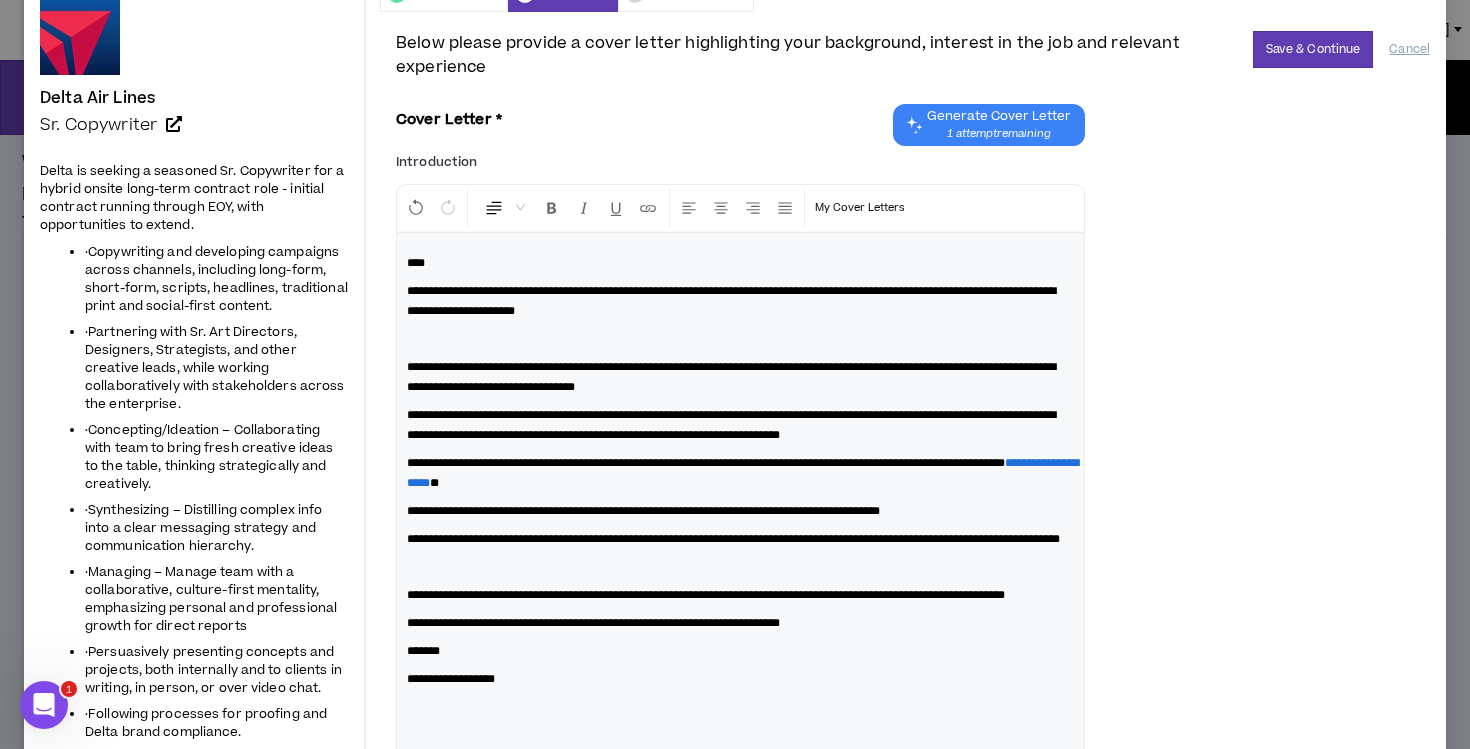 click at bounding box center (740, 339) 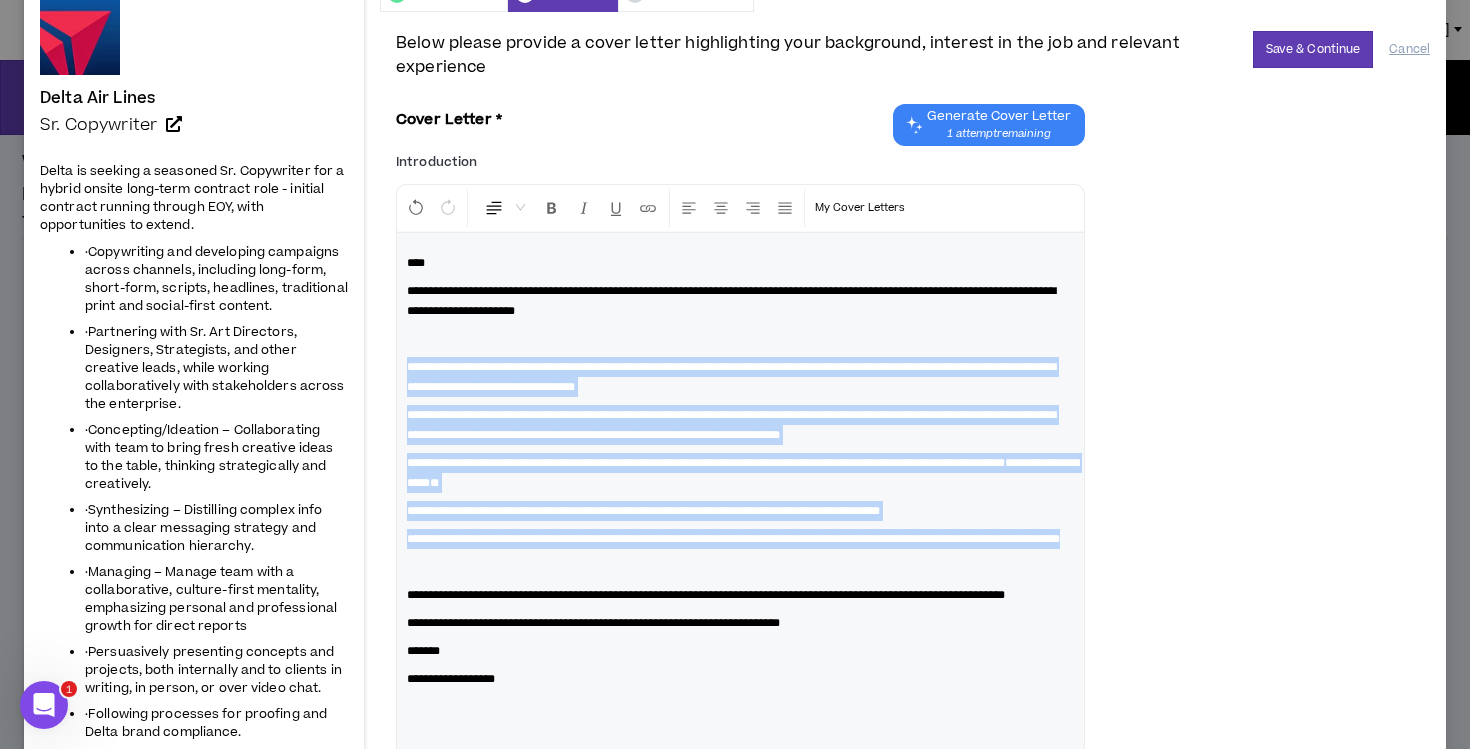 drag, startPoint x: 580, startPoint y: 546, endPoint x: 393, endPoint y: 360, distance: 263.75177 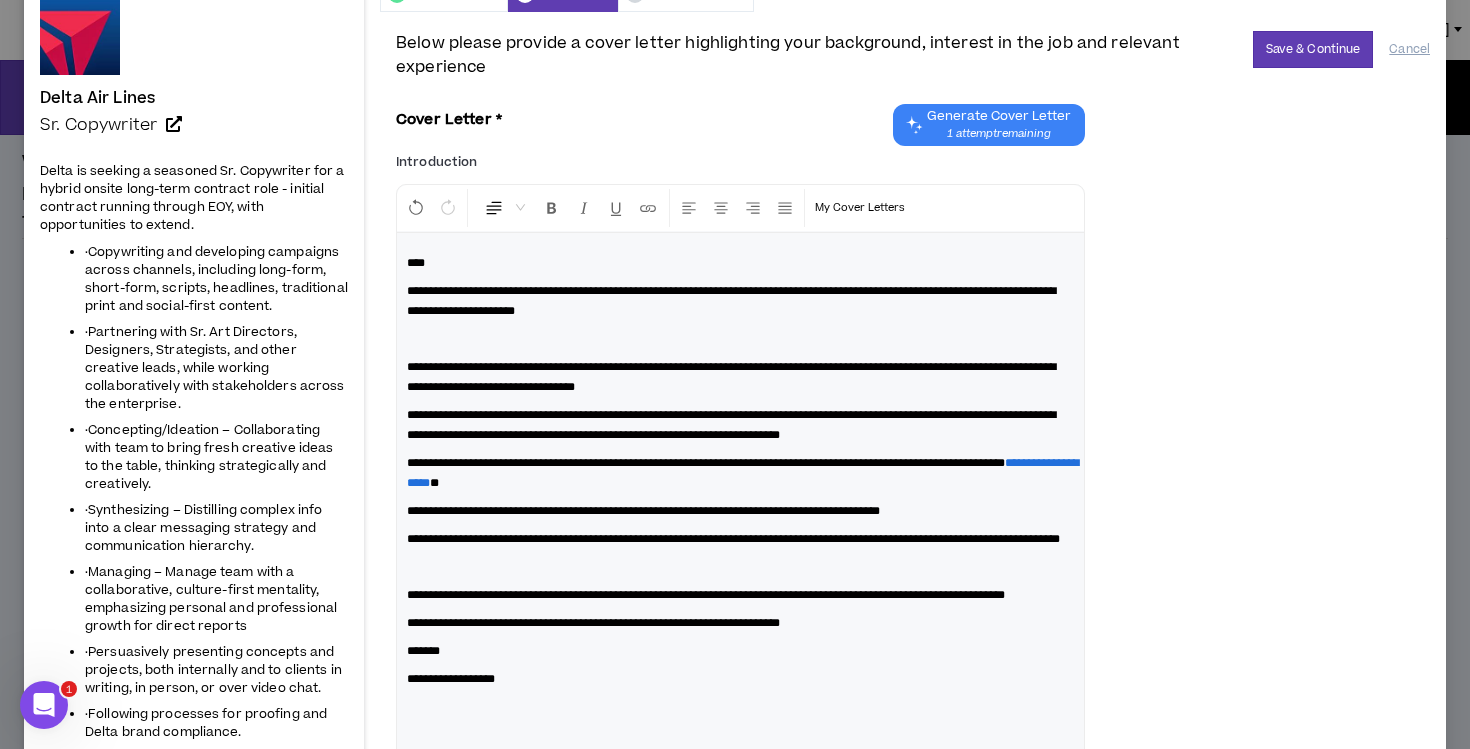 click on "**********" at bounding box center [731, 377] 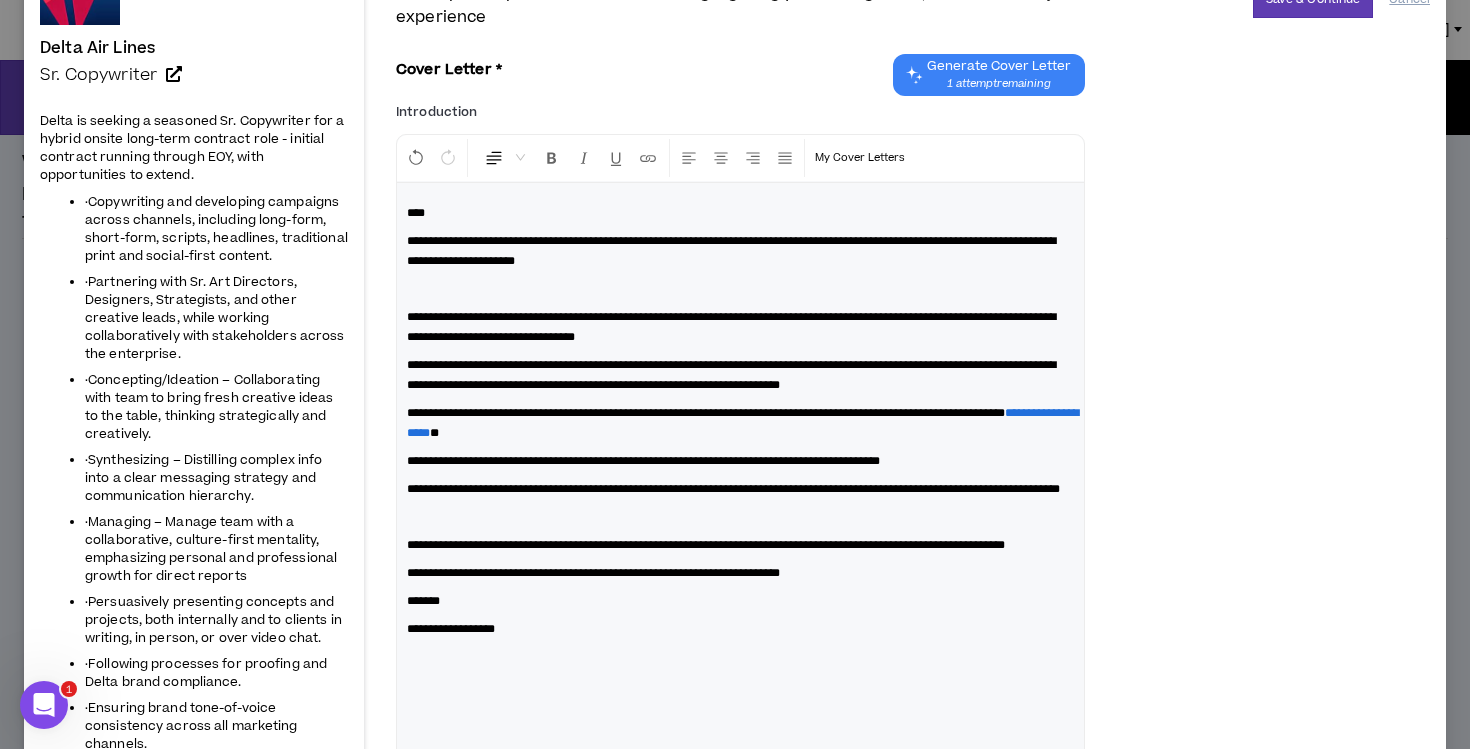scroll, scrollTop: 153, scrollLeft: 0, axis: vertical 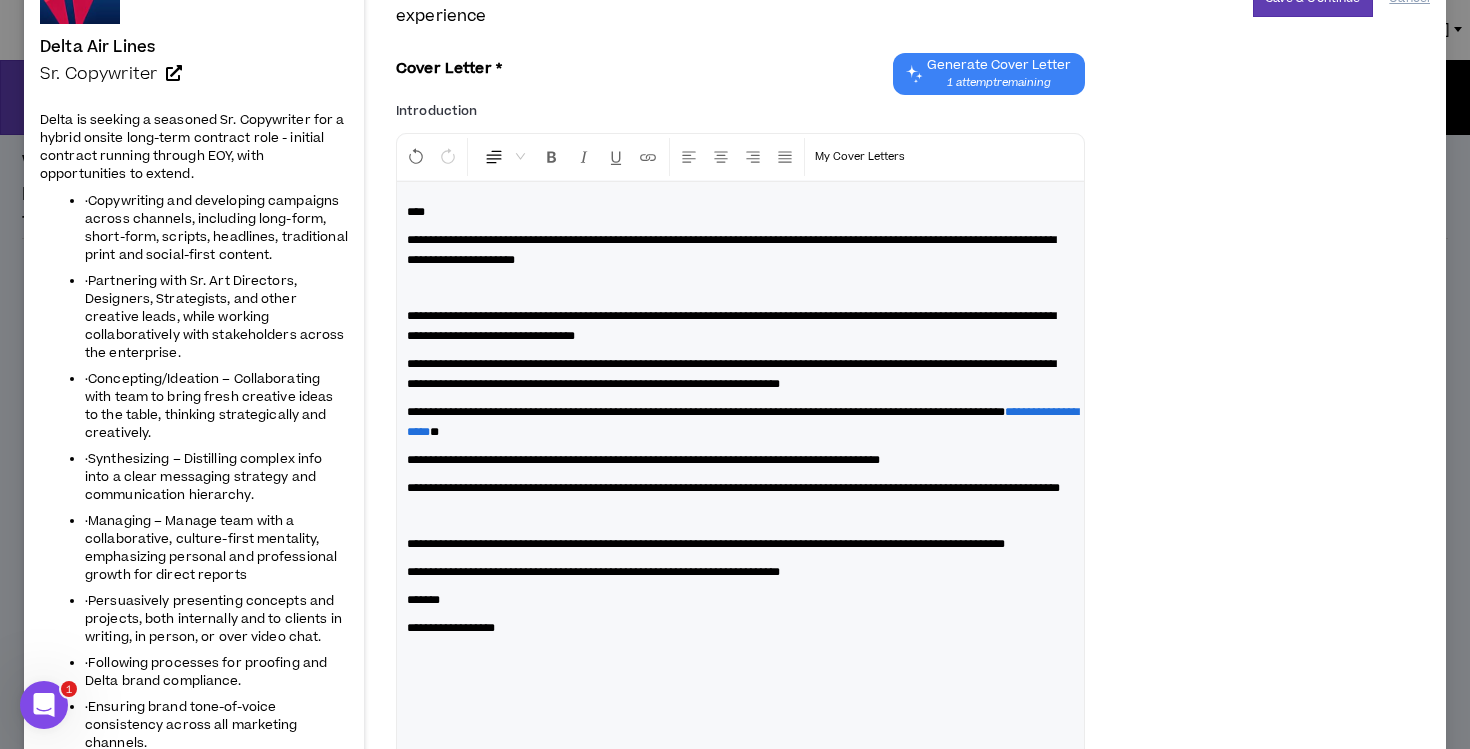 click at bounding box center (740, 516) 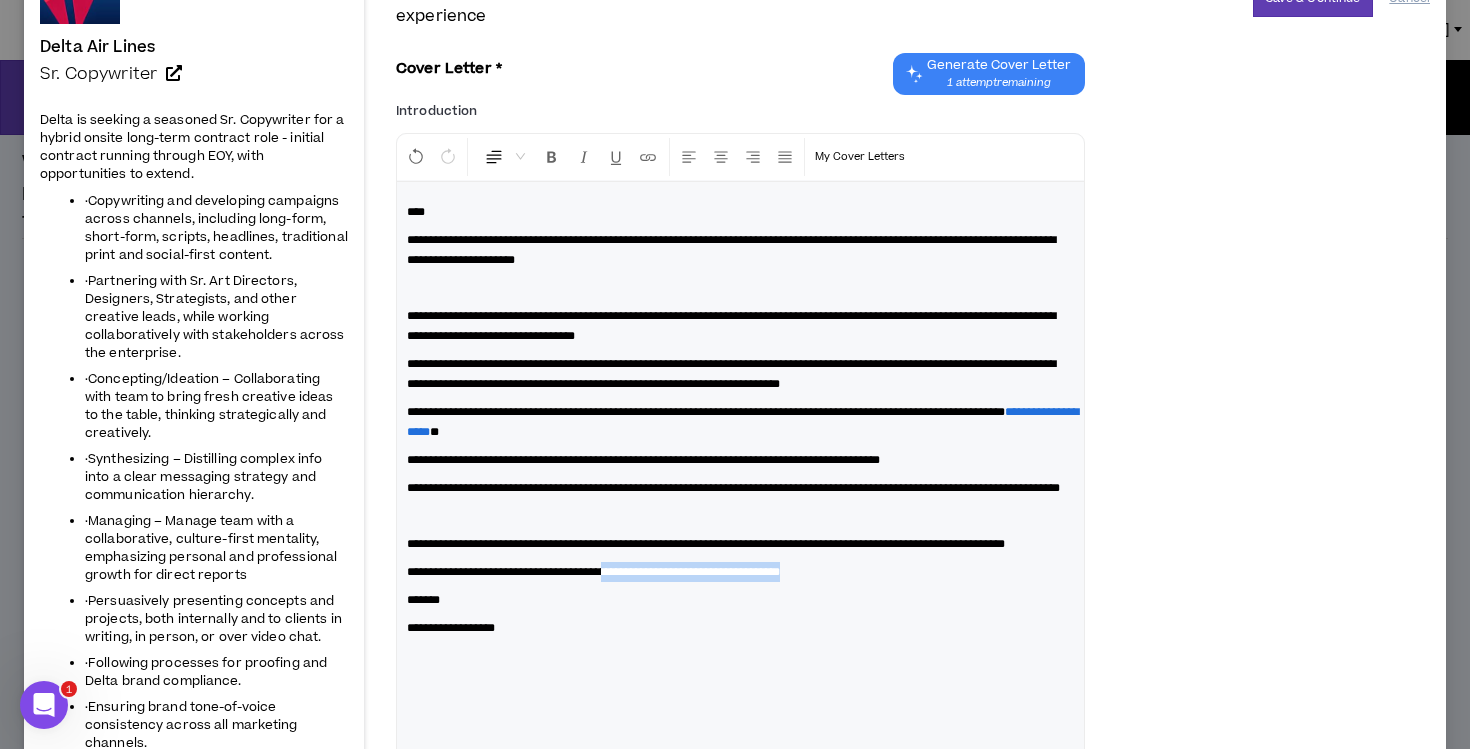 drag, startPoint x: 903, startPoint y: 624, endPoint x: 665, endPoint y: 614, distance: 238.20999 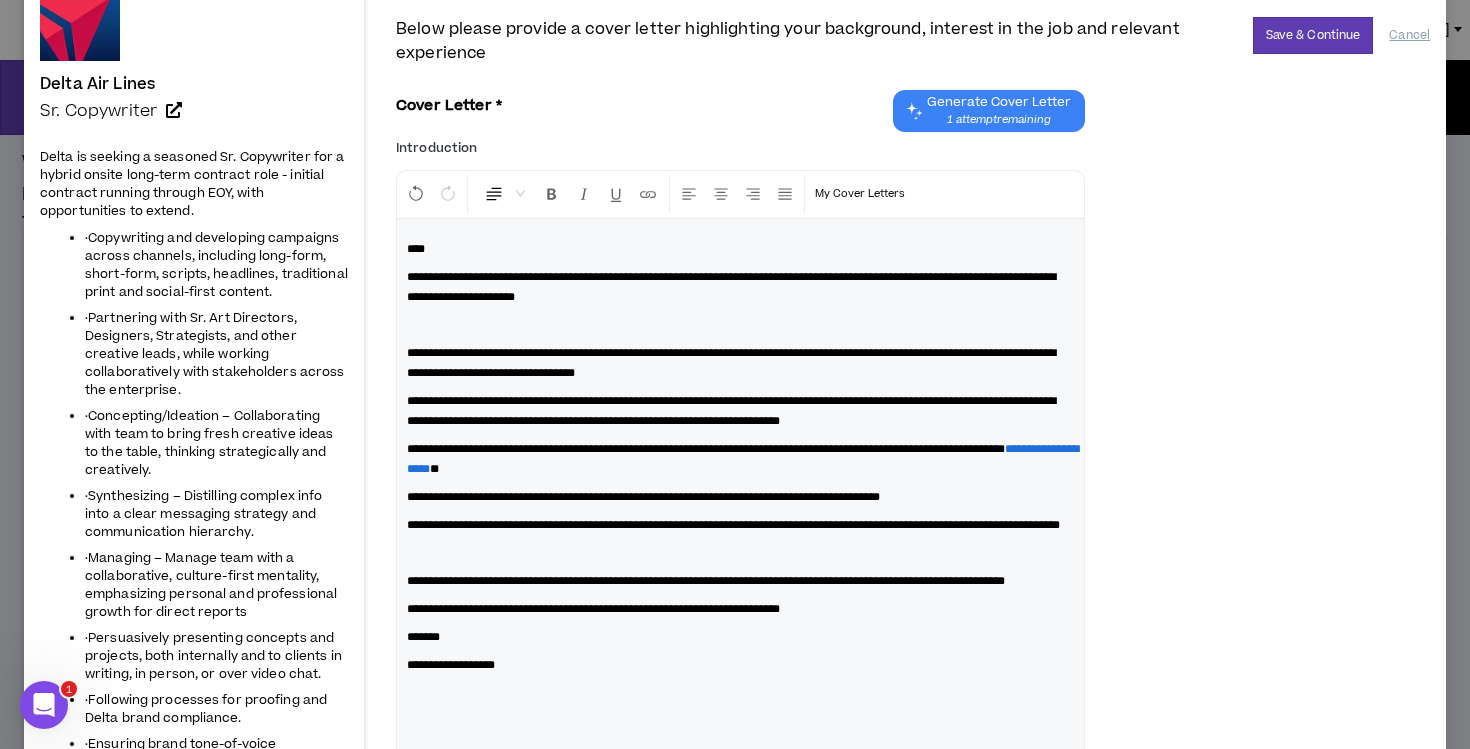 scroll, scrollTop: 124, scrollLeft: 0, axis: vertical 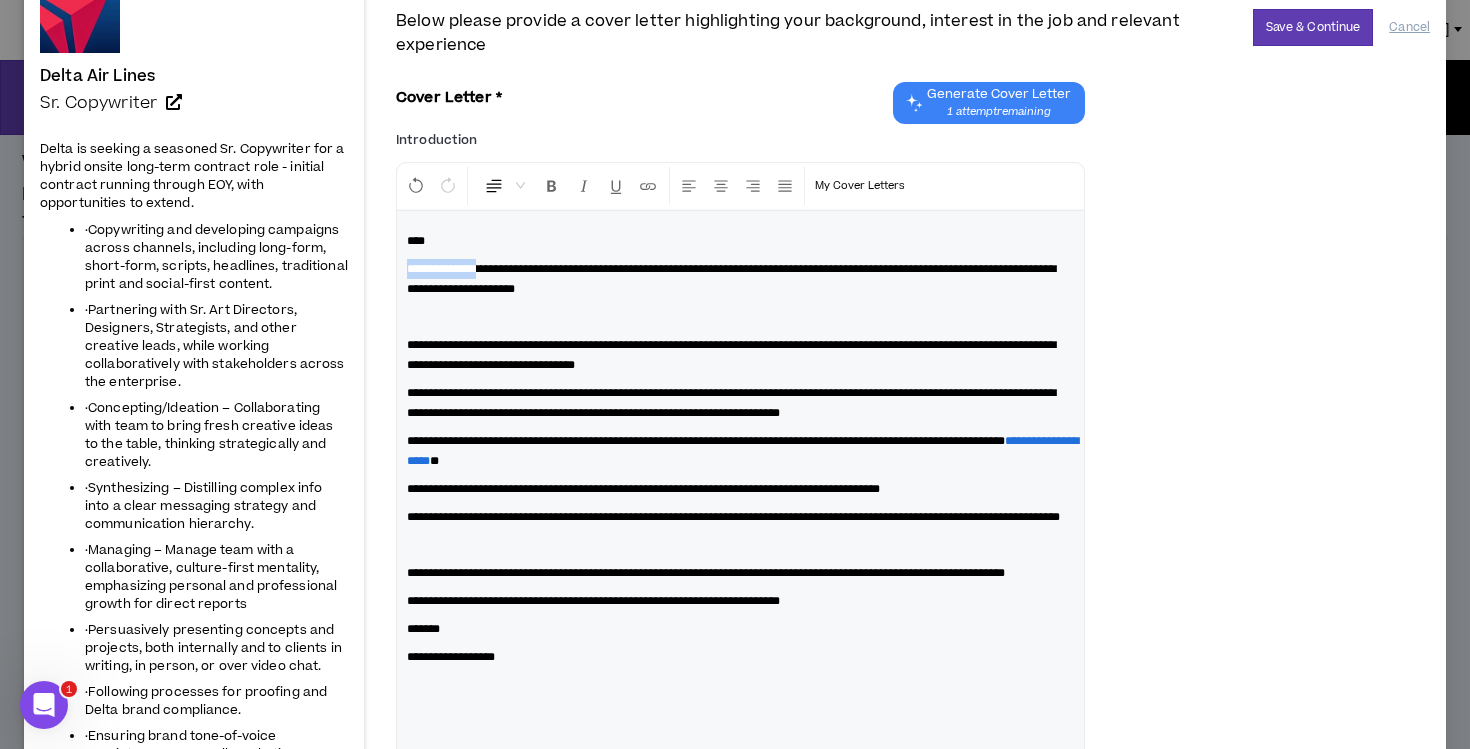 drag, startPoint x: 486, startPoint y: 269, endPoint x: 400, endPoint y: 269, distance: 86 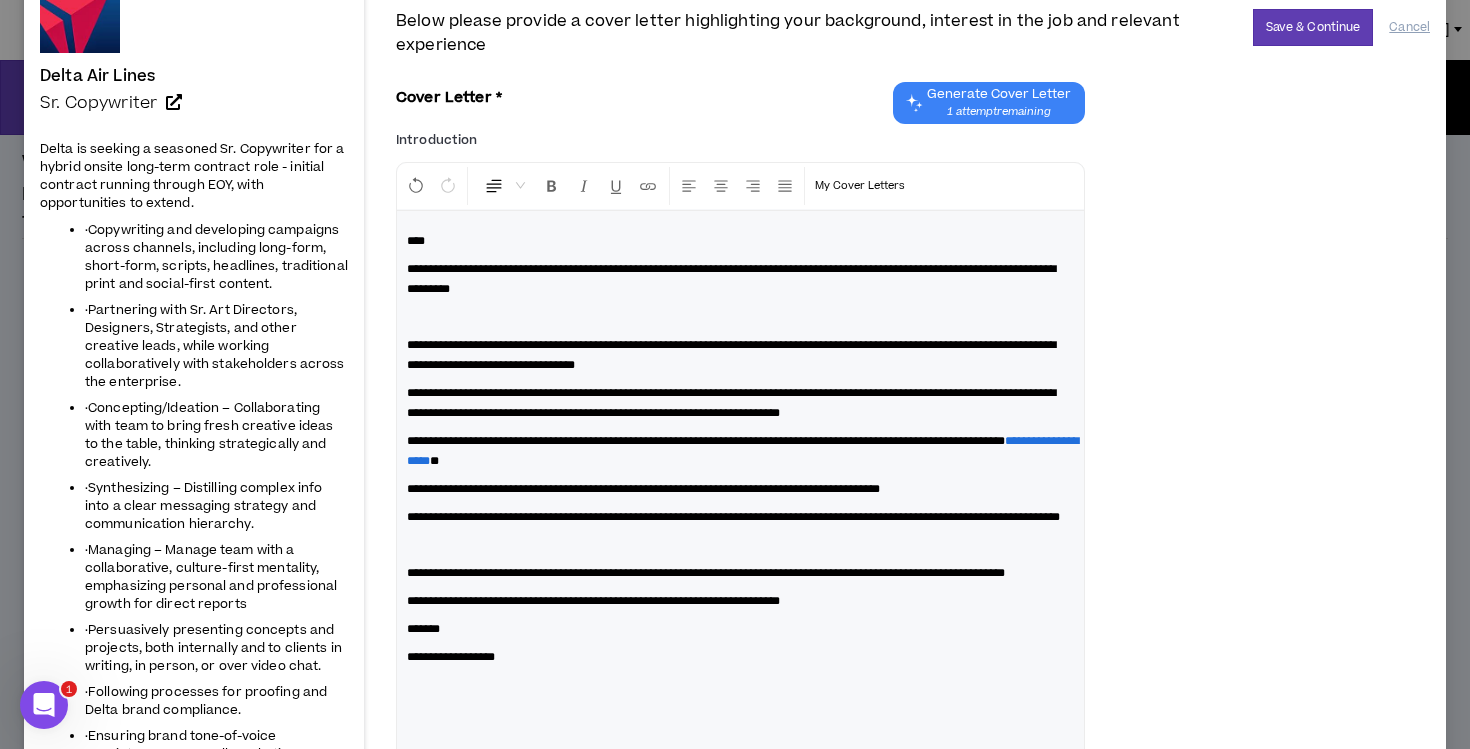 click at bounding box center [740, 317] 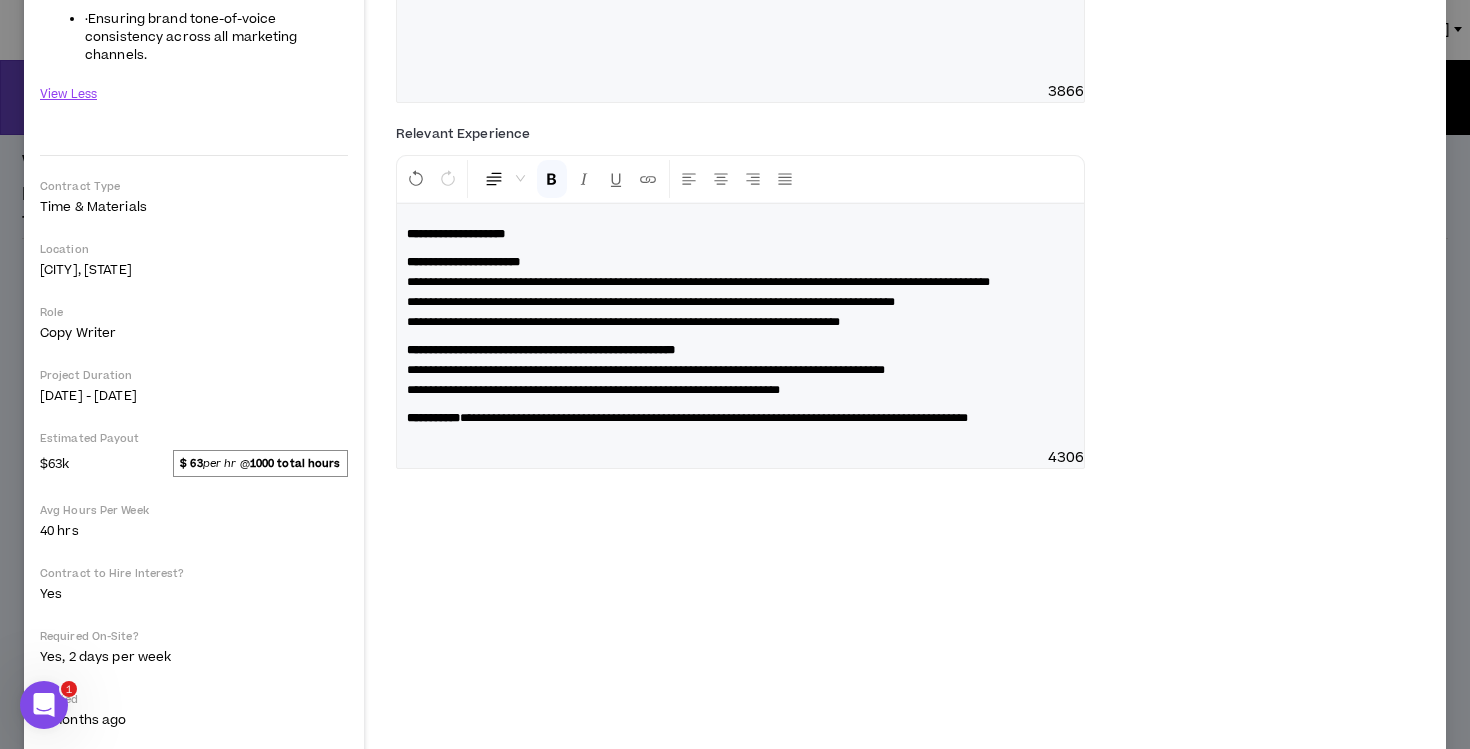 click on "**********" at bounding box center (714, 418) 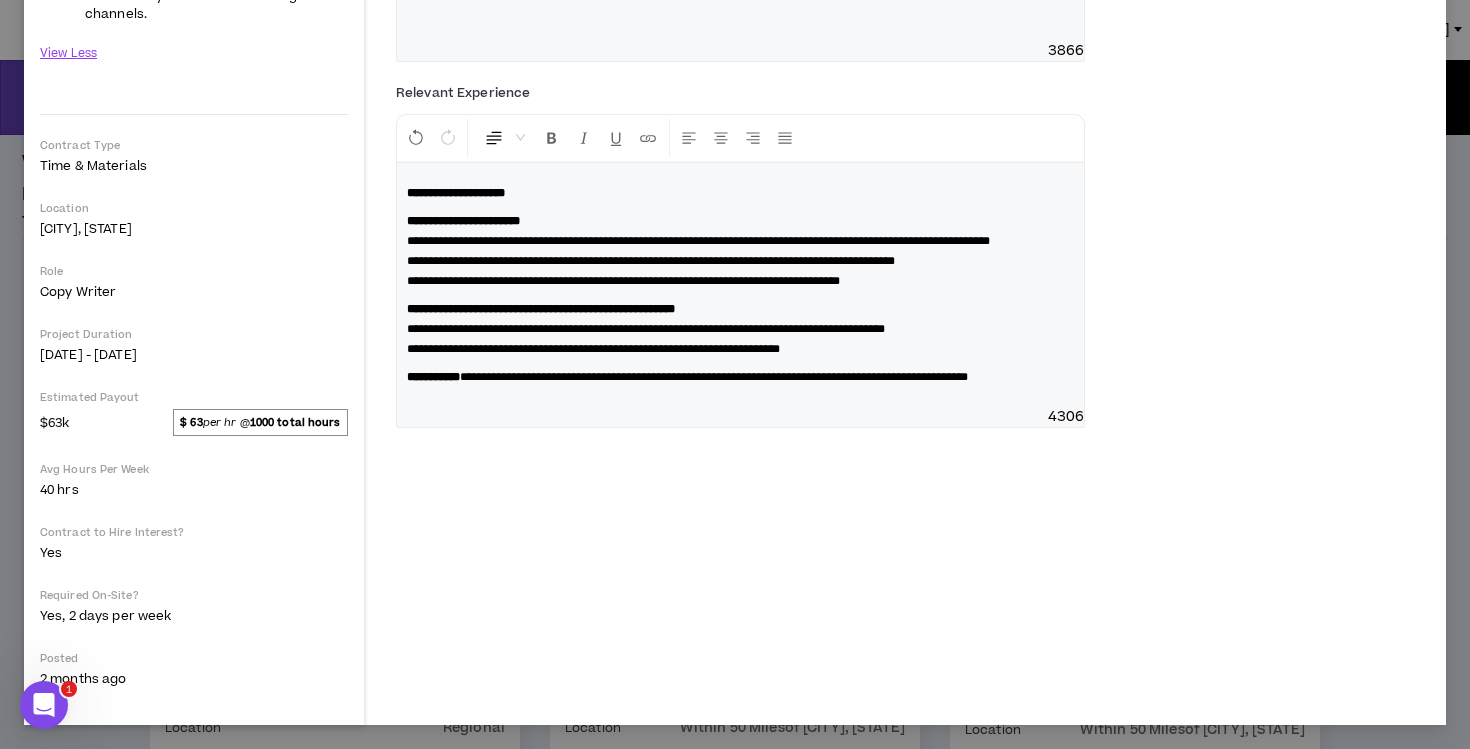 scroll, scrollTop: 0, scrollLeft: 0, axis: both 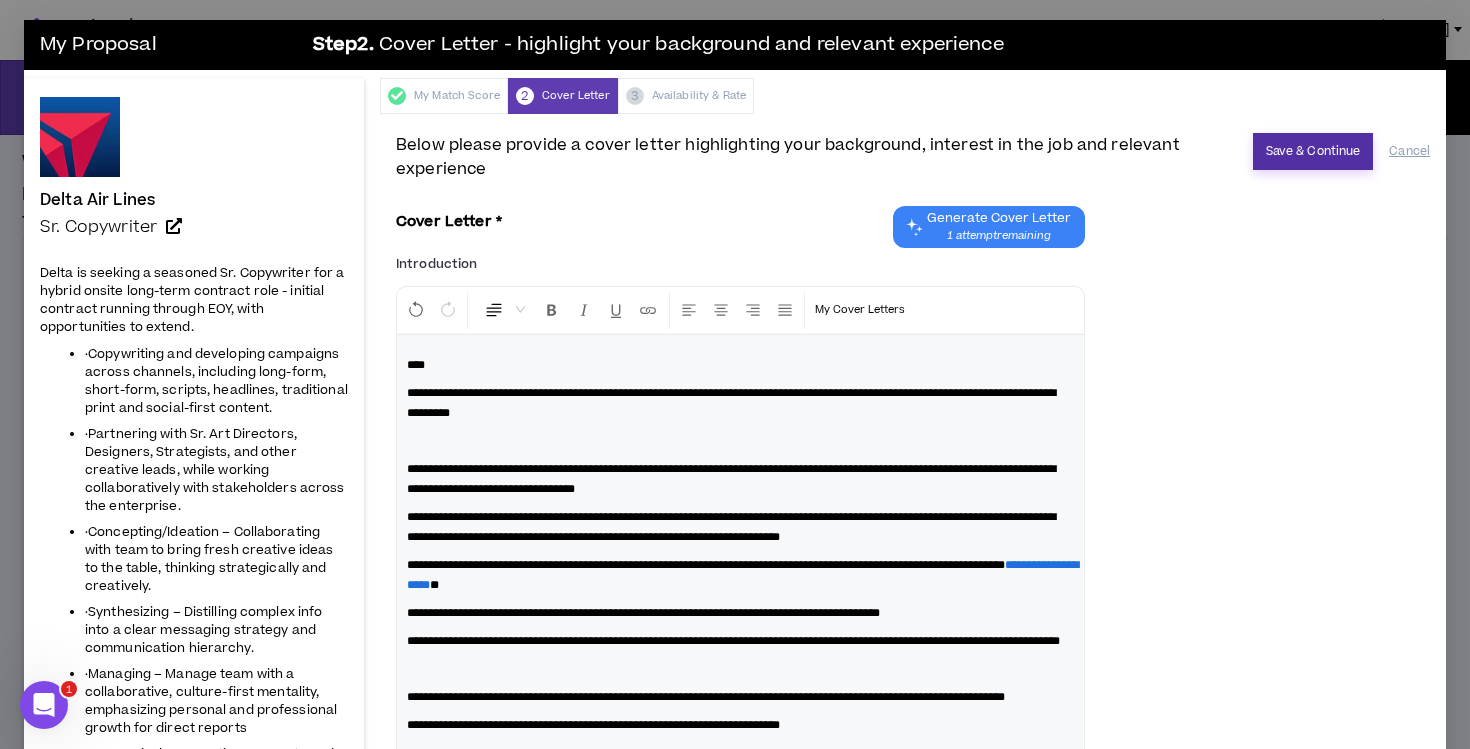 click on "Save & Continue" at bounding box center [1313, 151] 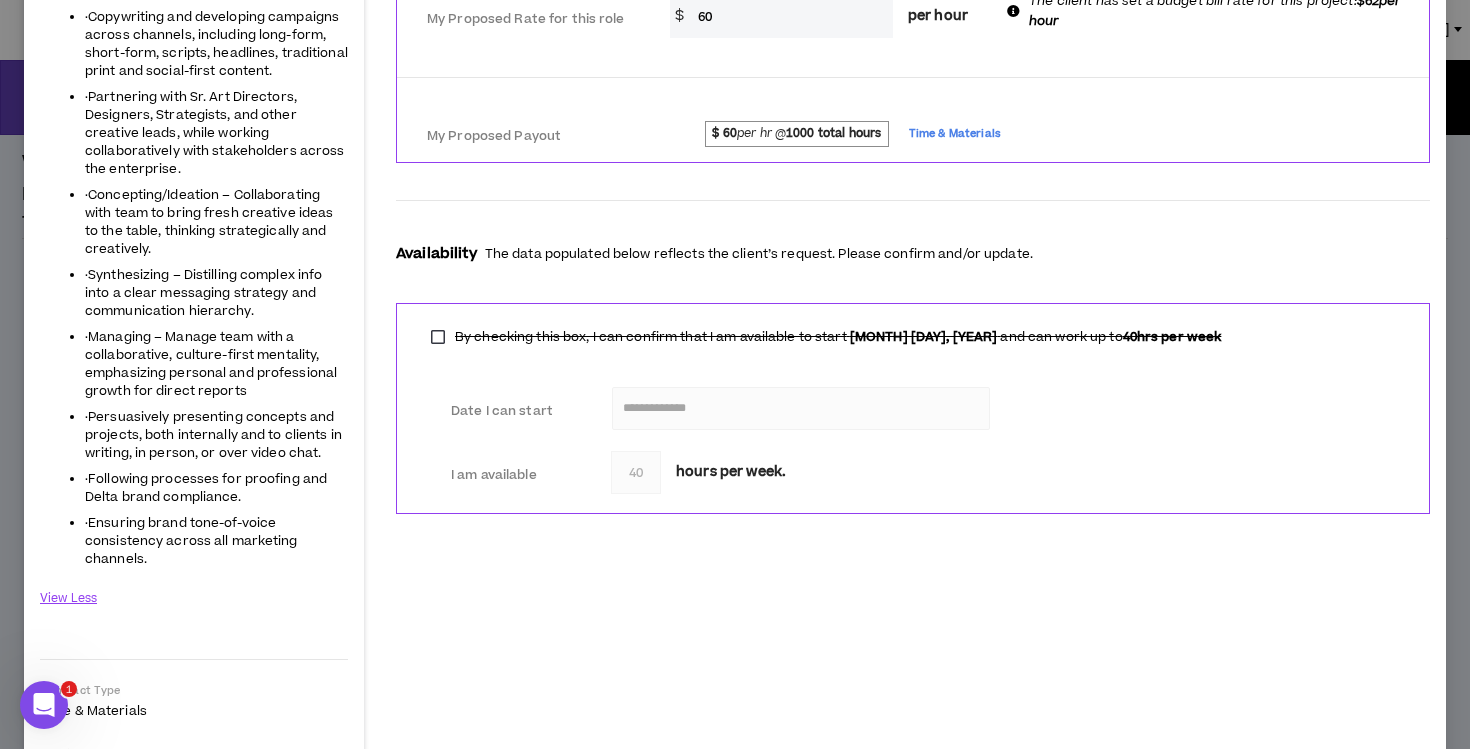 scroll, scrollTop: 335, scrollLeft: 0, axis: vertical 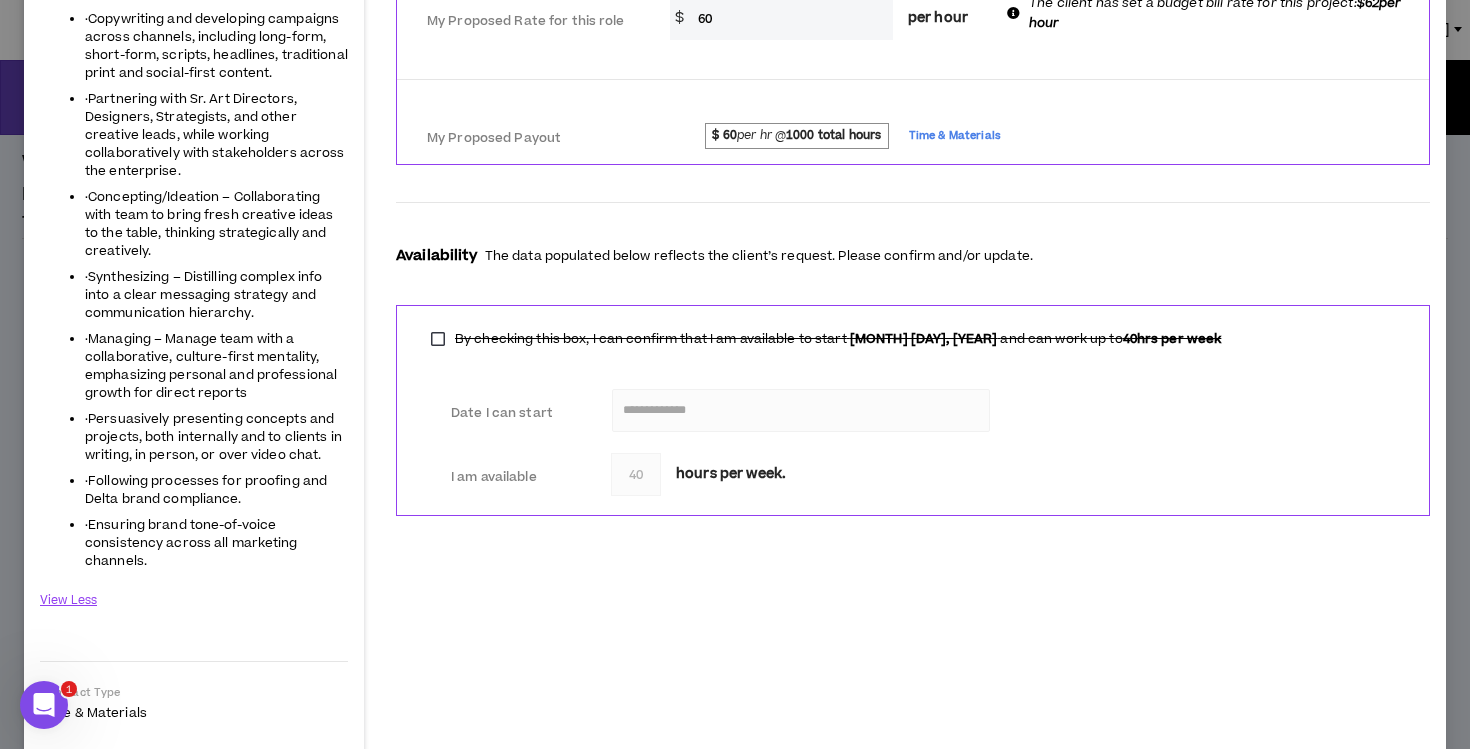 click on "**********" at bounding box center (913, 410) 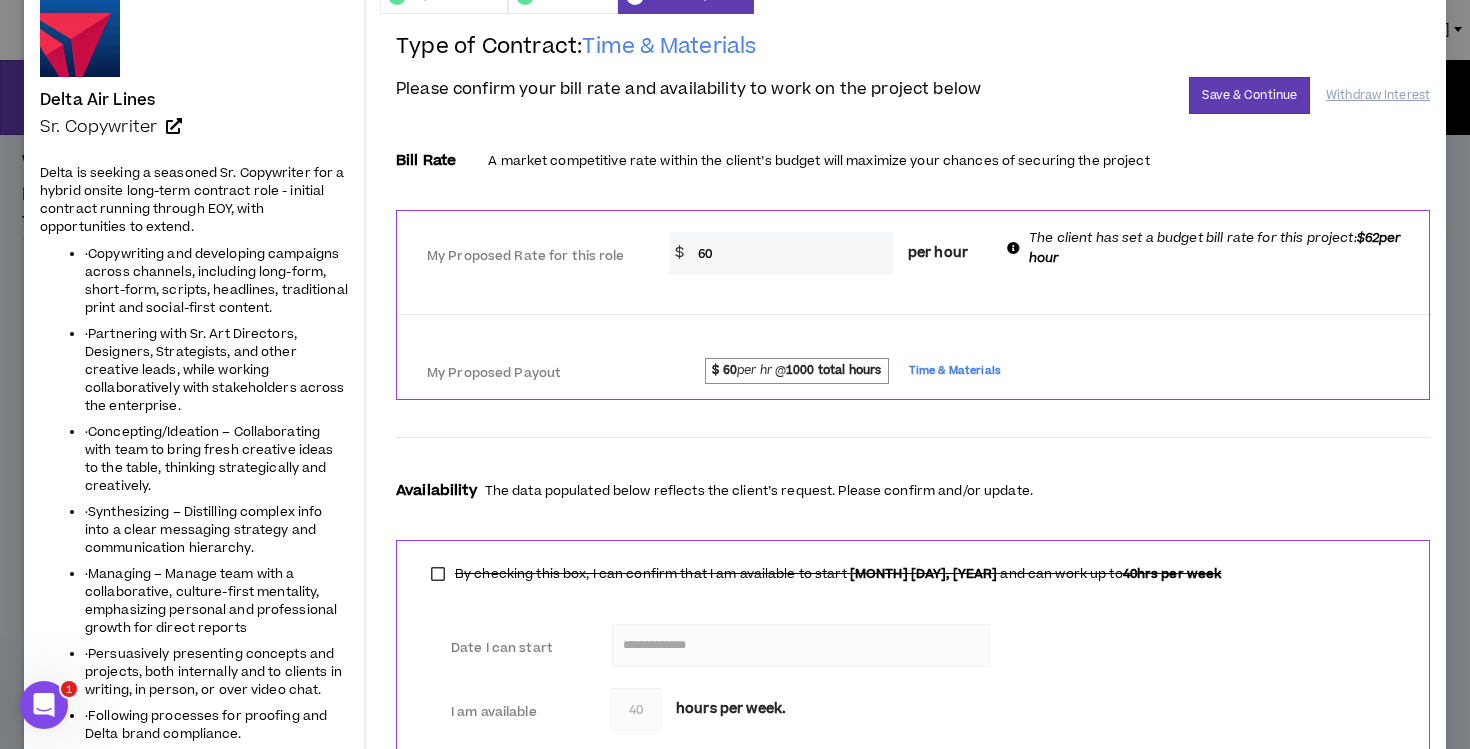 scroll, scrollTop: 98, scrollLeft: 0, axis: vertical 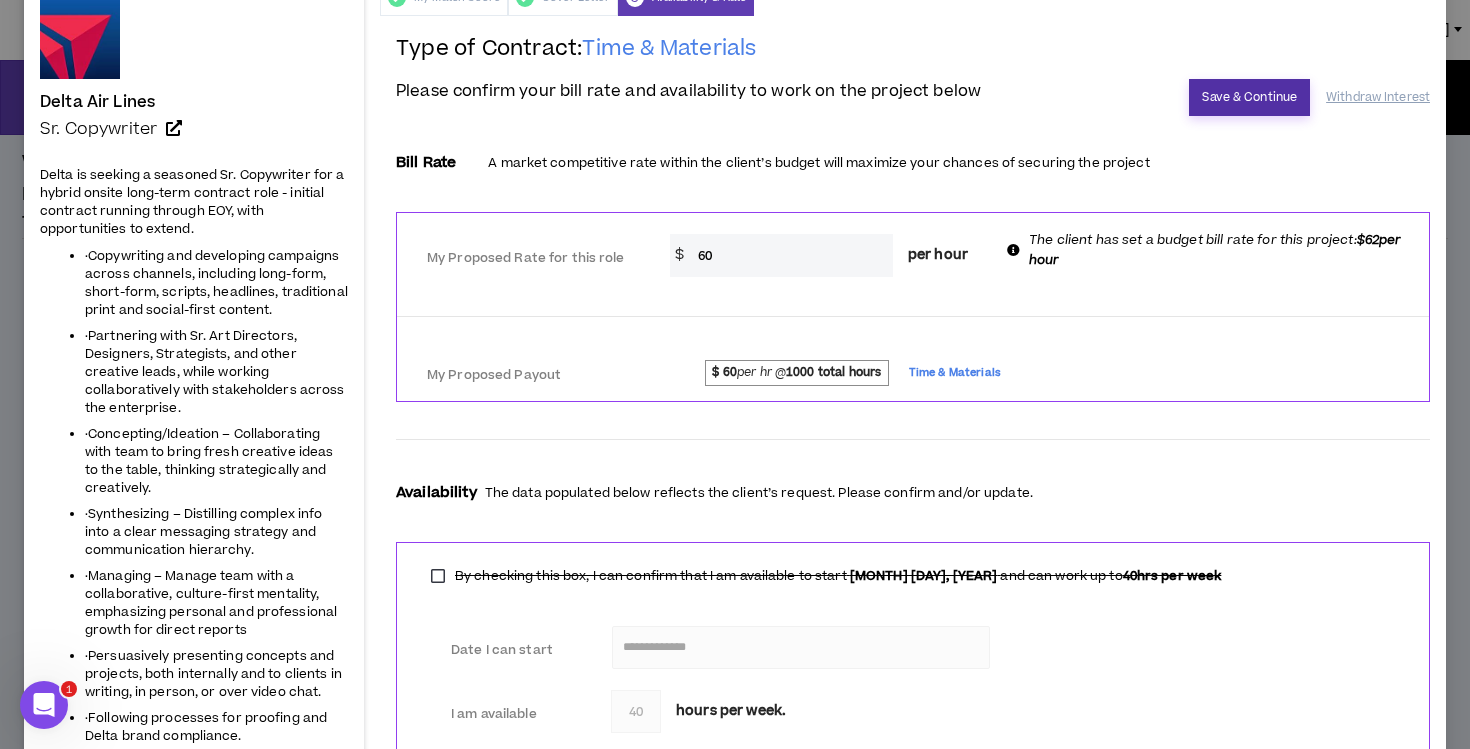 click on "Save & Continue" at bounding box center (1249, 97) 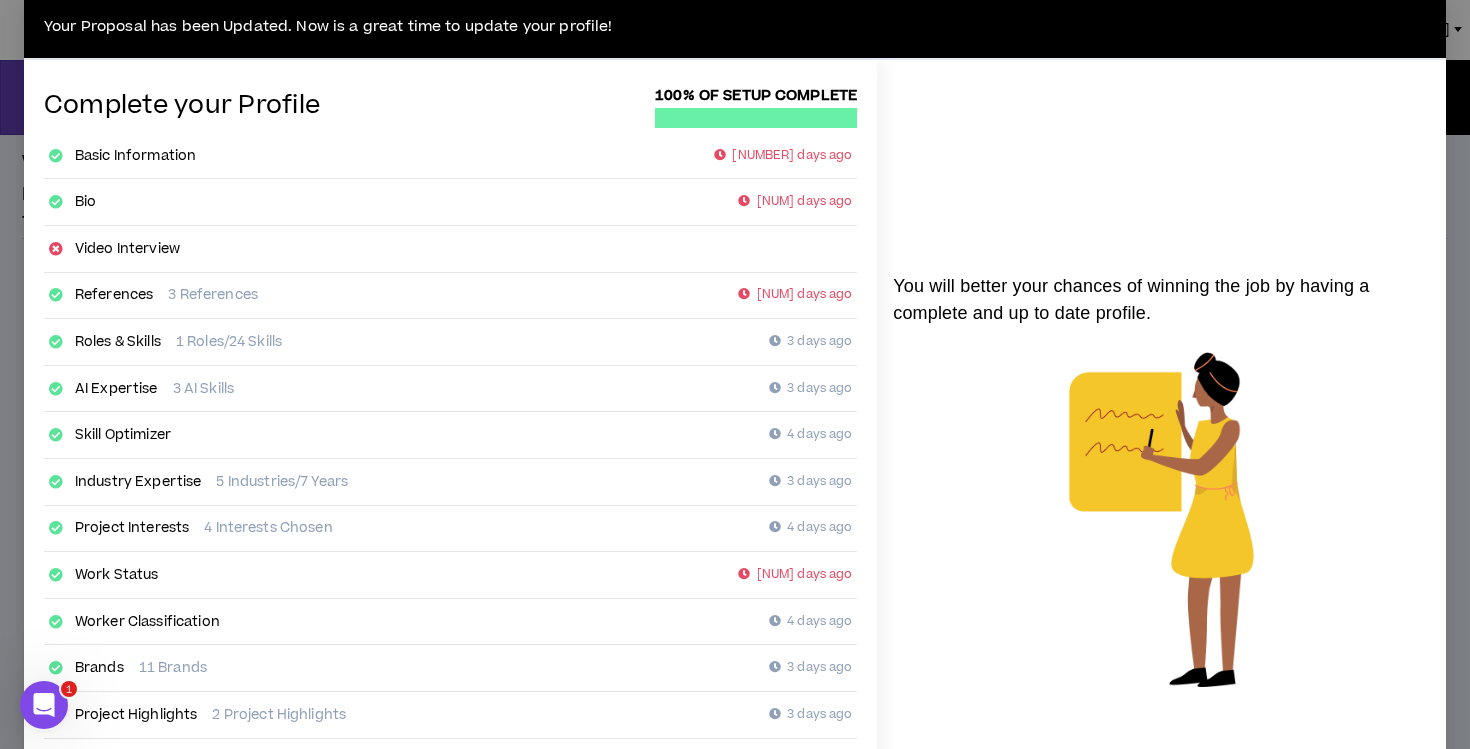 scroll, scrollTop: 0, scrollLeft: 0, axis: both 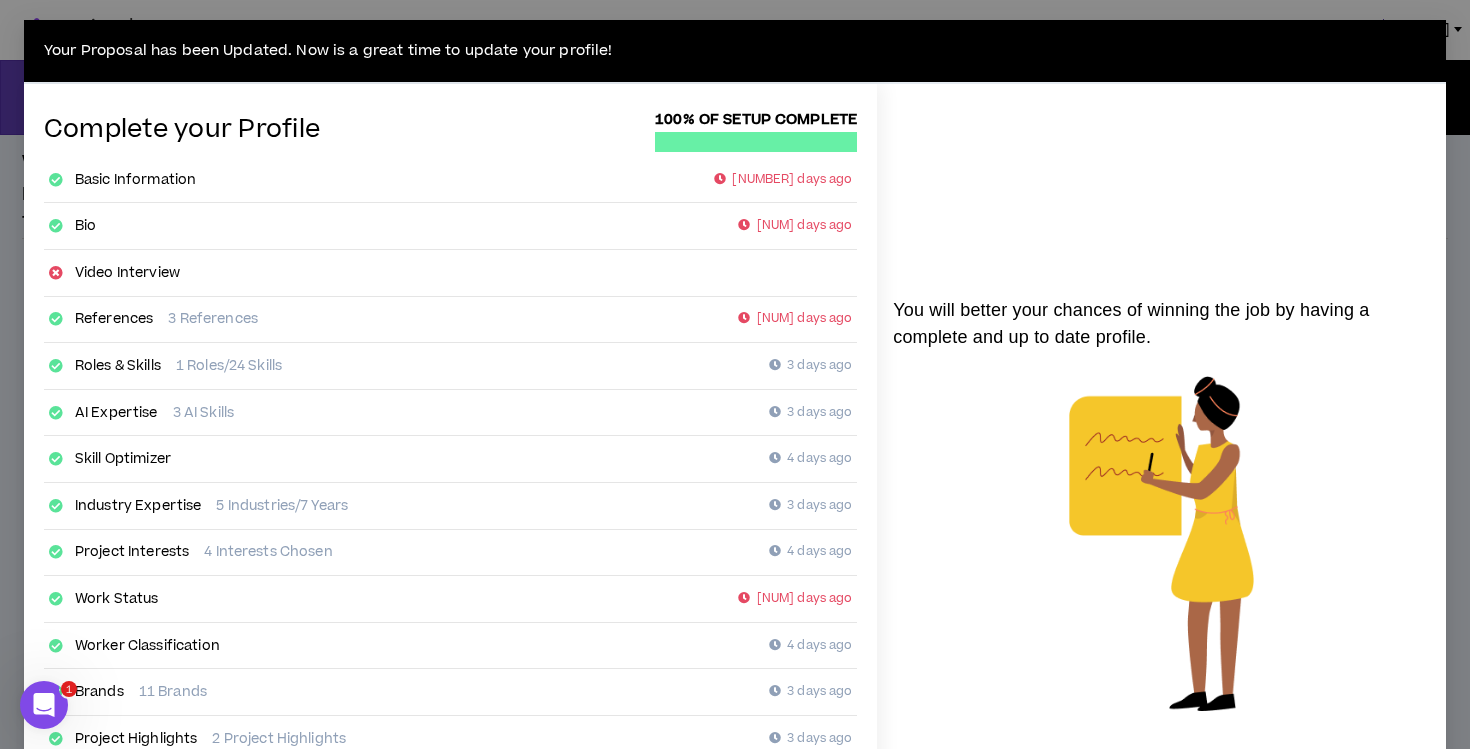 click on "[NUM] days ago" at bounding box center [795, 226] 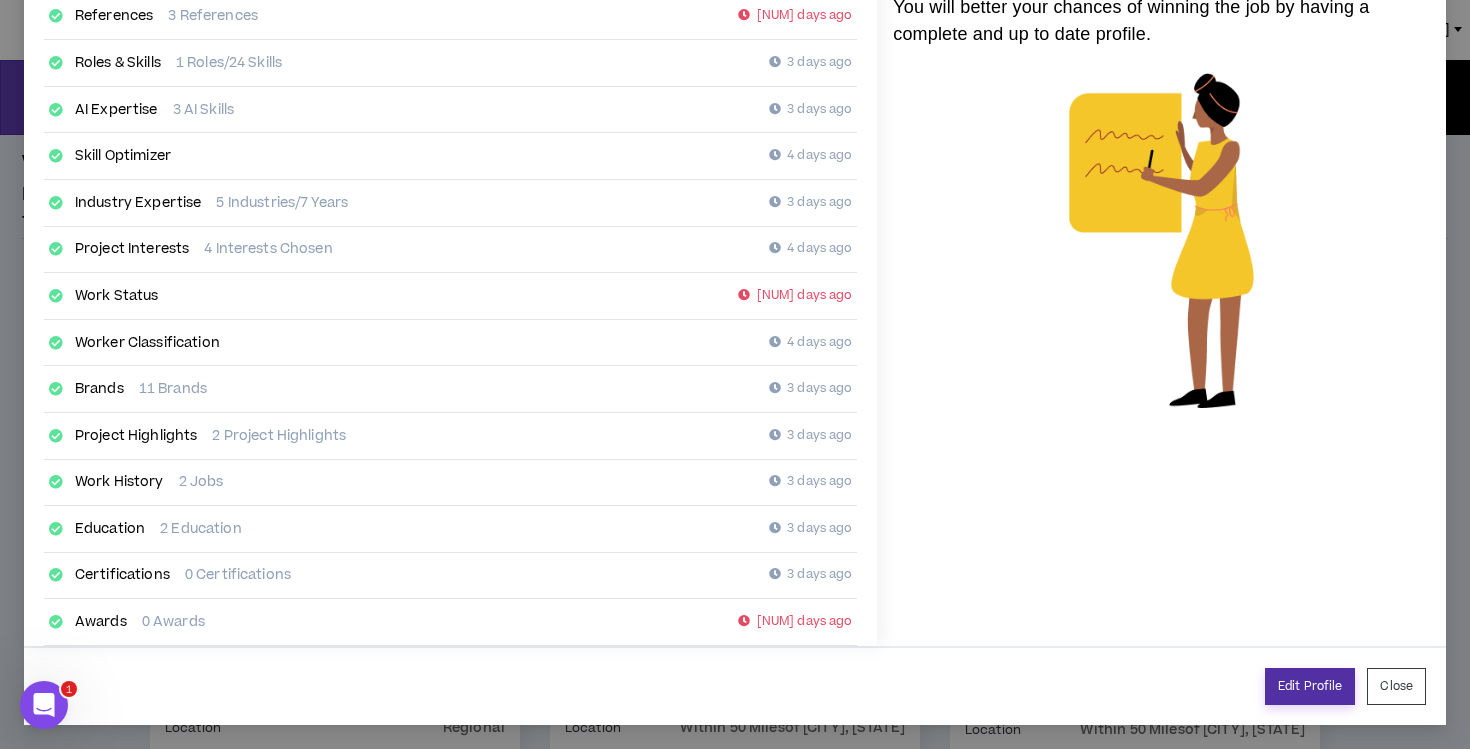click on "Edit Profile" at bounding box center (1310, 686) 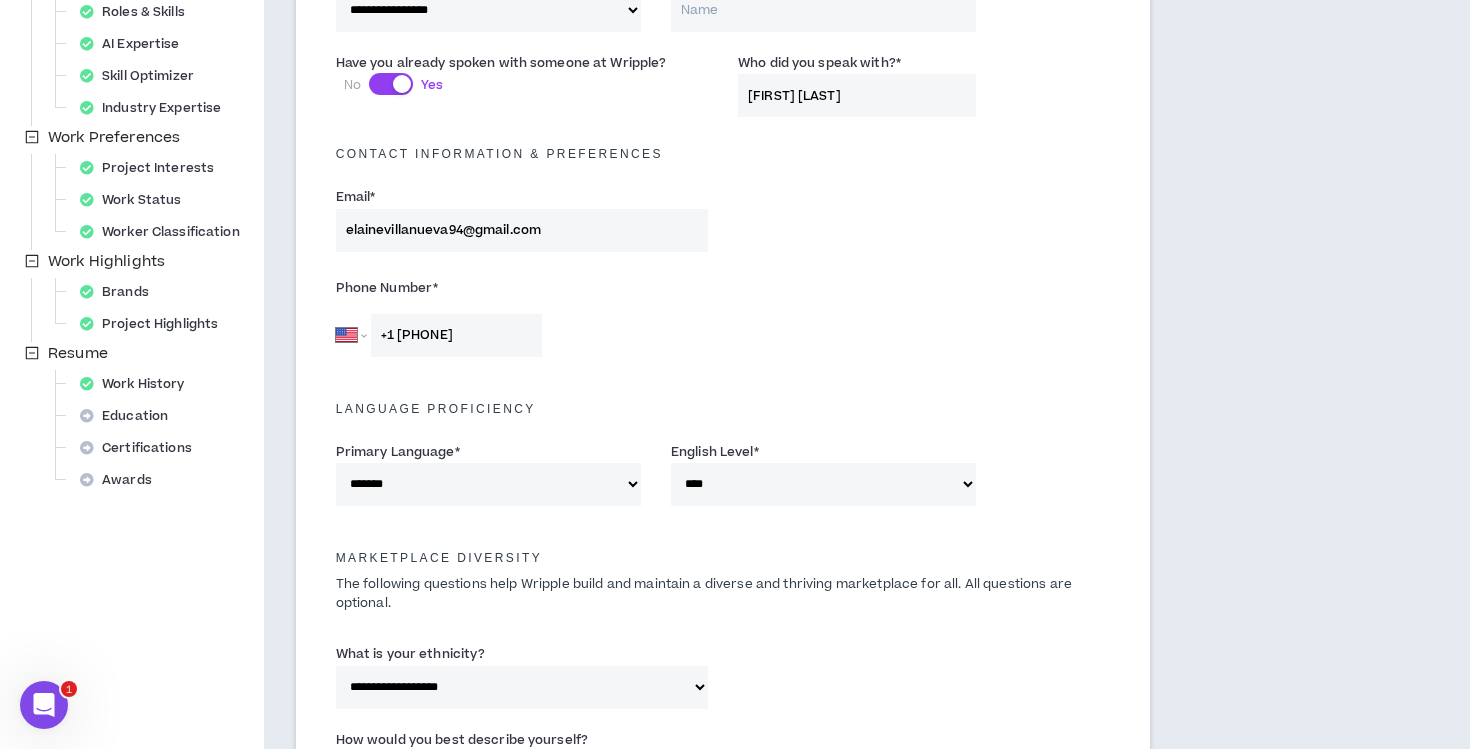 scroll, scrollTop: 0, scrollLeft: 0, axis: both 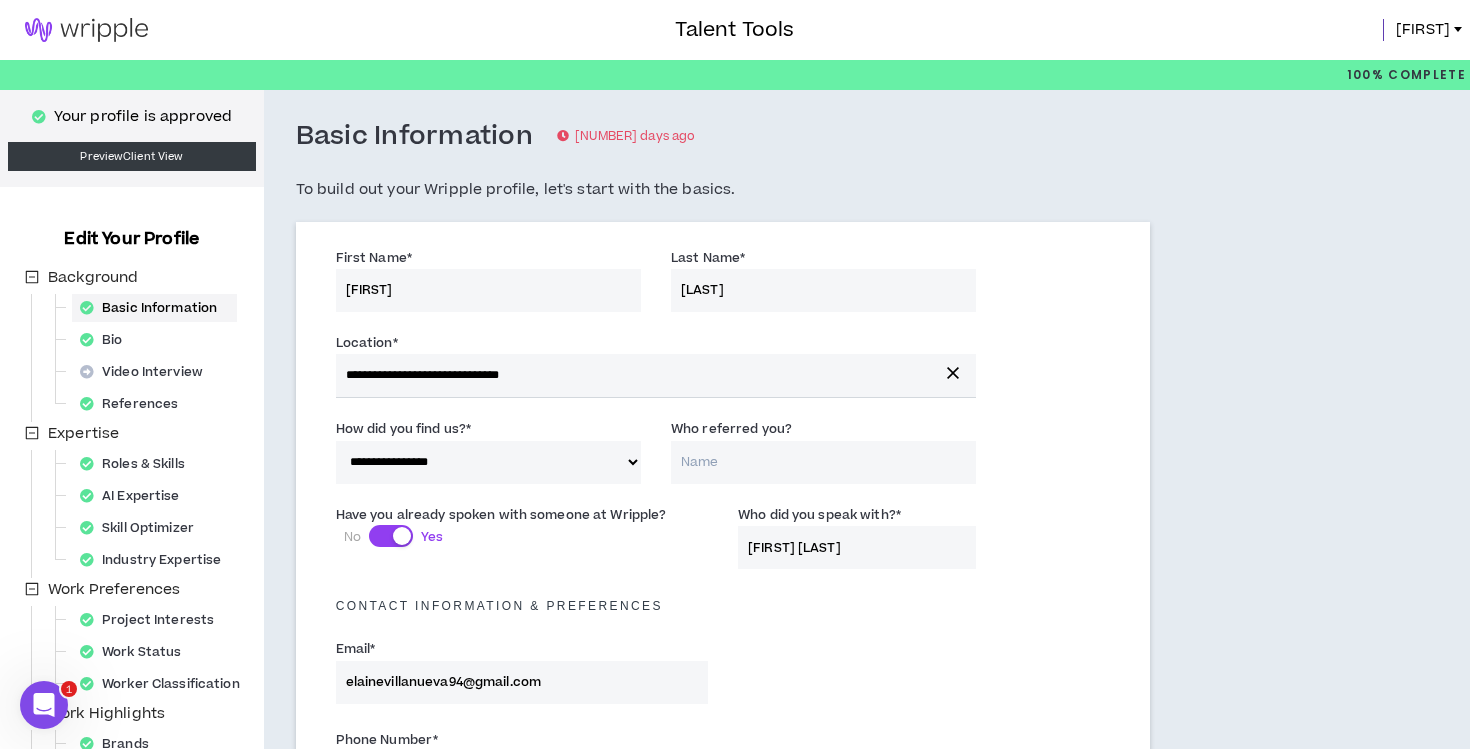 click on "[NUMBER] days ago" at bounding box center (626, 137) 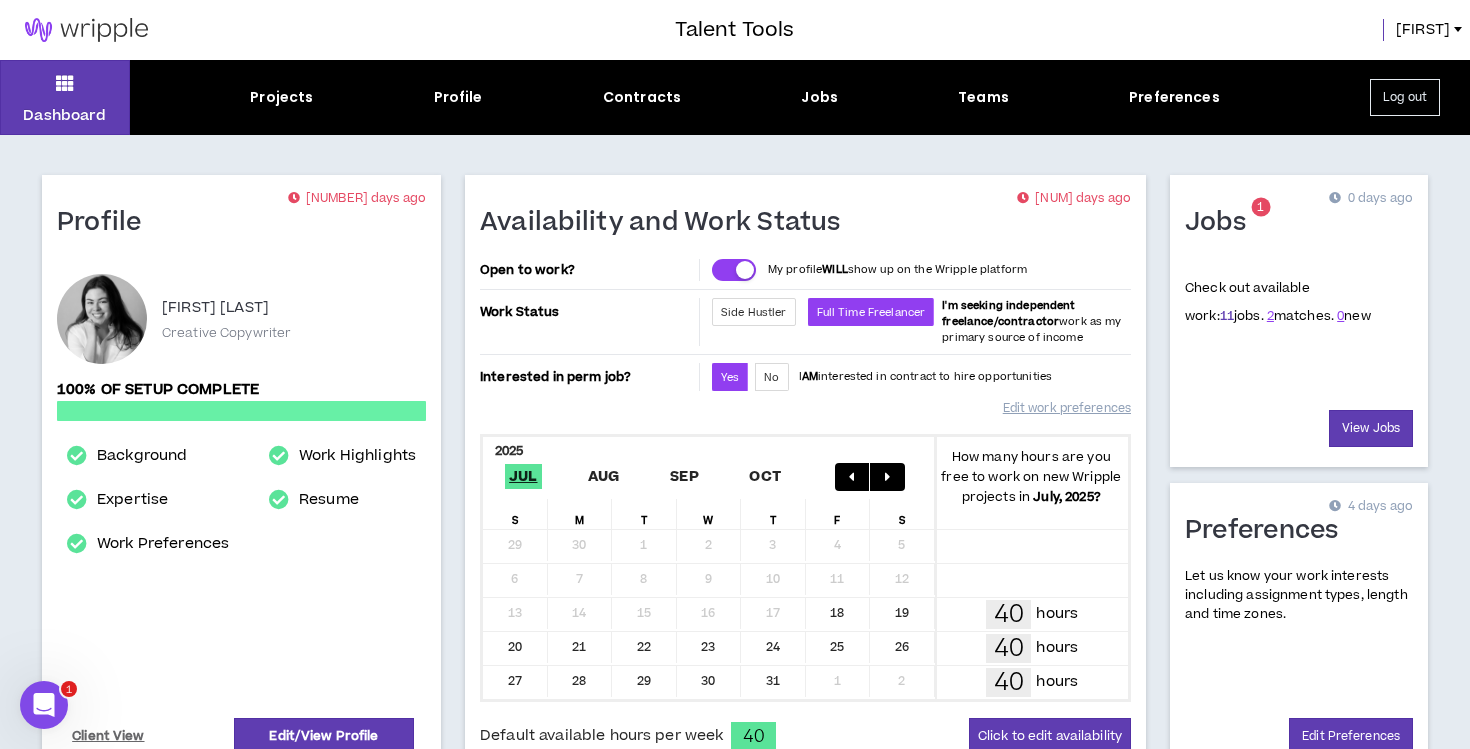 click on "11" at bounding box center (1227, 316) 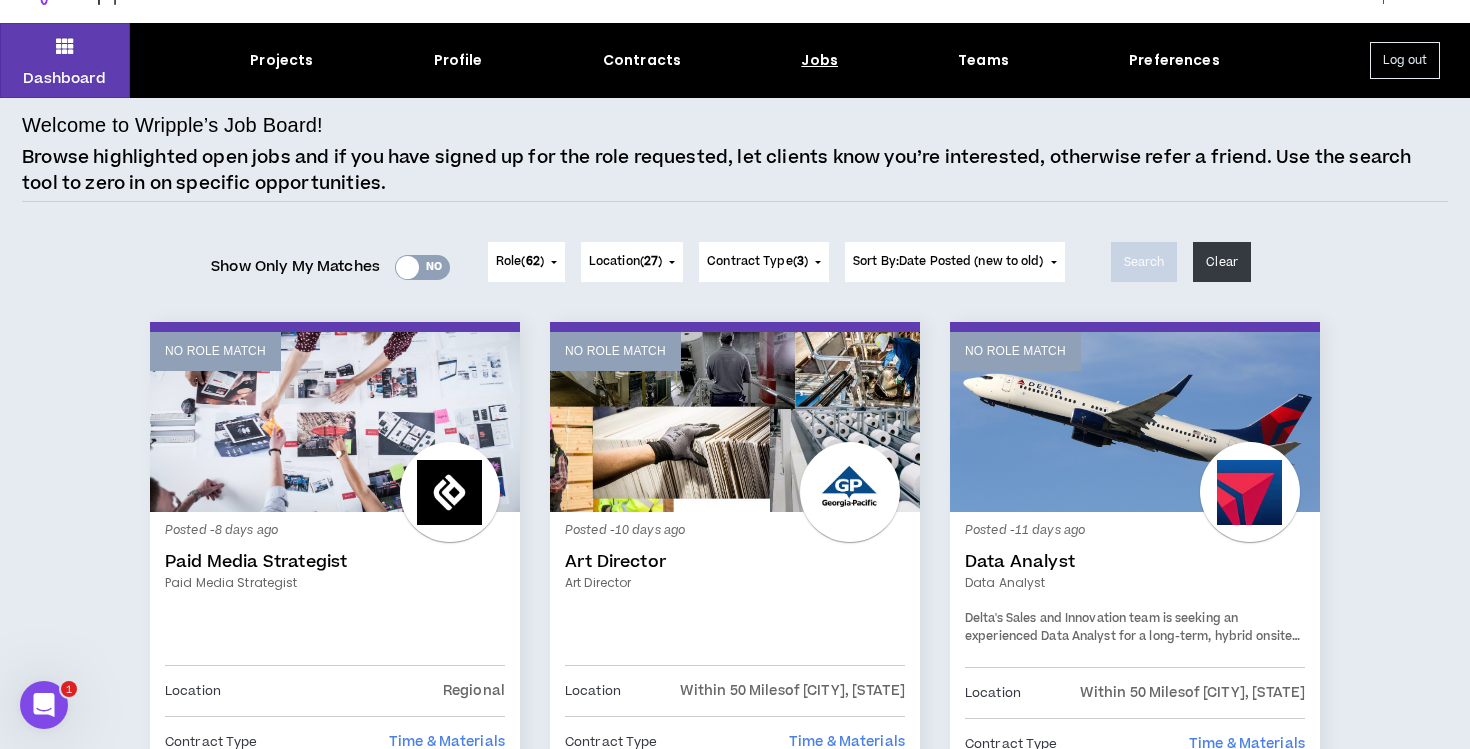 scroll, scrollTop: 48, scrollLeft: 0, axis: vertical 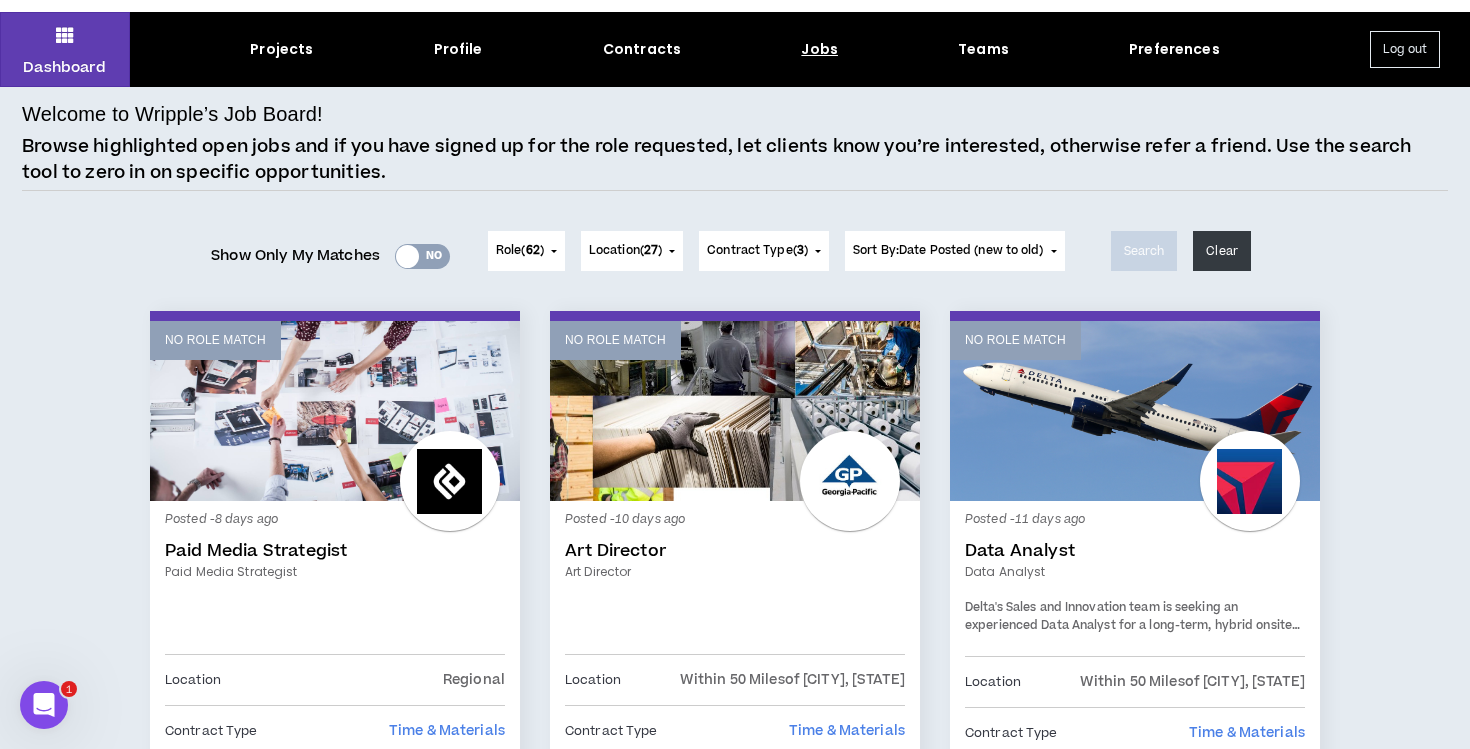 click on "Yes No" at bounding box center [422, 256] 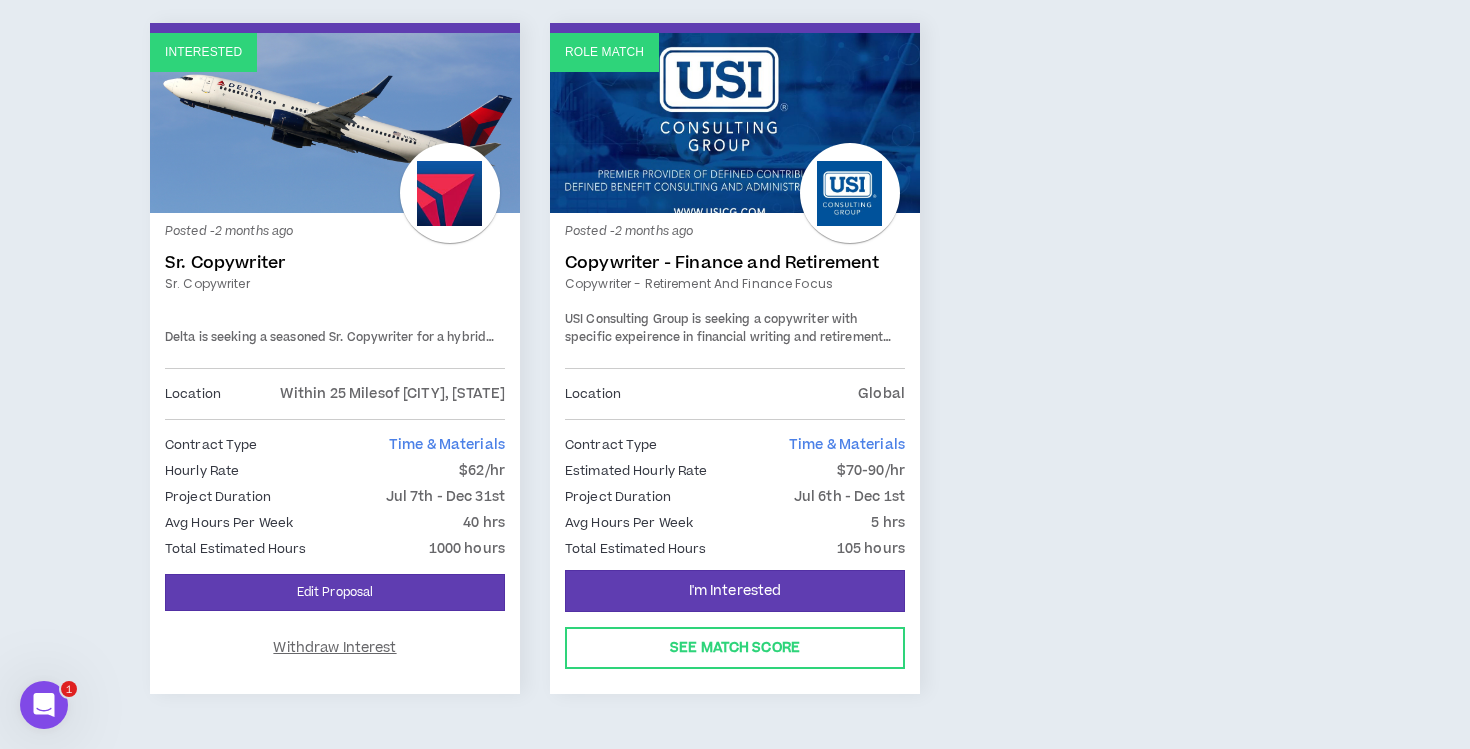 scroll, scrollTop: 338, scrollLeft: 0, axis: vertical 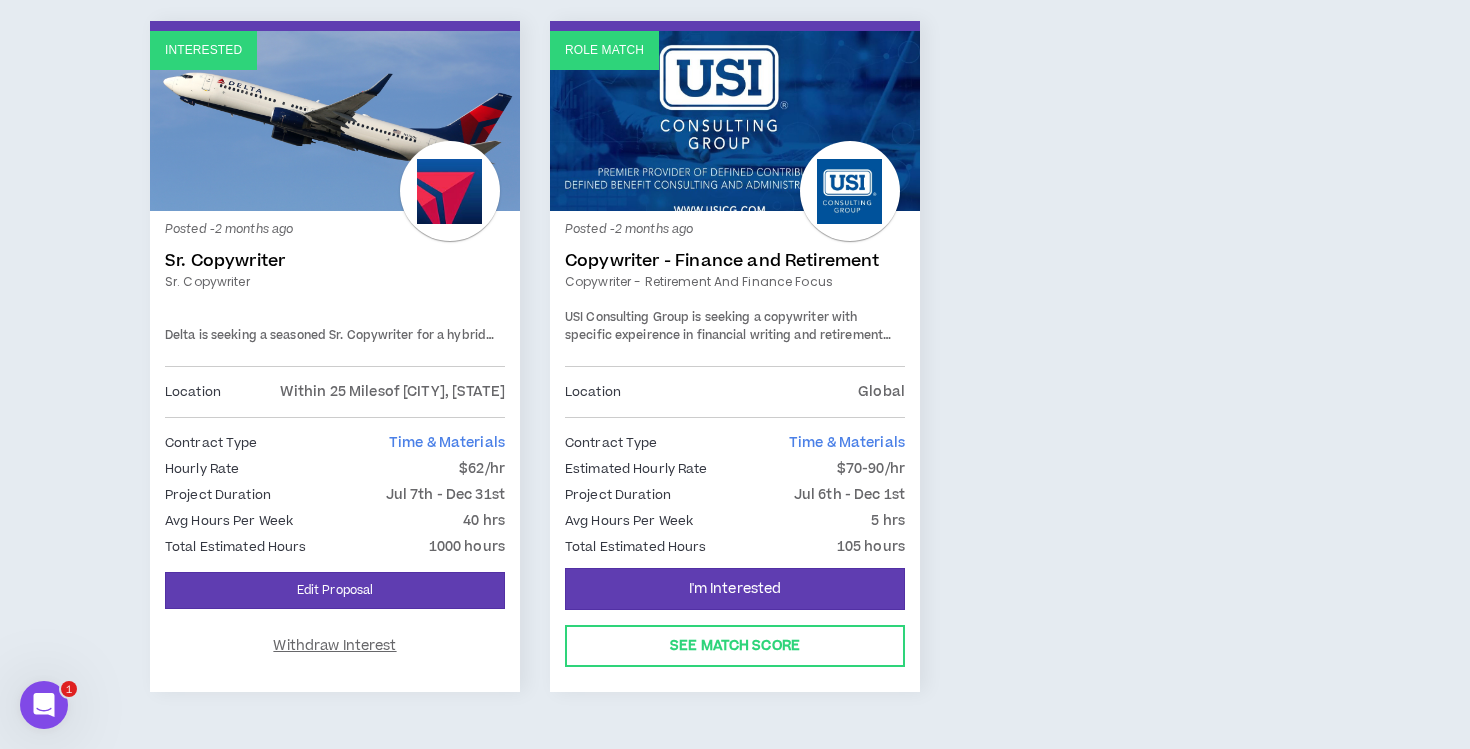 click on "Role Match" at bounding box center [735, 121] 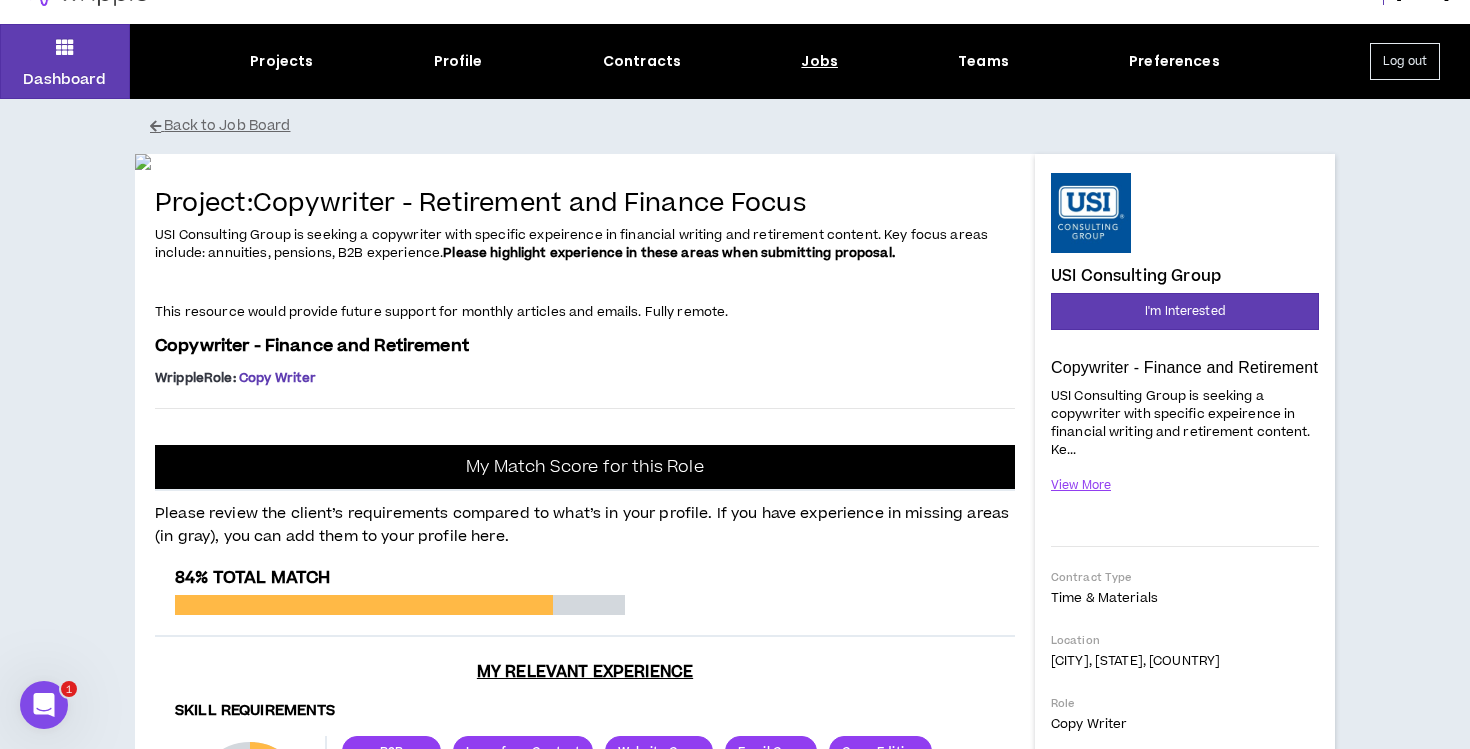 scroll, scrollTop: 0, scrollLeft: 0, axis: both 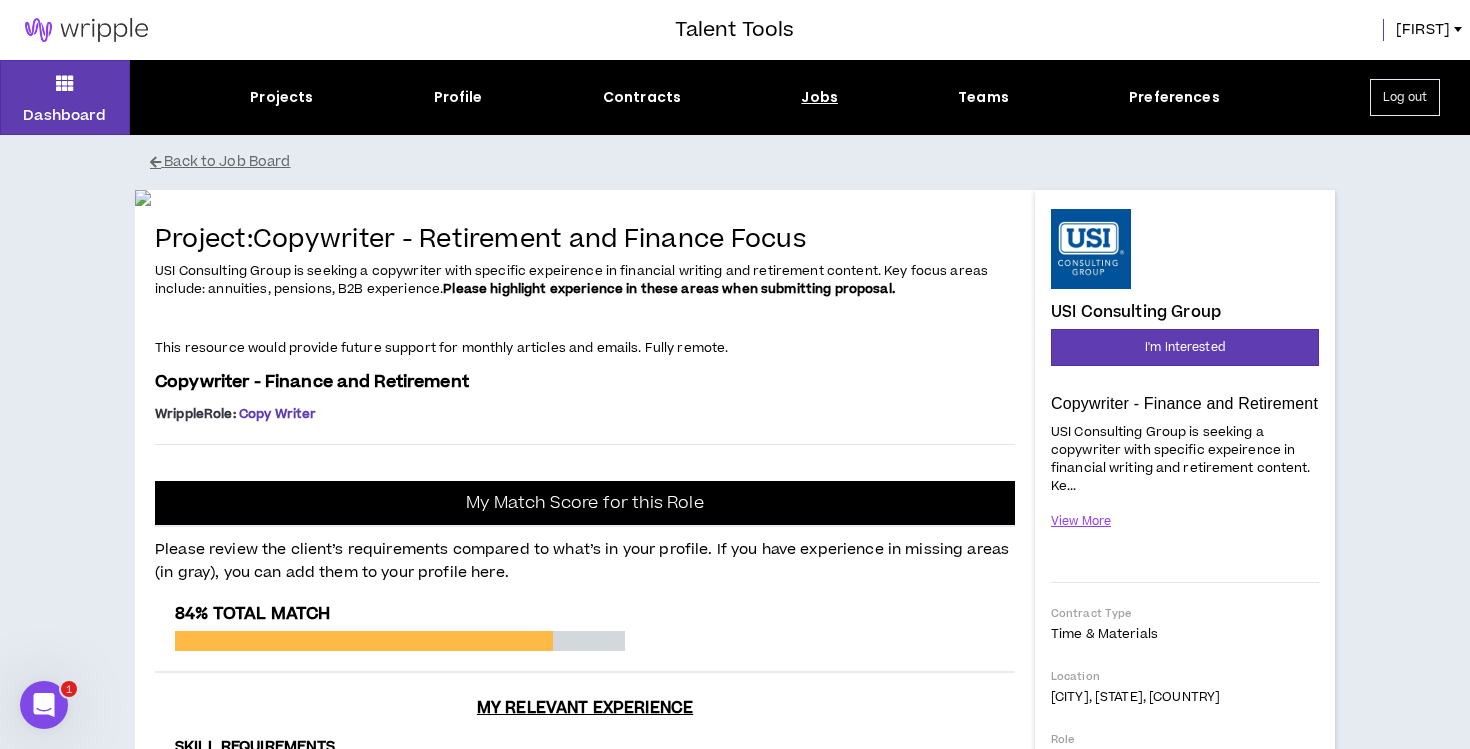 click on "Projects Profile Contracts Jobs Teams Preferences" at bounding box center (735, 97) 